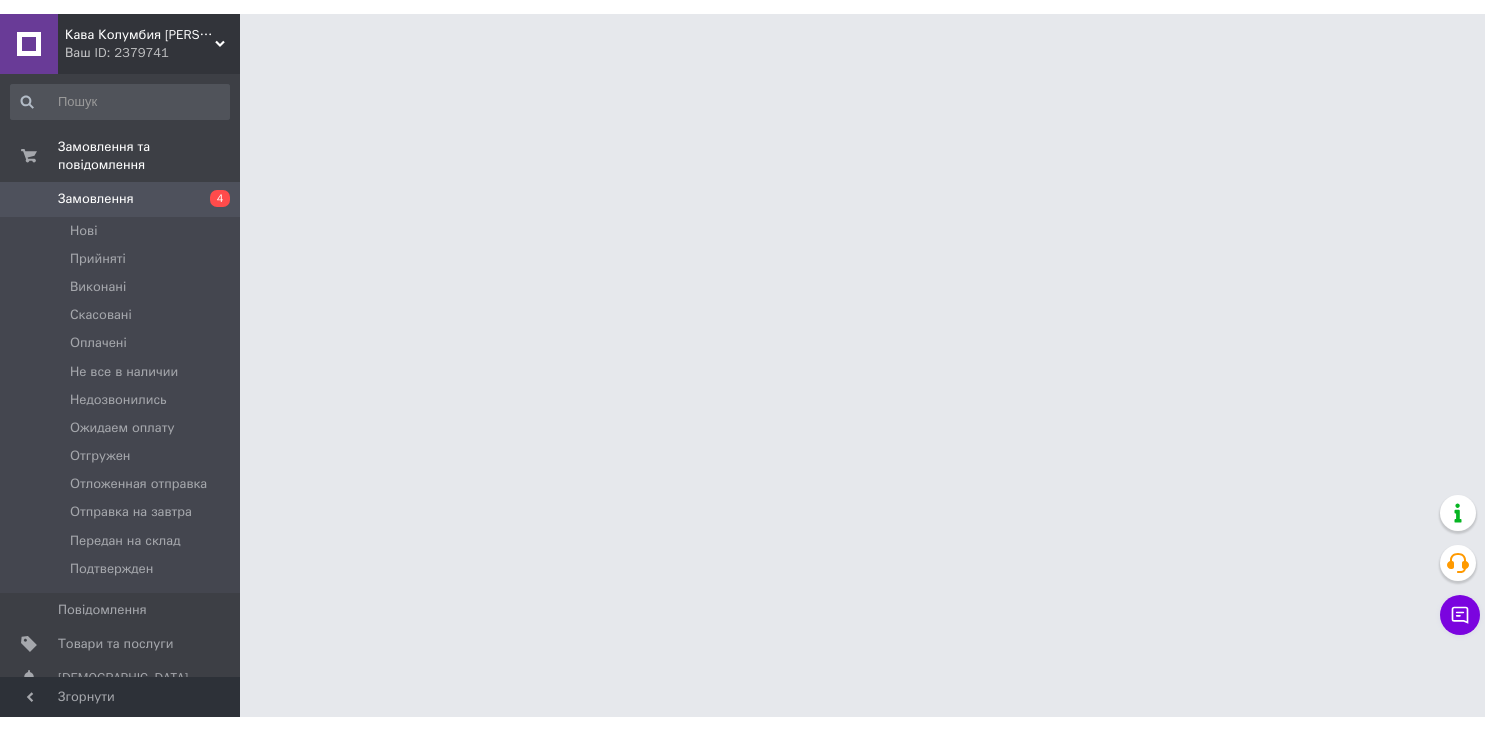 scroll, scrollTop: 0, scrollLeft: 0, axis: both 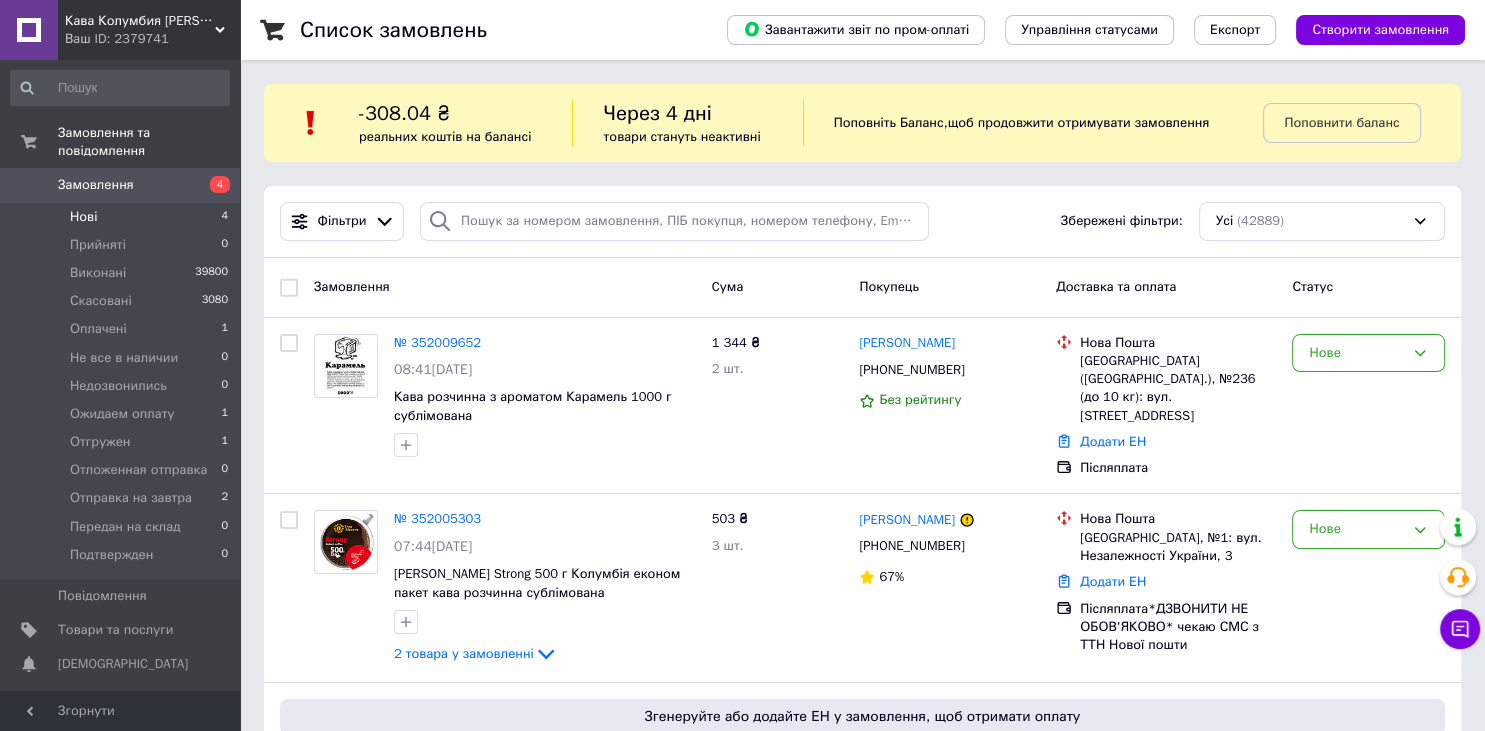 click on "Нові 4" at bounding box center [120, 217] 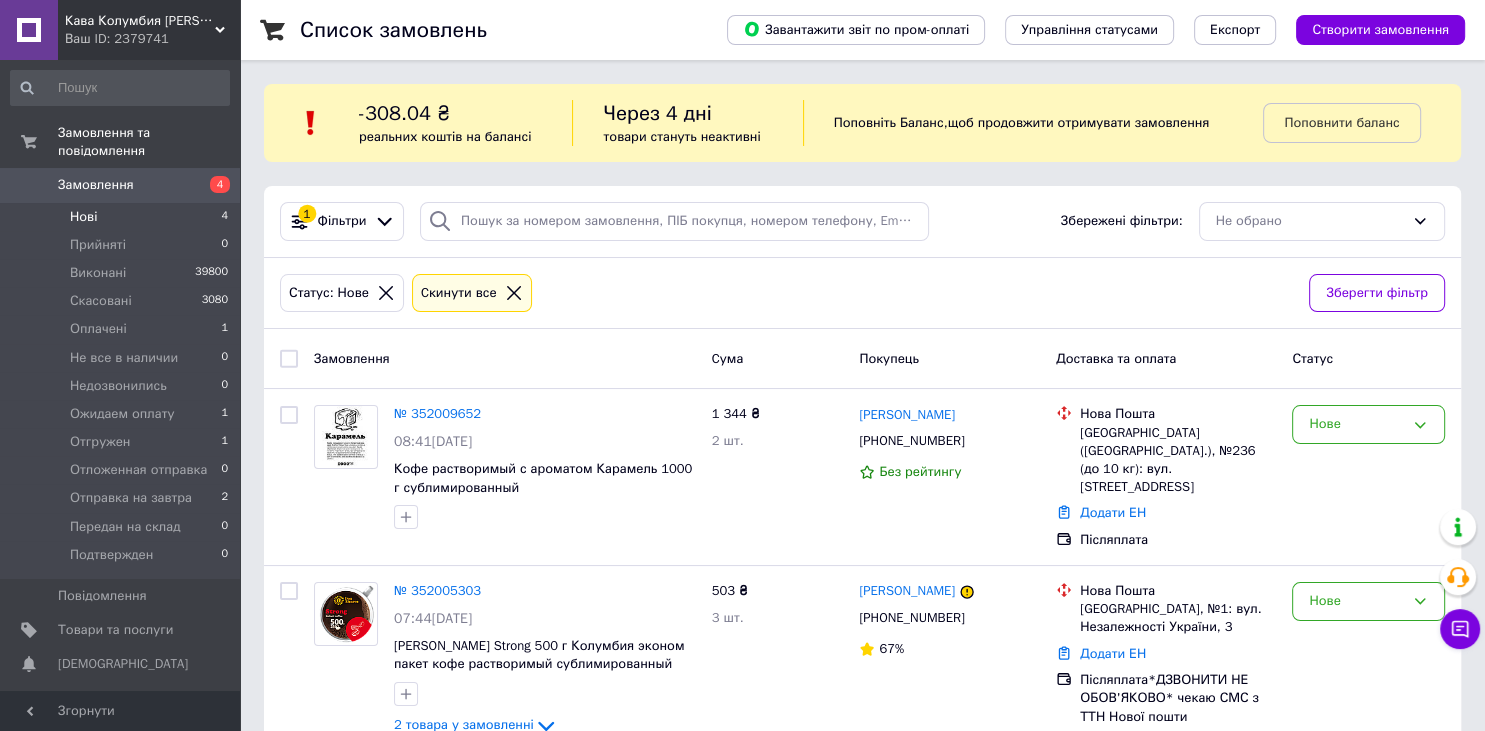click at bounding box center (289, 359) 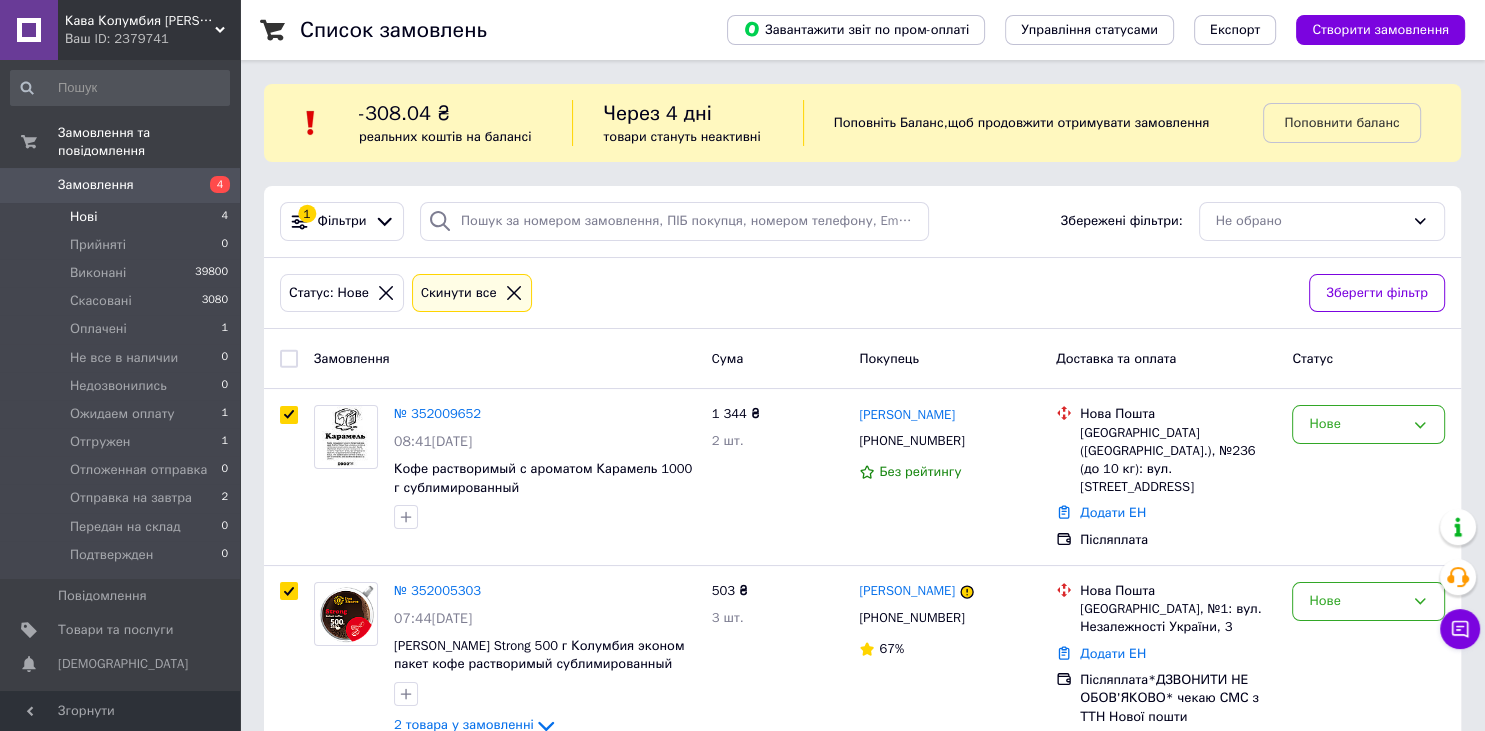 checkbox on "true" 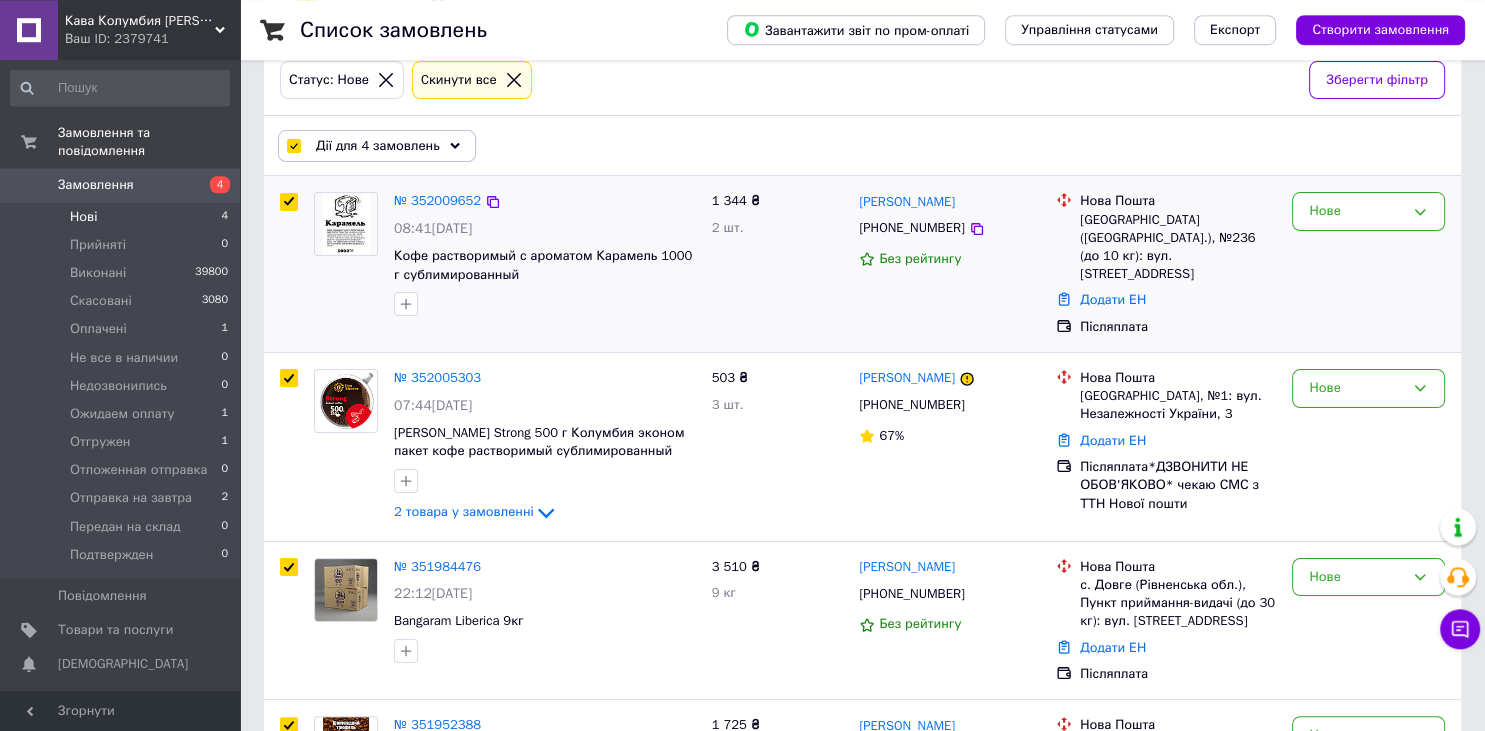 scroll, scrollTop: 105, scrollLeft: 0, axis: vertical 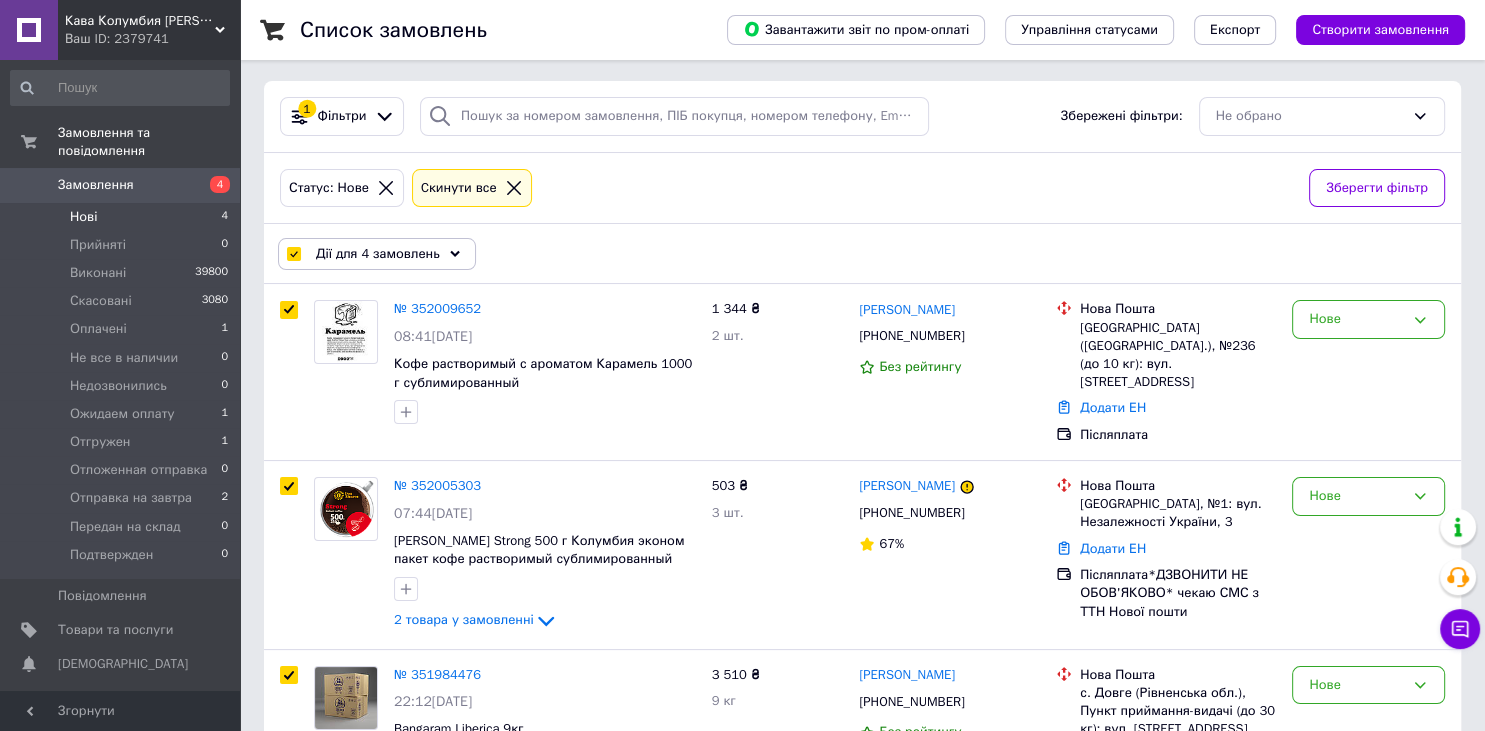 click 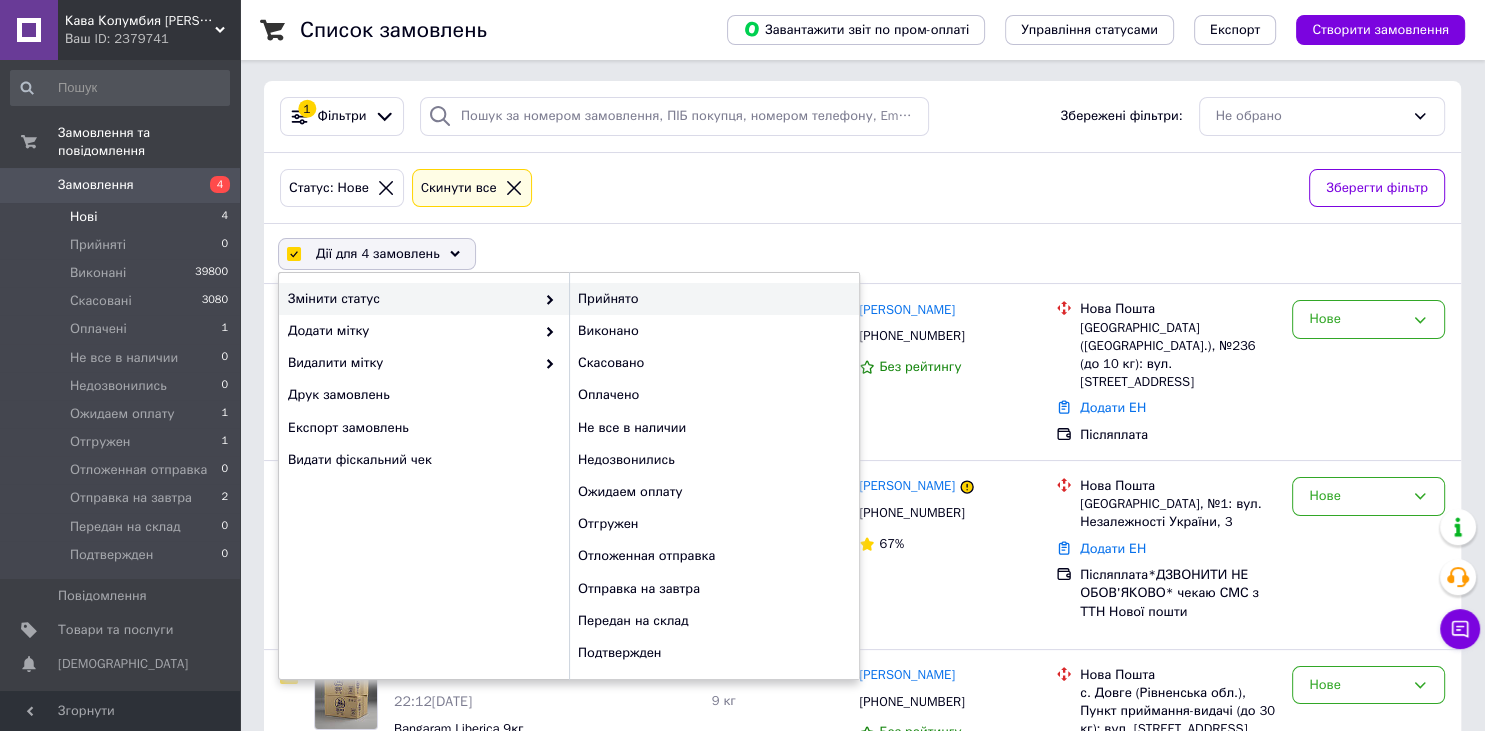 click on "Прийнято" at bounding box center (714, 299) 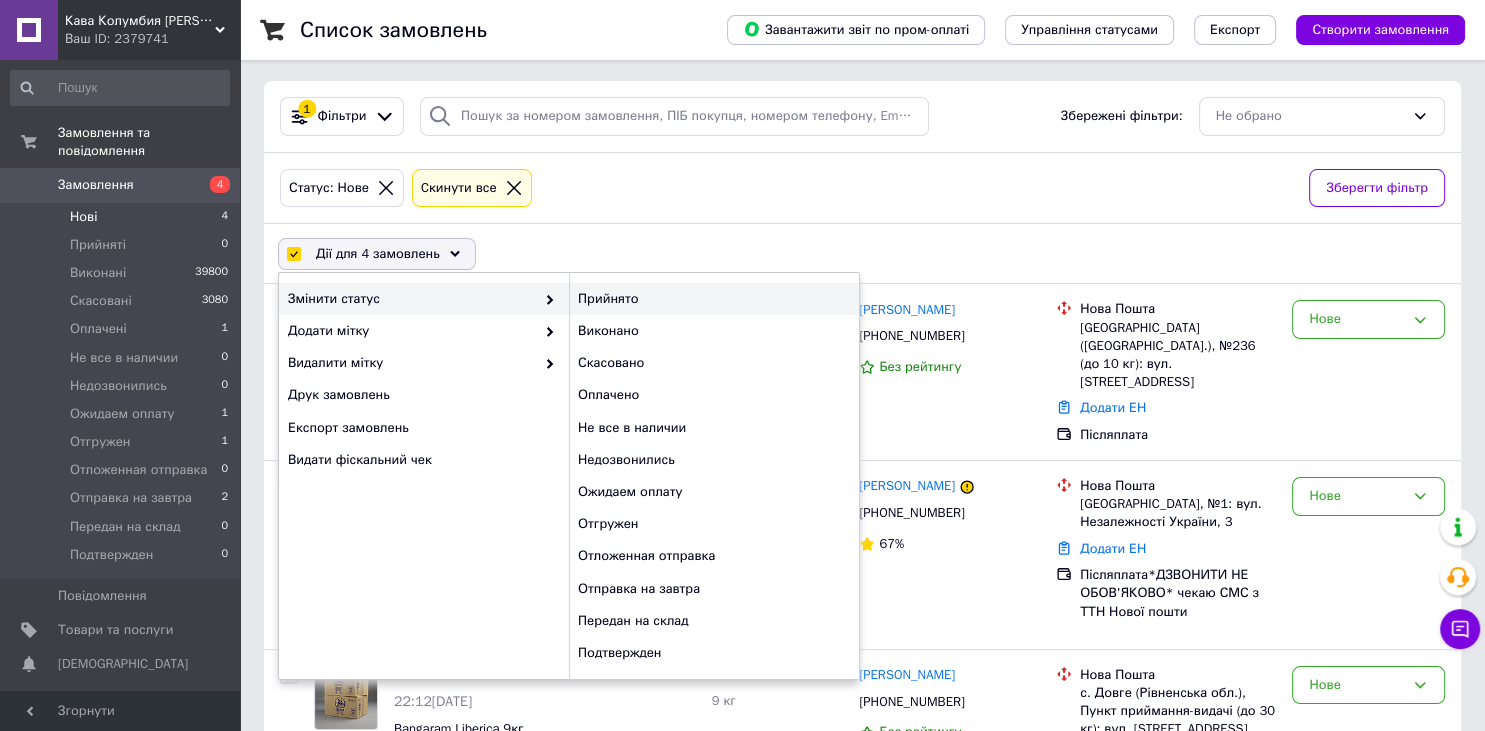 checkbox on "false" 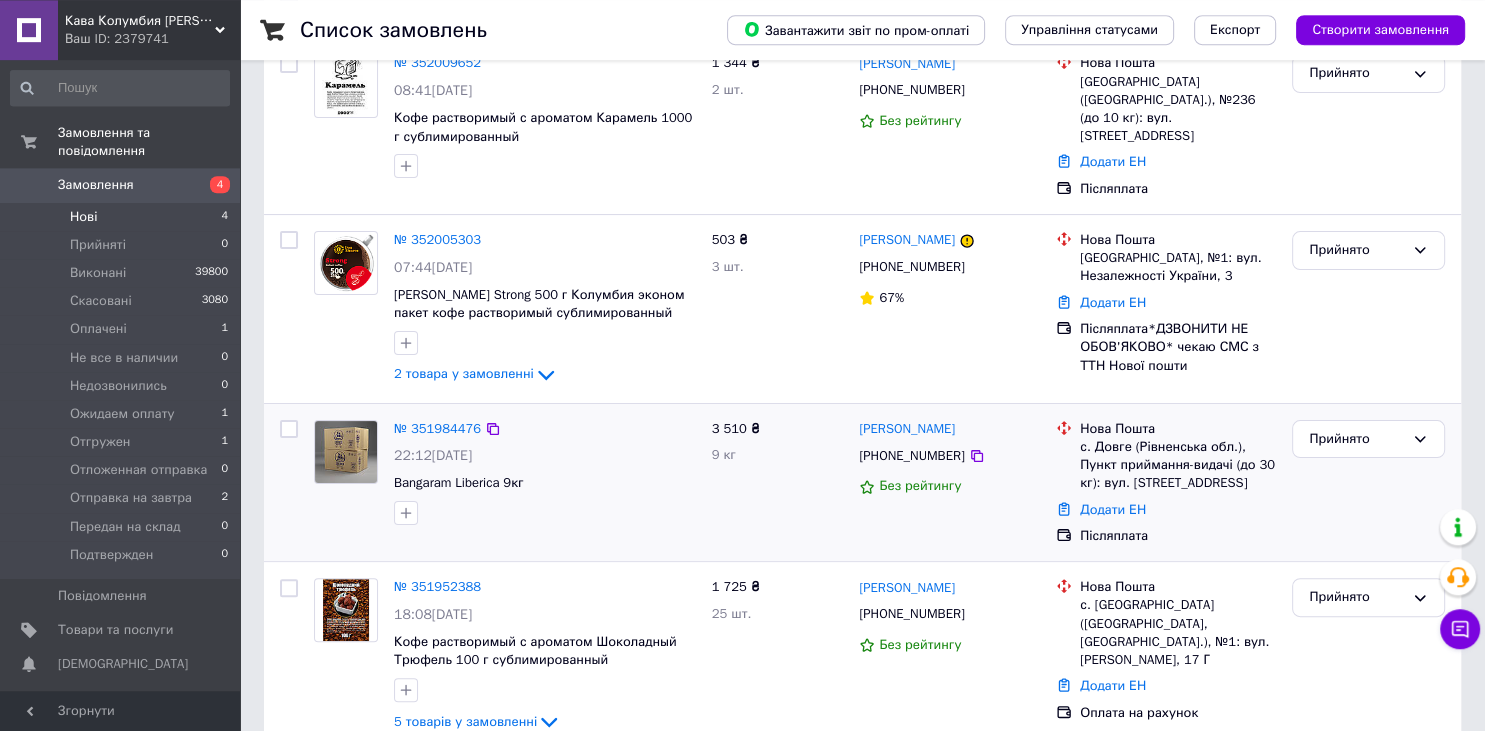 scroll, scrollTop: 372, scrollLeft: 0, axis: vertical 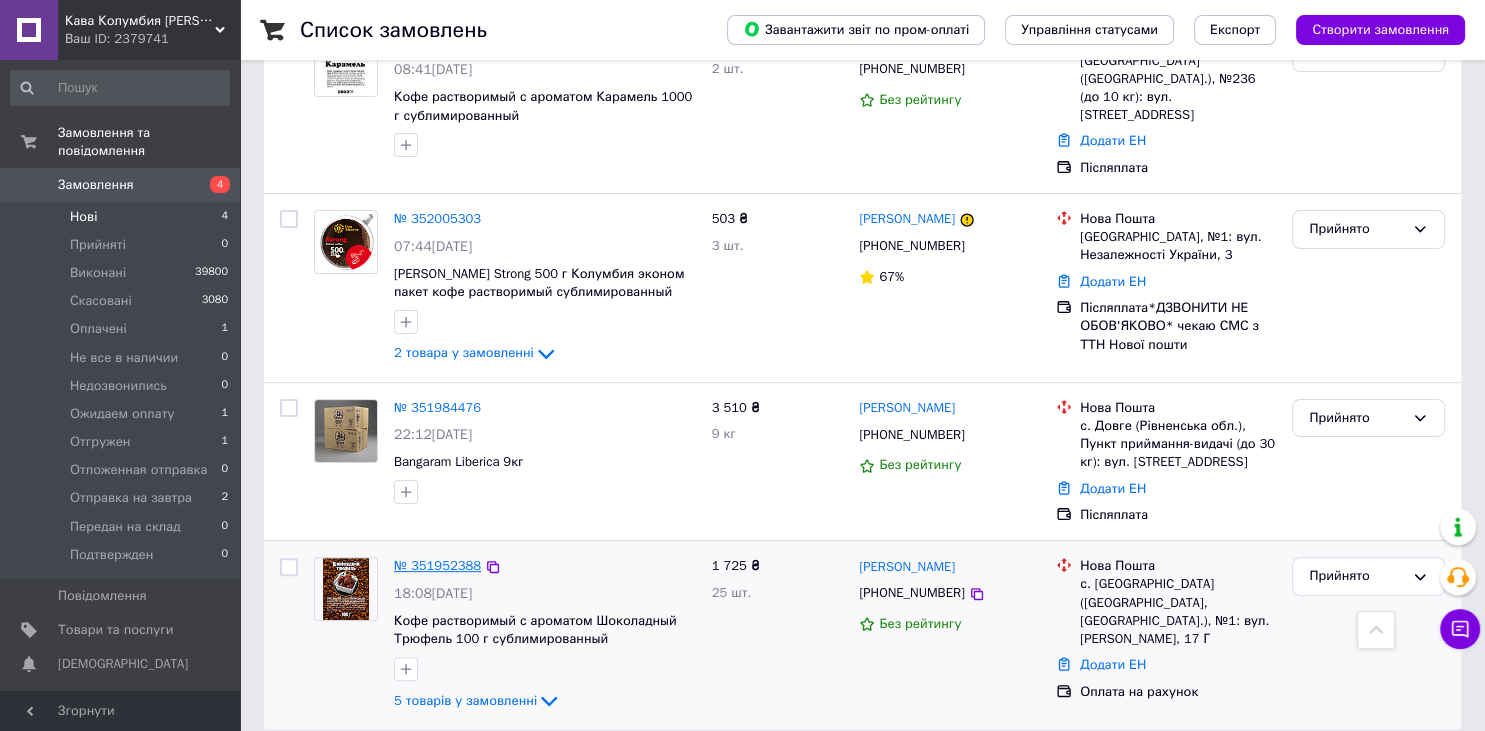 click on "№ 351952388" at bounding box center [437, 565] 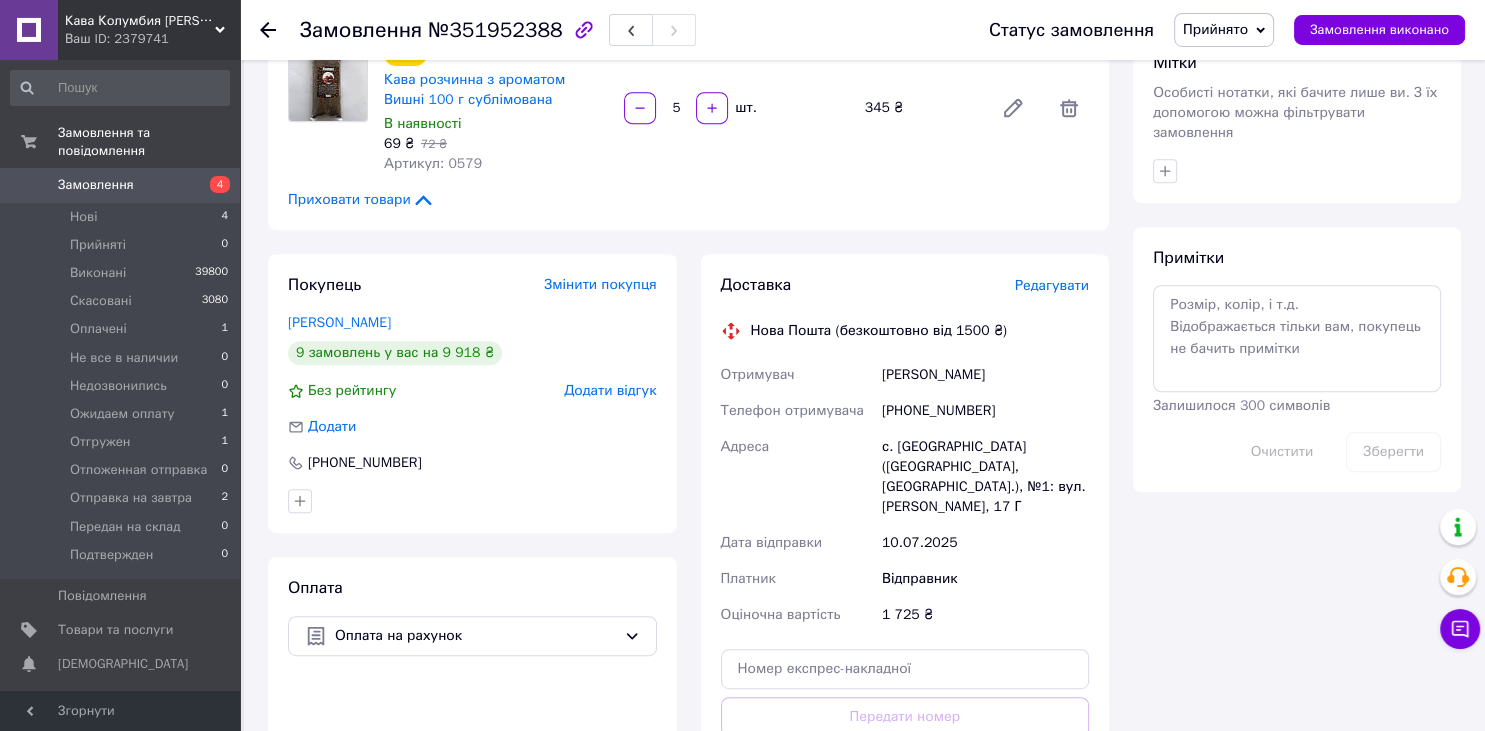 scroll, scrollTop: 844, scrollLeft: 0, axis: vertical 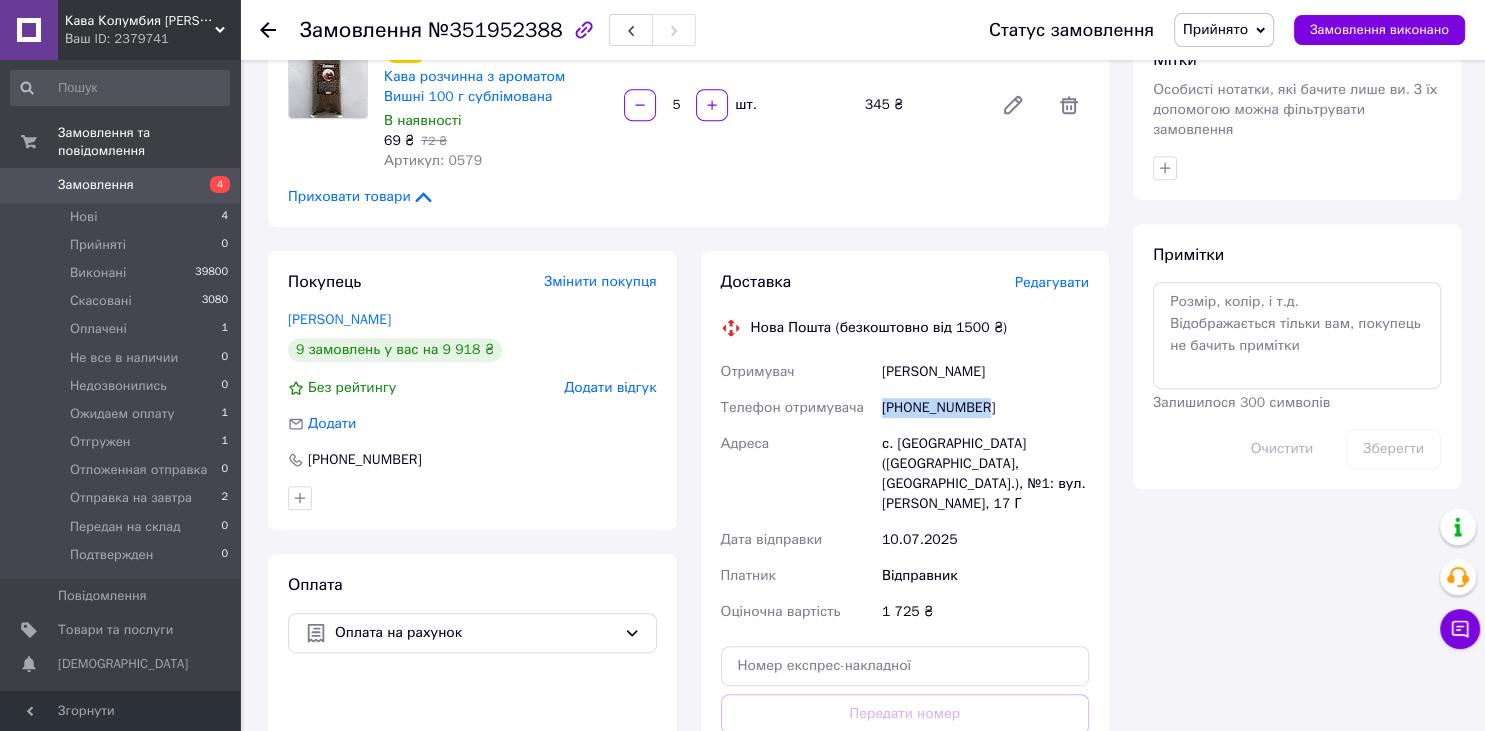 drag, startPoint x: 991, startPoint y: 403, endPoint x: 871, endPoint y: 408, distance: 120.10412 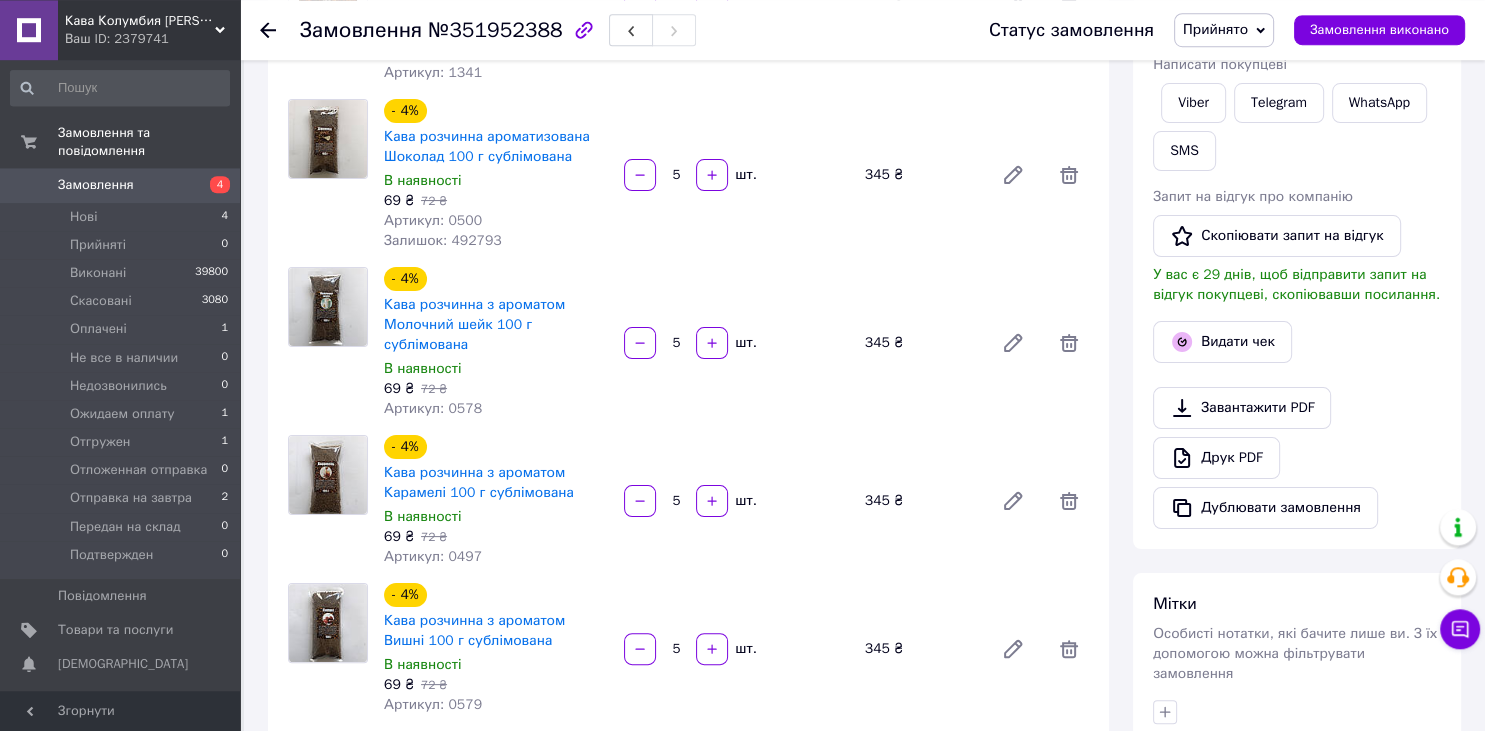 scroll, scrollTop: 105, scrollLeft: 0, axis: vertical 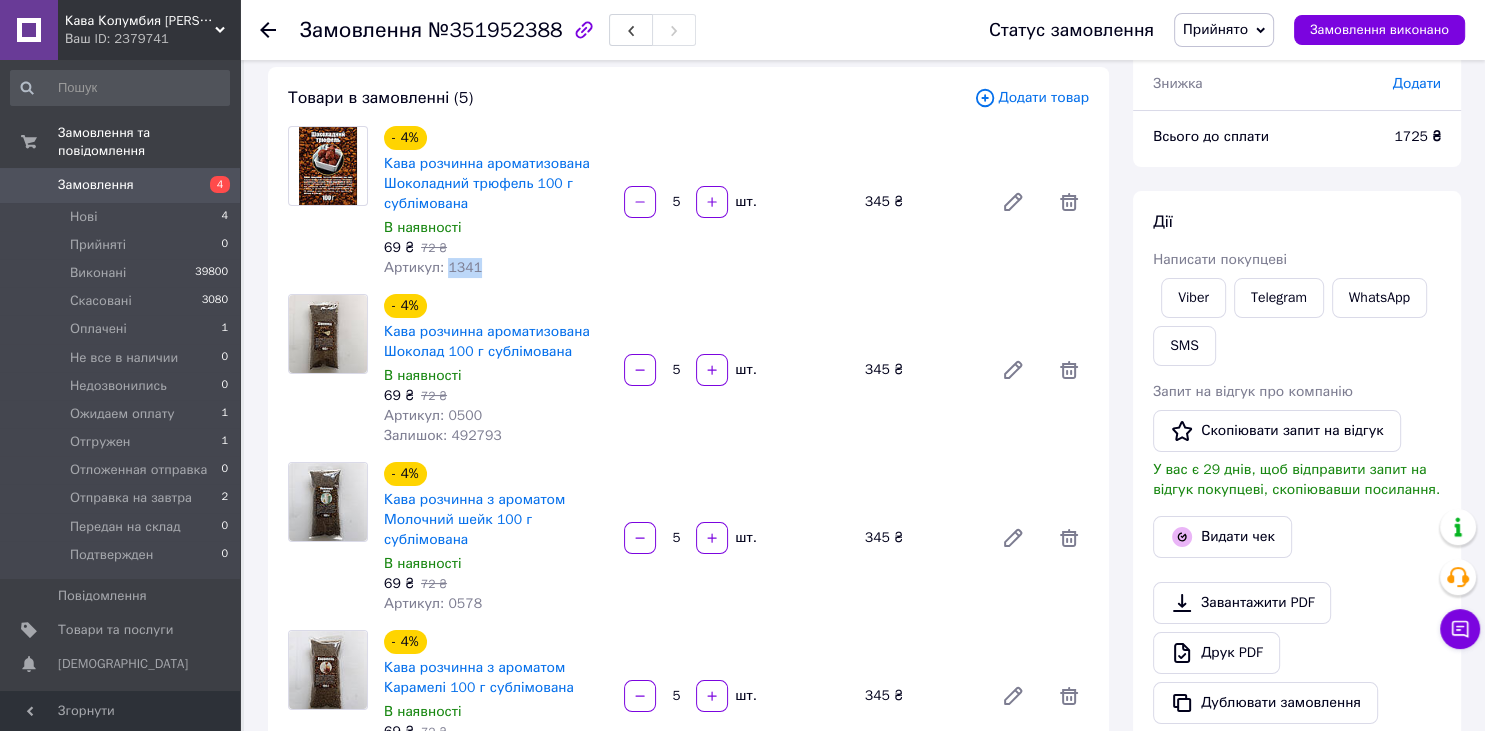drag, startPoint x: 478, startPoint y: 265, endPoint x: 444, endPoint y: 268, distance: 34.132095 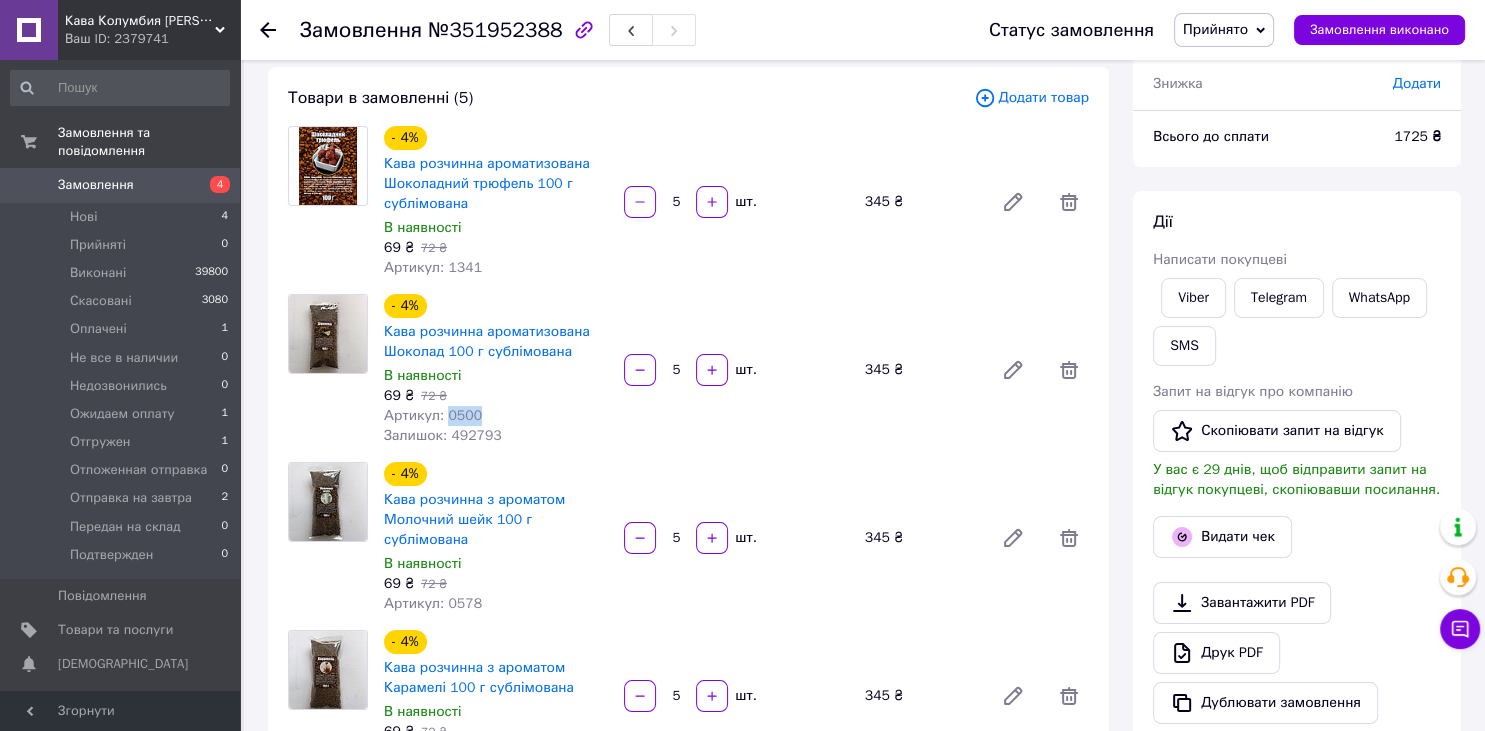 drag, startPoint x: 478, startPoint y: 414, endPoint x: 446, endPoint y: 415, distance: 32.01562 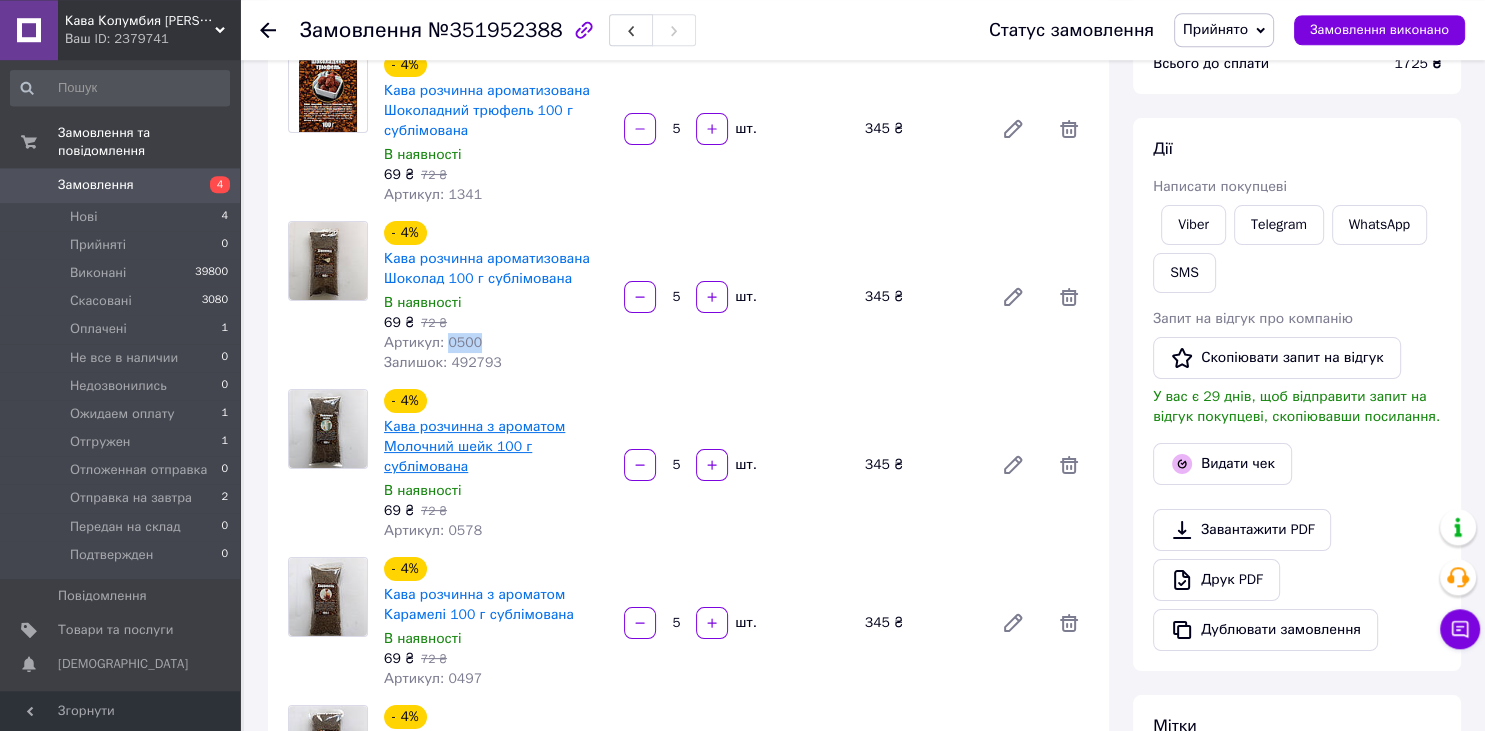 scroll, scrollTop: 211, scrollLeft: 0, axis: vertical 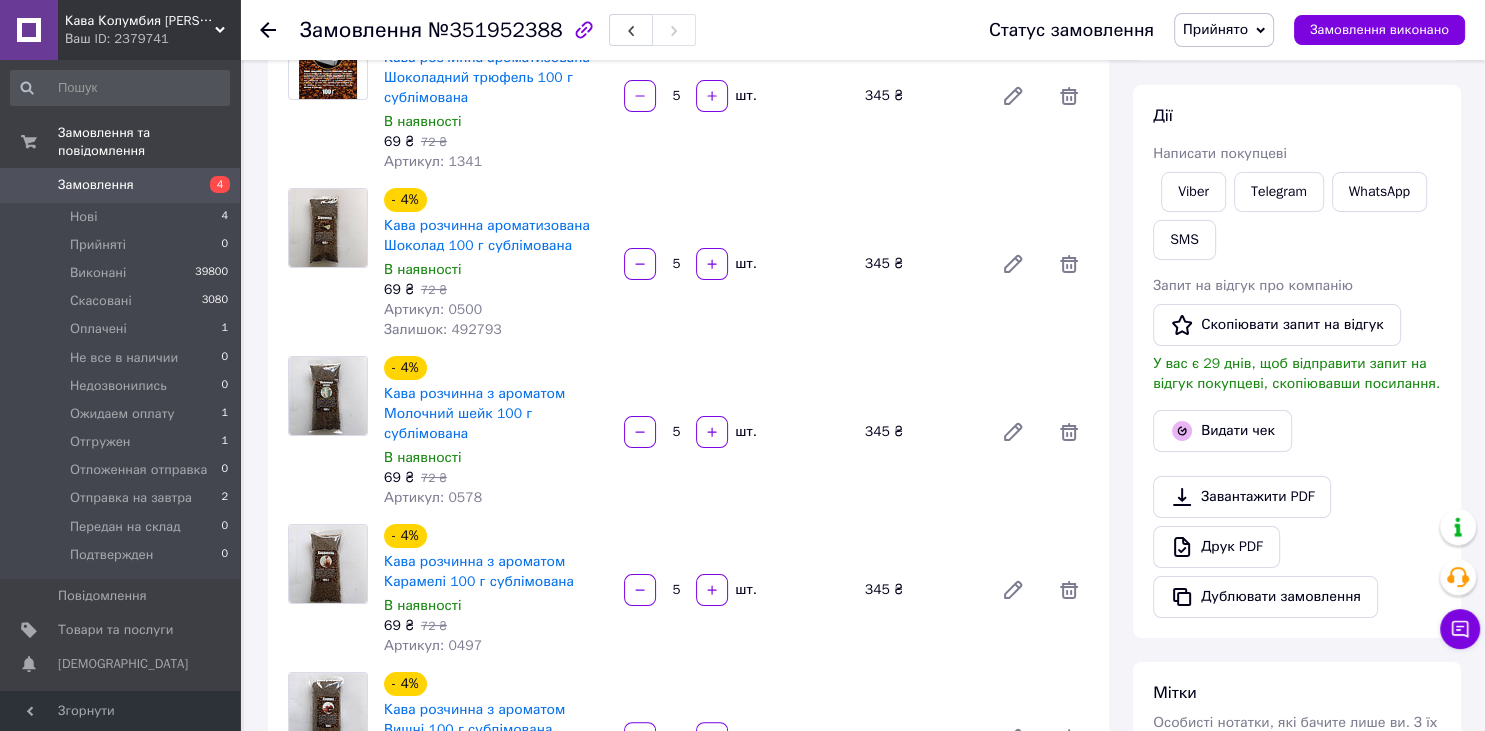 drag, startPoint x: 530, startPoint y: 463, endPoint x: 503, endPoint y: 465, distance: 27.073973 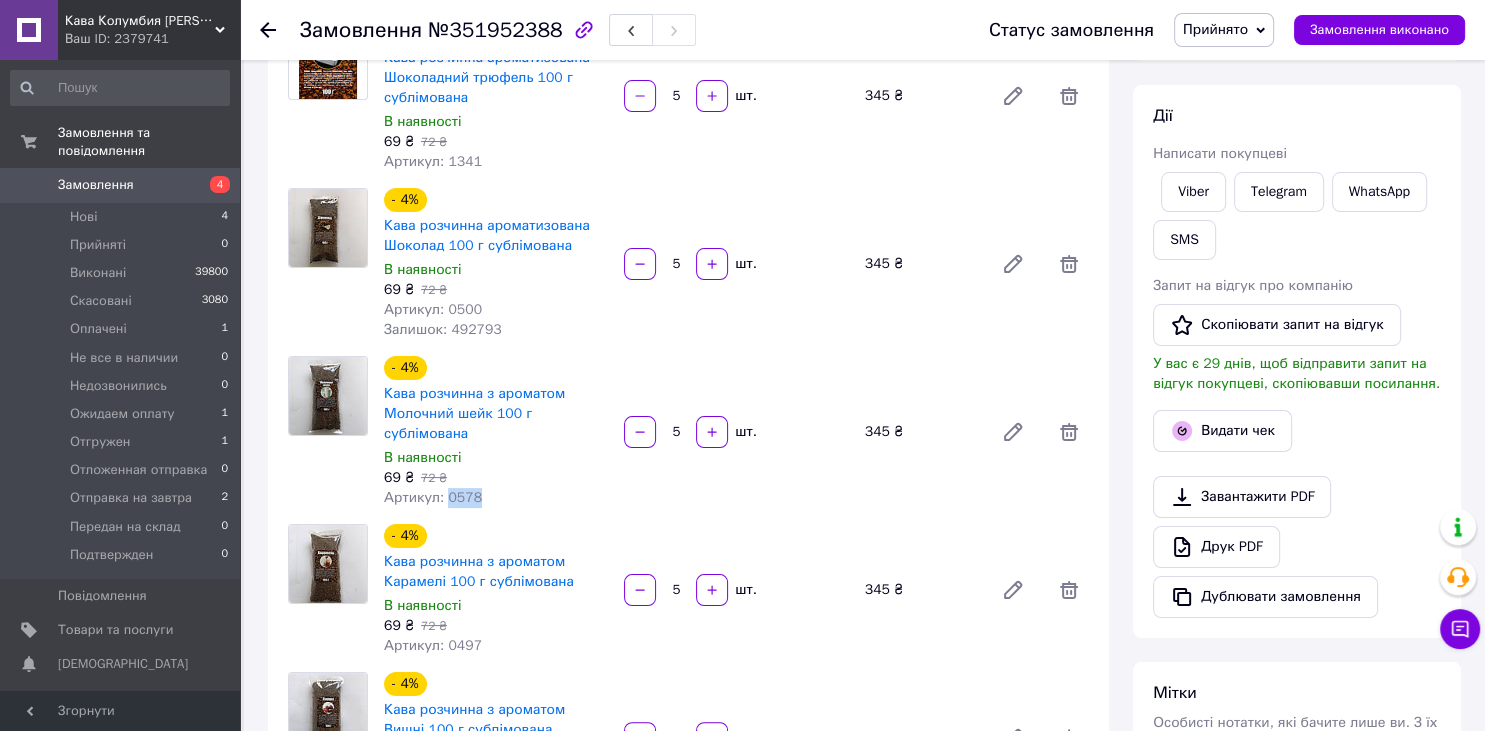 drag, startPoint x: 475, startPoint y: 498, endPoint x: 446, endPoint y: 498, distance: 29 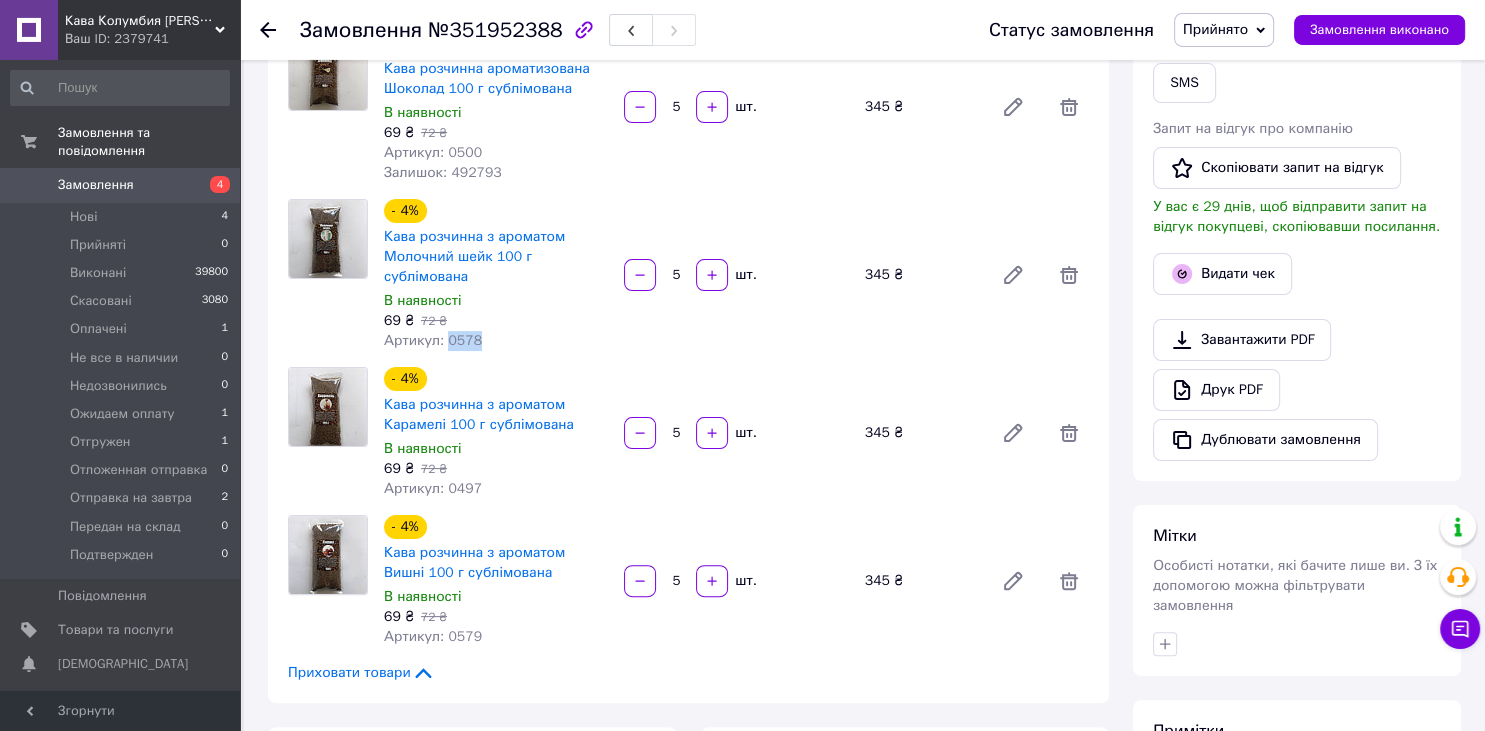 scroll, scrollTop: 422, scrollLeft: 0, axis: vertical 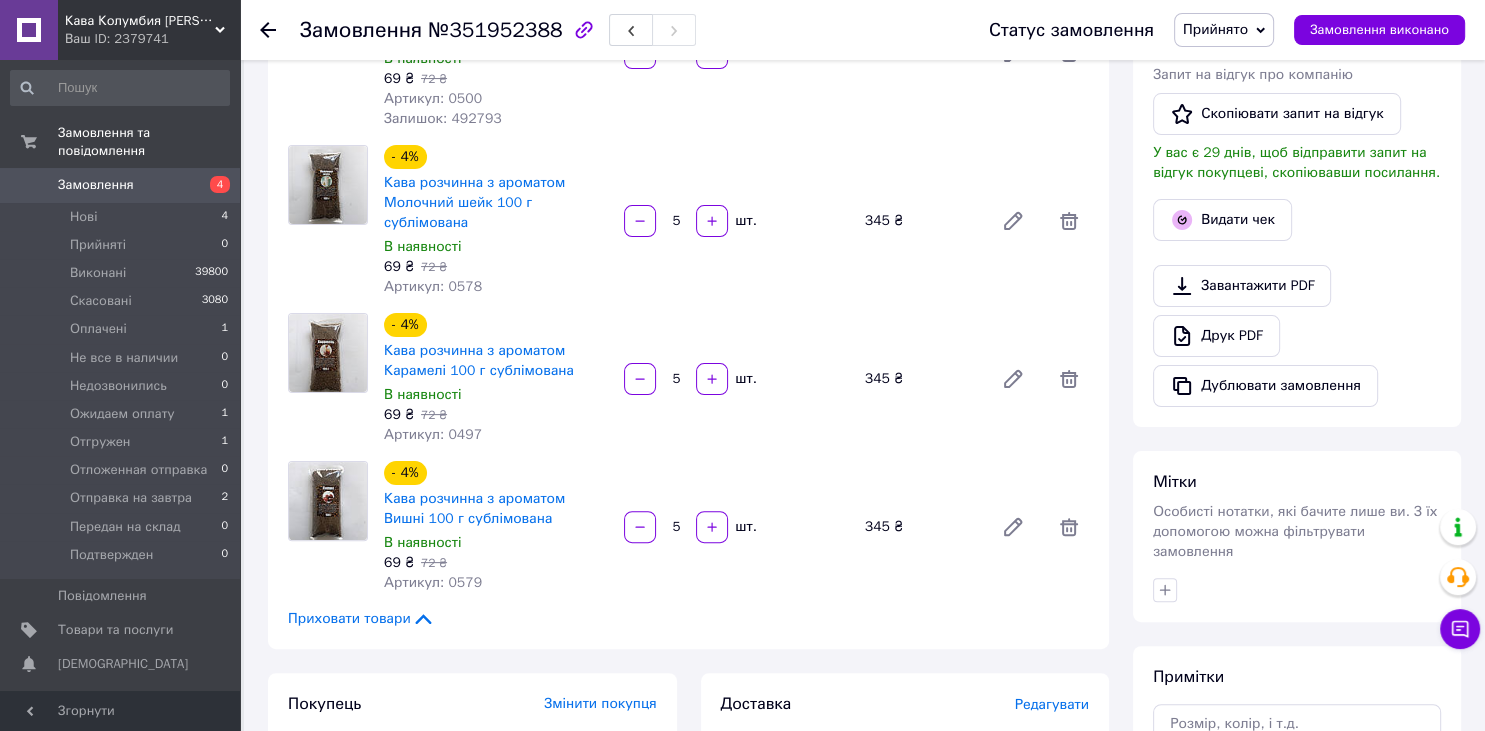 click on "69 ₴   72 ₴" at bounding box center (496, 415) 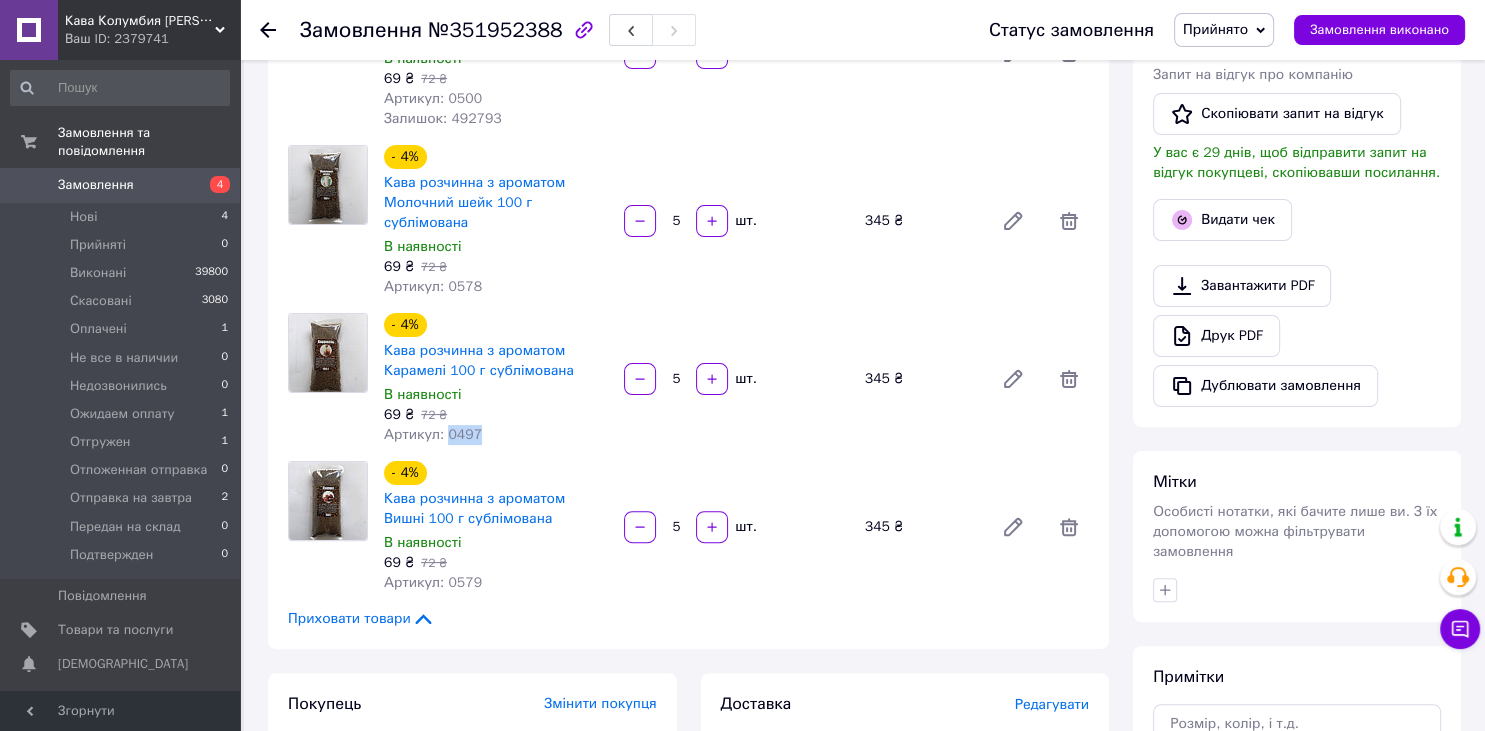 drag, startPoint x: 476, startPoint y: 439, endPoint x: 442, endPoint y: 437, distance: 34.058773 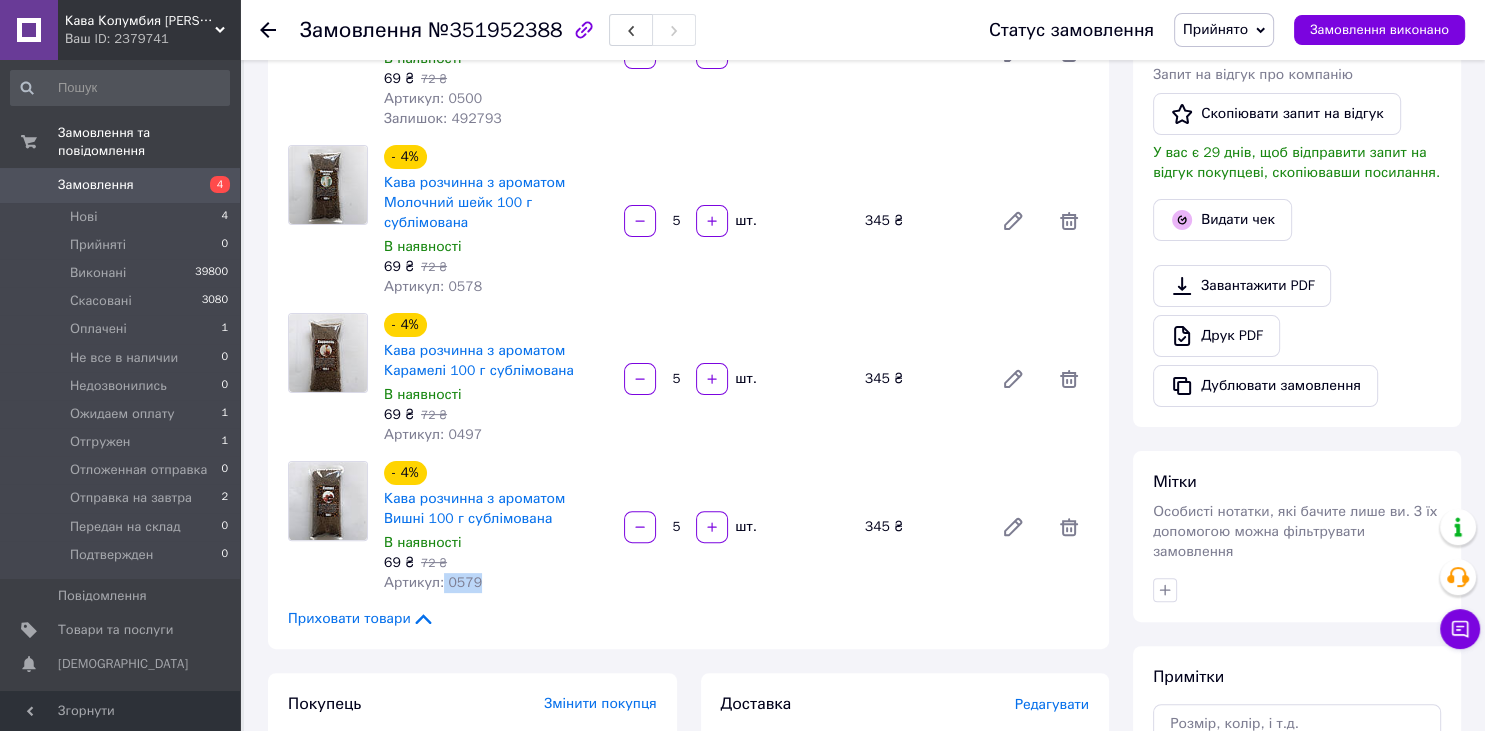 drag, startPoint x: 481, startPoint y: 585, endPoint x: 441, endPoint y: 583, distance: 40.04997 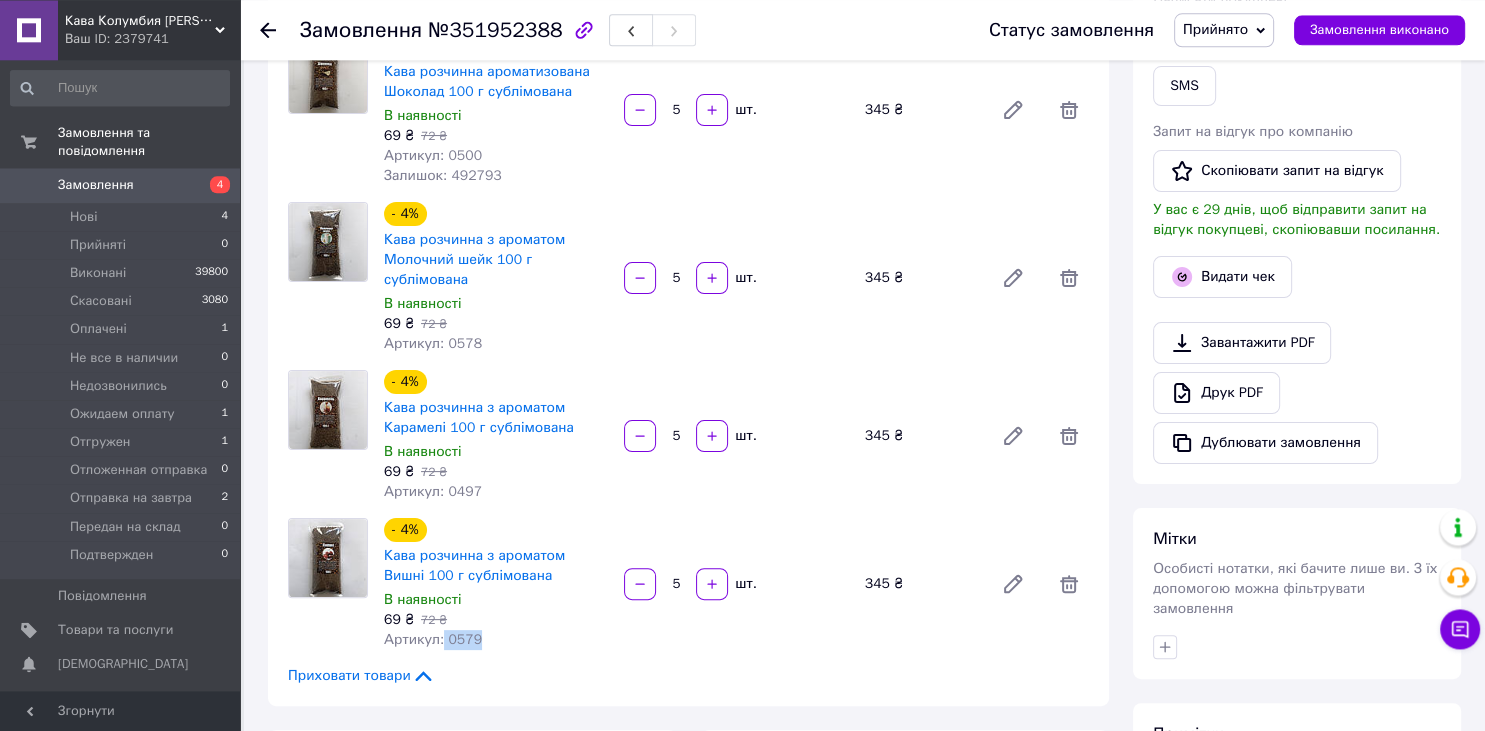 scroll, scrollTop: 422, scrollLeft: 0, axis: vertical 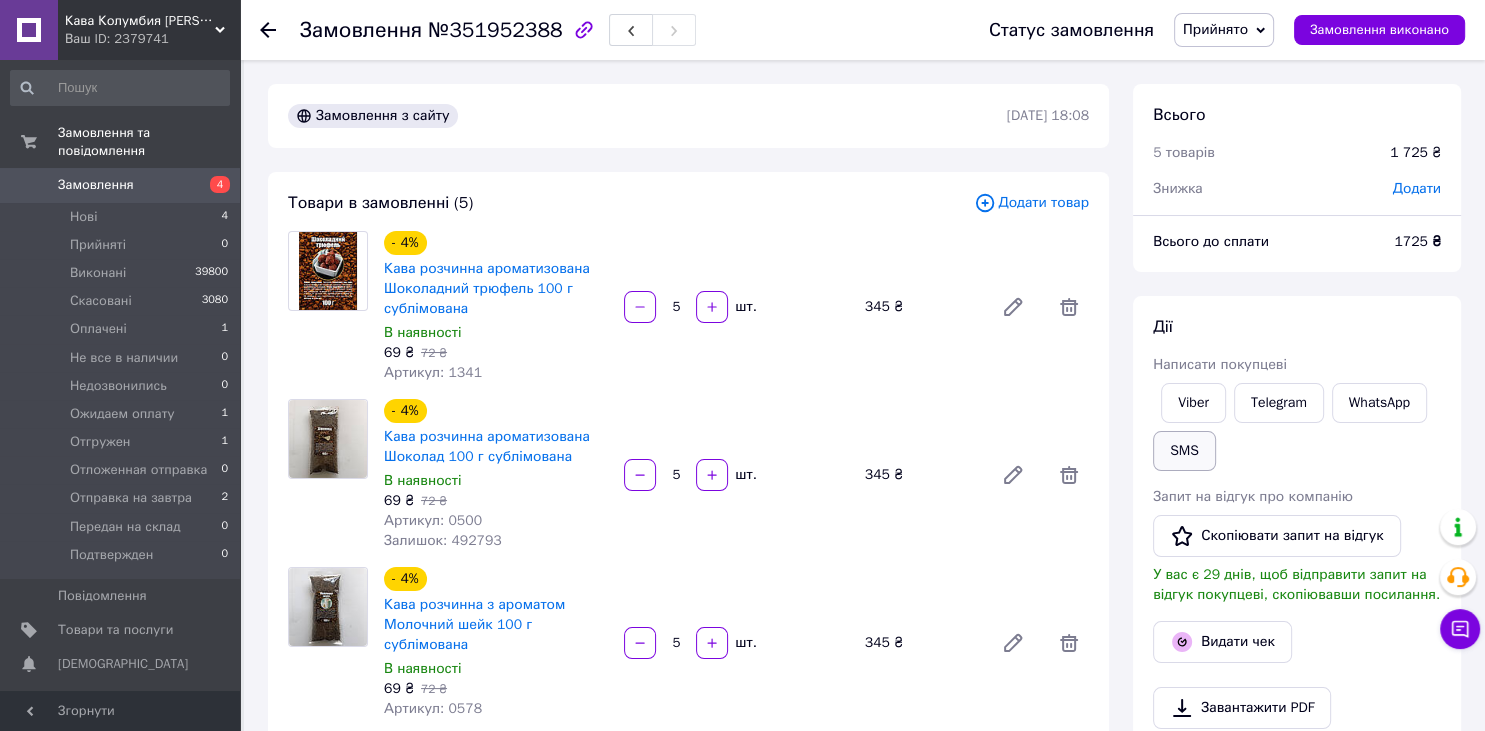 click on "SMS" at bounding box center [1184, 451] 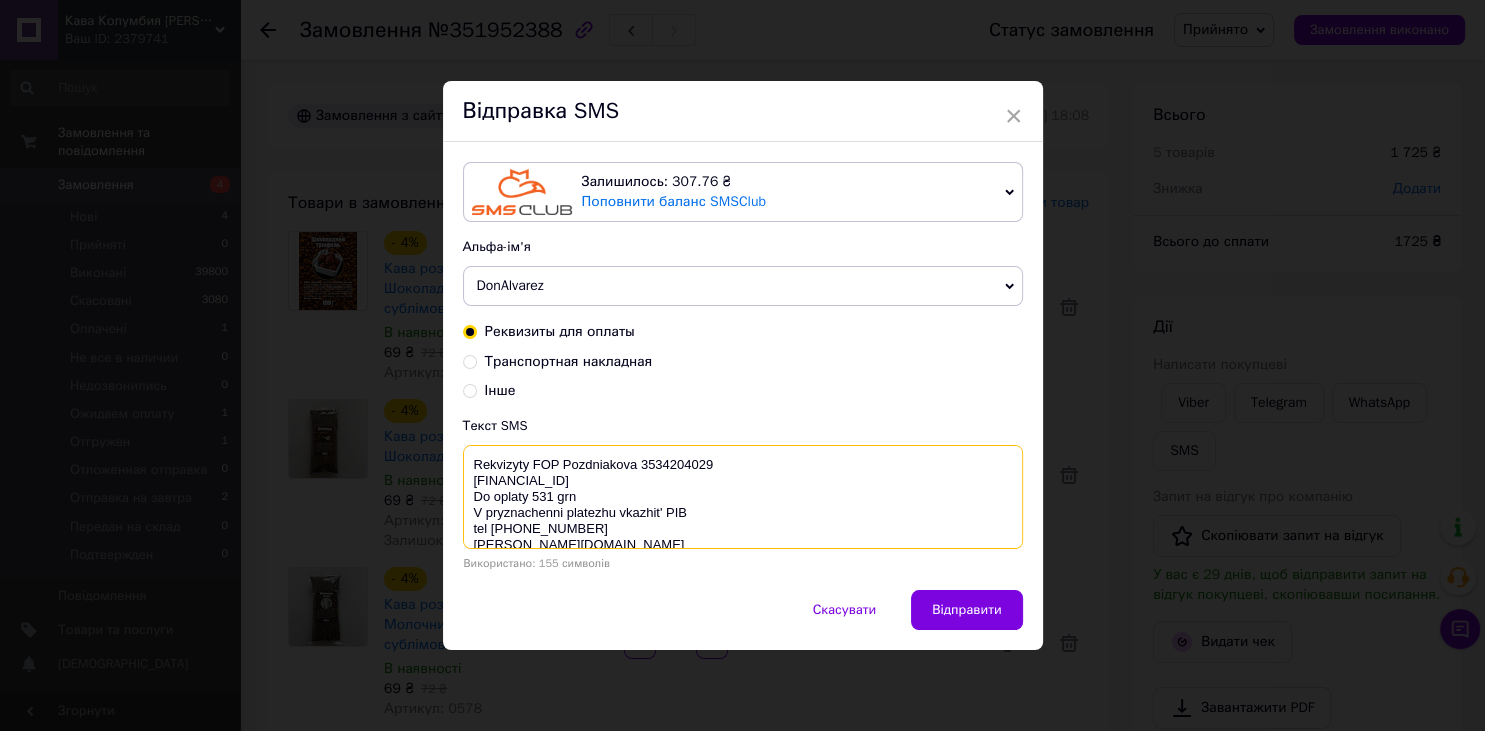 click on "Rekvizyty FOP Pozdniakova 3534204029
[FINANCIAL_ID]
Do oplaty 531 grn
V pryznachenni platezhu vkazhit' PIB
tel [PHONE_NUMBER]
[PERSON_NAME][DOMAIN_NAME]" at bounding box center [743, 497] 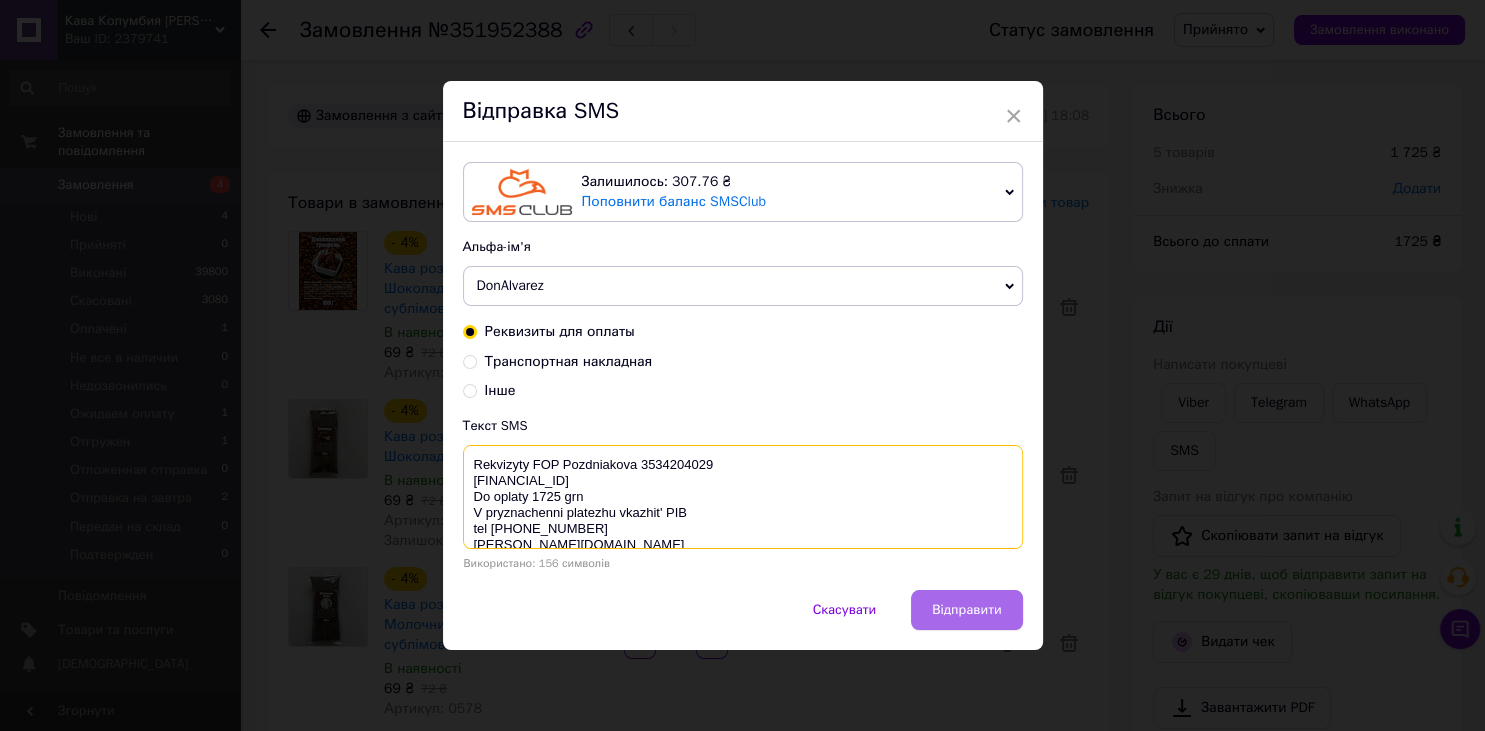 type on "Rekvizyty FOP Pozdniakova 3534204029
UA923052990000026004001041647
Do oplaty 1725 grn
V pryznachenni platezhu vkazhit' PIB
tel 0667701007
don-alvarez.com.ua" 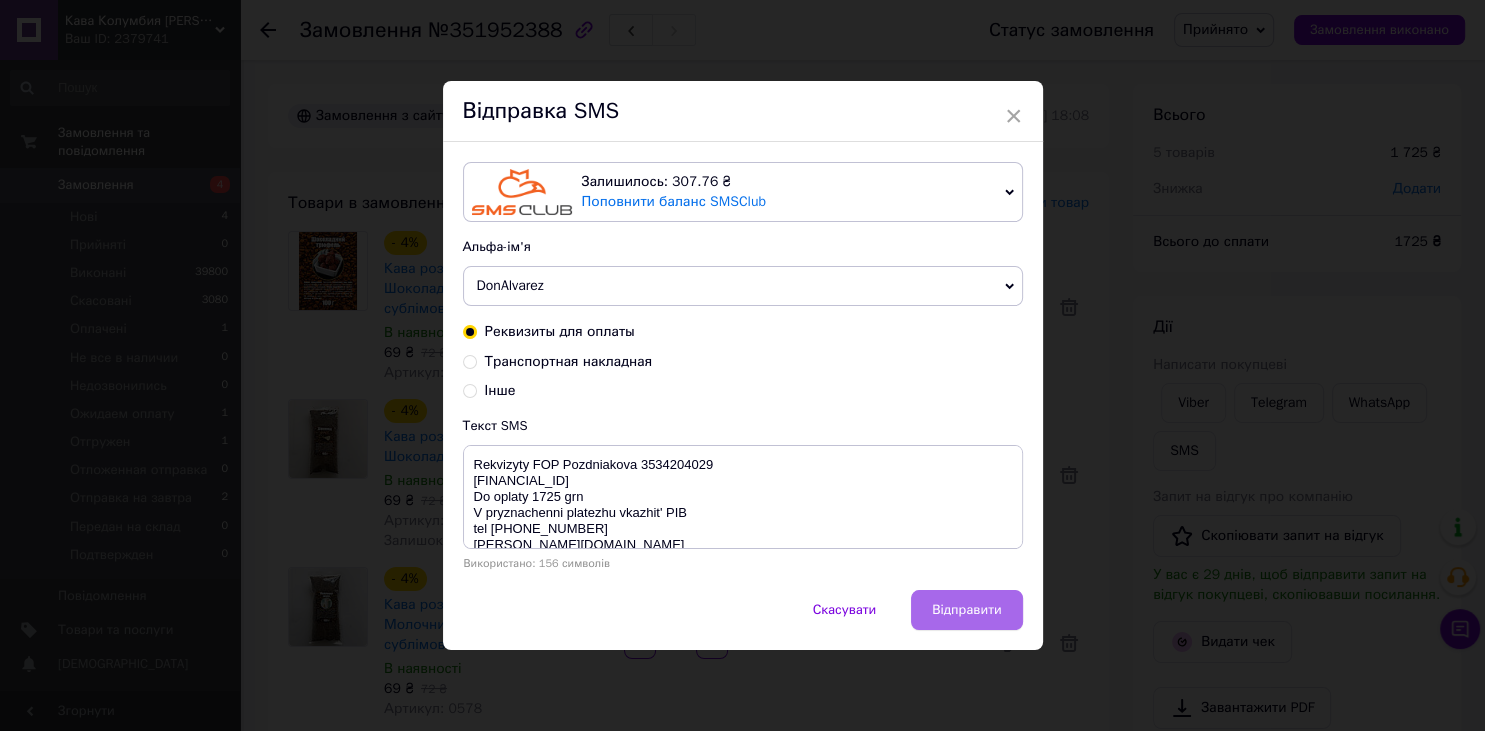 click on "Відправити" at bounding box center (966, 610) 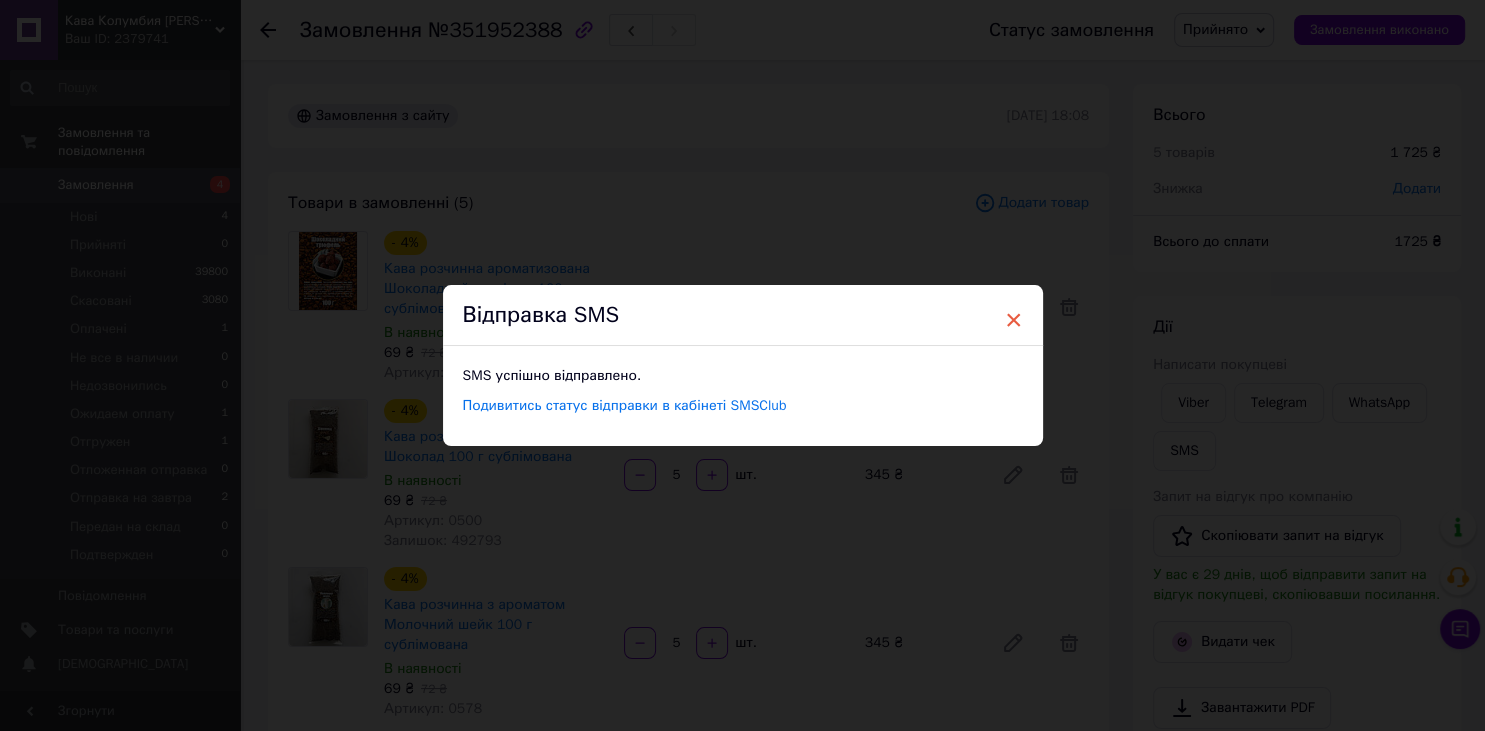 click on "×" at bounding box center (1014, 320) 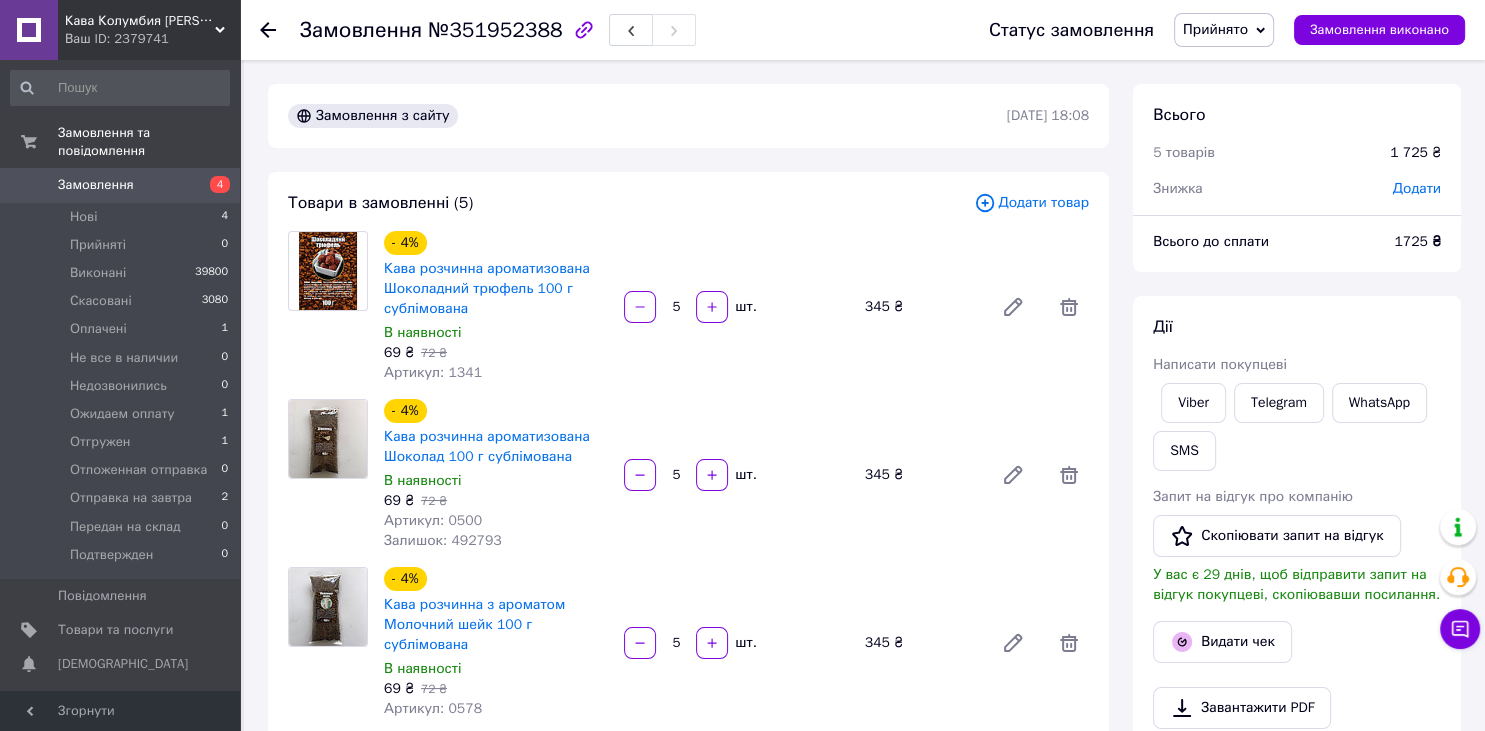 click on "Прийнято" at bounding box center (1215, 29) 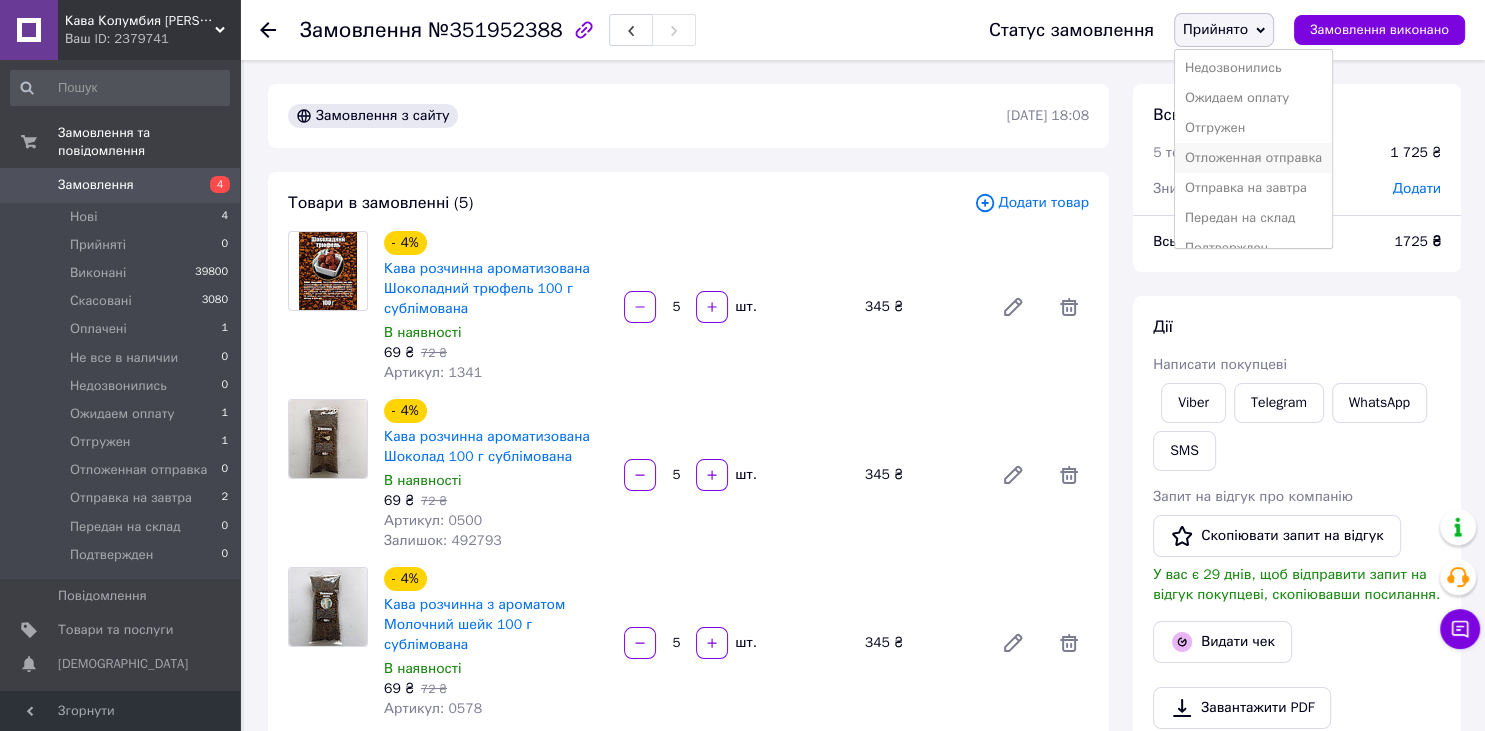 scroll, scrollTop: 142, scrollLeft: 0, axis: vertical 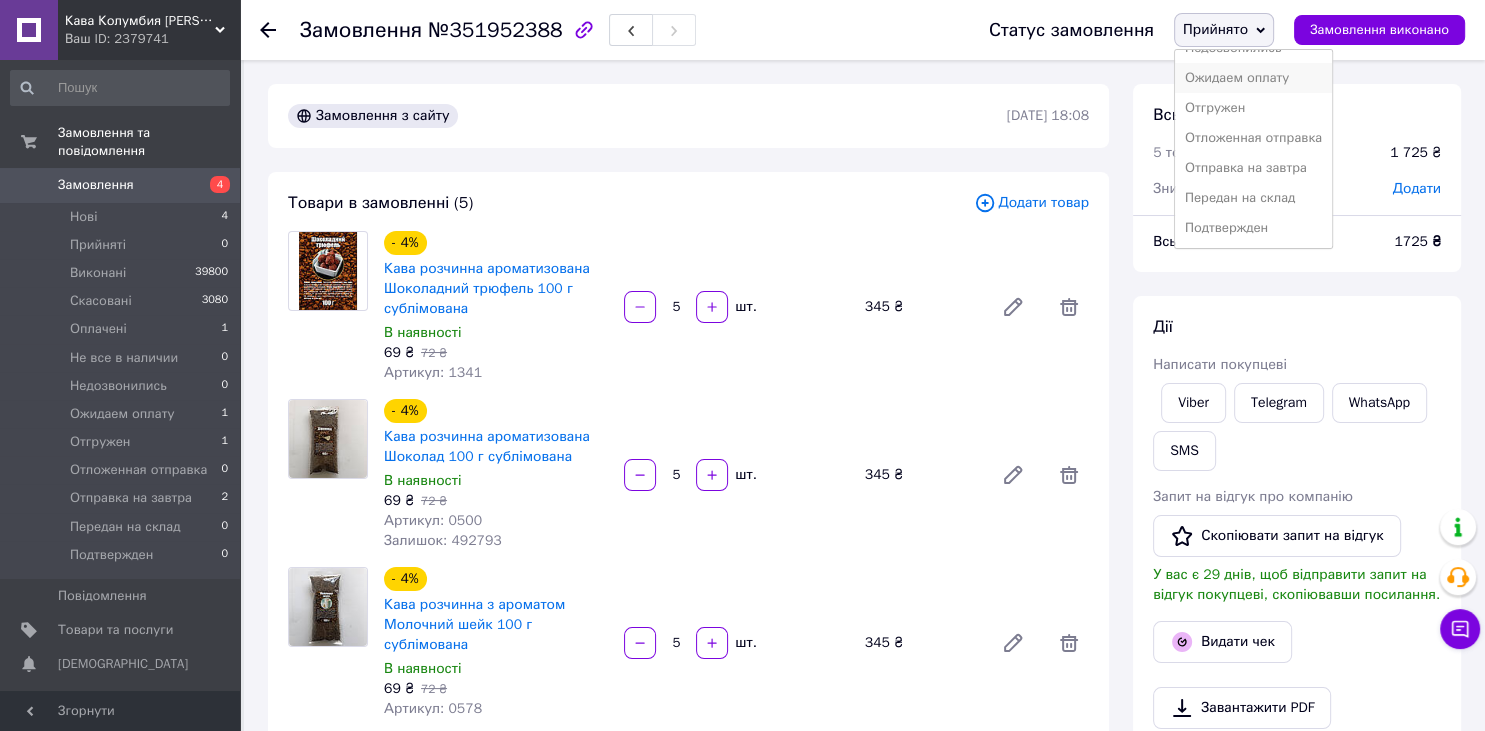 click on "Ожидаем оплату" at bounding box center (1253, 78) 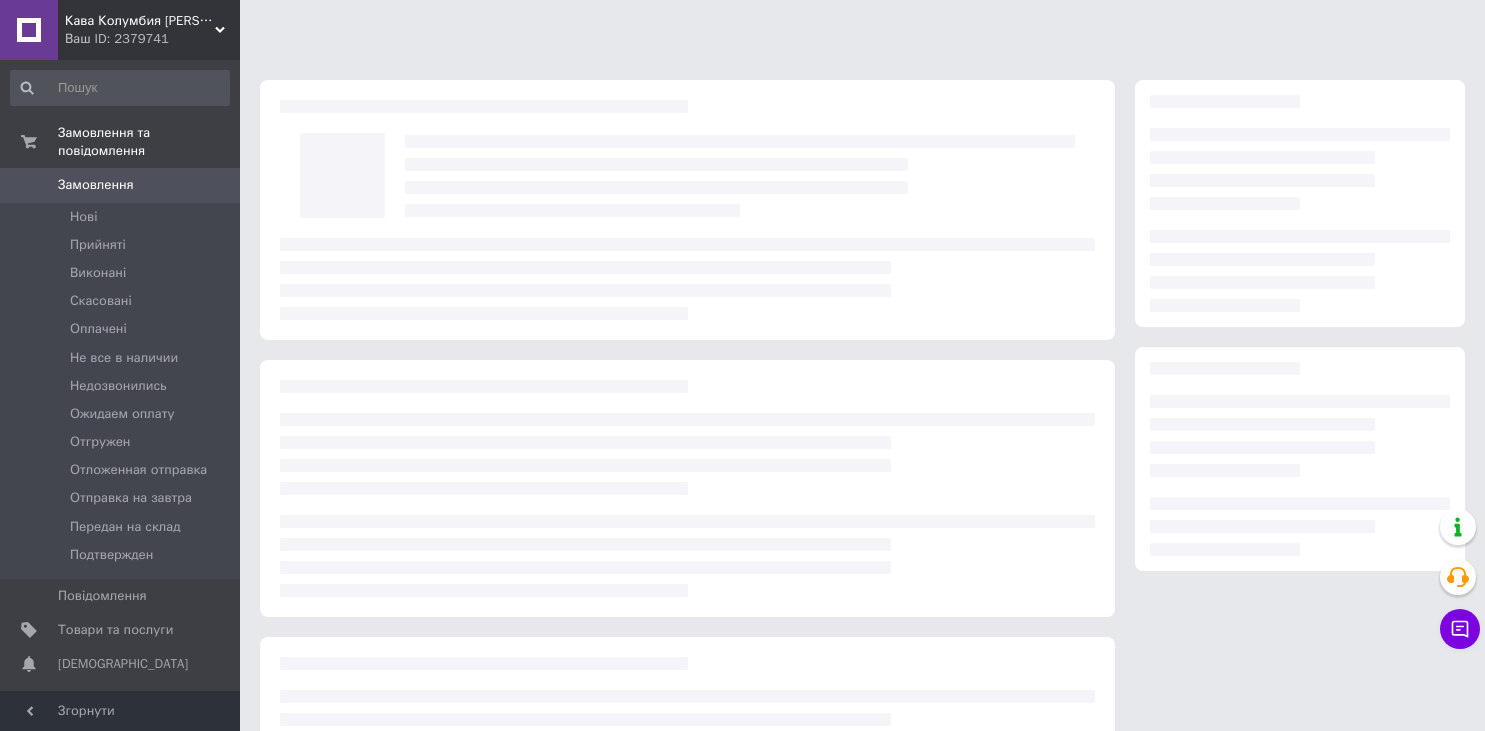 scroll, scrollTop: 0, scrollLeft: 0, axis: both 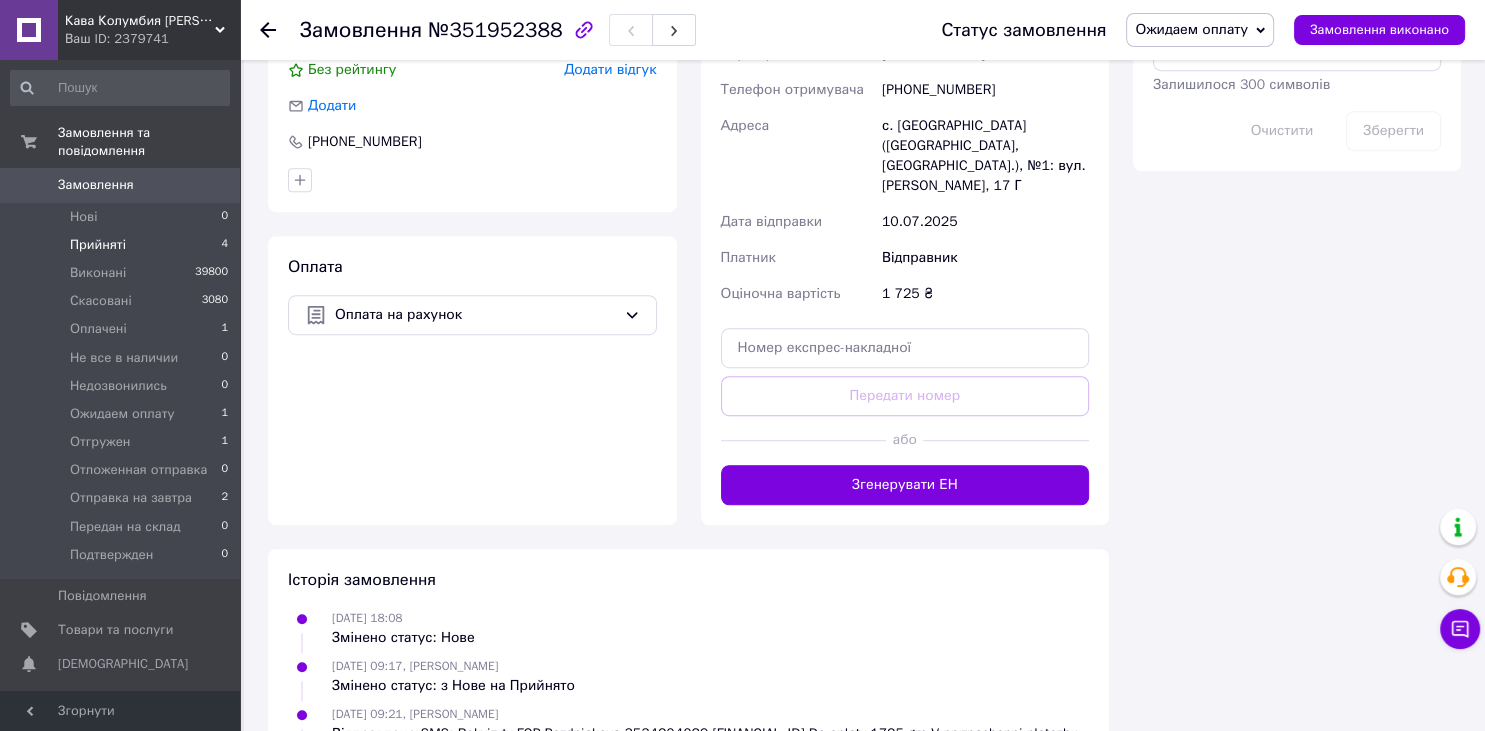 click on "Прийняті 4" at bounding box center (120, 245) 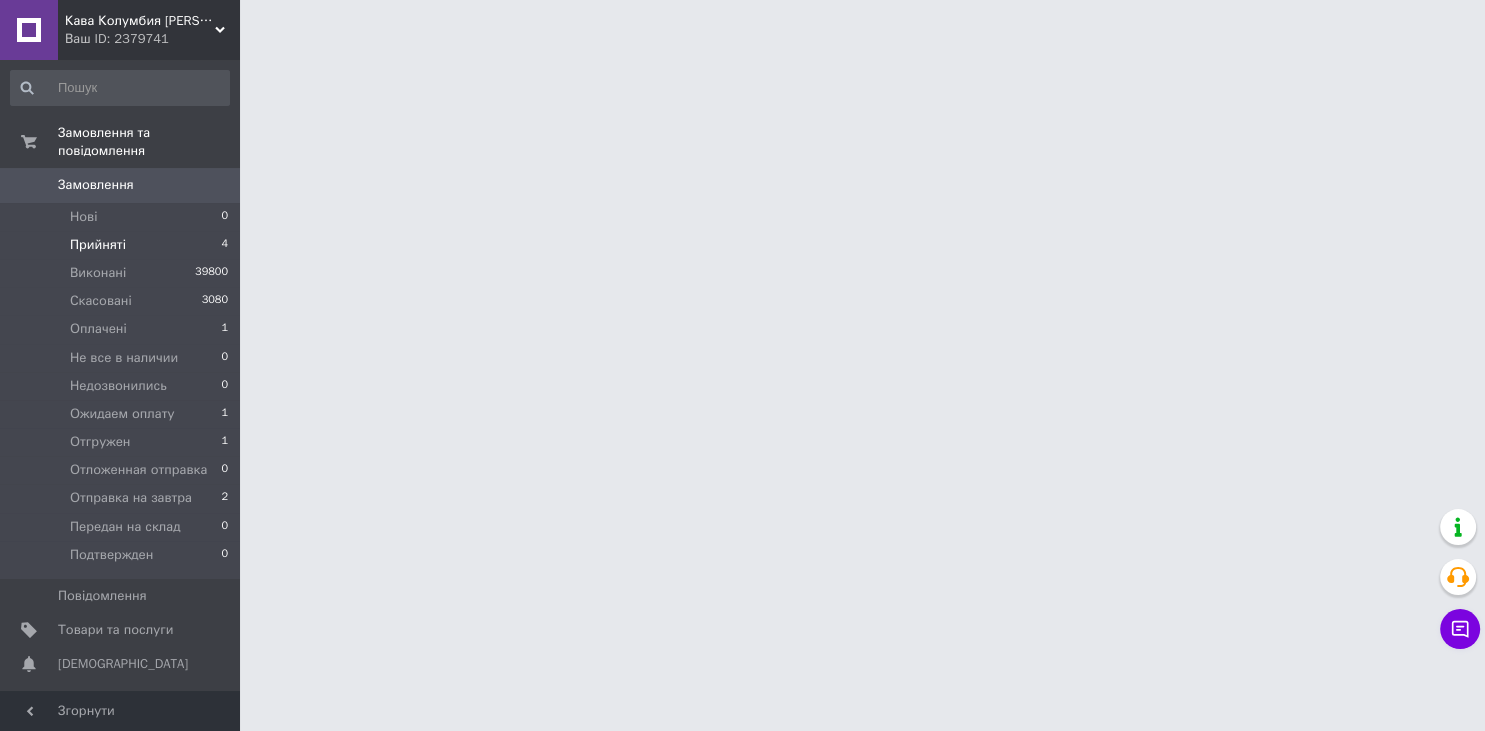 scroll, scrollTop: 0, scrollLeft: 0, axis: both 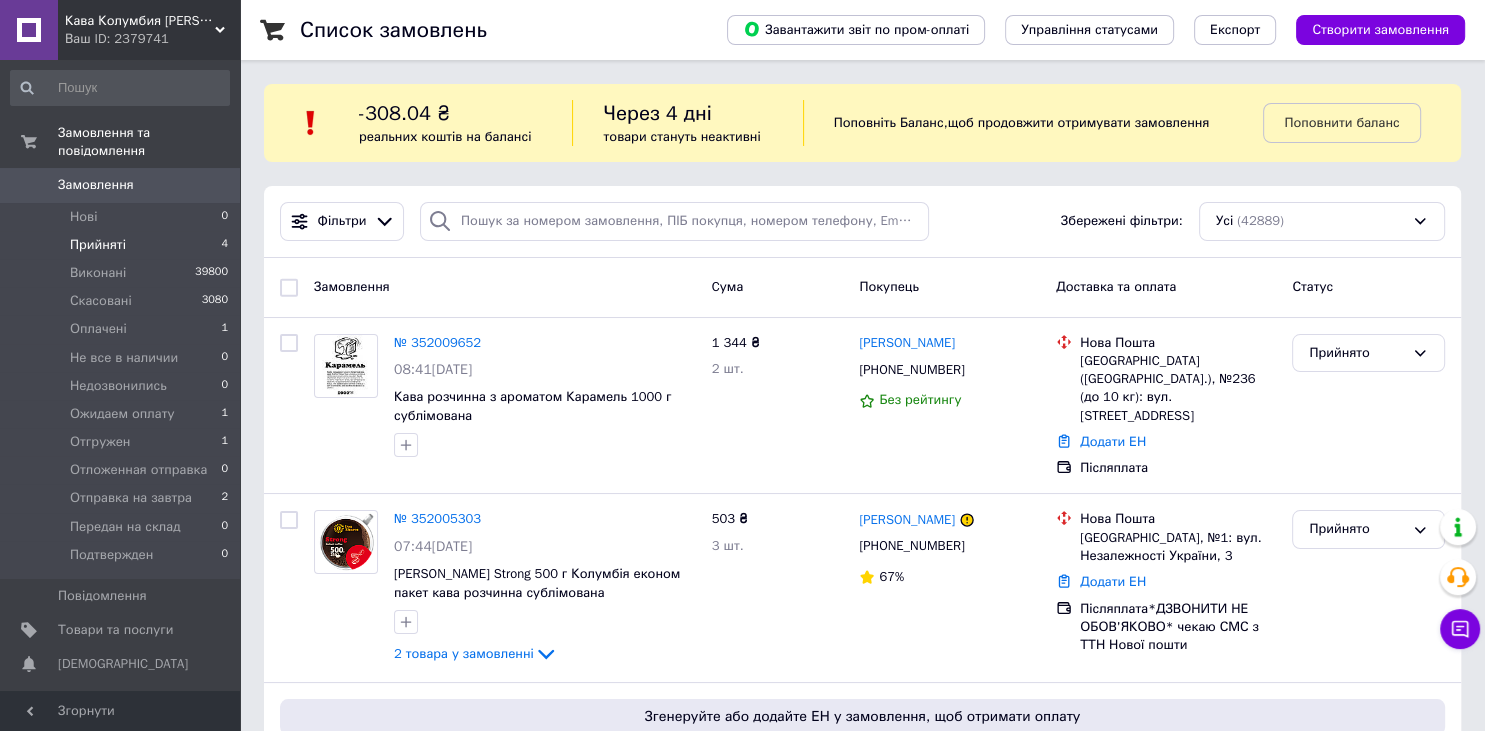 click on "Прийняті" at bounding box center (98, 245) 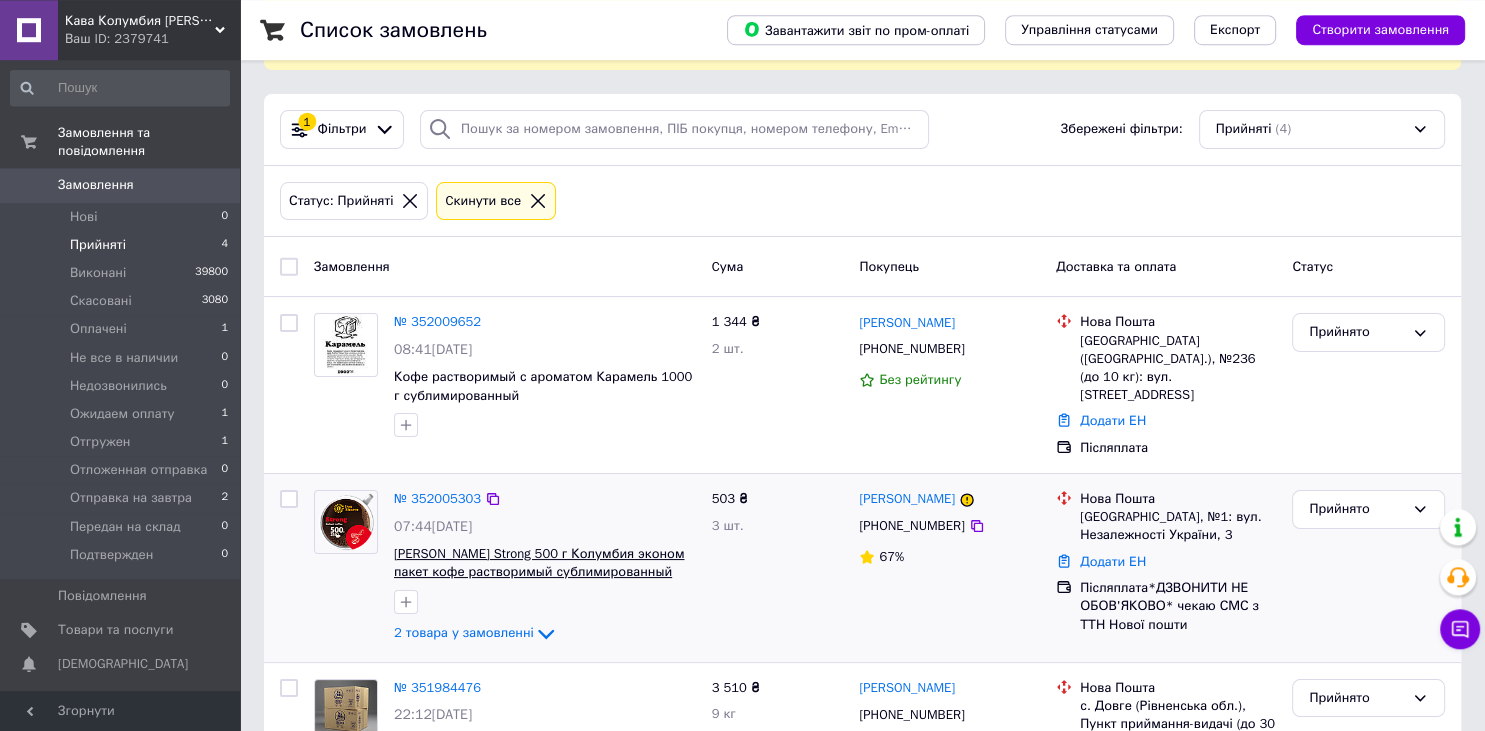 scroll, scrollTop: 184, scrollLeft: 0, axis: vertical 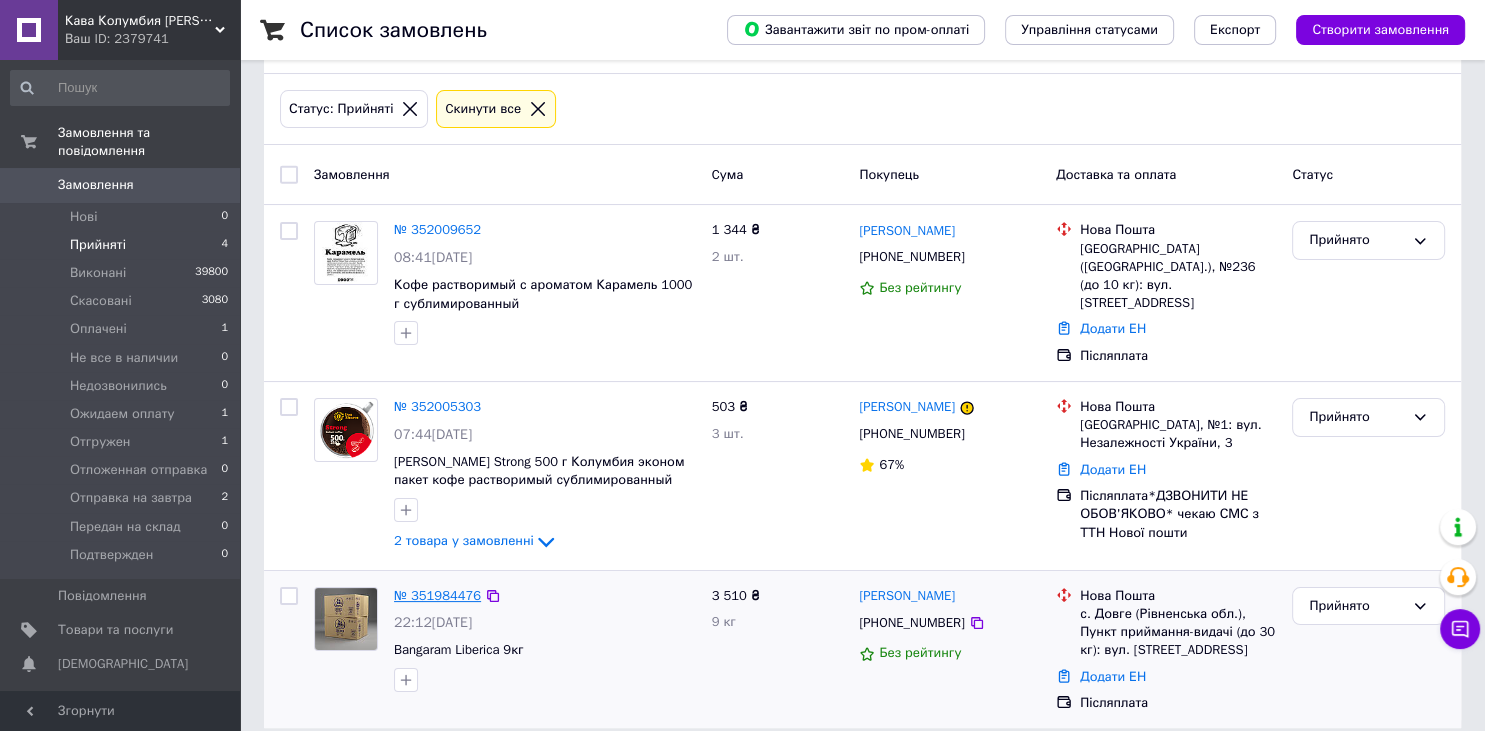 click on "№ 351984476" at bounding box center (437, 595) 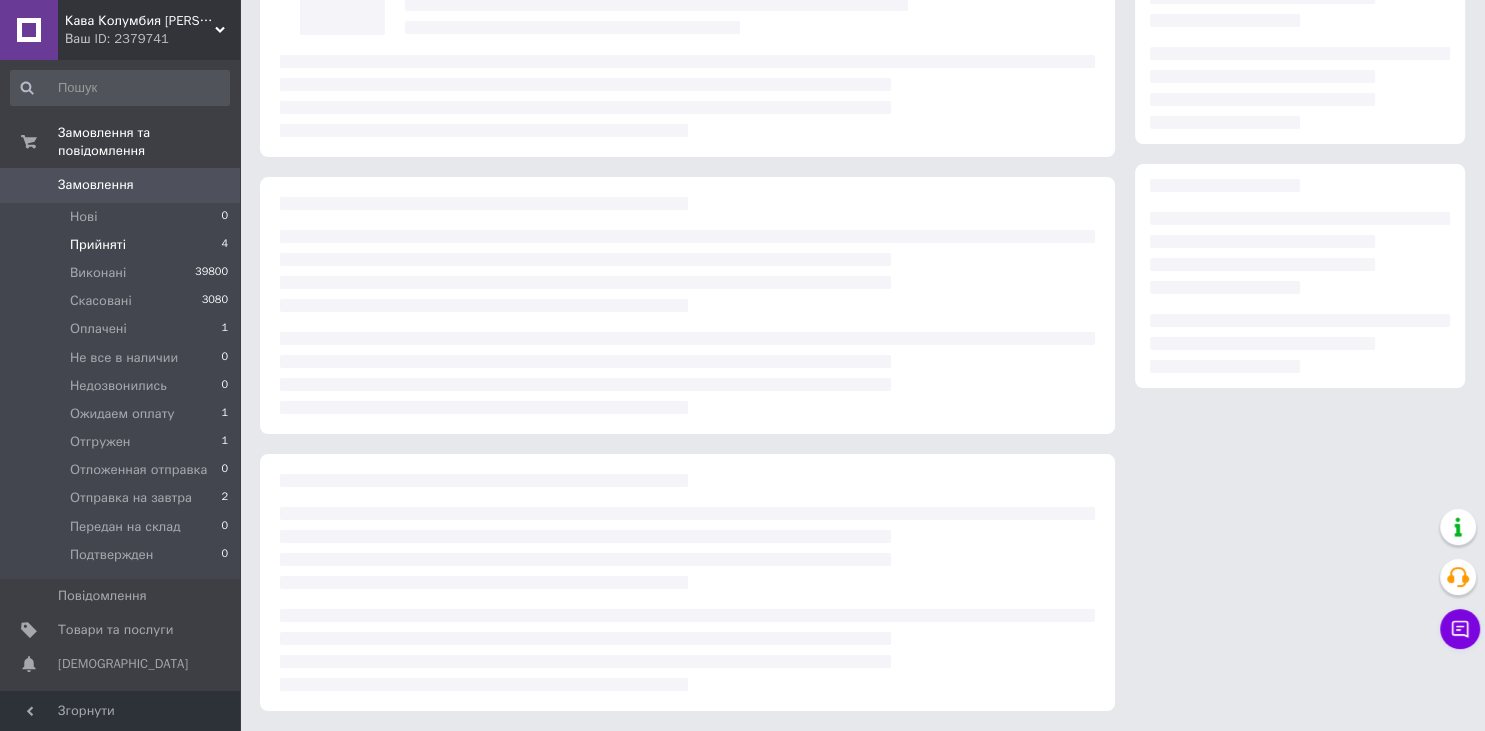 scroll, scrollTop: 102, scrollLeft: 0, axis: vertical 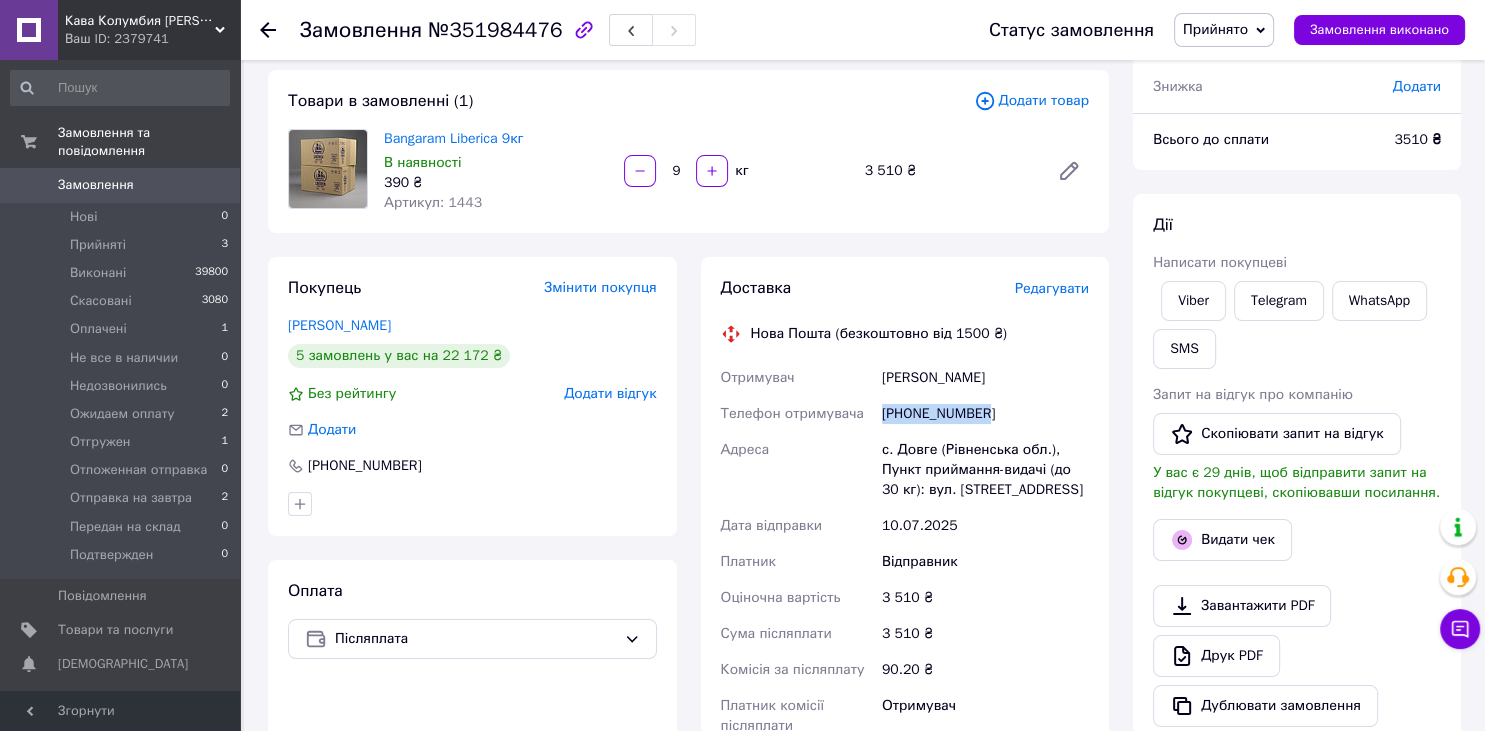 drag, startPoint x: 992, startPoint y: 416, endPoint x: 883, endPoint y: 415, distance: 109.004585 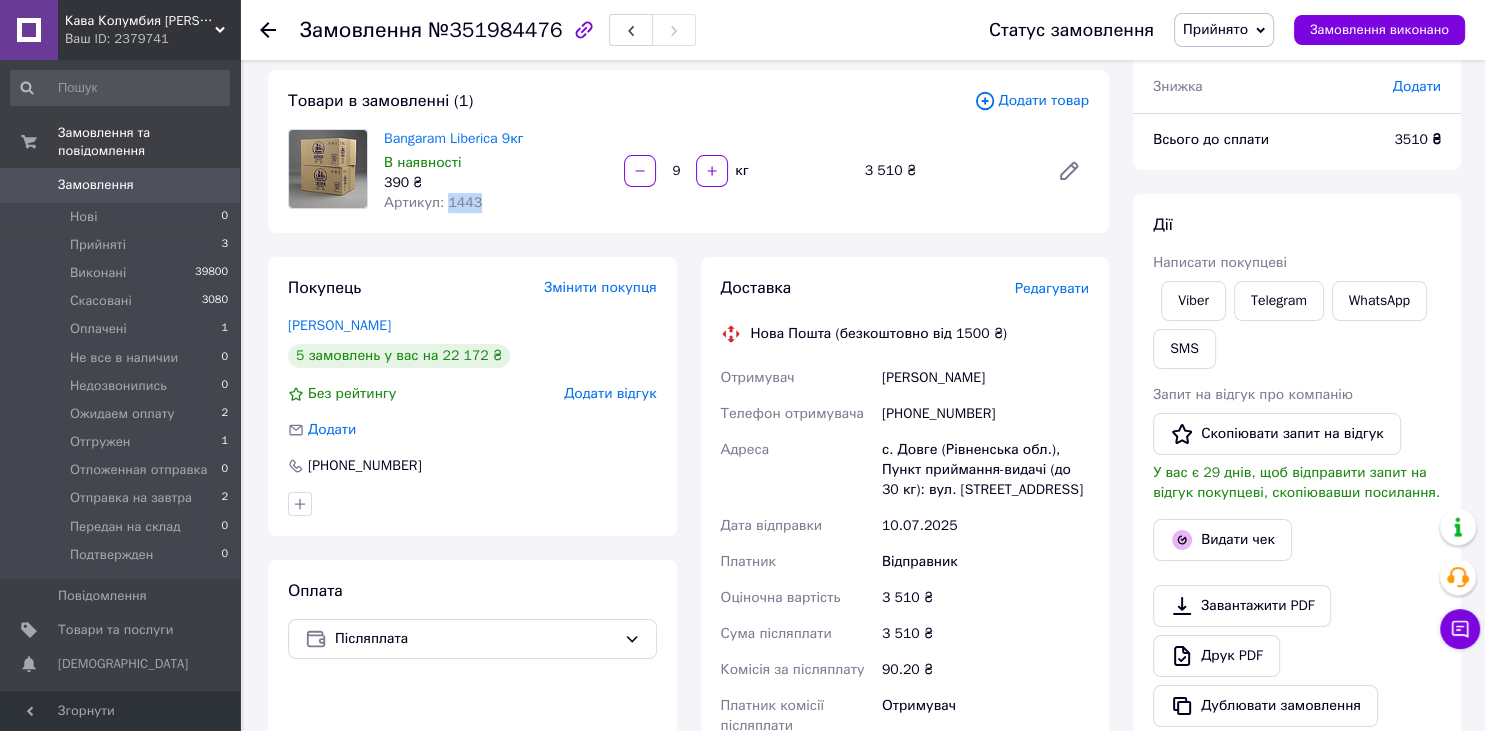 drag, startPoint x: 484, startPoint y: 201, endPoint x: 446, endPoint y: 202, distance: 38.013157 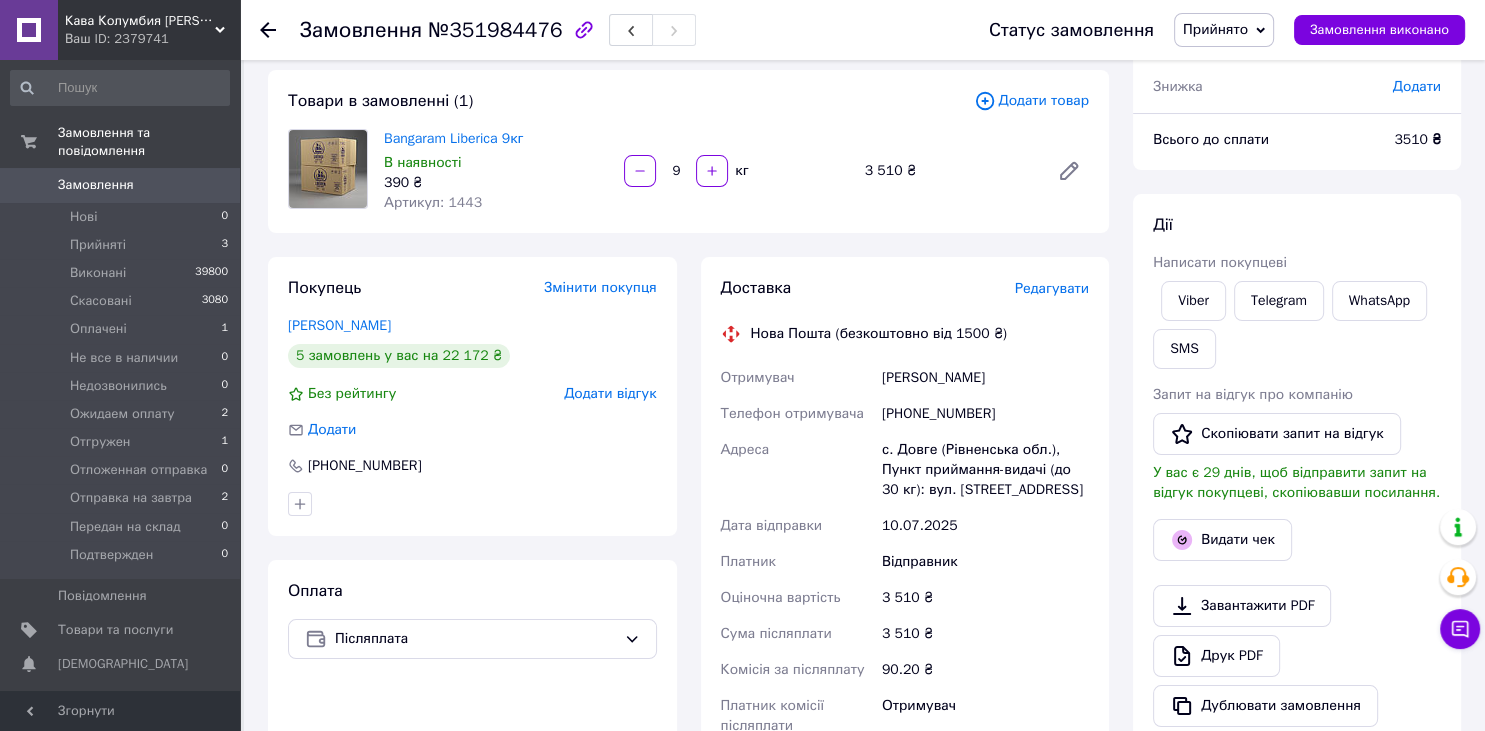click on "Bangaram Liberica 9кг В наявності 390 ₴ Артикул: 1443 9   кг 3 510 ₴" at bounding box center (736, 171) 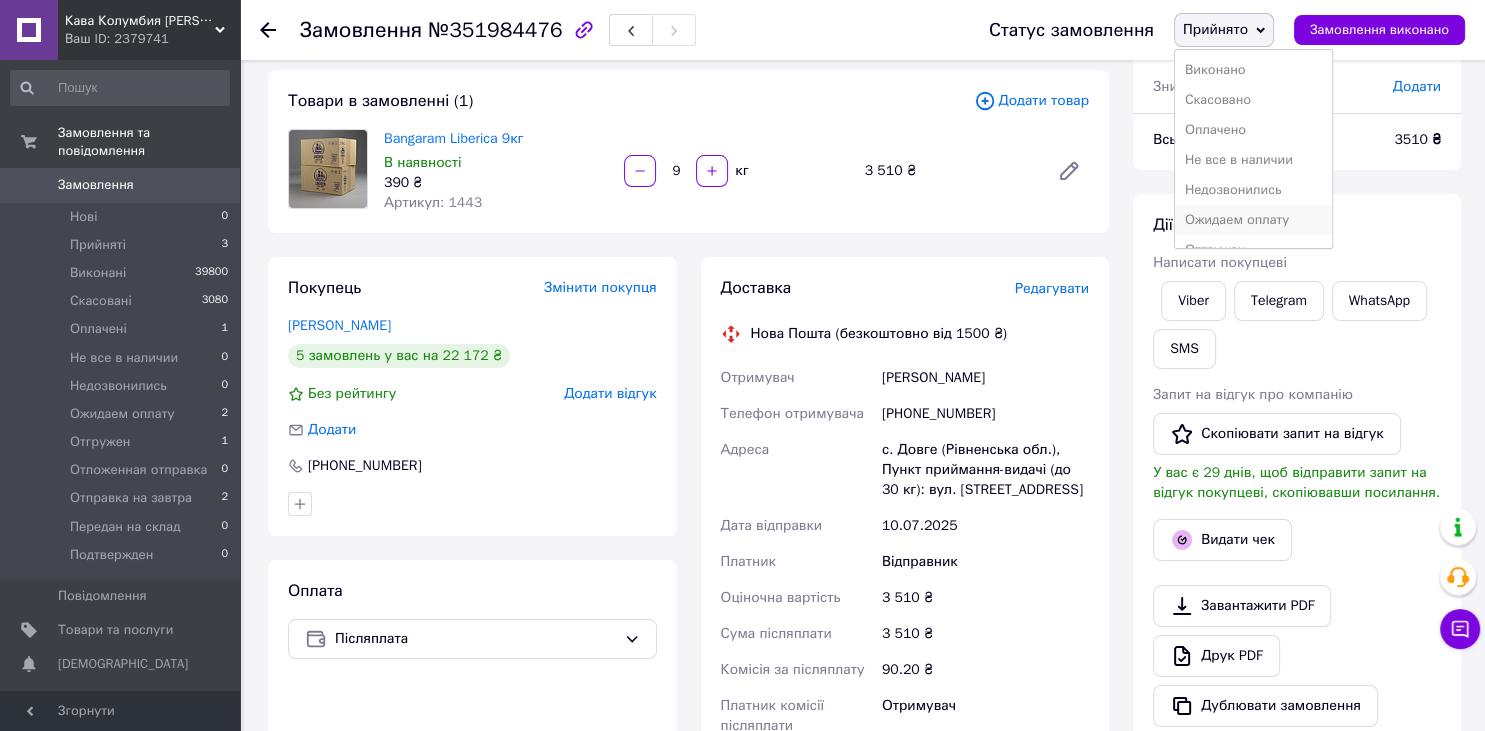 click on "Ожидаем оплату" at bounding box center [1253, 220] 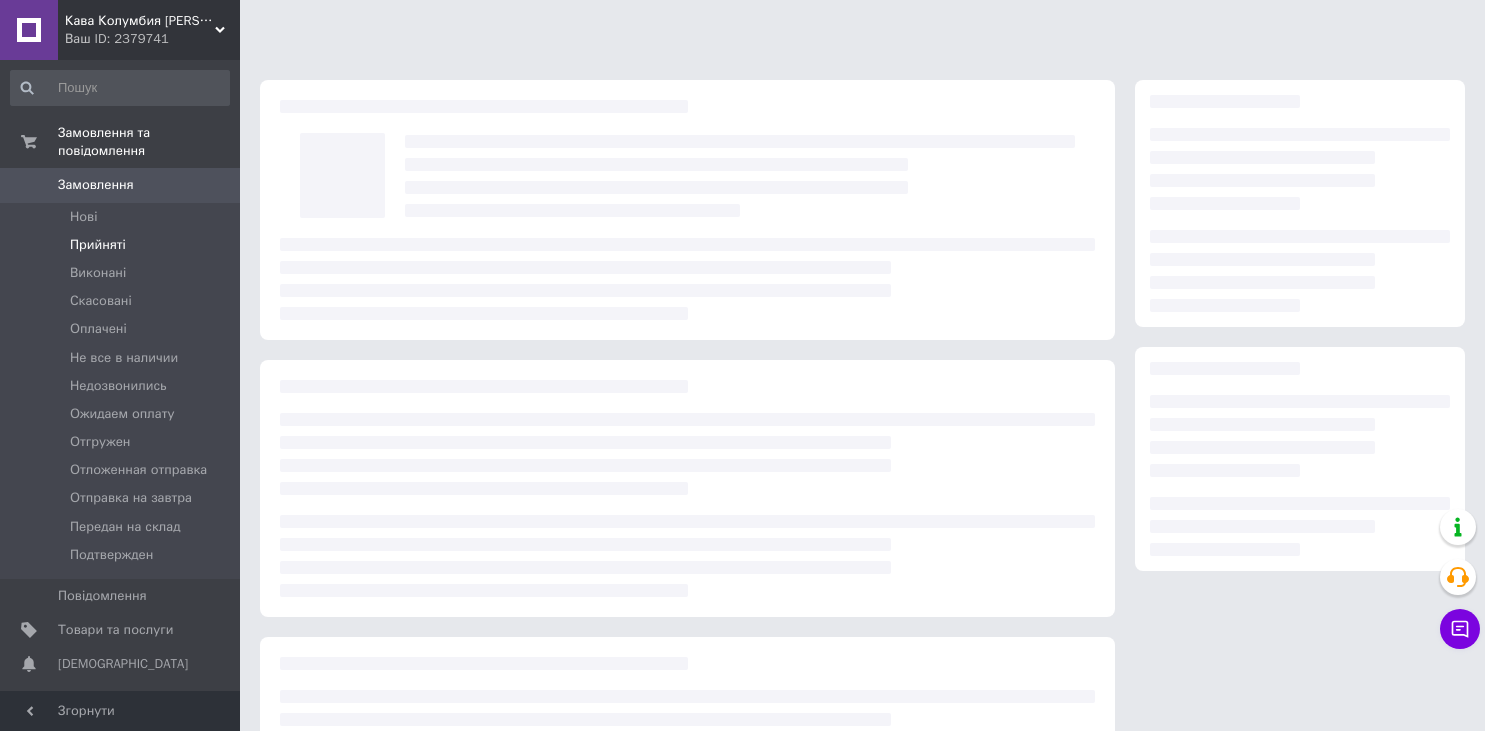 scroll, scrollTop: 0, scrollLeft: 0, axis: both 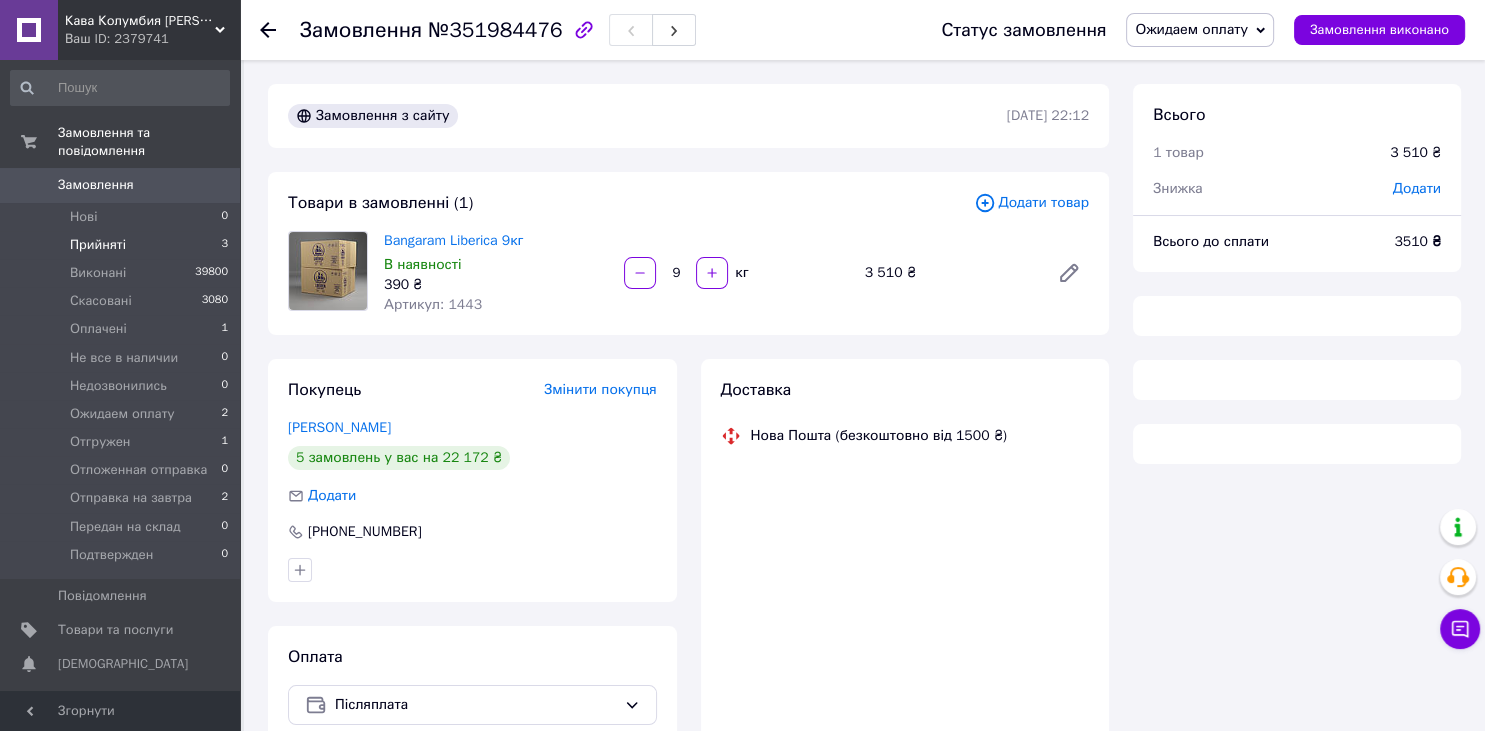 click on "Прийняті" at bounding box center [98, 245] 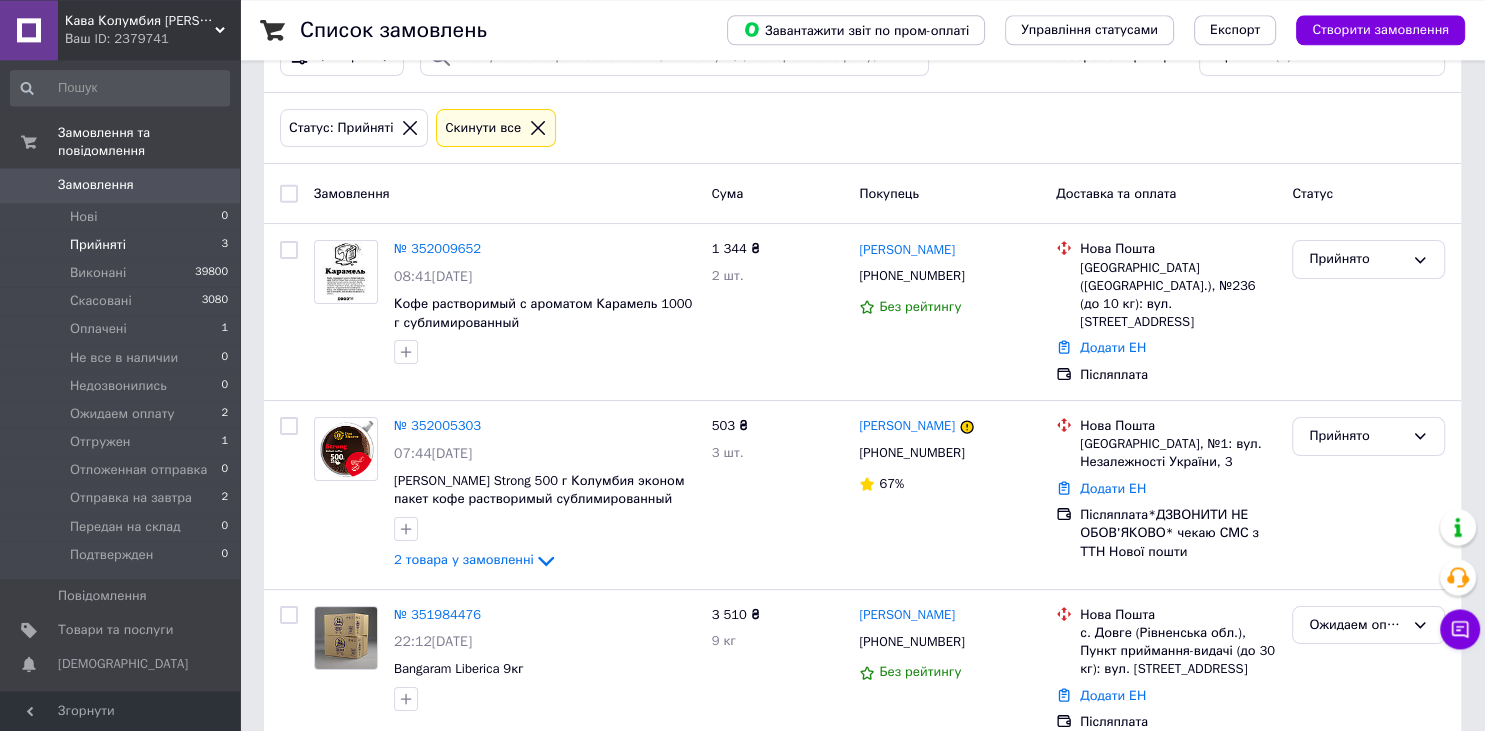scroll, scrollTop: 184, scrollLeft: 0, axis: vertical 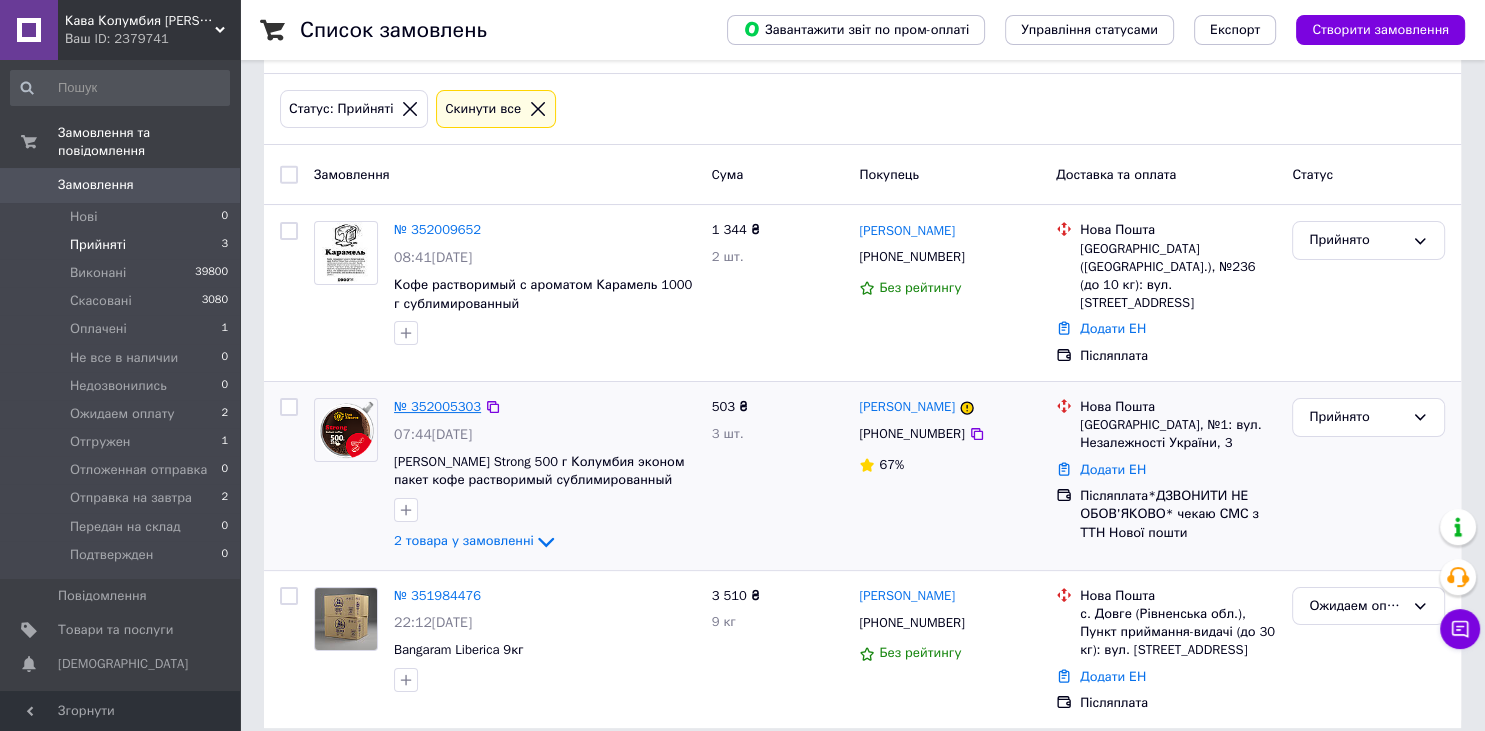 click on "№ 352005303" at bounding box center [437, 406] 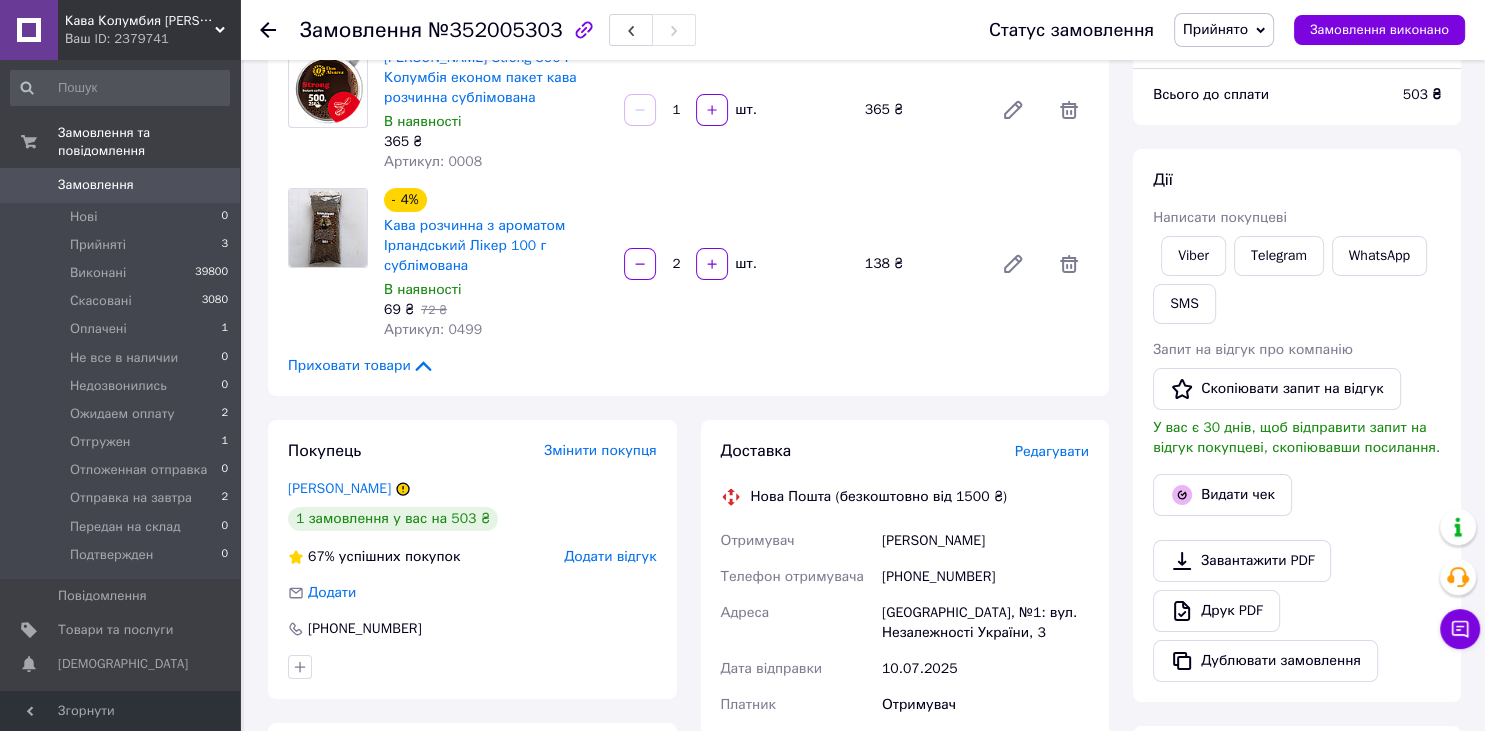scroll, scrollTop: 394, scrollLeft: 0, axis: vertical 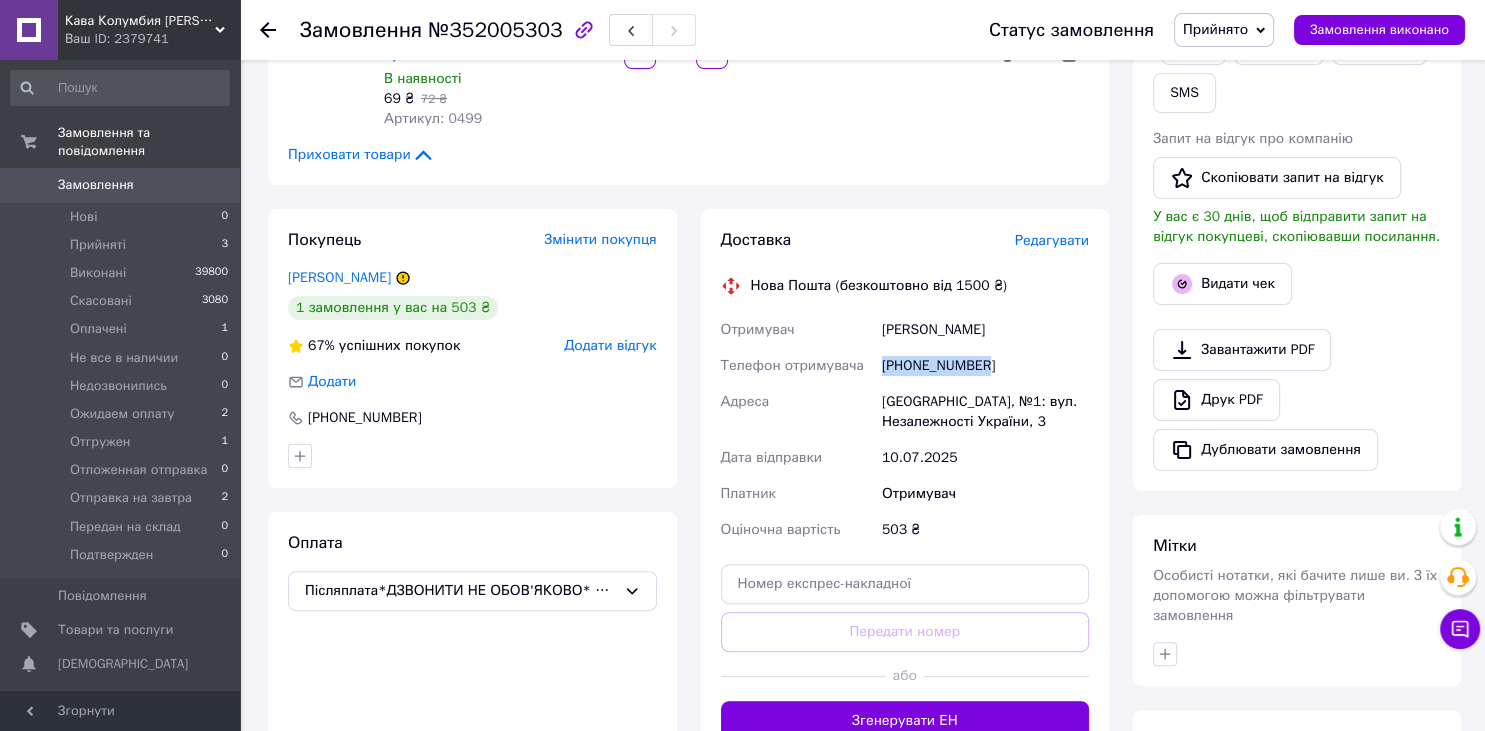 drag, startPoint x: 1016, startPoint y: 367, endPoint x: 882, endPoint y: 365, distance: 134.01492 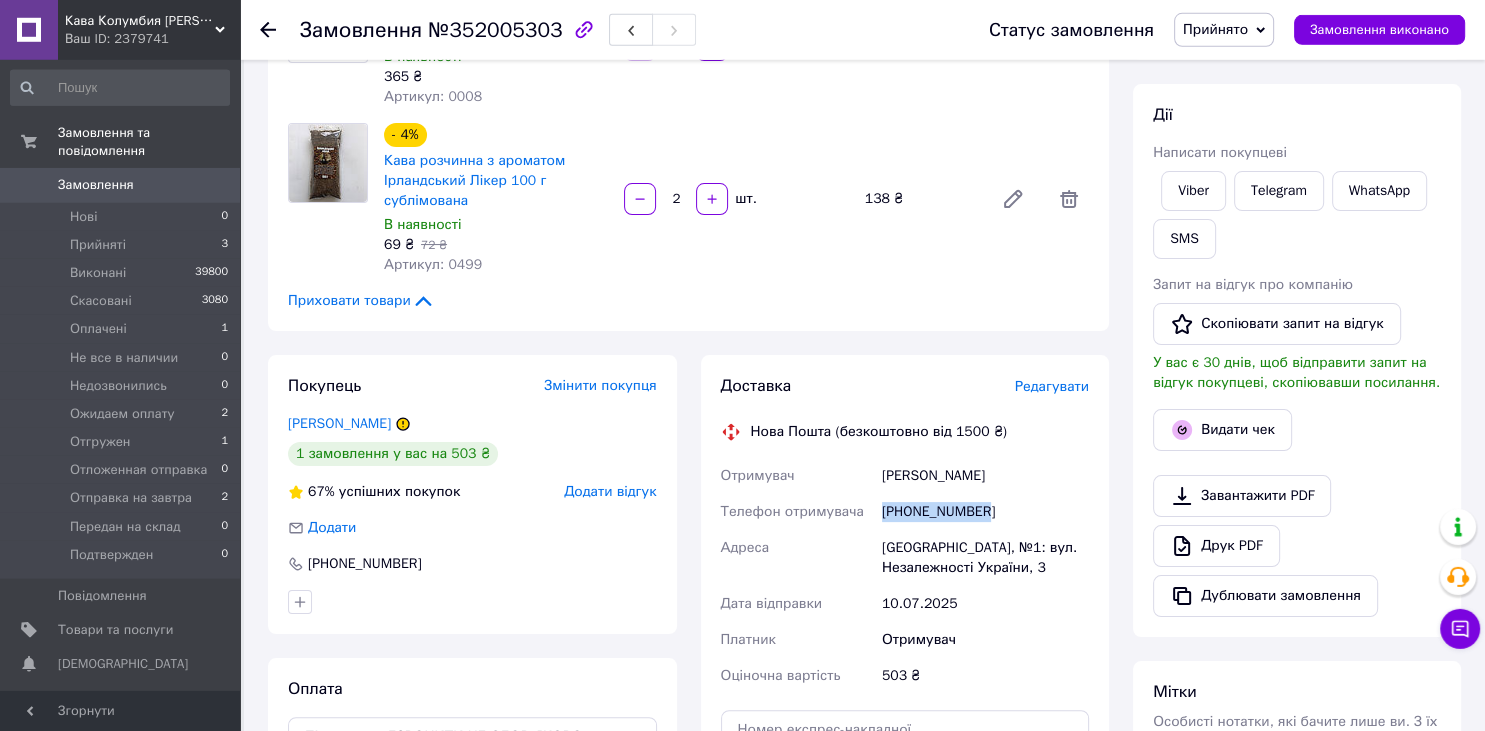 scroll, scrollTop: 183, scrollLeft: 0, axis: vertical 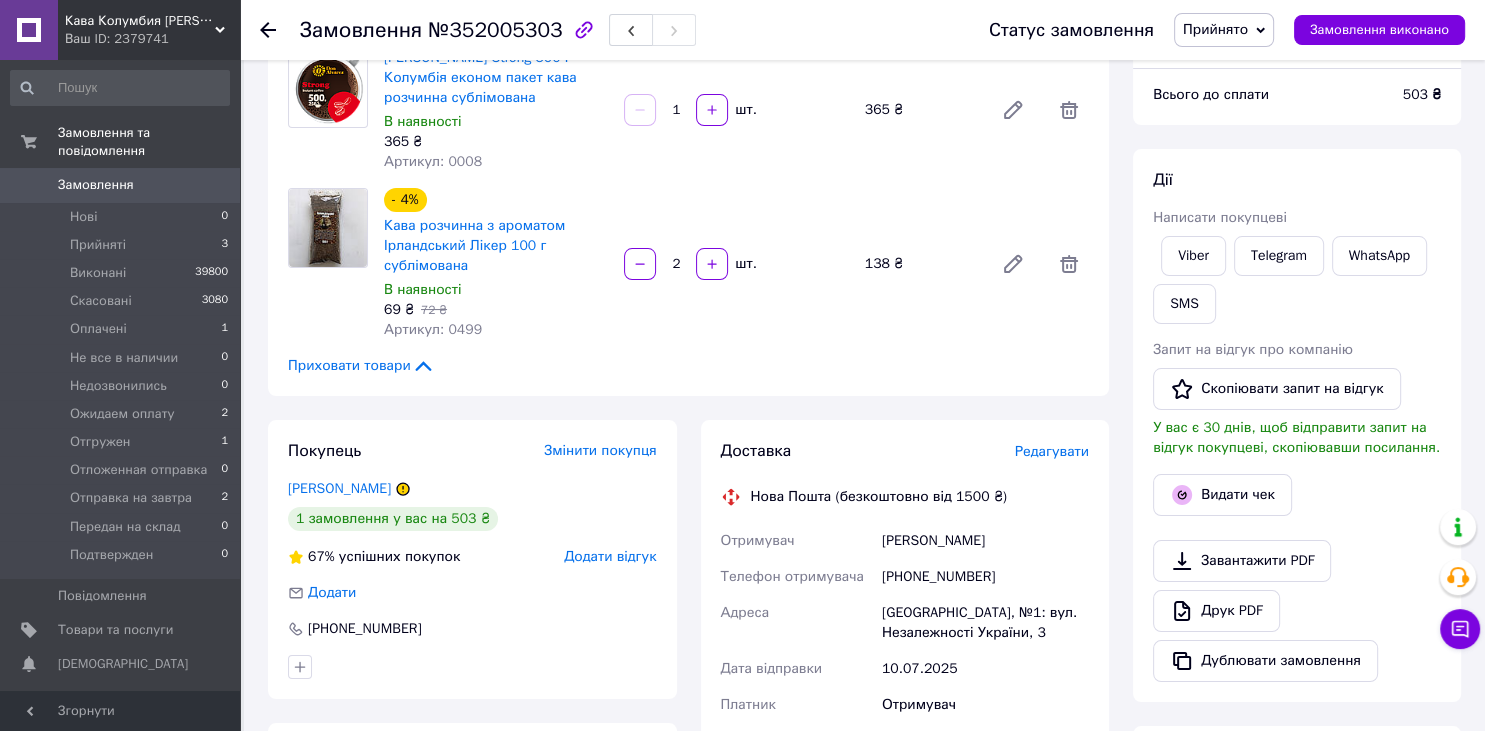 click on "Прядко Марина" at bounding box center [985, 541] 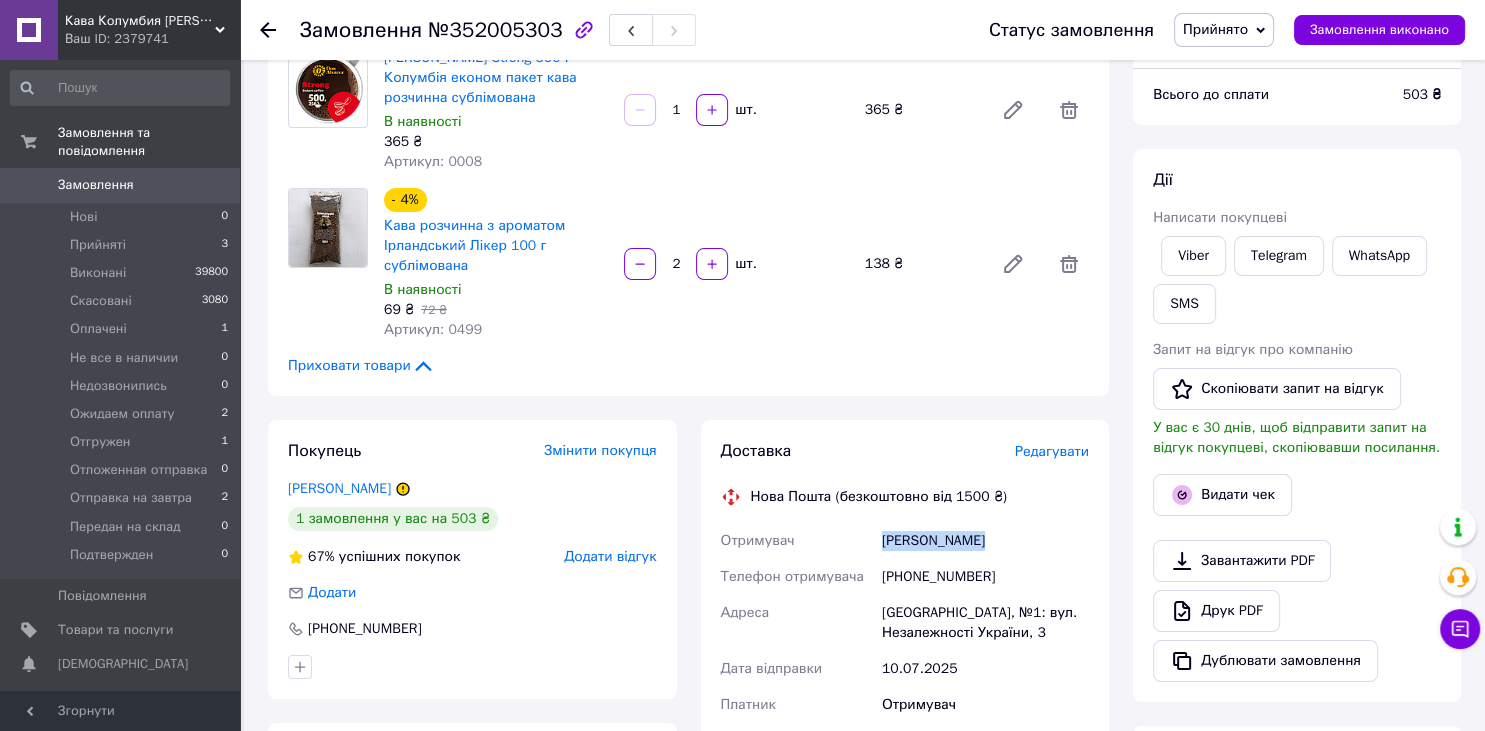 drag, startPoint x: 888, startPoint y: 542, endPoint x: 870, endPoint y: 542, distance: 18 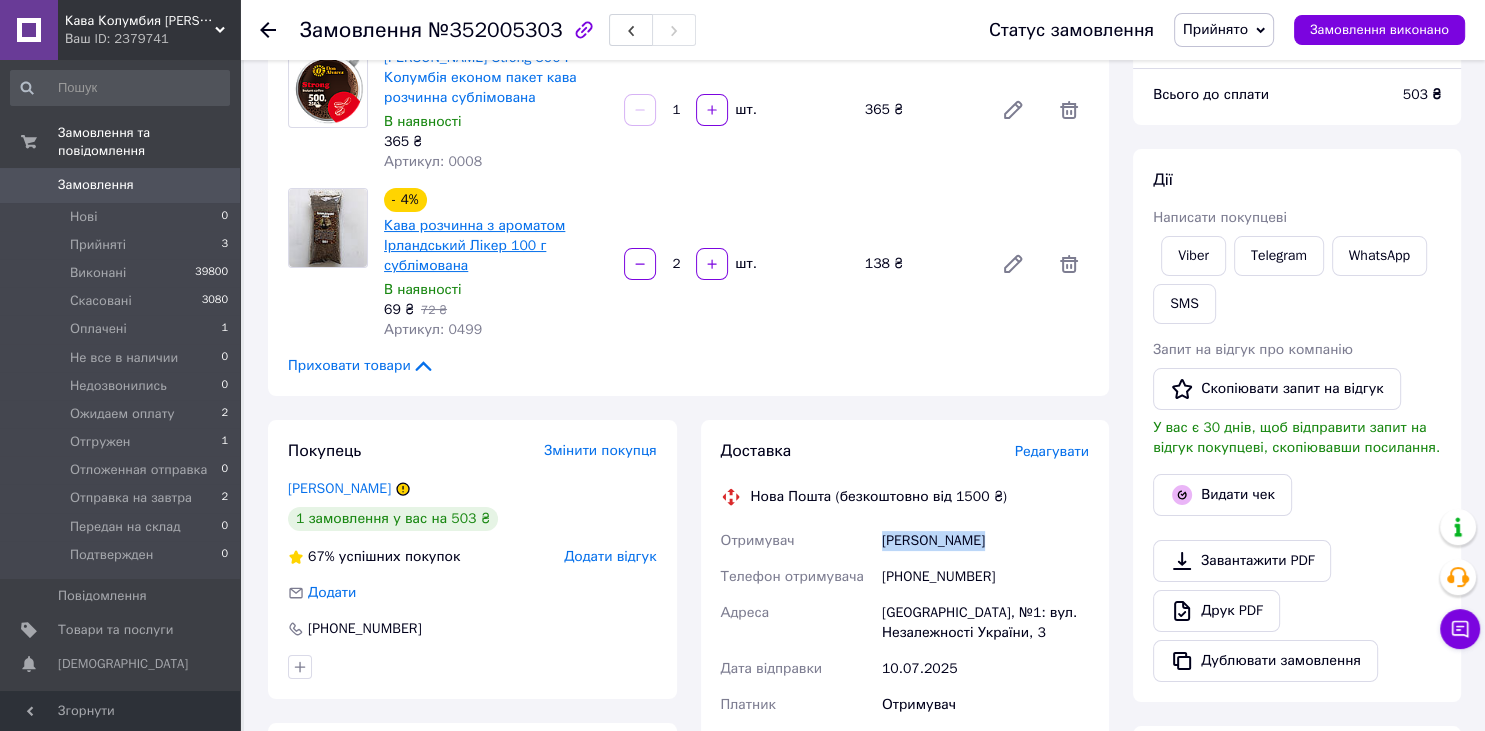 scroll, scrollTop: 0, scrollLeft: 0, axis: both 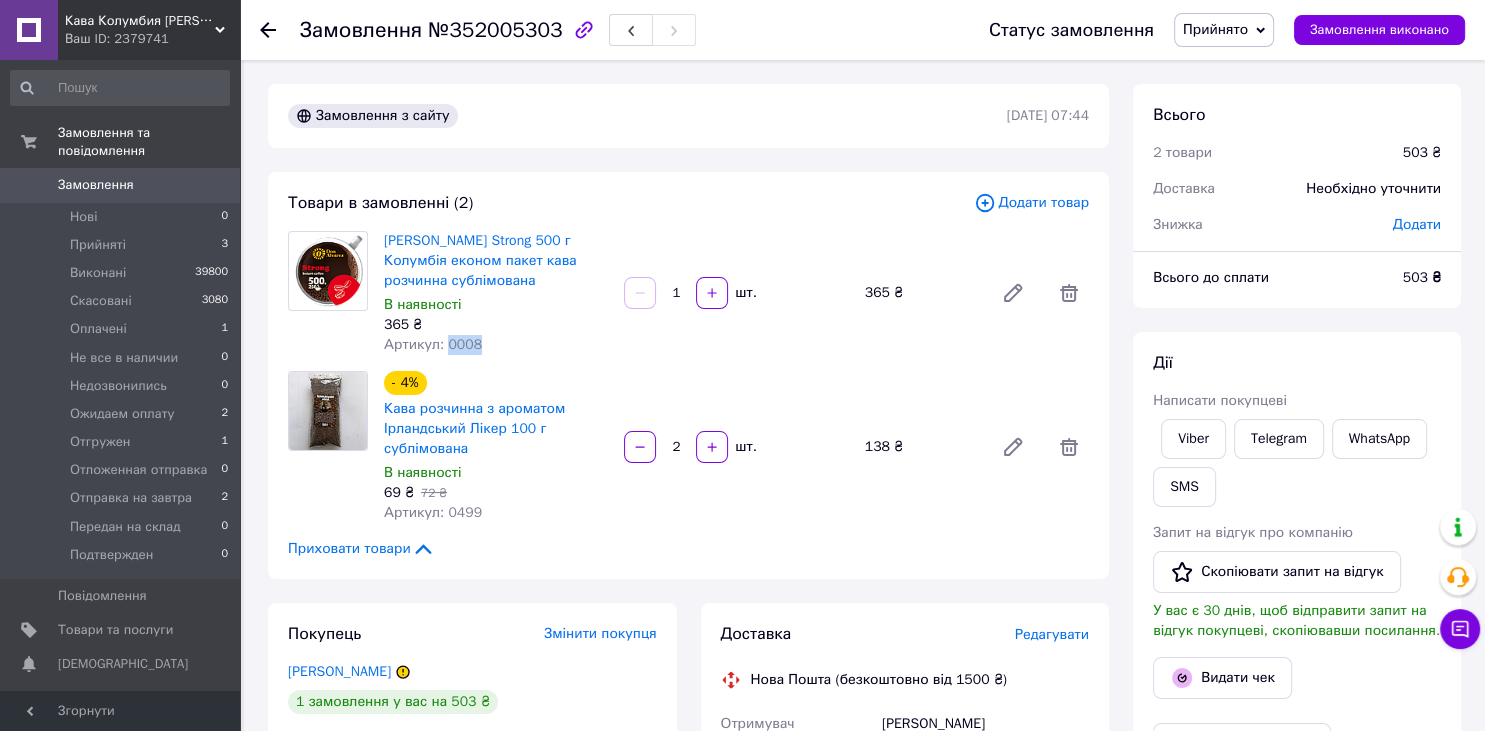 drag, startPoint x: 478, startPoint y: 346, endPoint x: 443, endPoint y: 345, distance: 35.014282 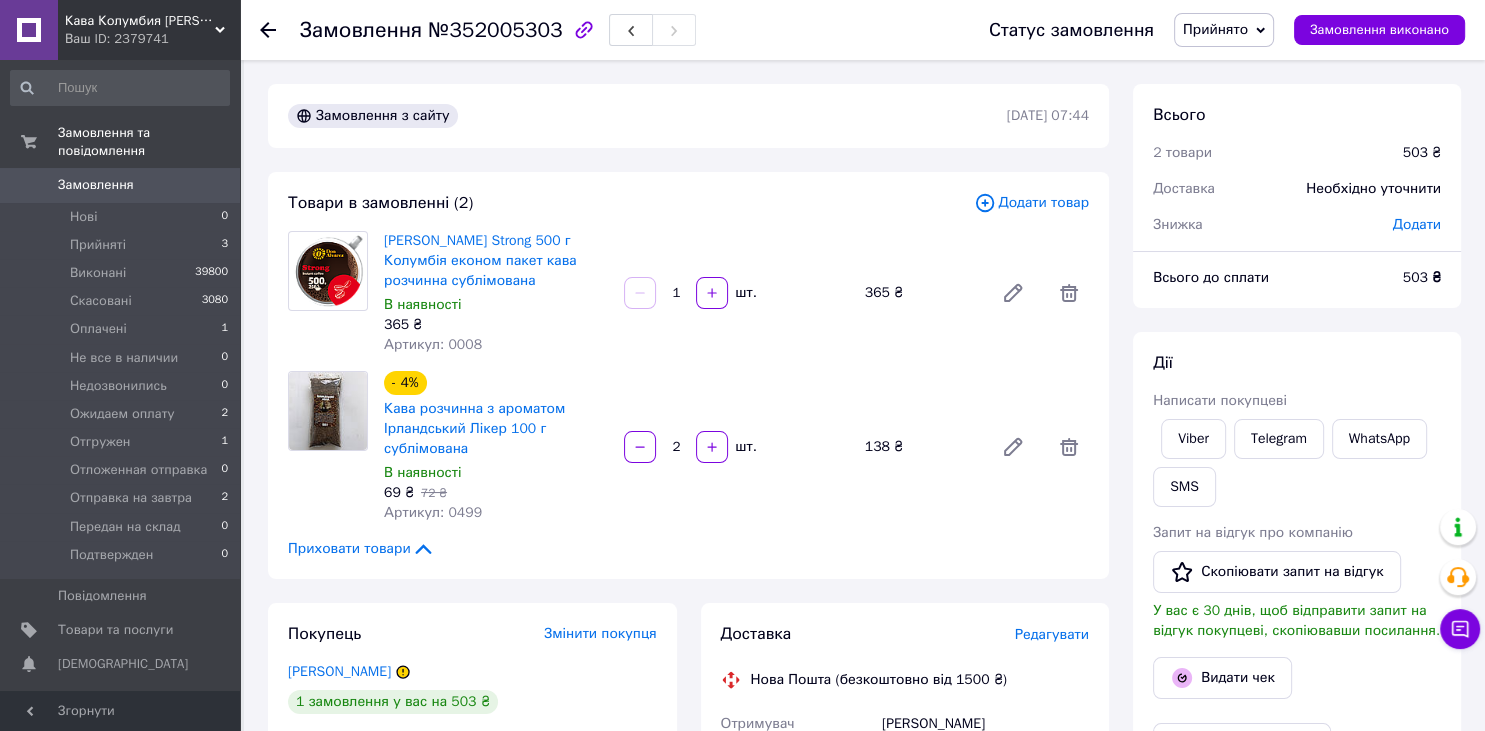 click on "Товари в замовленні (2) Додати товар Don Alvarez Strong 500 г Колумбія економ пакет кава розчинна сублімована В наявності 365 ₴ Артикул: 0008 1   шт. 365 ₴ - 4% Кава розчинна з ароматом Ірландський Лікер 100 г сублімована В наявності 69 ₴   72 ₴ Артикул: 0499 2   шт. 138 ₴ Приховати товари" at bounding box center (688, 375) 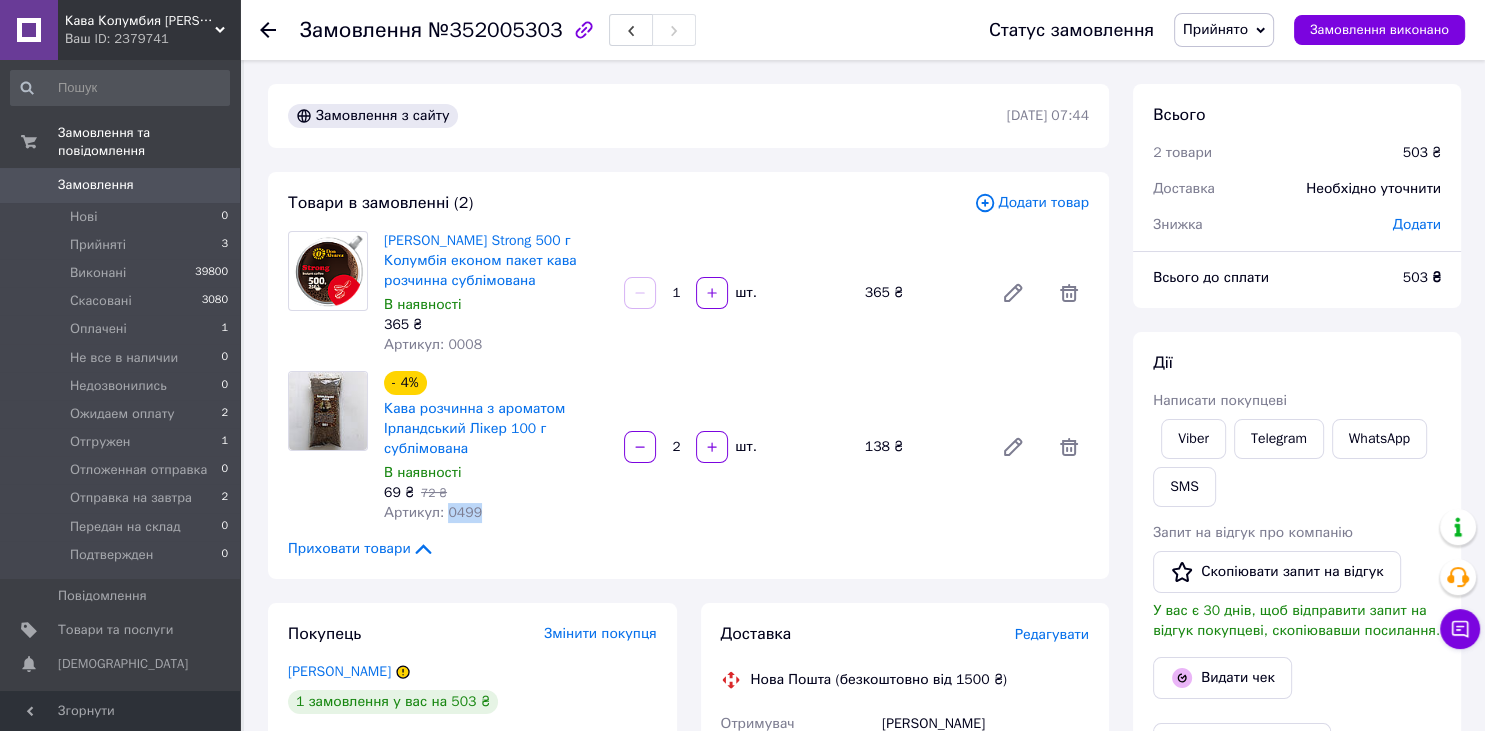 drag, startPoint x: 488, startPoint y: 514, endPoint x: 442, endPoint y: 519, distance: 46.270943 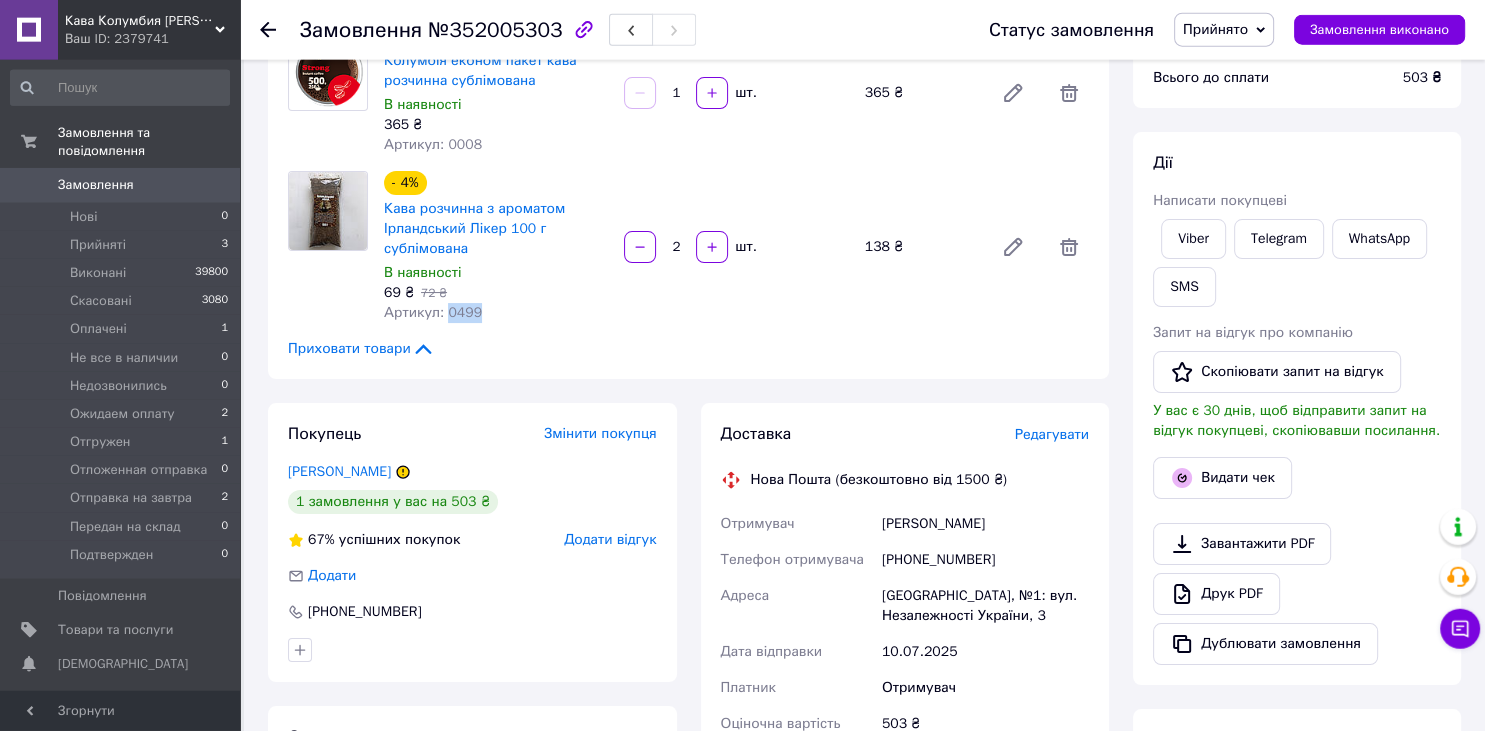 scroll, scrollTop: 211, scrollLeft: 0, axis: vertical 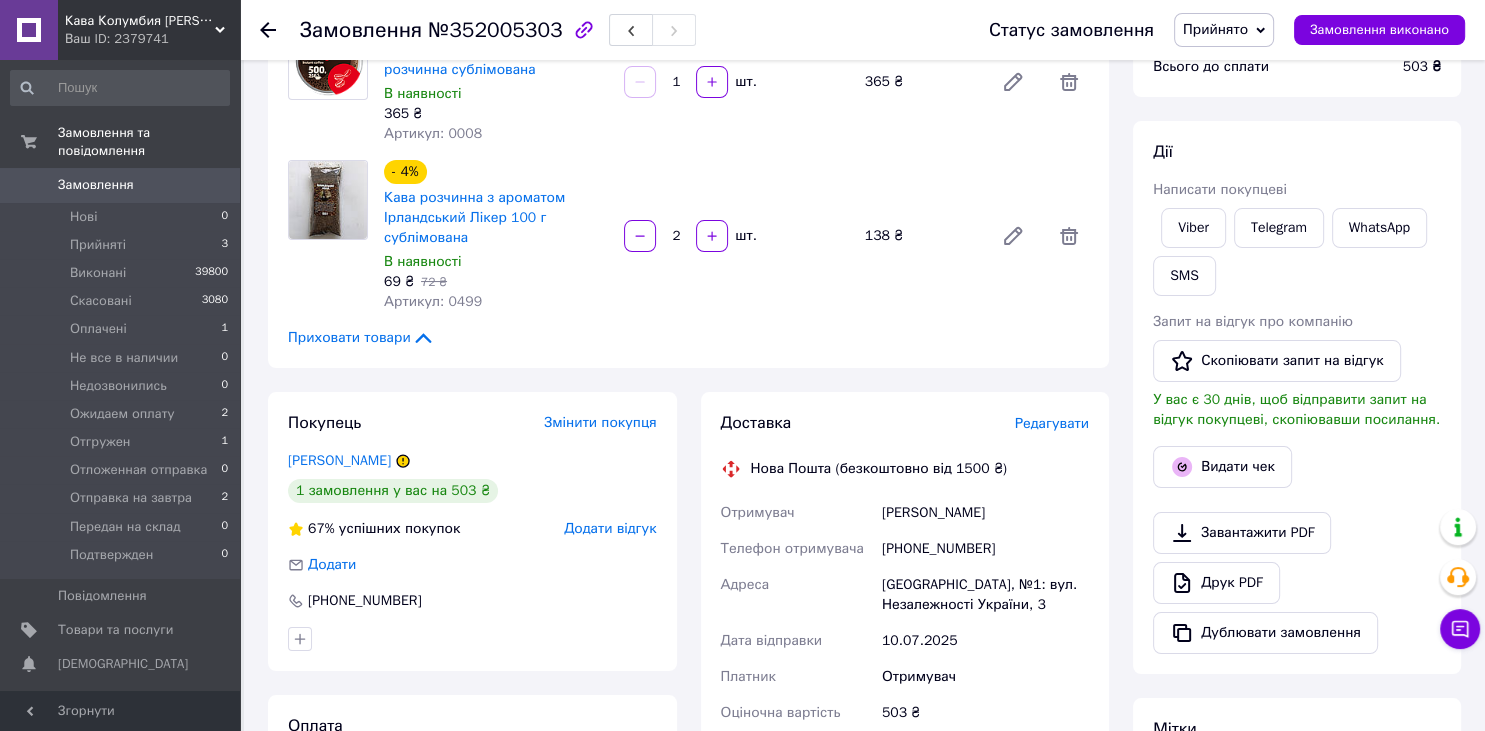 drag, startPoint x: 1078, startPoint y: 662, endPoint x: 1024, endPoint y: 663, distance: 54.00926 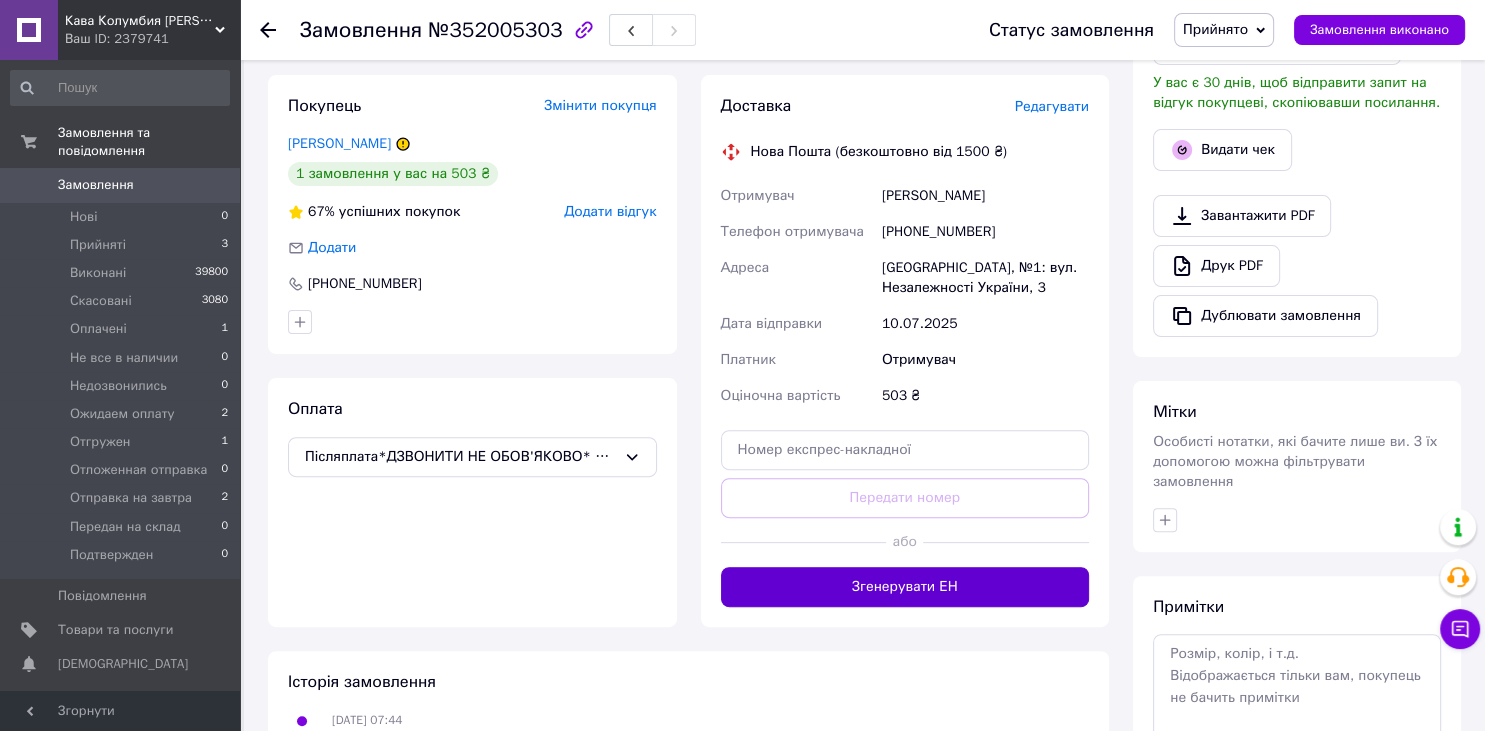 click on "Згенерувати ЕН" at bounding box center [905, 587] 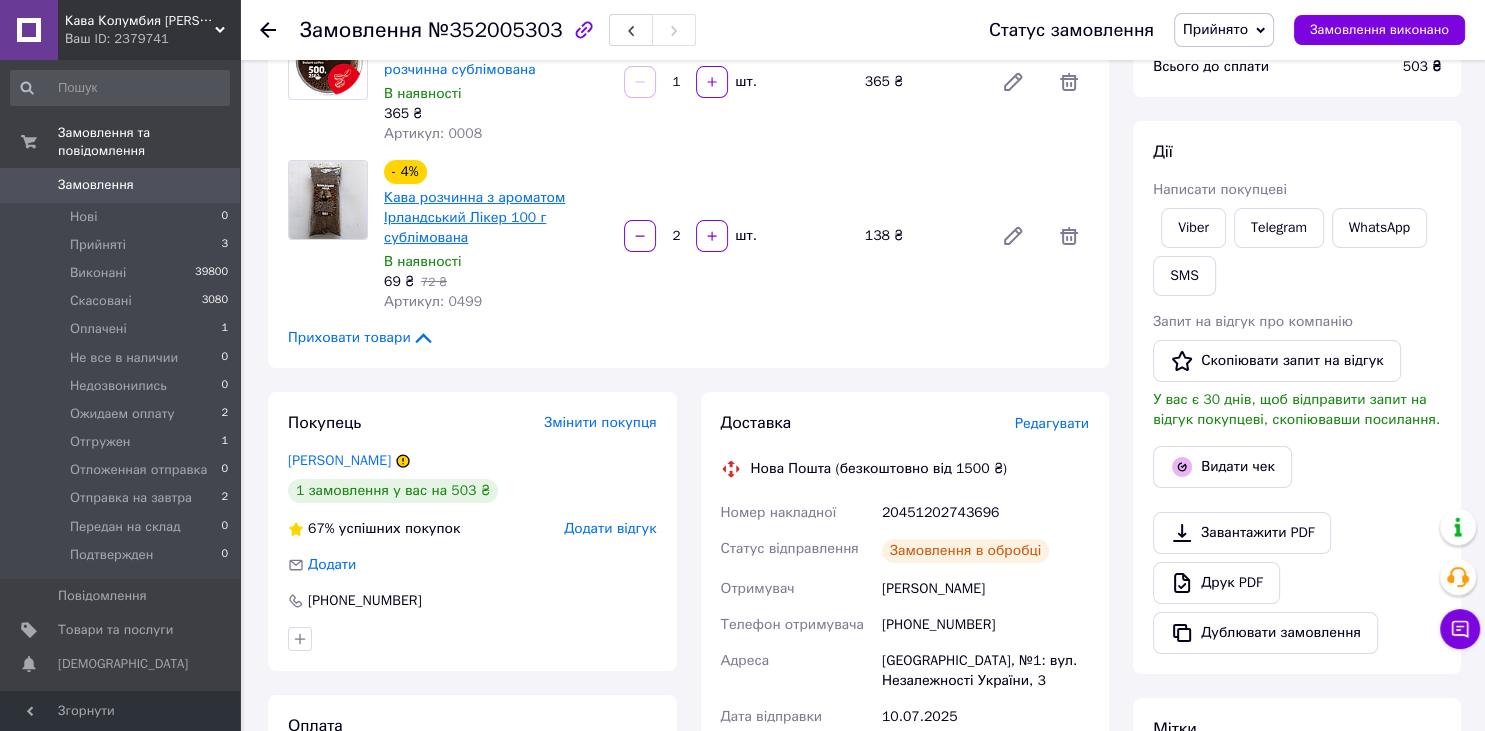 scroll, scrollTop: 633, scrollLeft: 0, axis: vertical 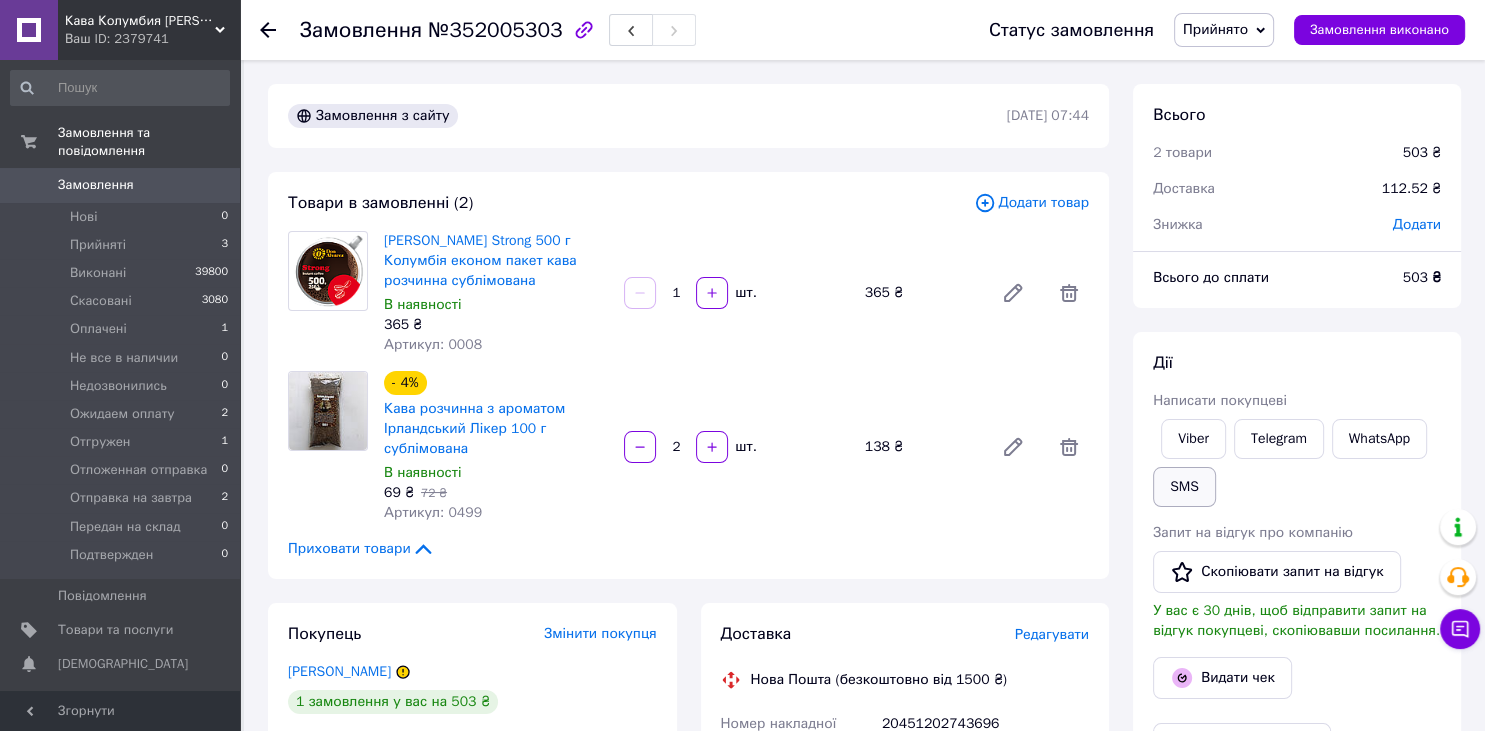 click on "SMS" at bounding box center [1184, 487] 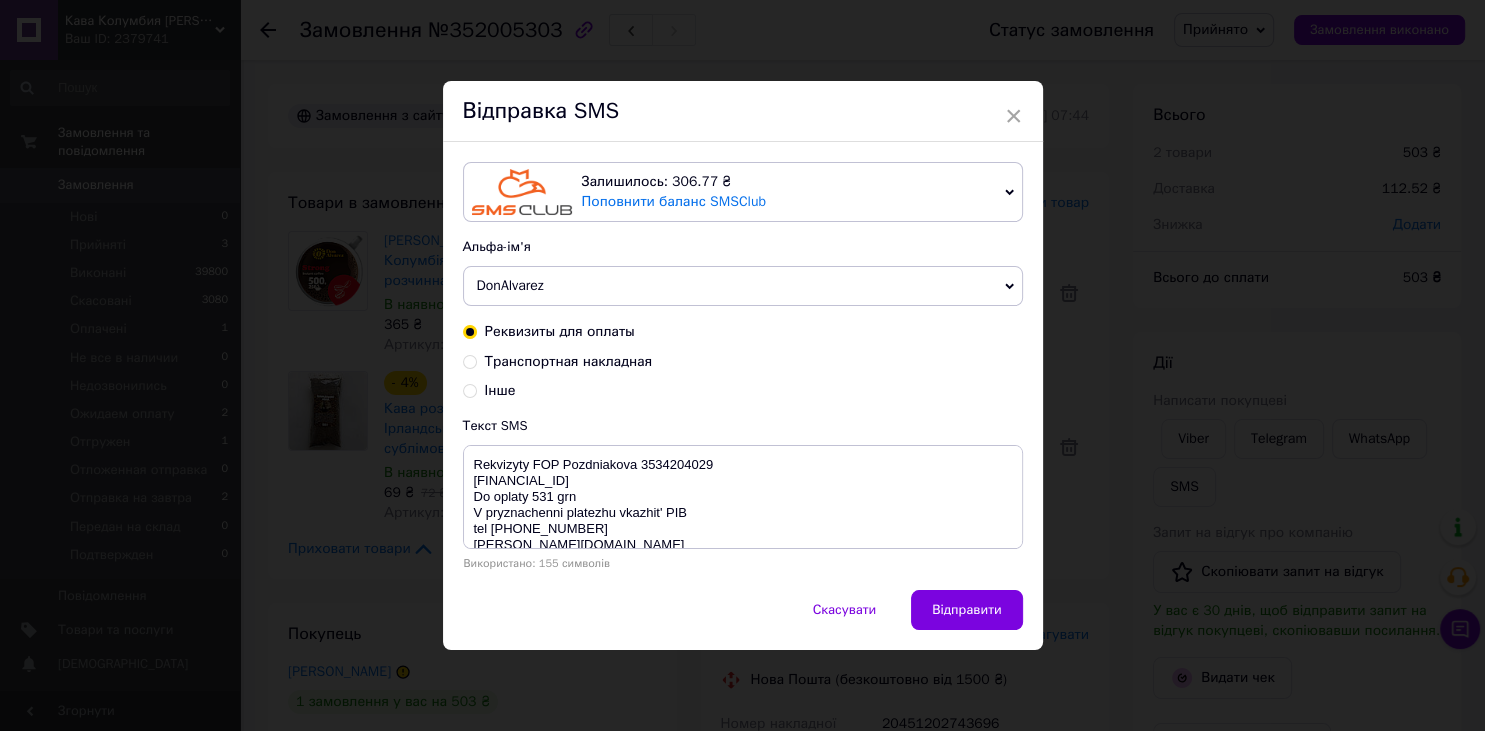 click on "Транспортная накладная" at bounding box center [470, 360] 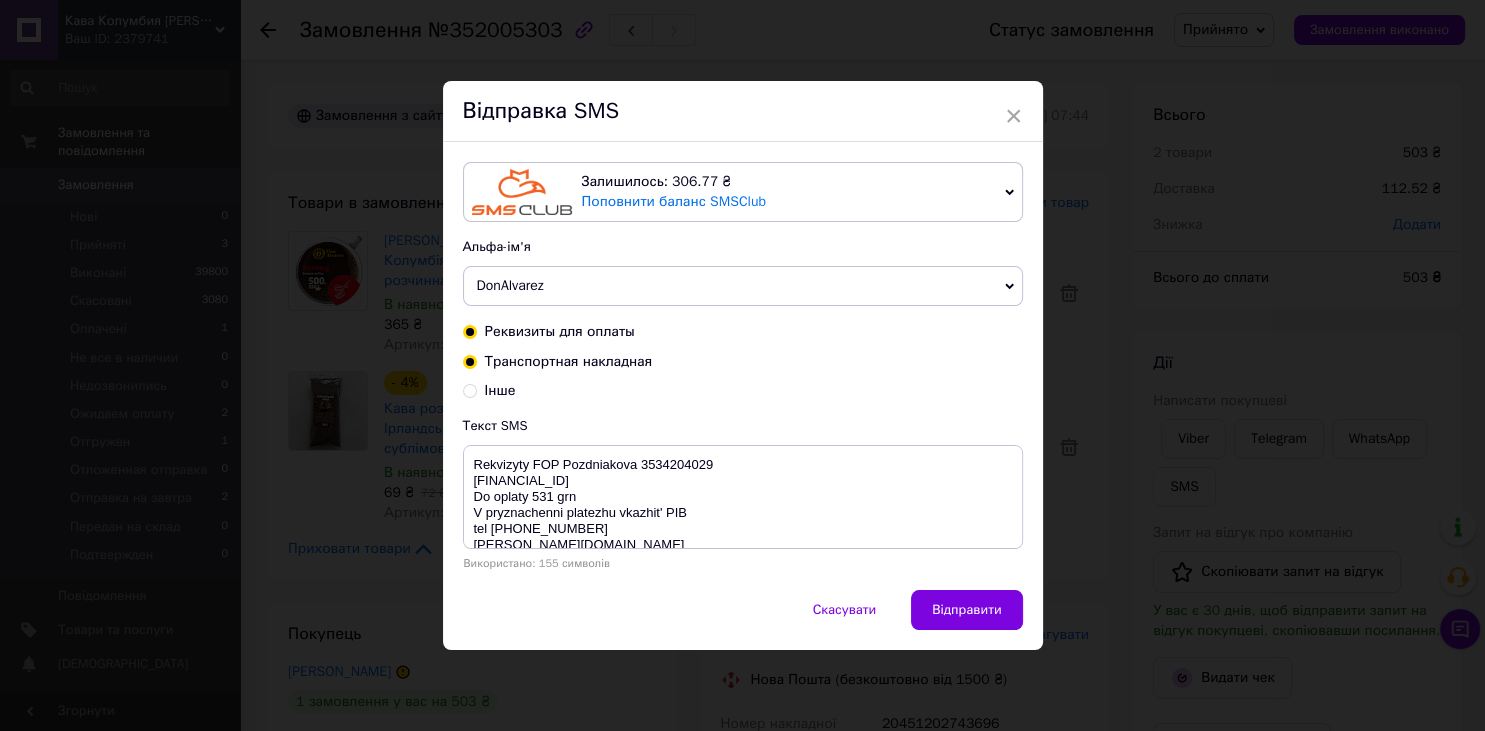 radio on "true" 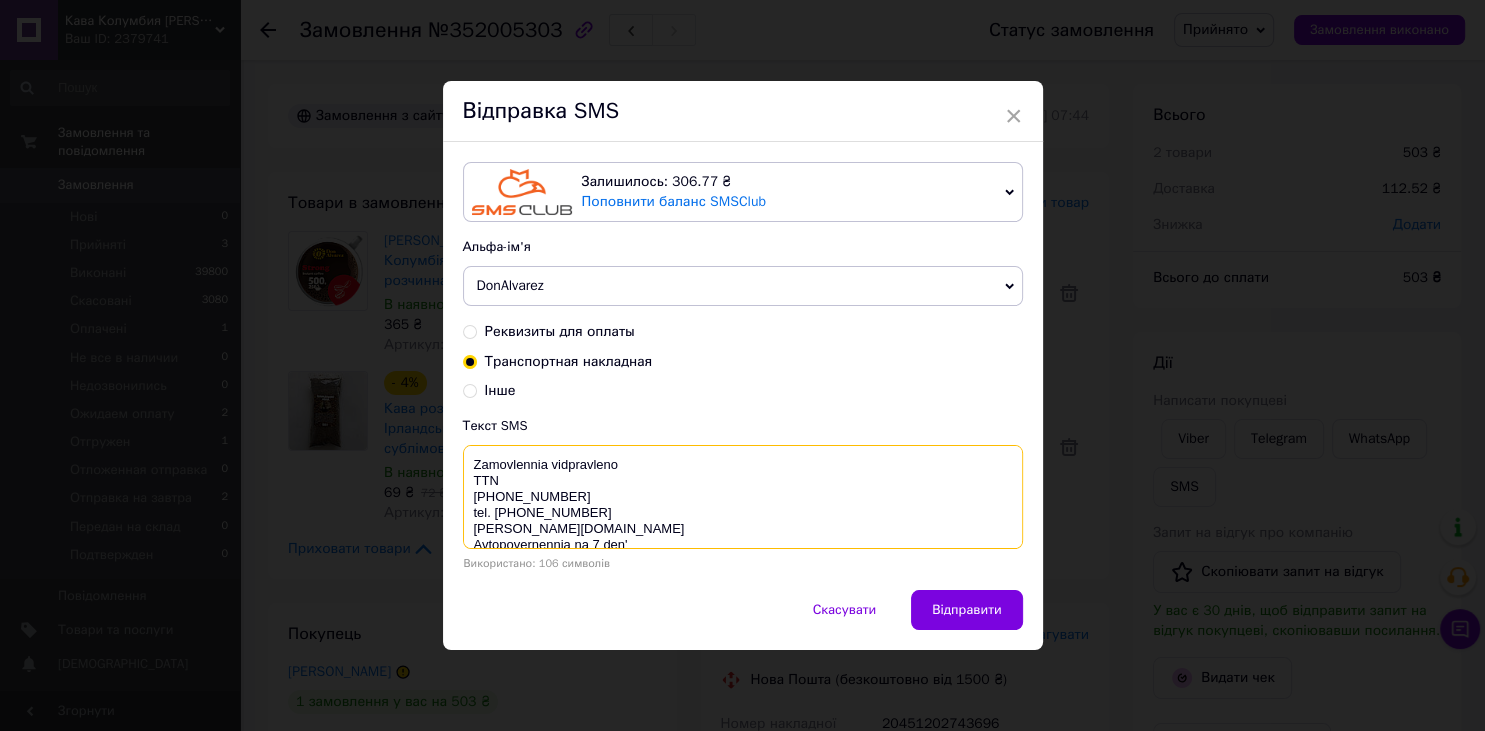 drag, startPoint x: 586, startPoint y: 502, endPoint x: 457, endPoint y: 497, distance: 129.09686 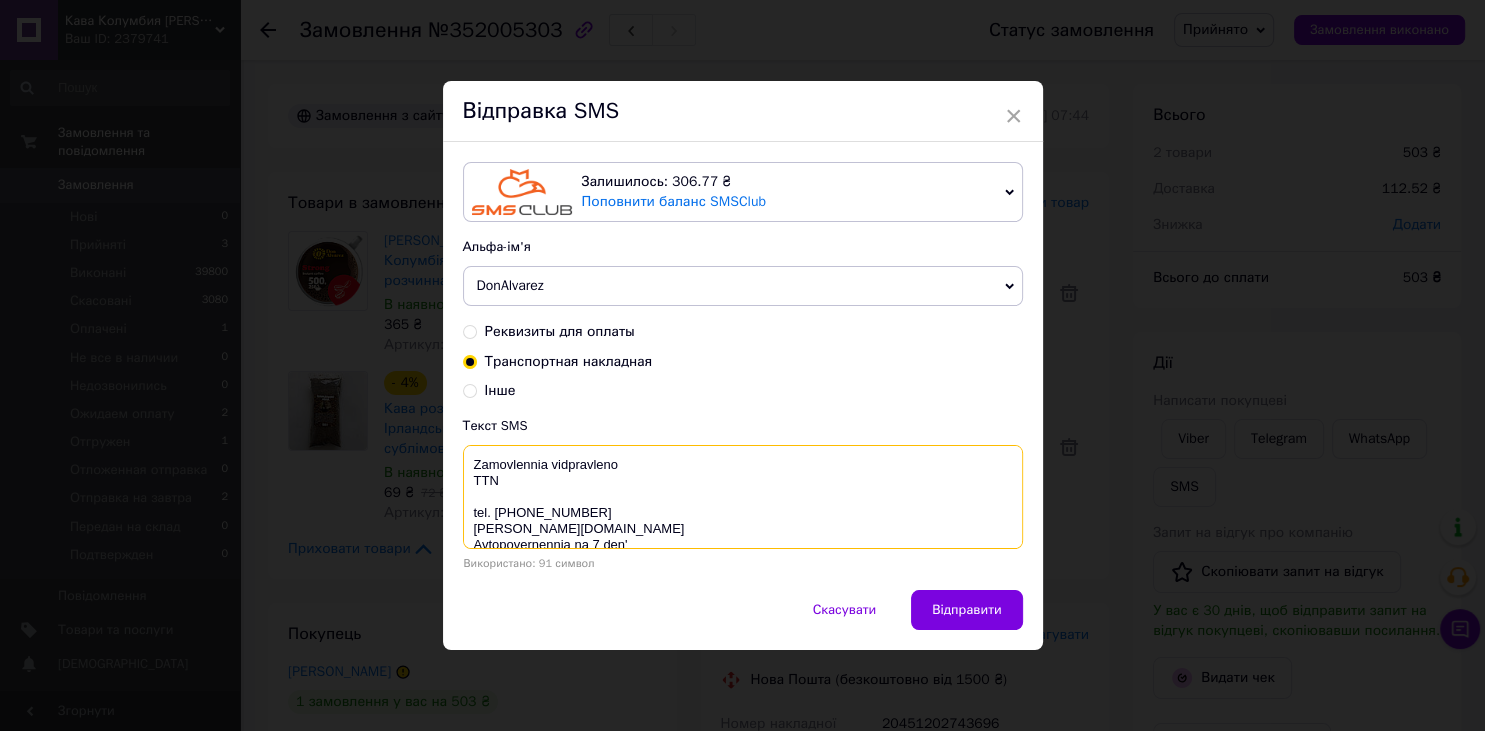 paste on "20451202743696" 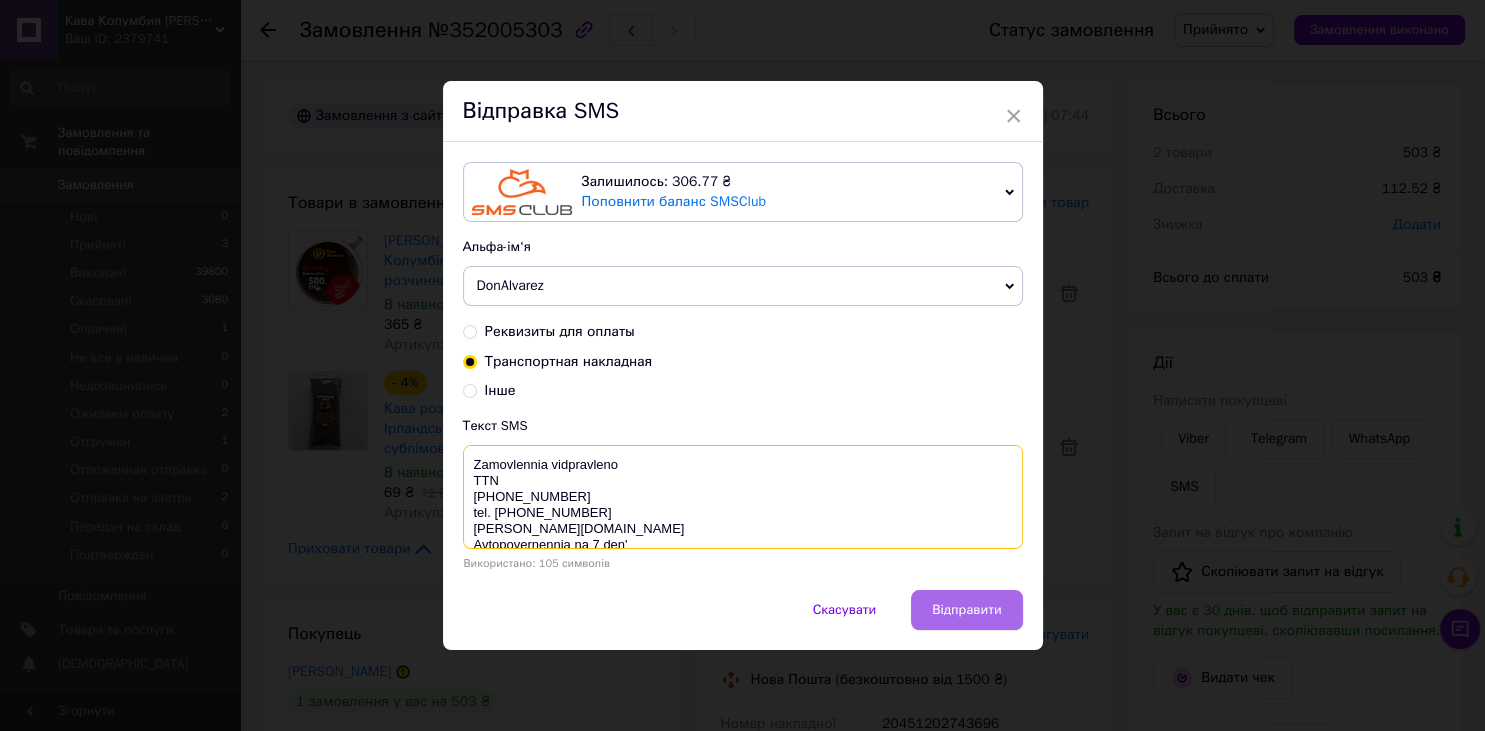 type on "Zamovlennia vidpravleno
TTN
20451202743696
tel. 0505793077
don-alvarez.com.ua
Avtopovernennia na 7 den'" 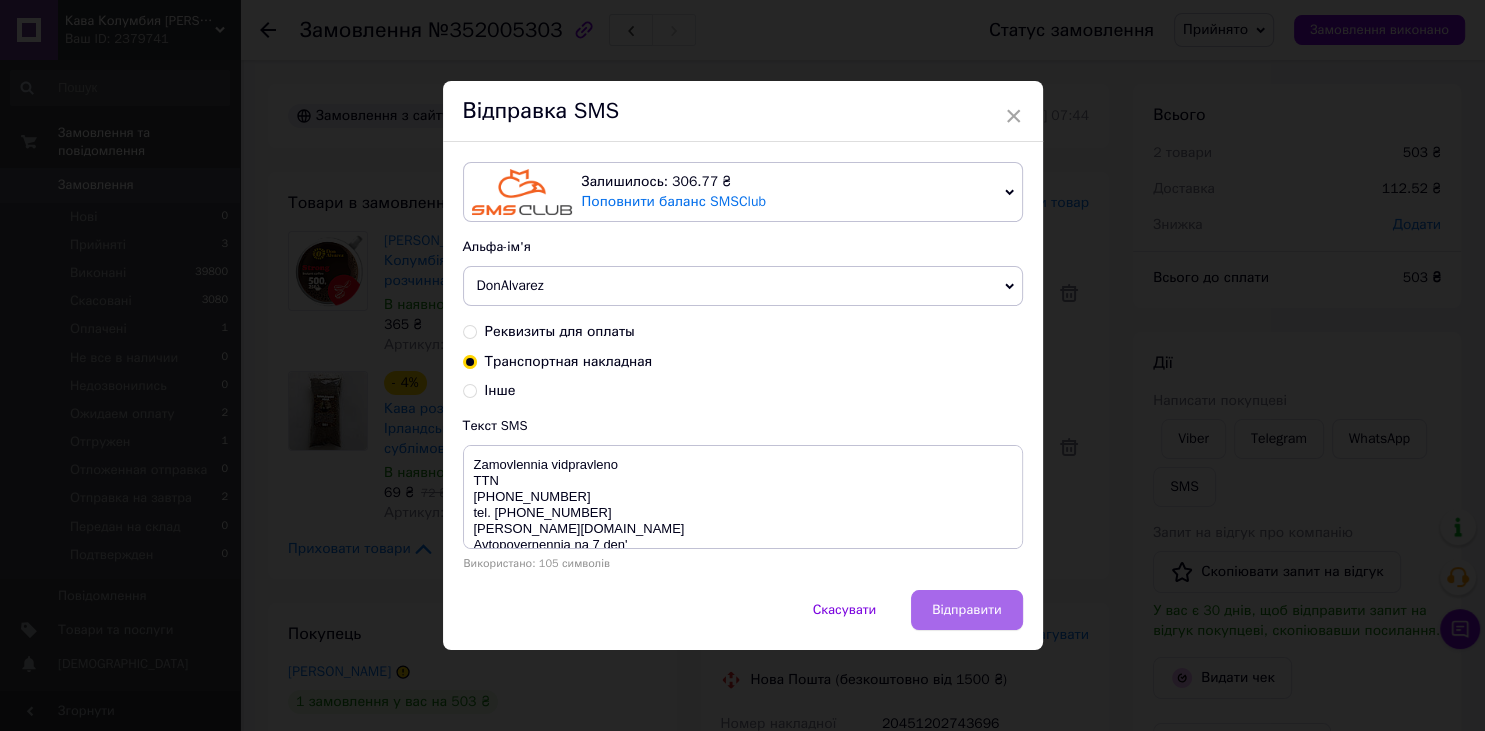 click on "Відправити" at bounding box center (966, 610) 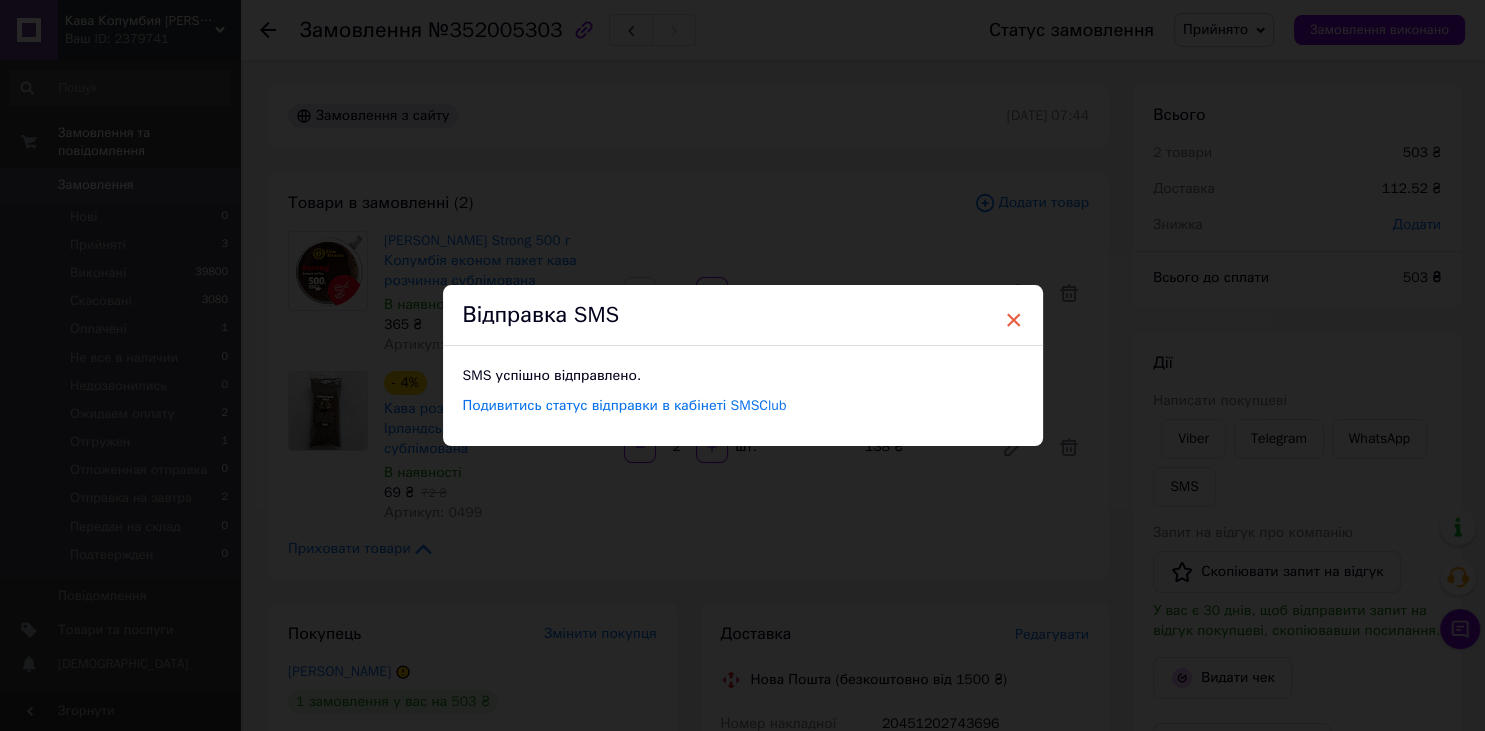 click on "×" at bounding box center (1014, 320) 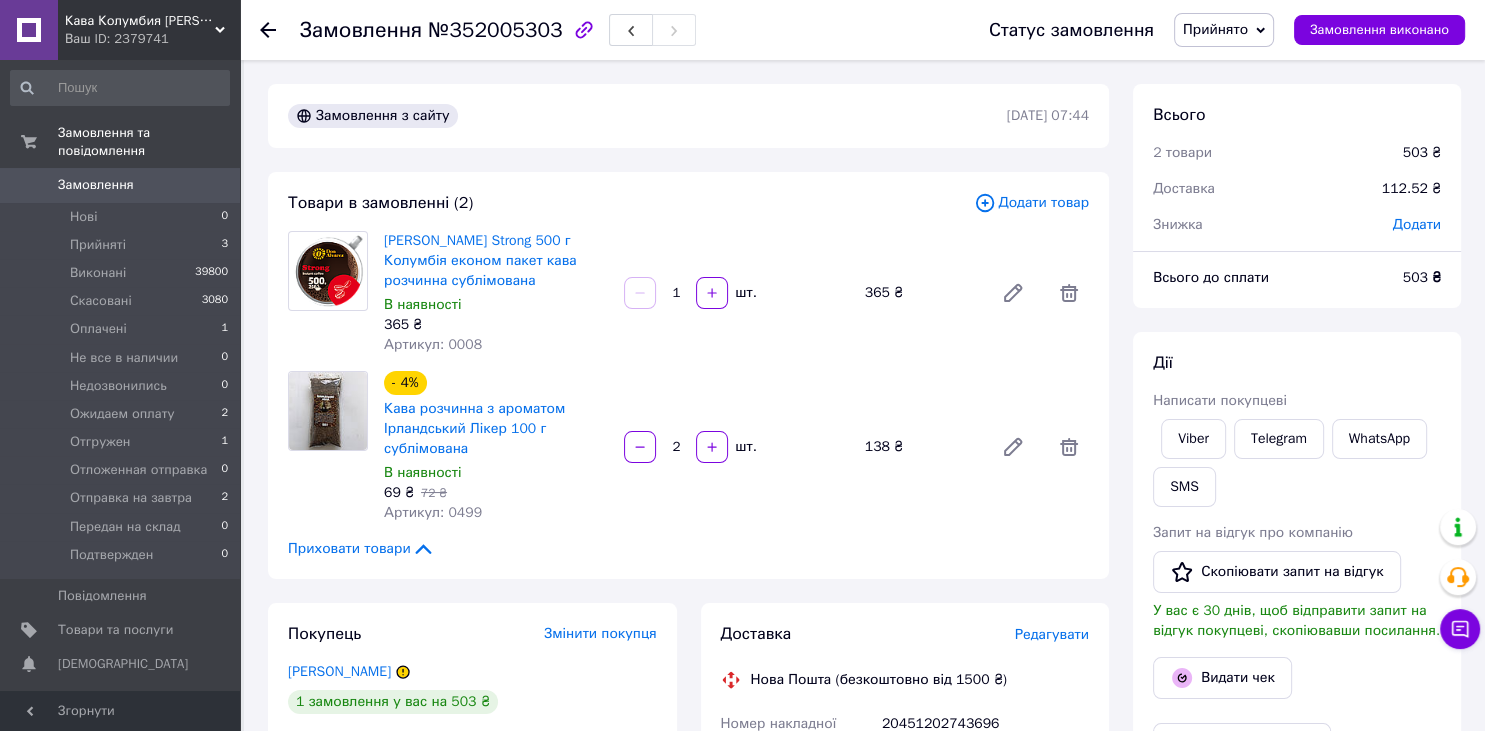 click 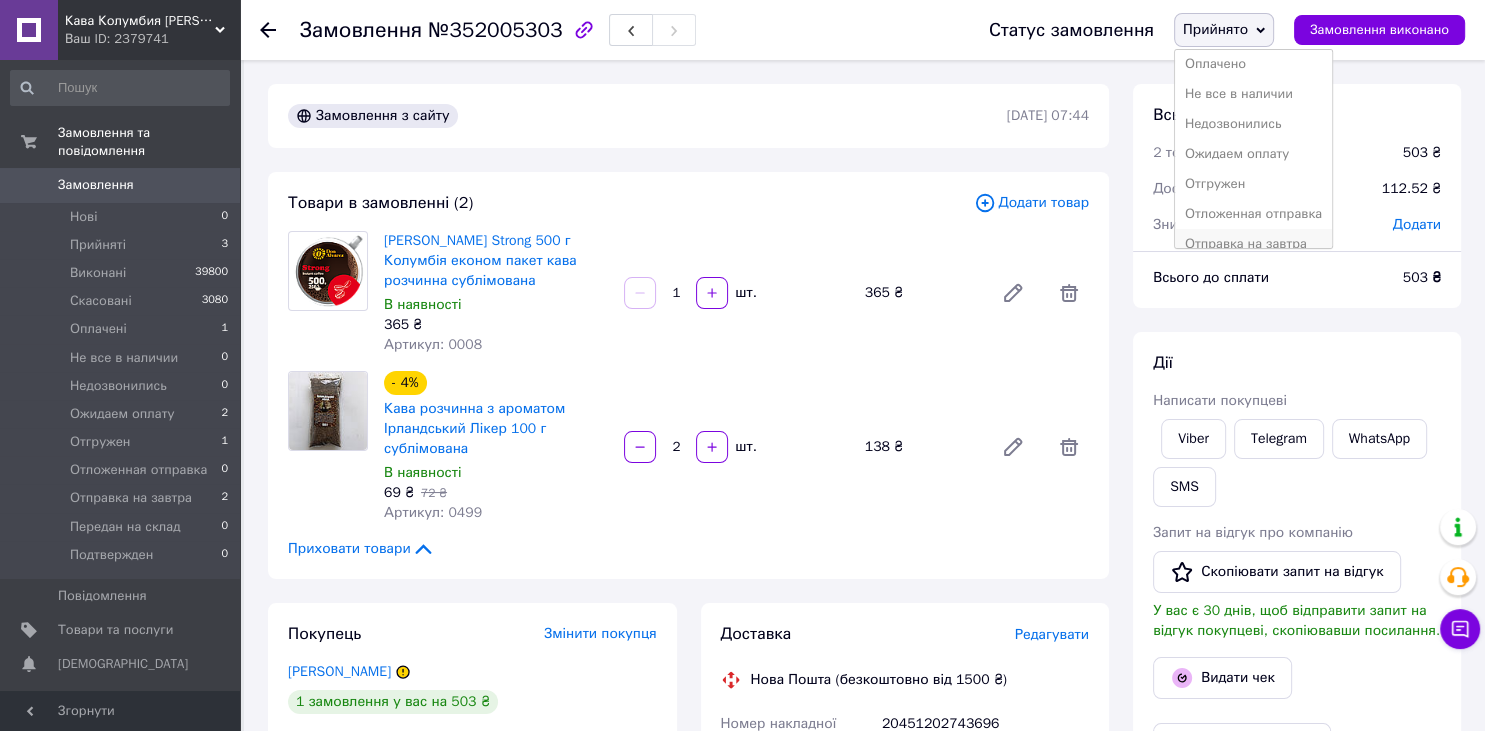 scroll, scrollTop: 106, scrollLeft: 0, axis: vertical 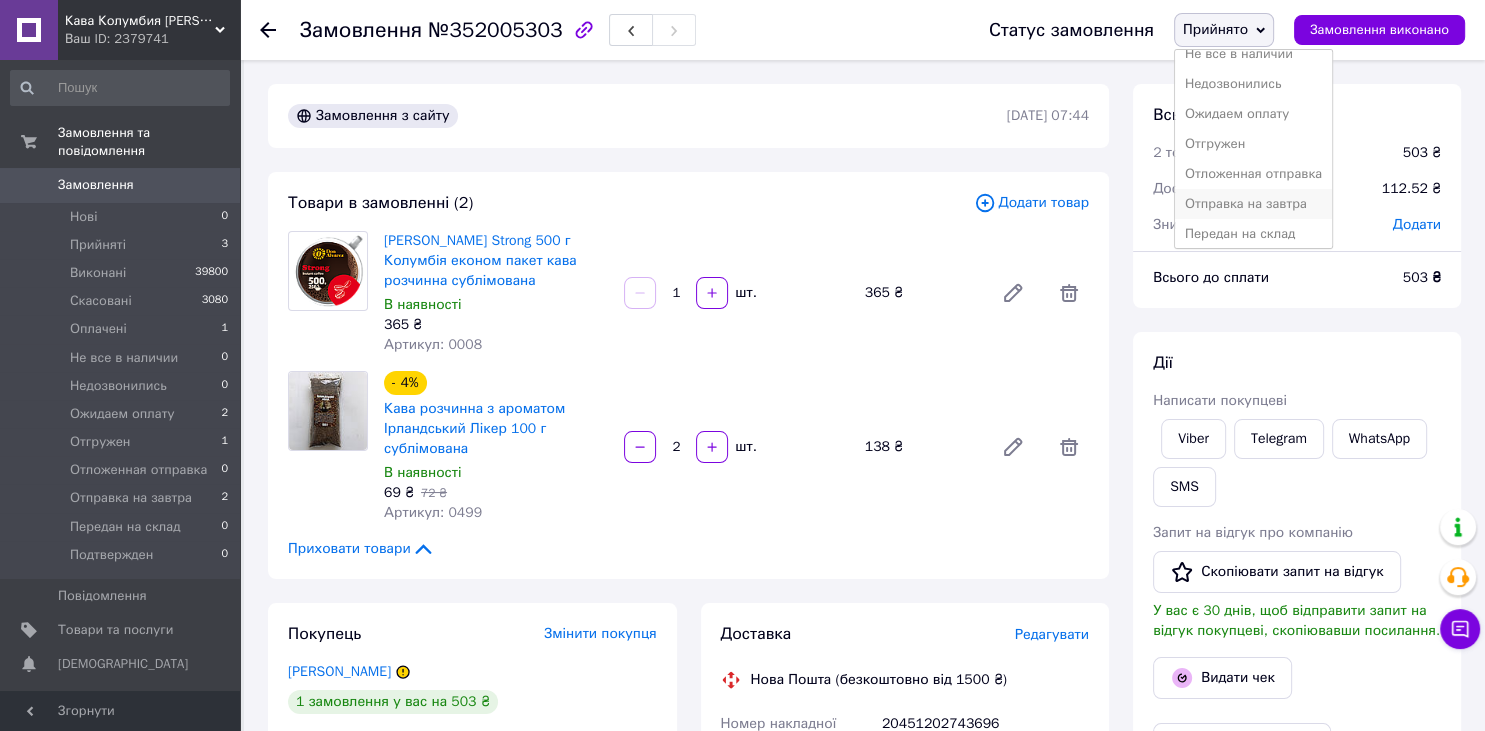 click on "Отправка на завтра" at bounding box center (1253, 204) 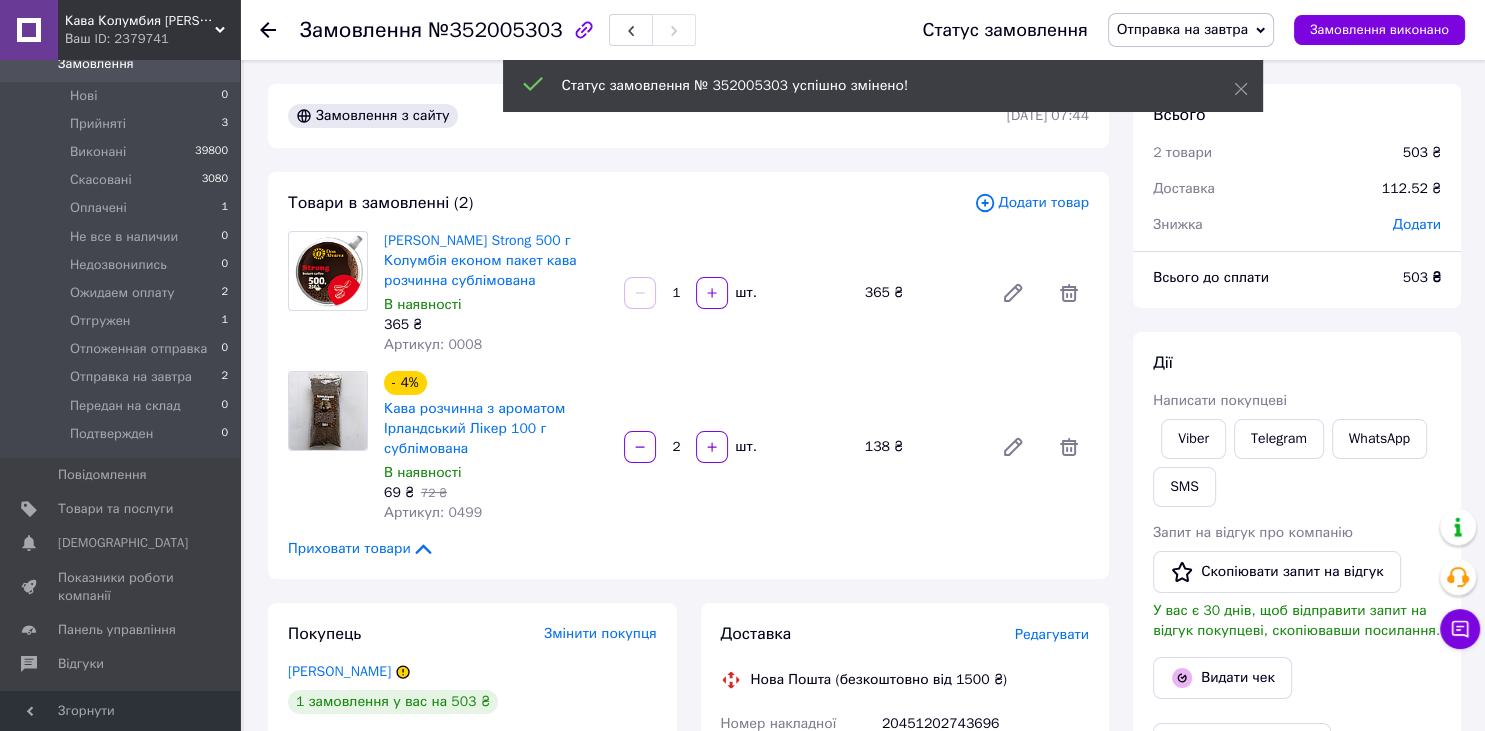 scroll, scrollTop: 211, scrollLeft: 0, axis: vertical 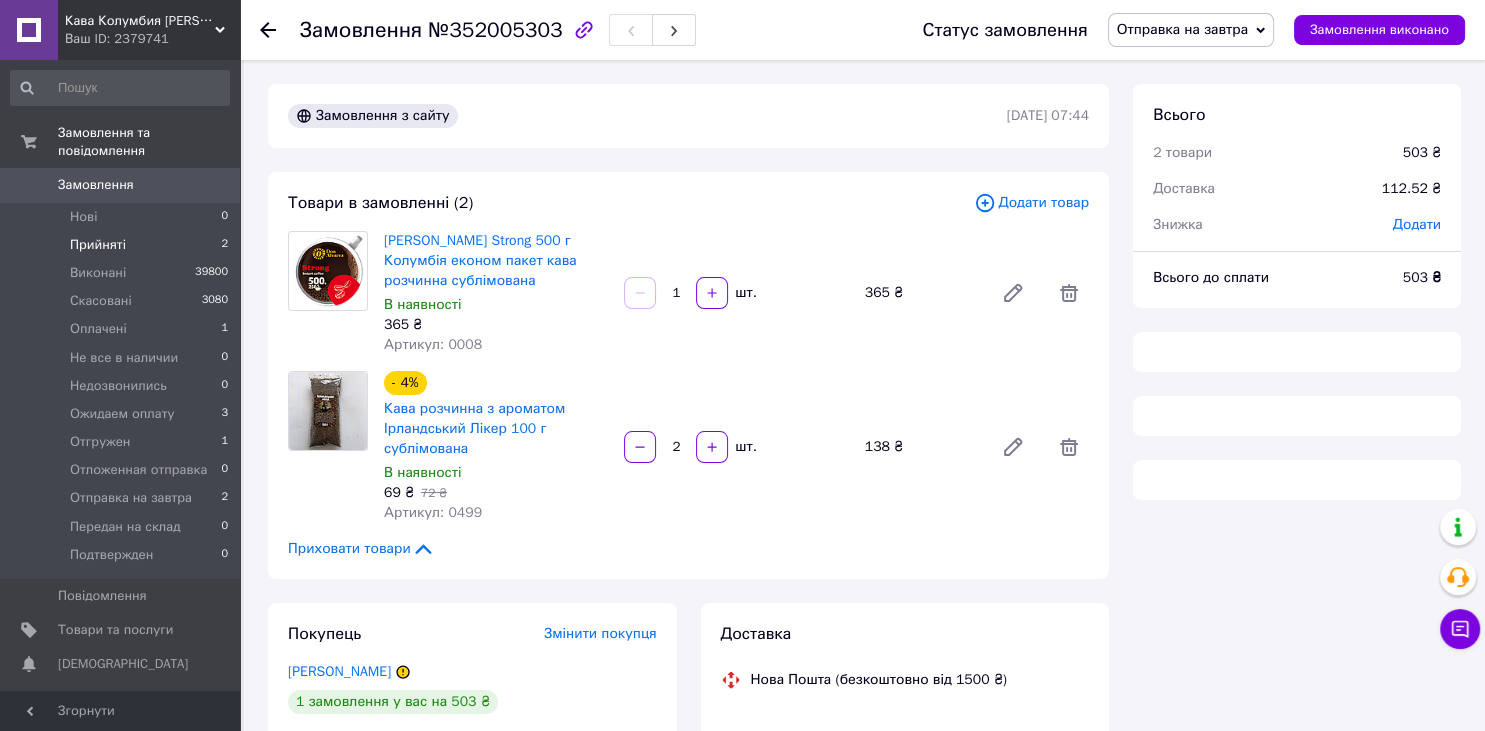 click on "Прийняті" at bounding box center (98, 245) 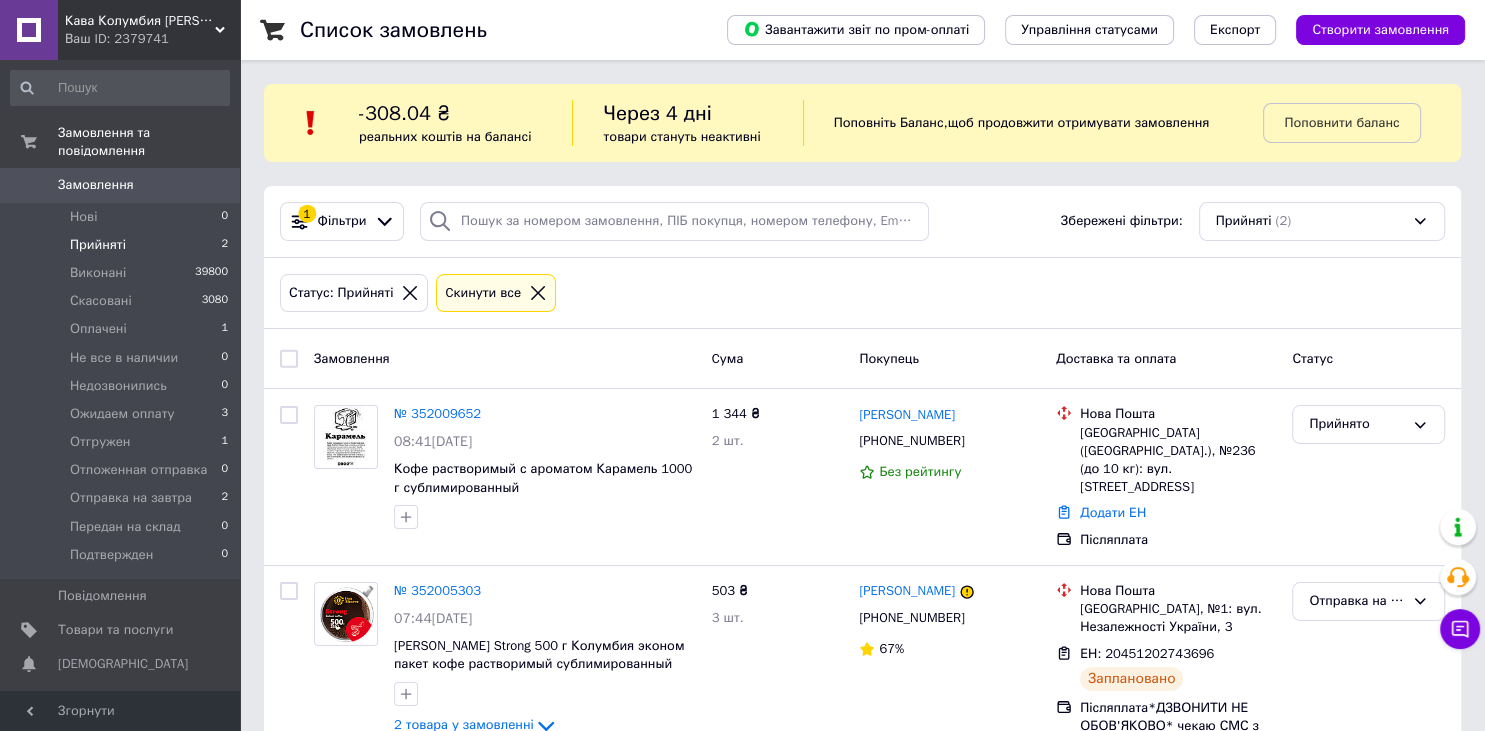 scroll, scrollTop: 41, scrollLeft: 0, axis: vertical 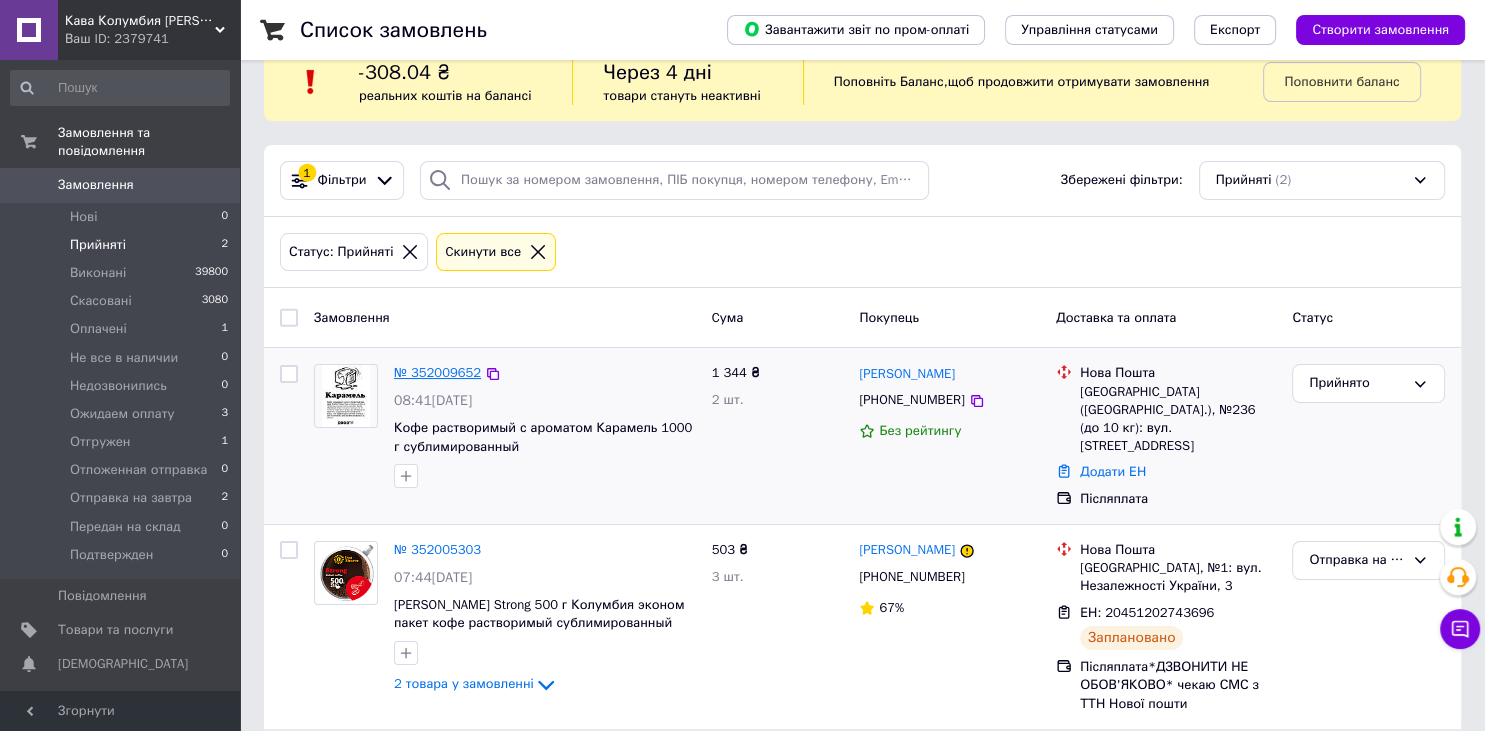 click on "№ 352009652" at bounding box center (437, 372) 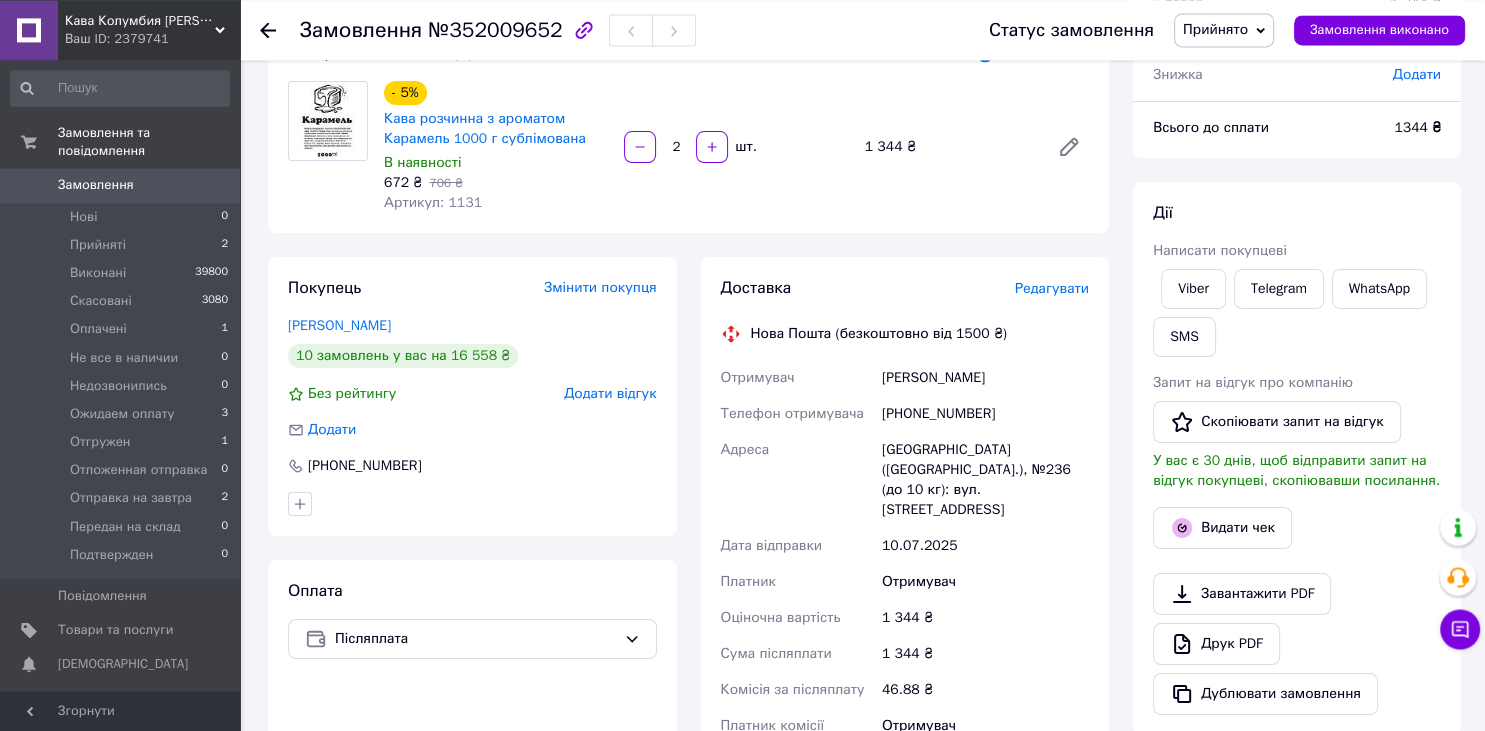scroll, scrollTop: 151, scrollLeft: 0, axis: vertical 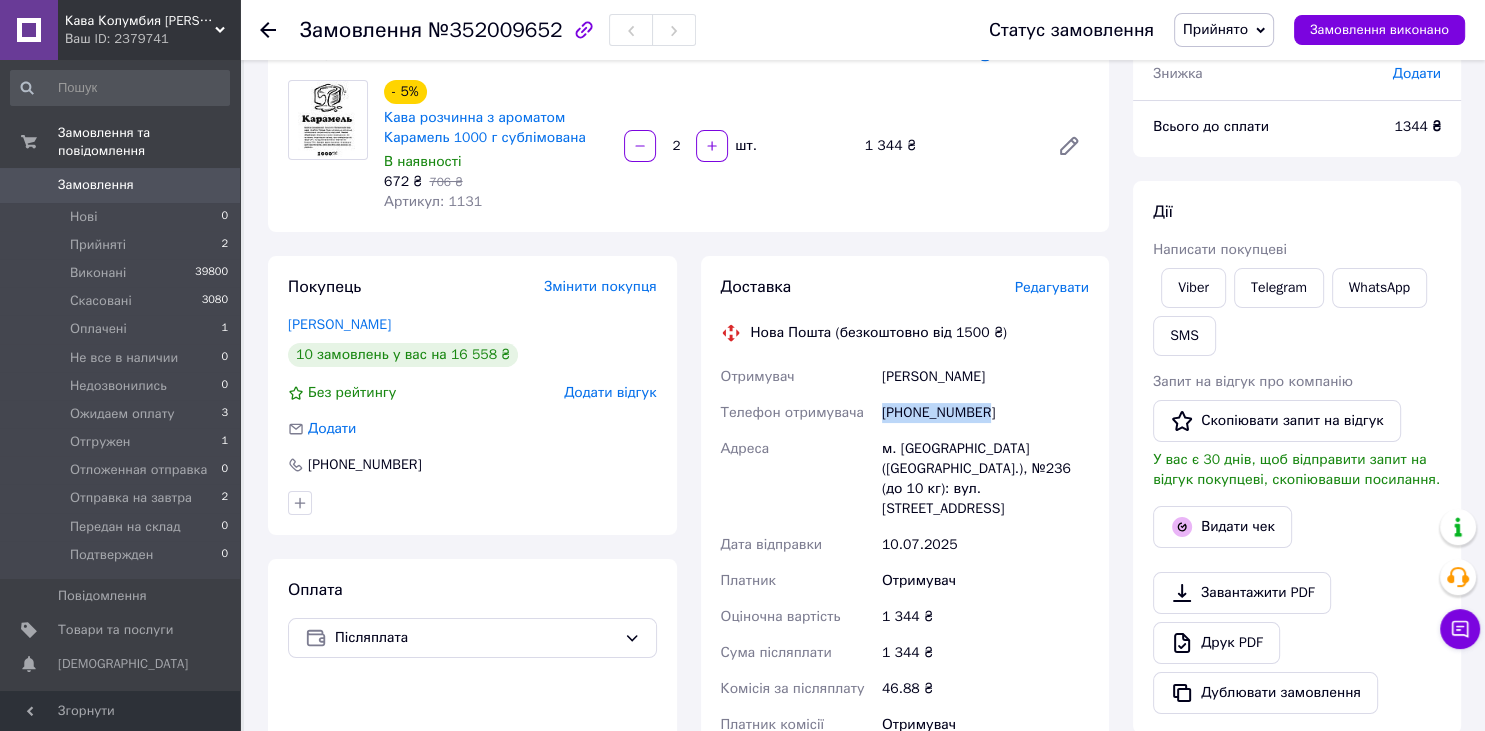 drag, startPoint x: 998, startPoint y: 408, endPoint x: 864, endPoint y: 424, distance: 134.95184 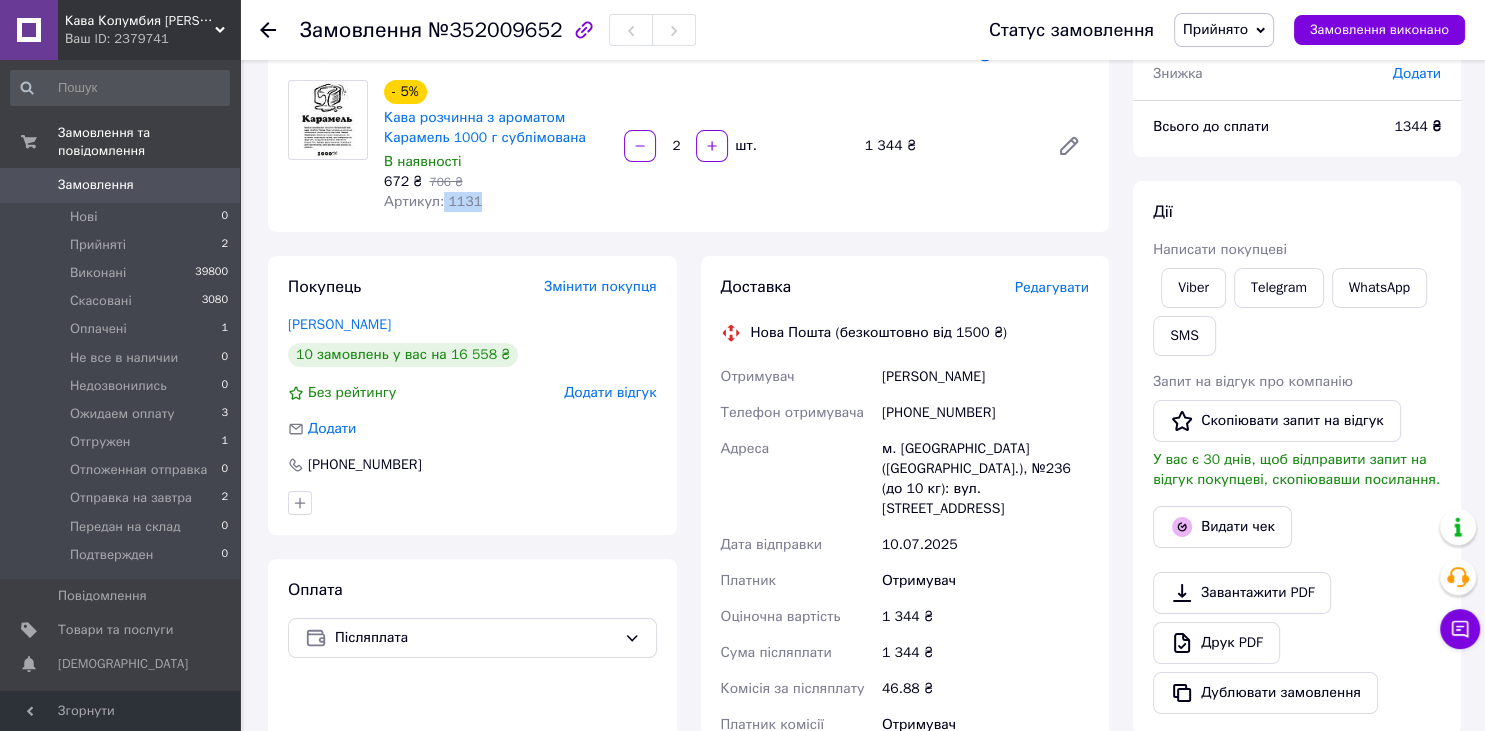 drag, startPoint x: 474, startPoint y: 201, endPoint x: 438, endPoint y: 202, distance: 36.013885 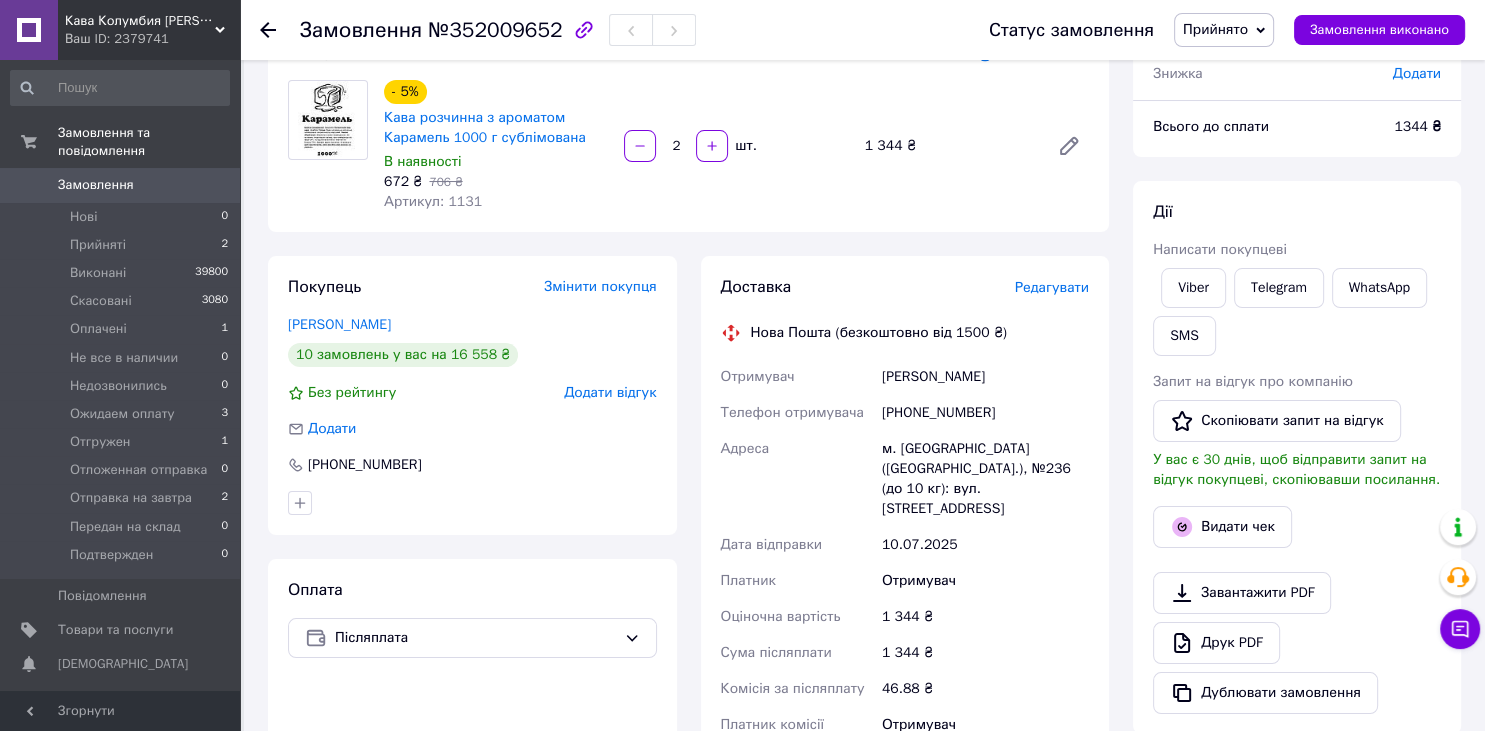 click on "Доставка Редагувати Нова Пошта (безкоштовно від 1500 ₴) Отримувач Слабій Олена Телефон отримувача +380974858957 Адреса м. Київ (Київська обл.), №236 (до 10 кг): вул. Замковецька, 106б Дата відправки 10.07.2025 Платник Отримувач Оціночна вартість 1 344 ₴ Сума післяплати 1 344 ₴ Комісія за післяплату 46.88 ₴ Платник комісії післяплати Отримувач Передати номер або Згенерувати ЕН Платник Отримувач Відправник Прізвище отримувача Слабій Ім'я отримувача Олена По батькові отримувача Телефон отримувача +380974858957 Тип доставки У відділенні Кур'єром В поштоматі Місто Відділення Вантаж <" at bounding box center (905, 616) 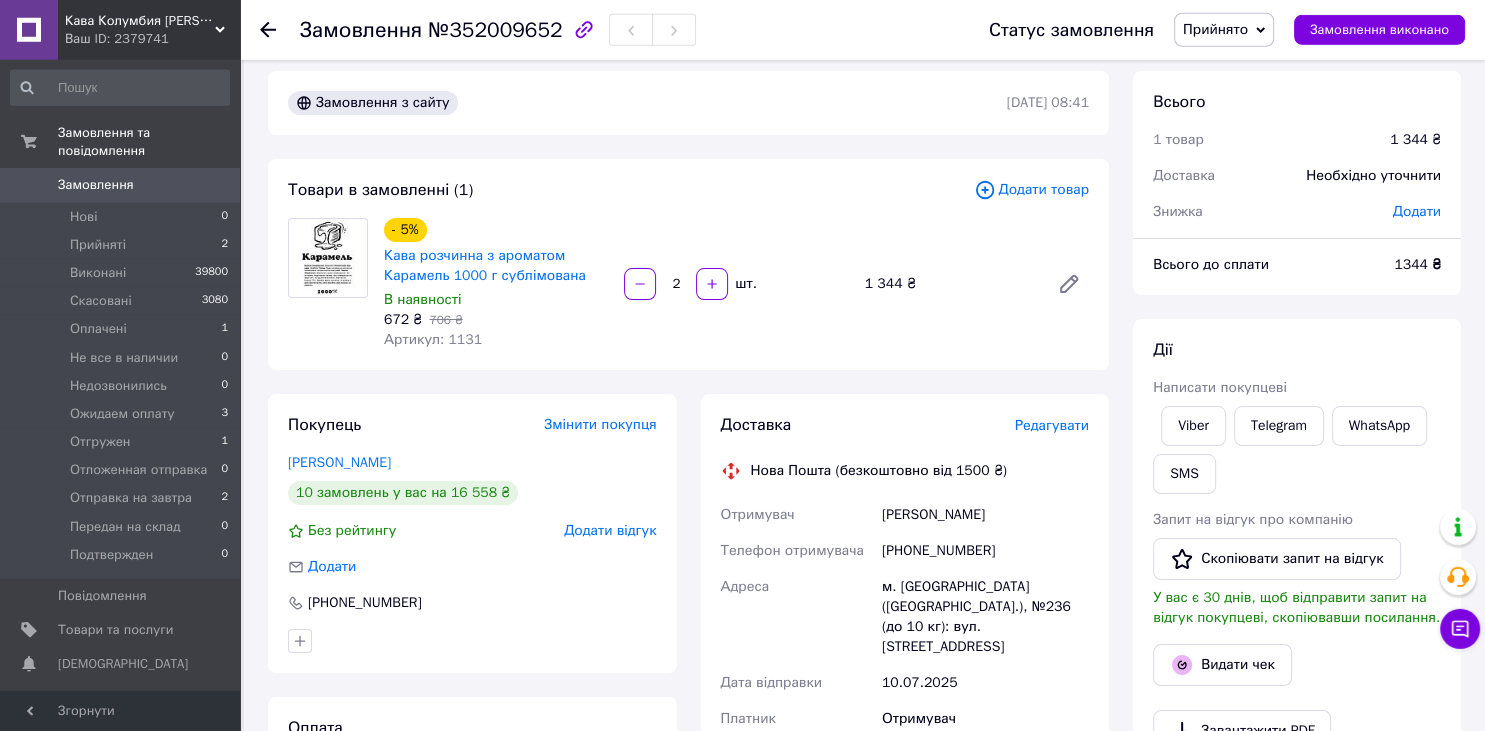 scroll, scrollTop: 0, scrollLeft: 0, axis: both 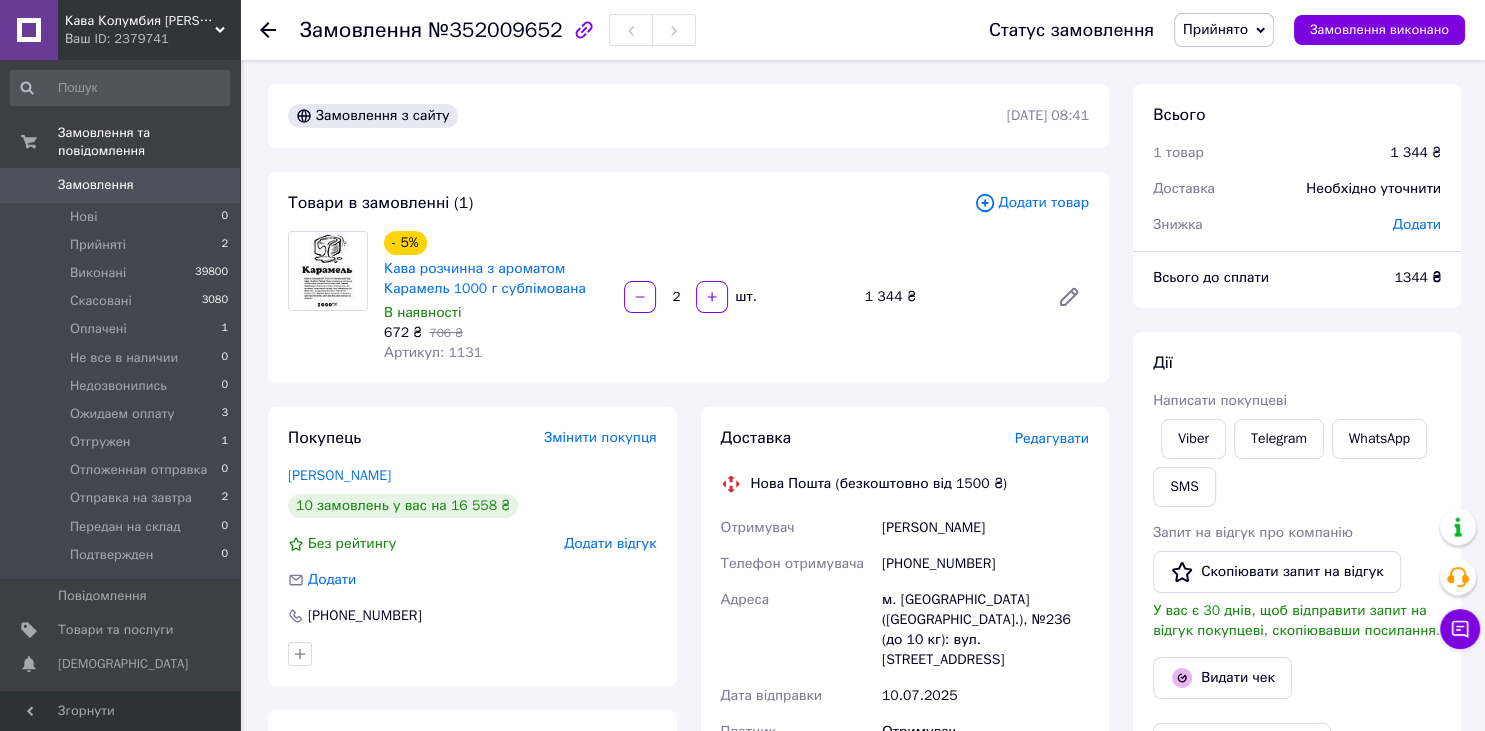 click on "Додати товар" at bounding box center [1031, 203] 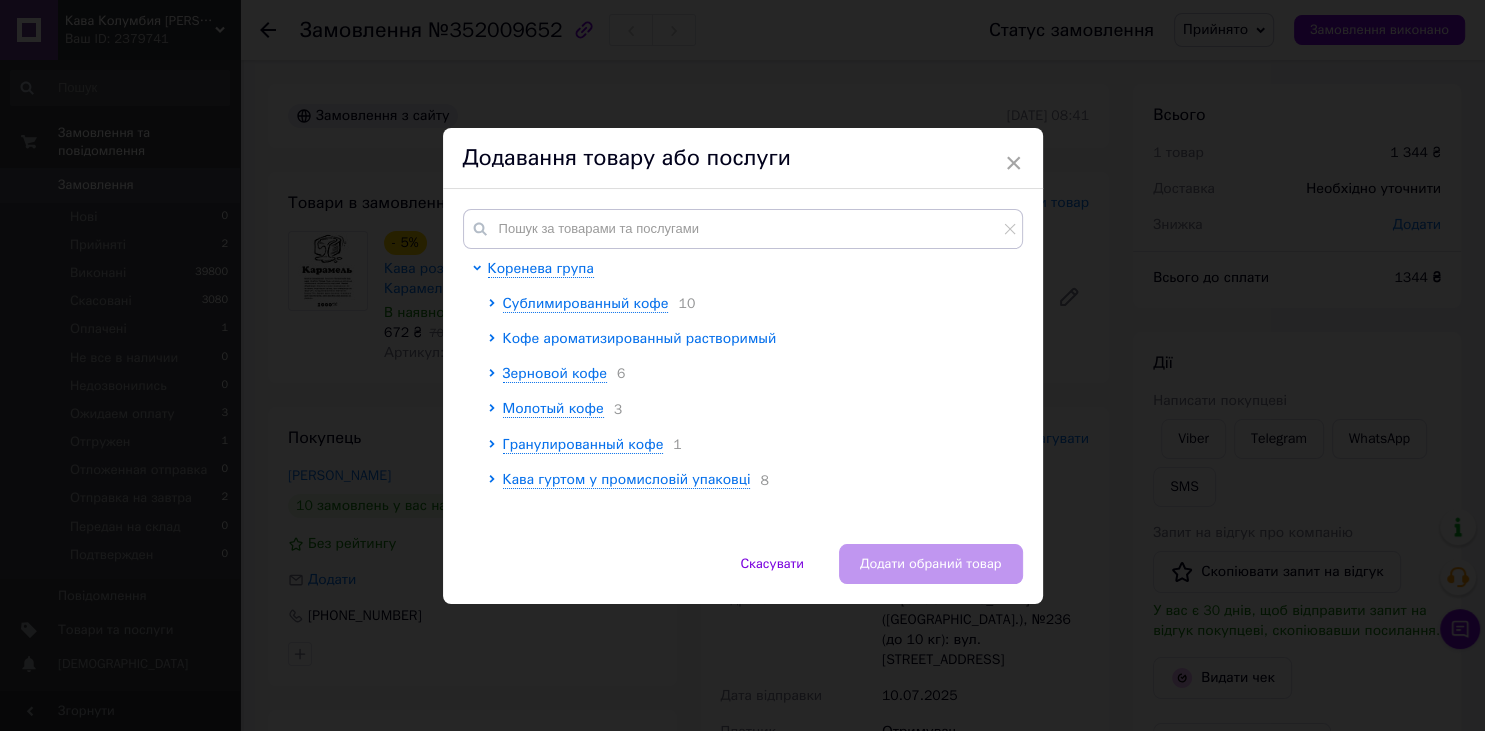 click on "Кофе ароматизированный растворимый" at bounding box center (640, 338) 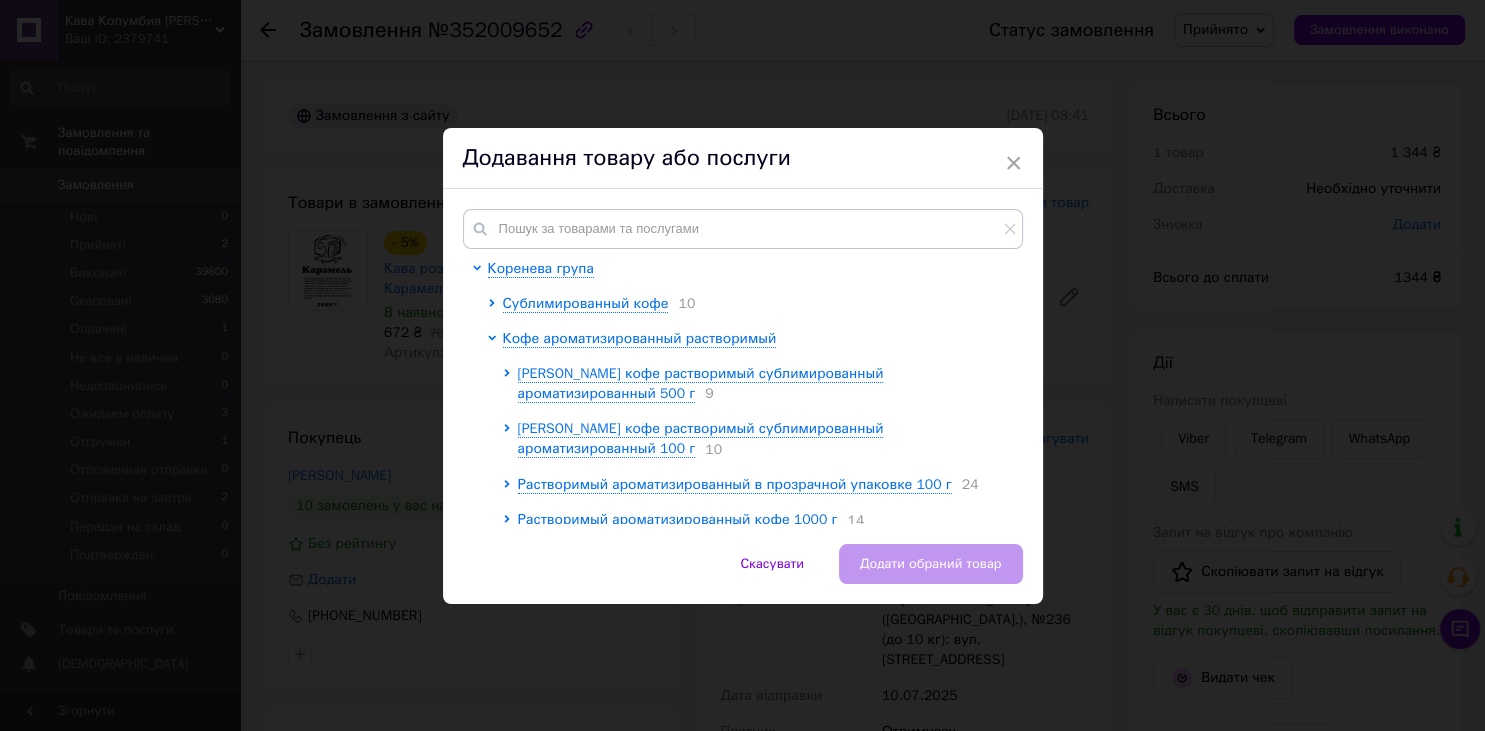 scroll, scrollTop: 110, scrollLeft: 0, axis: vertical 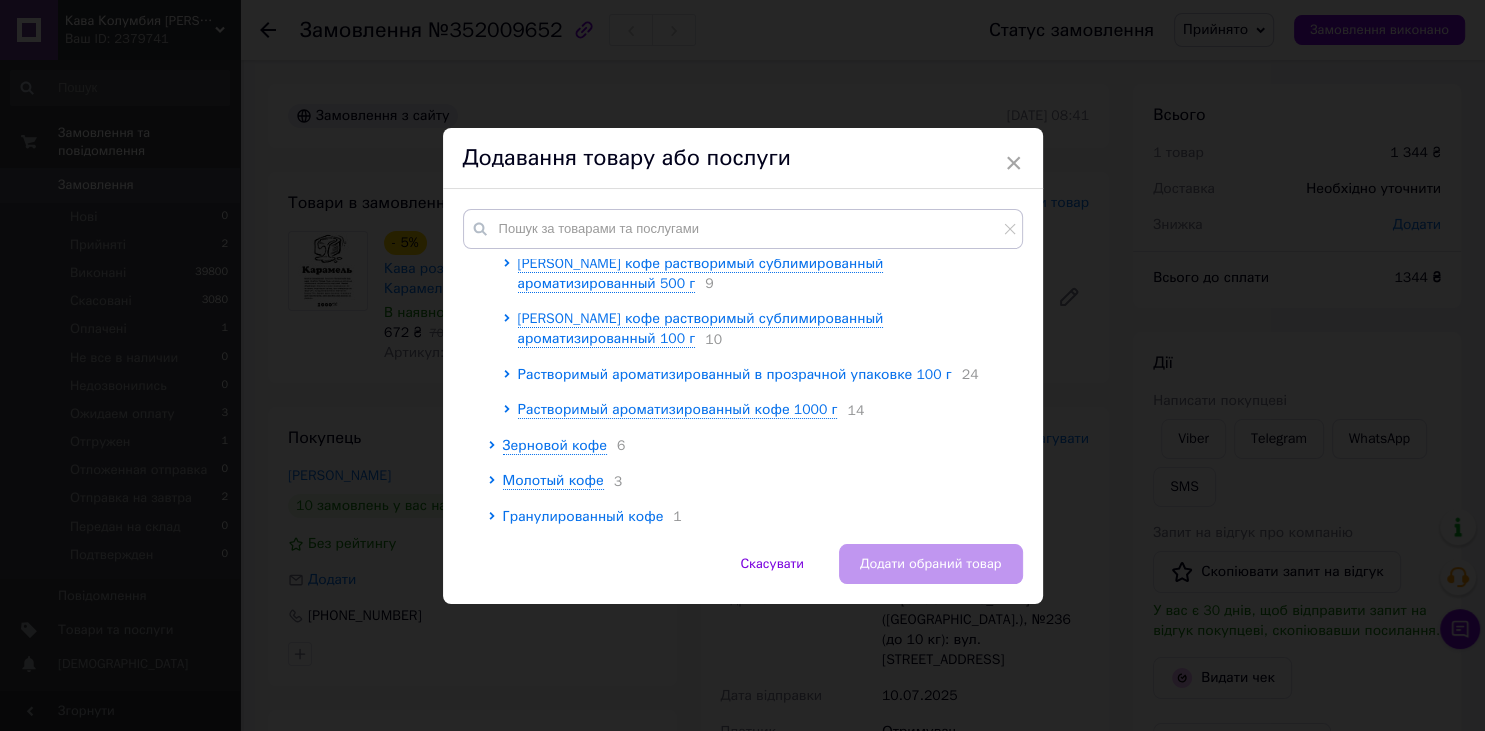 click on "Растворимый ароматизированный в прозрачной упаковке 100 г" at bounding box center [735, 374] 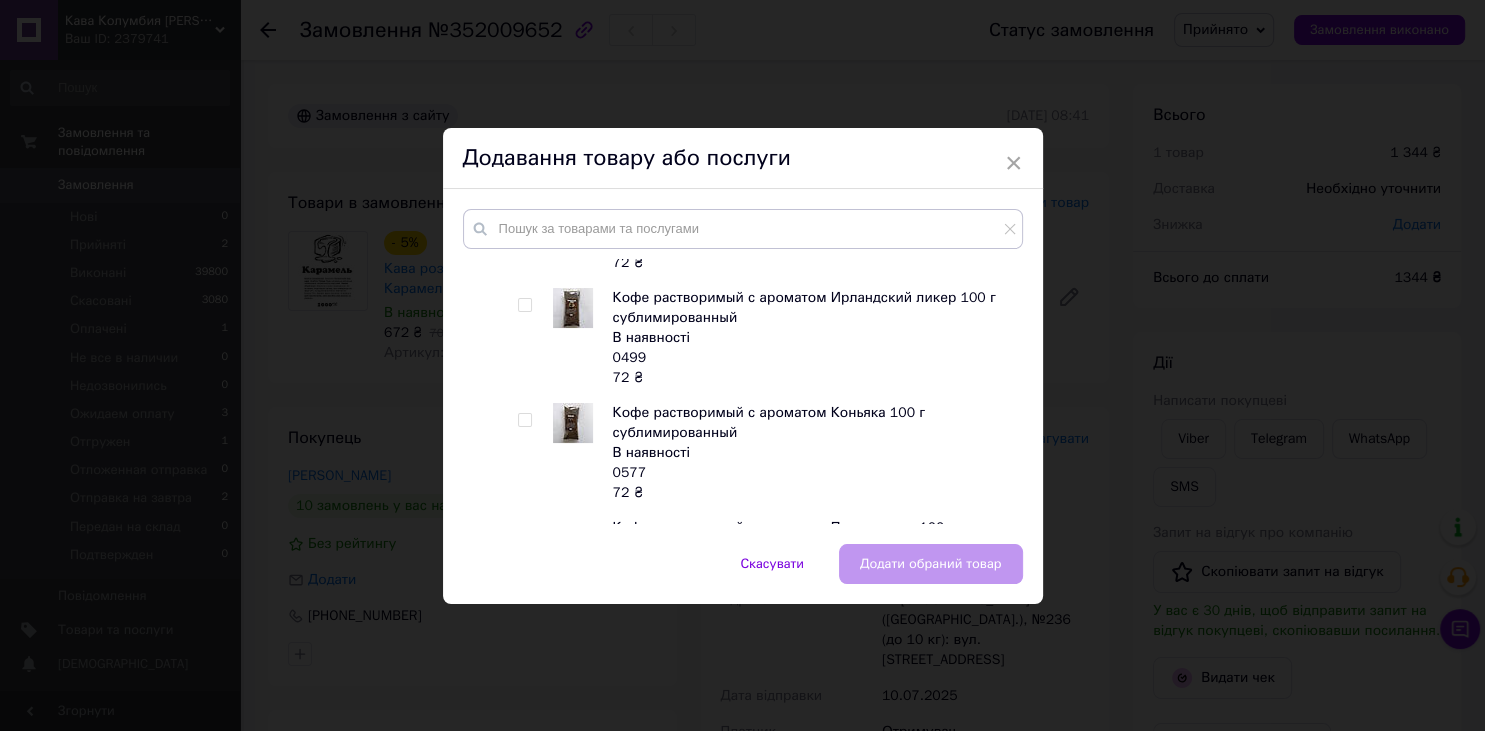 scroll, scrollTop: 552, scrollLeft: 0, axis: vertical 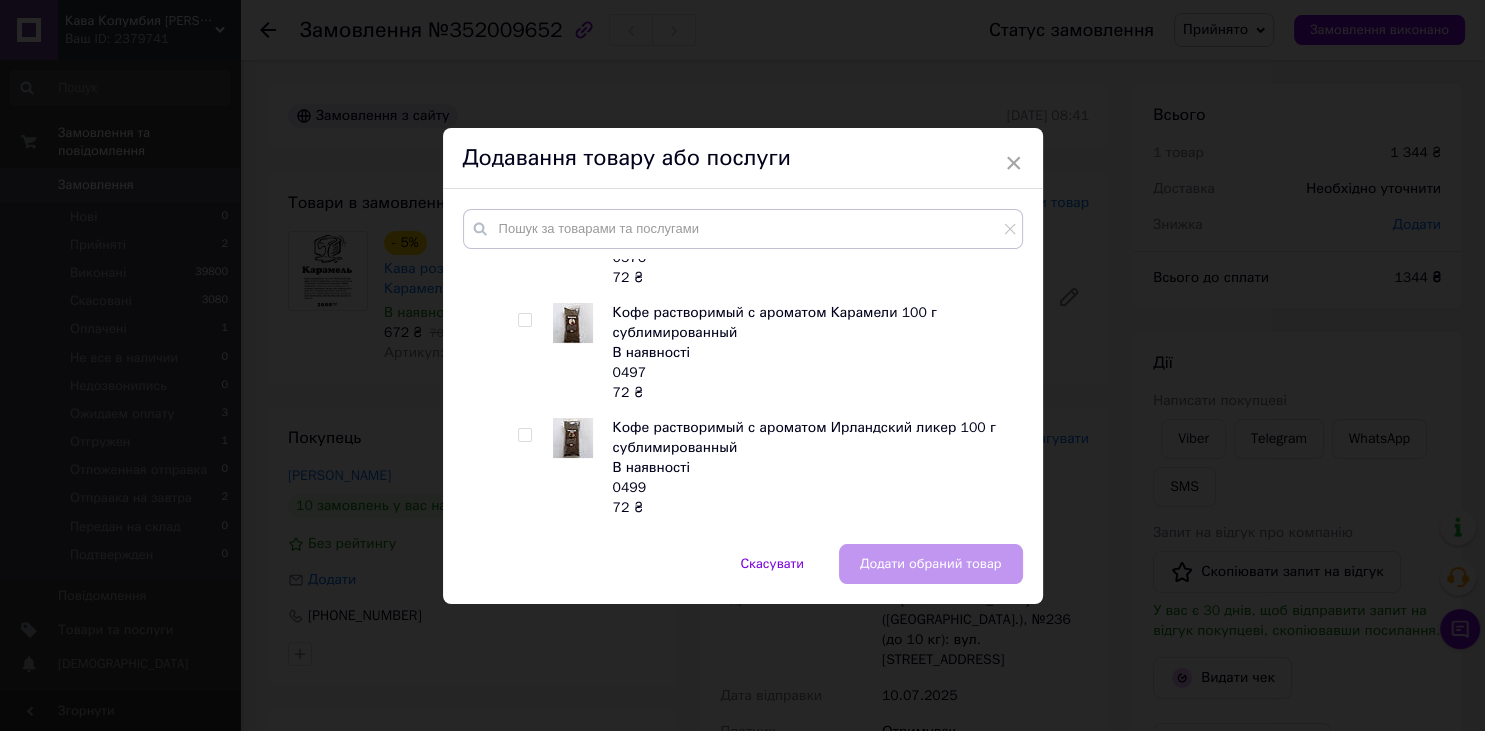 click at bounding box center [524, 435] 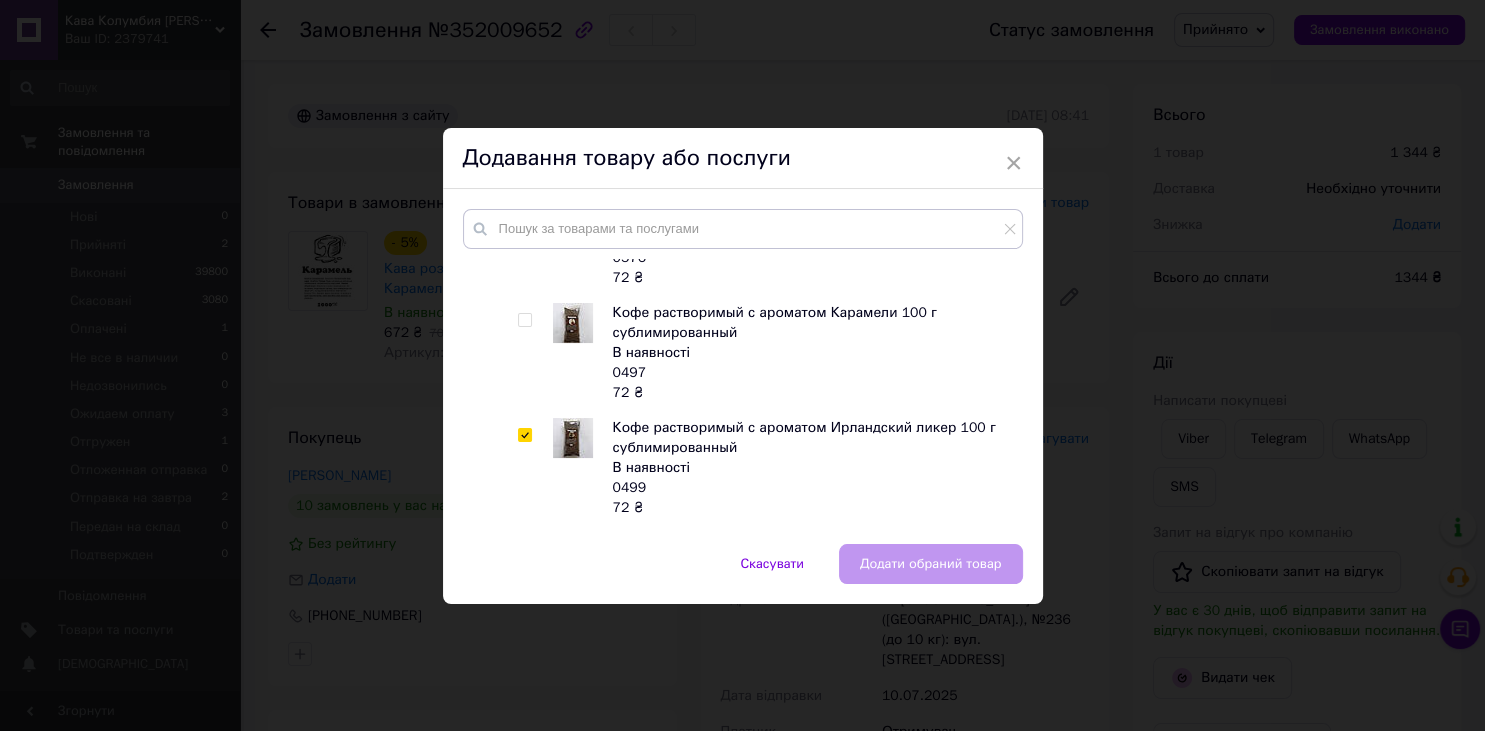 checkbox on "true" 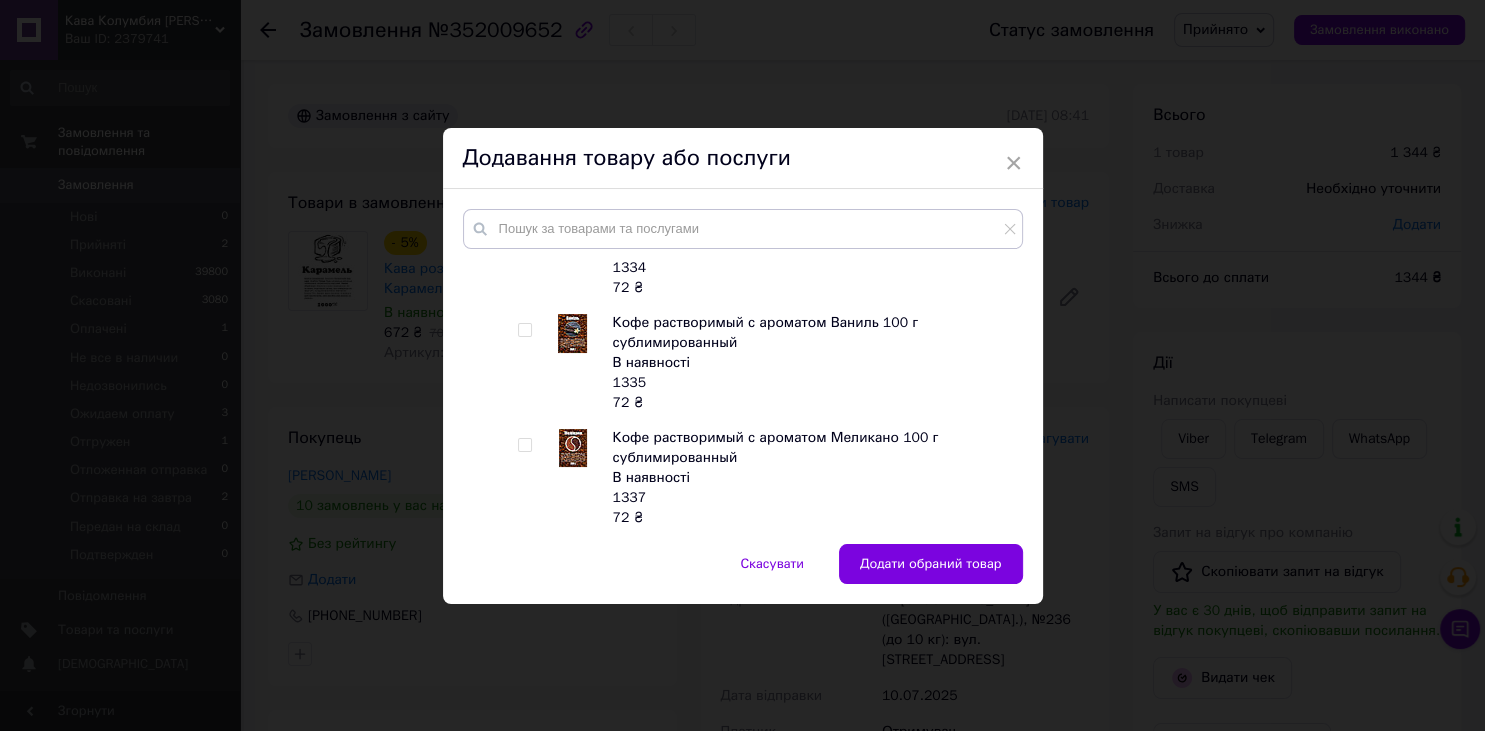 scroll, scrollTop: 2318, scrollLeft: 0, axis: vertical 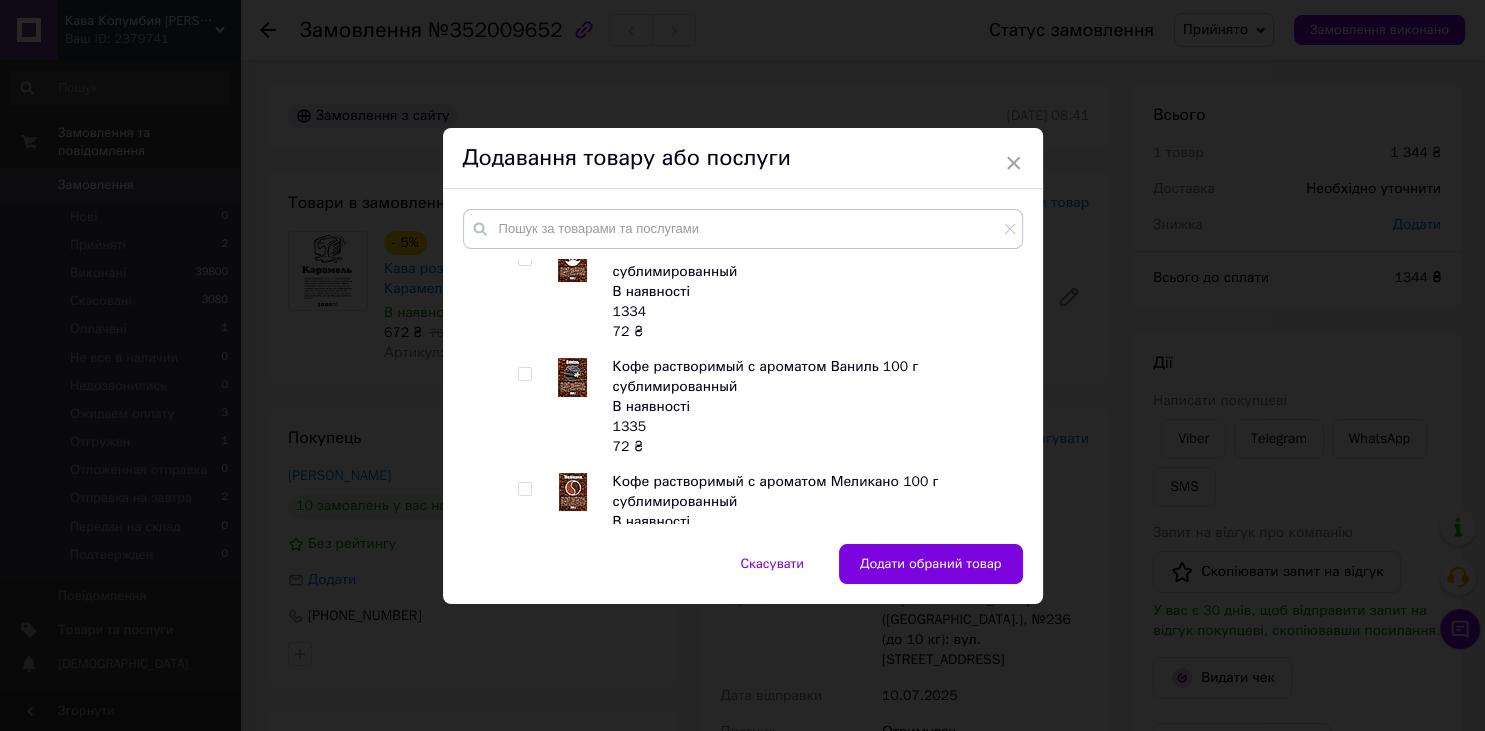 click at bounding box center [524, 374] 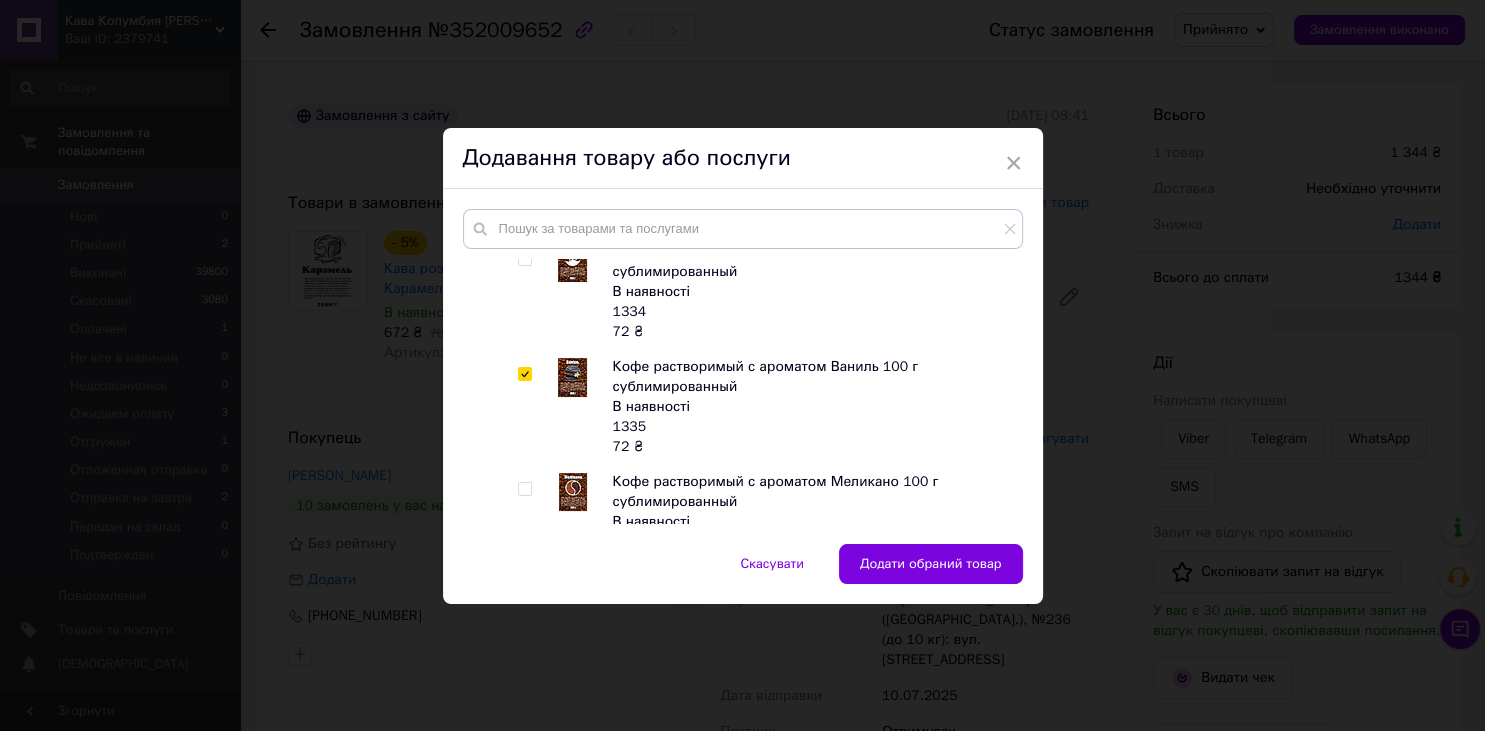 checkbox on "true" 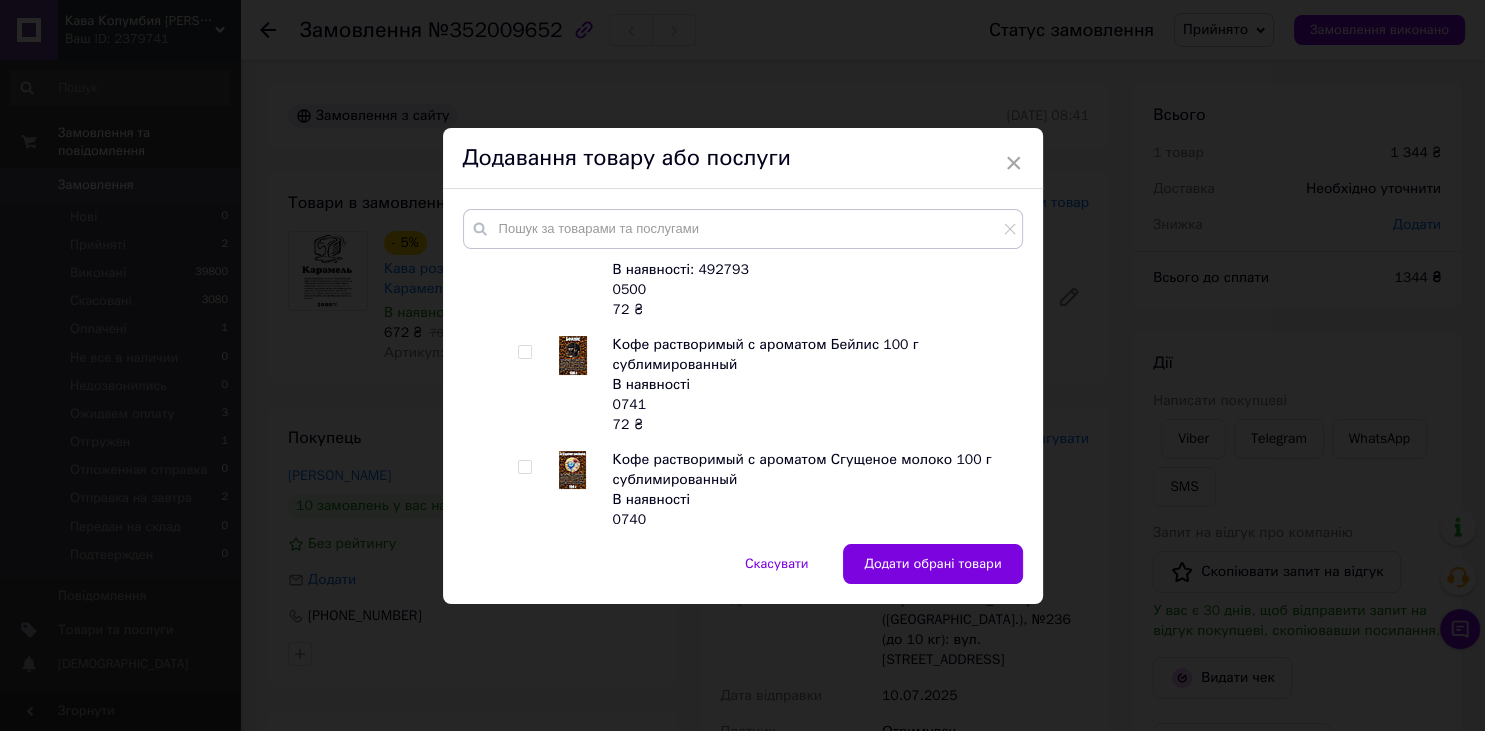scroll, scrollTop: 1435, scrollLeft: 0, axis: vertical 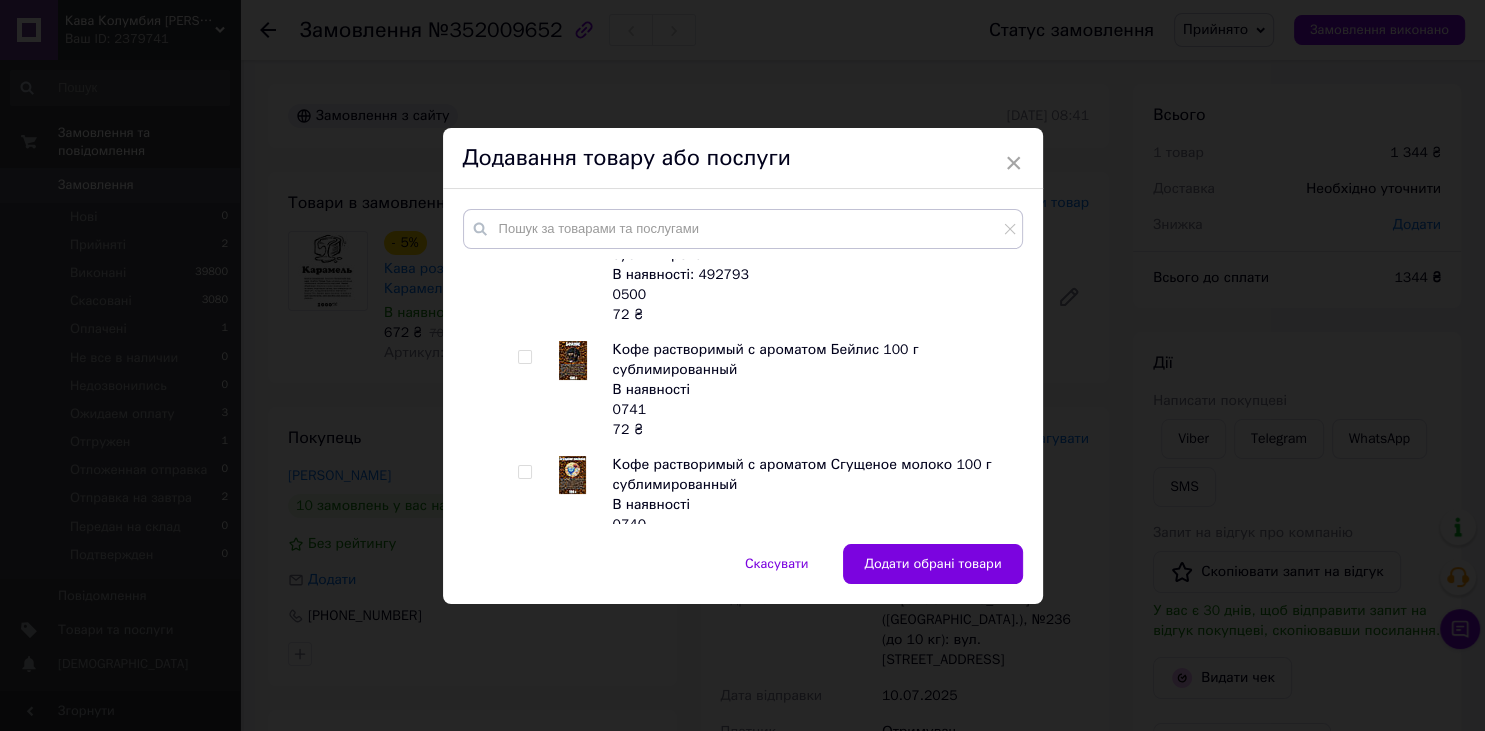 click at bounding box center (524, 472) 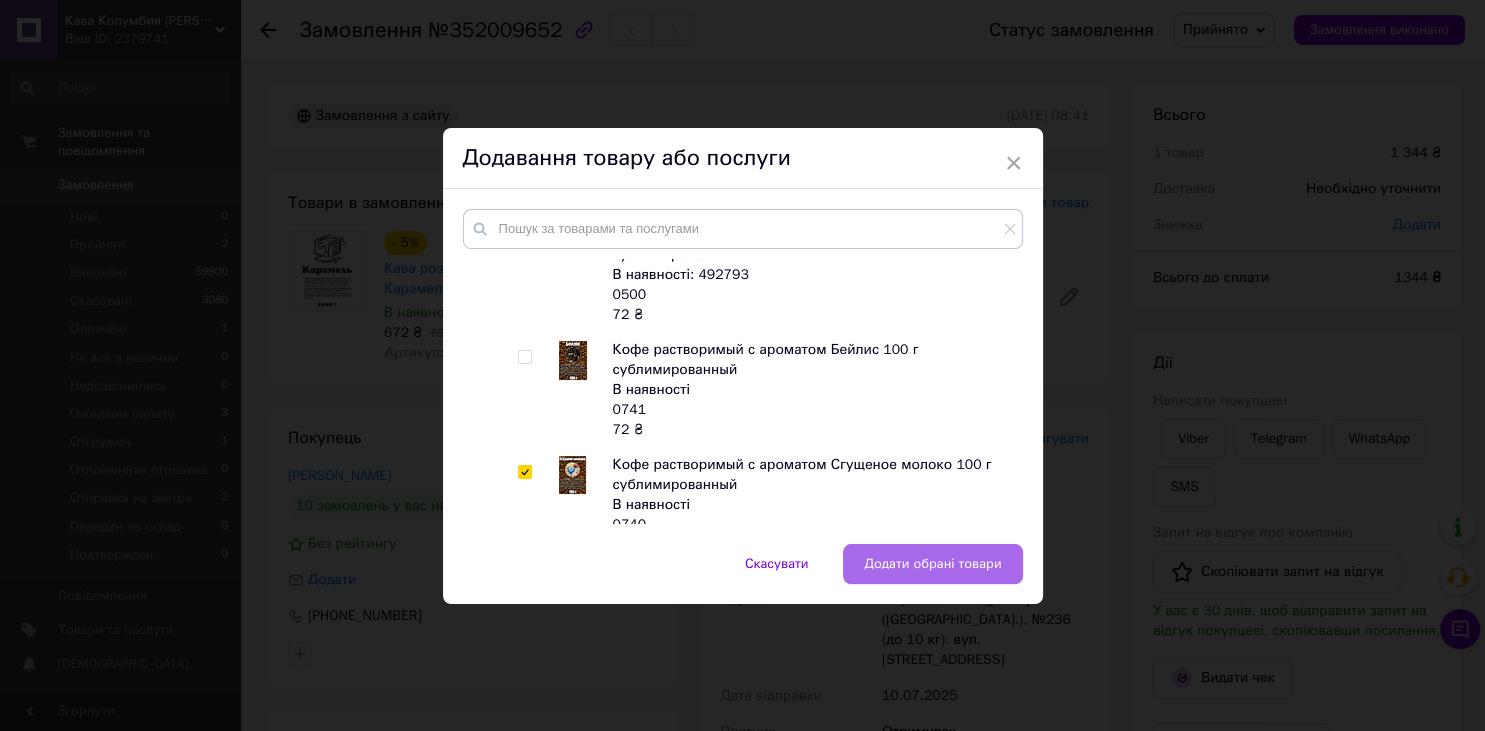 click on "Додати обрані товари" at bounding box center (932, 564) 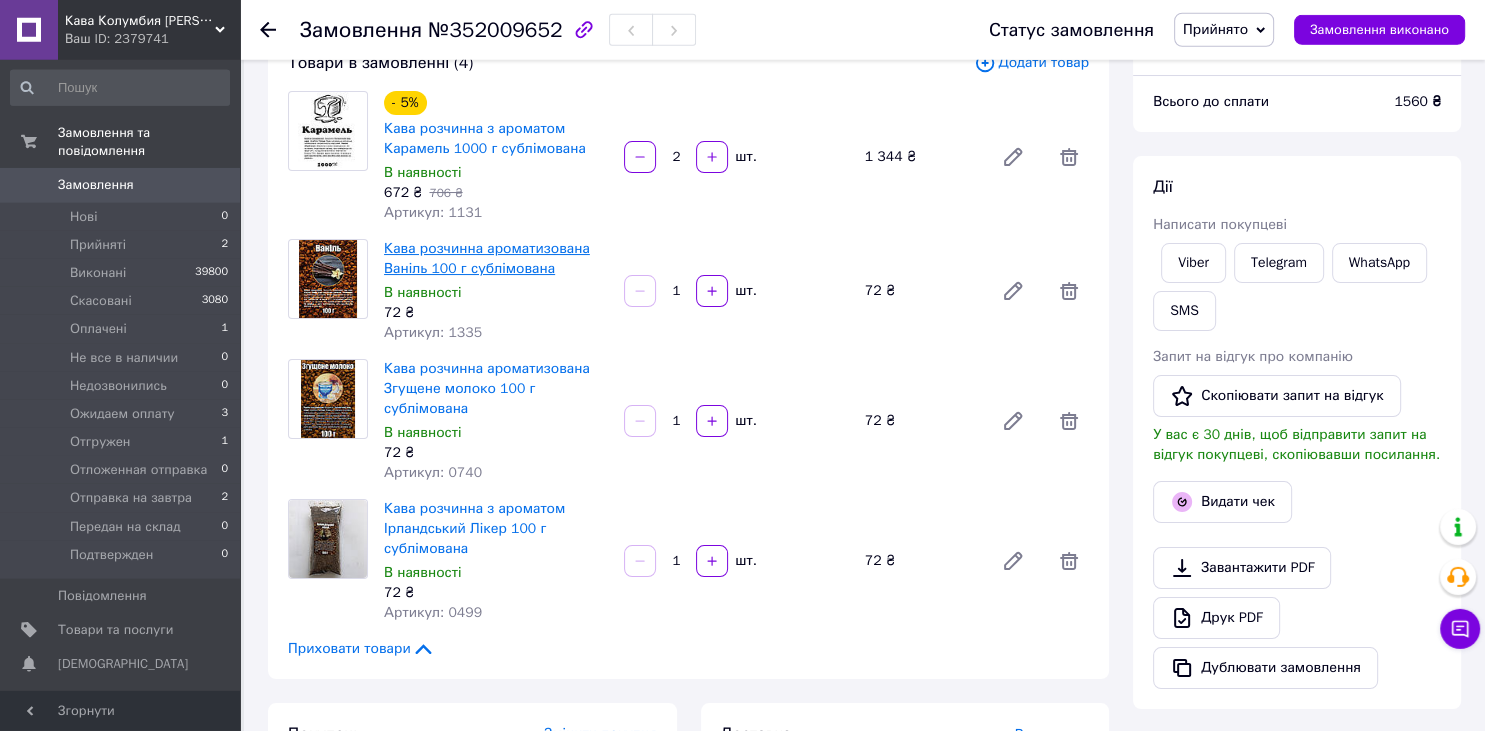 scroll, scrollTop: 105, scrollLeft: 0, axis: vertical 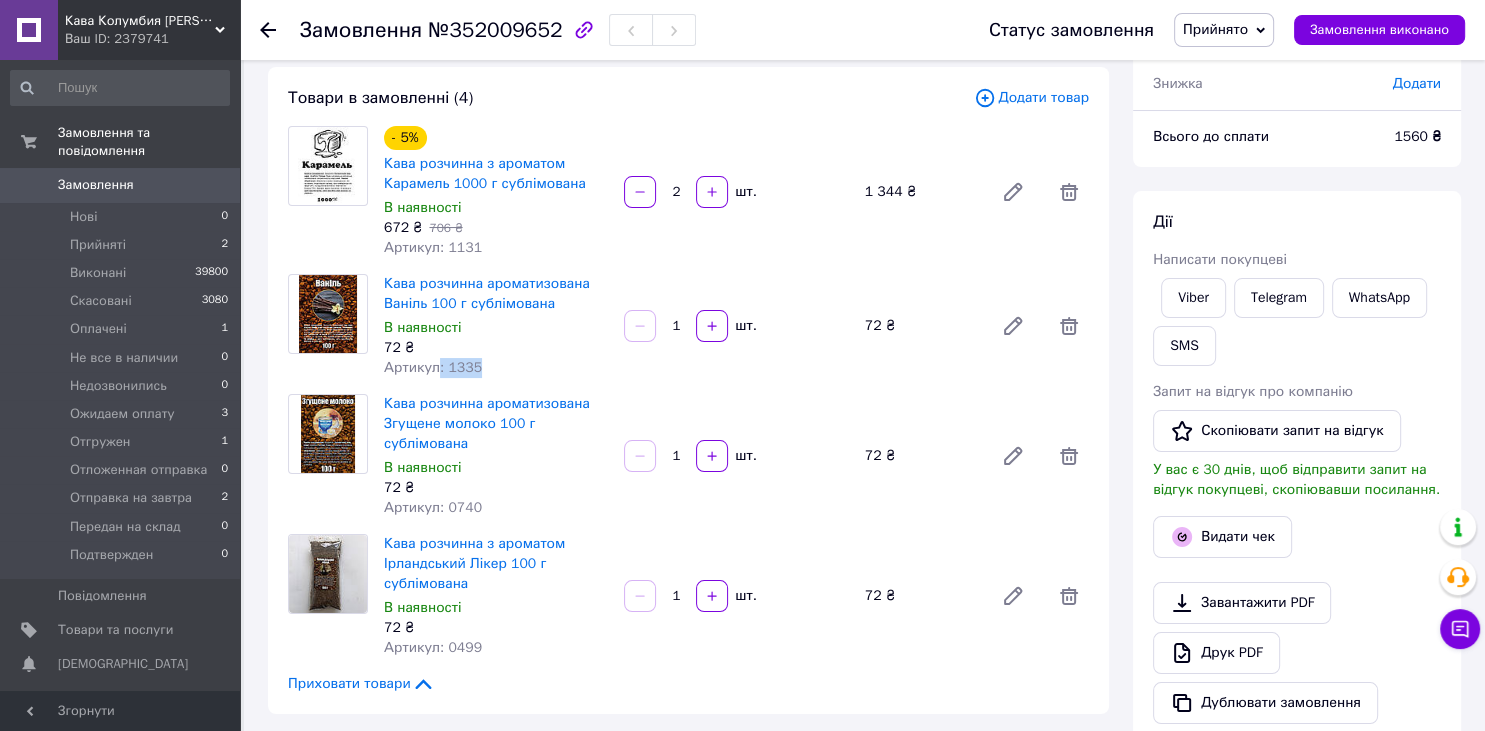 drag, startPoint x: 480, startPoint y: 370, endPoint x: 437, endPoint y: 370, distance: 43 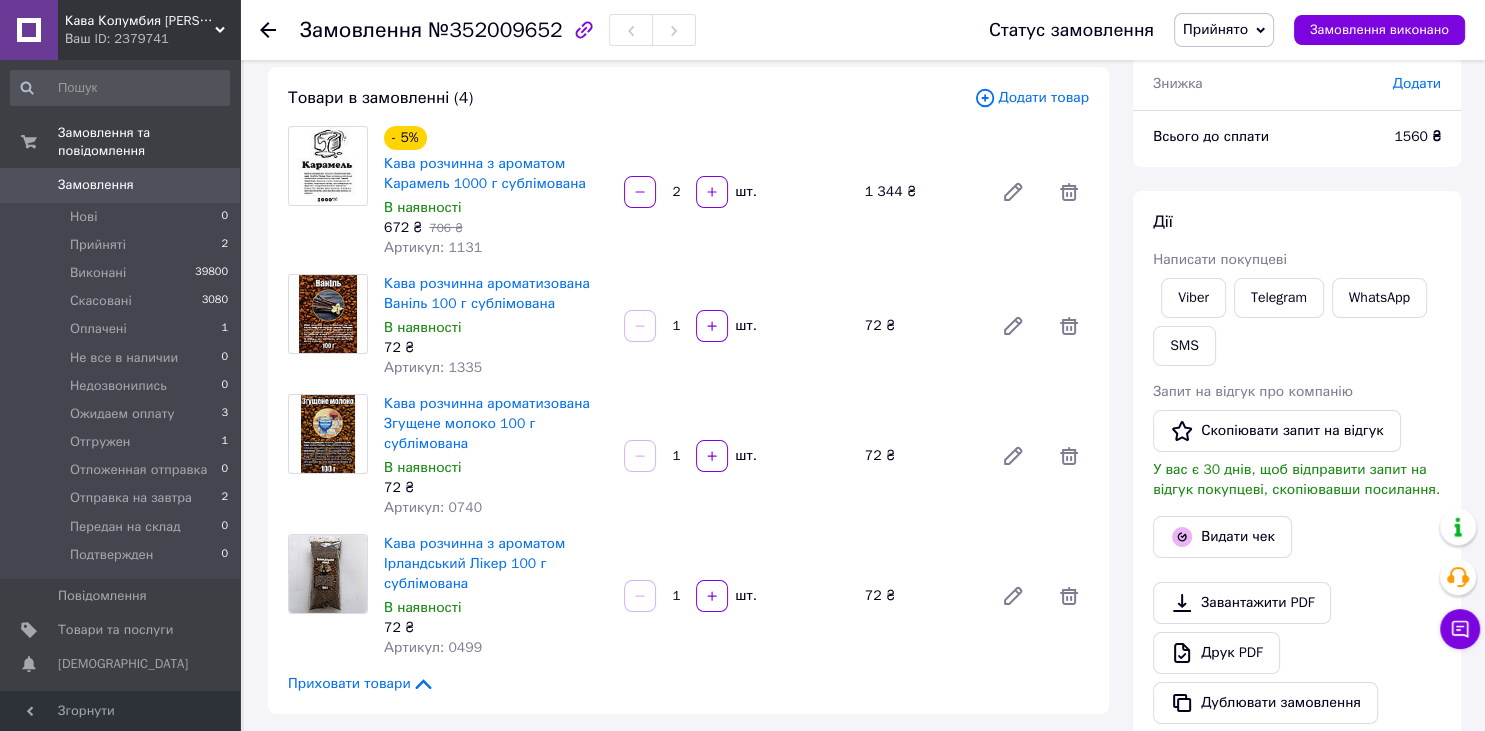 drag, startPoint x: 520, startPoint y: 360, endPoint x: 503, endPoint y: 366, distance: 18.027756 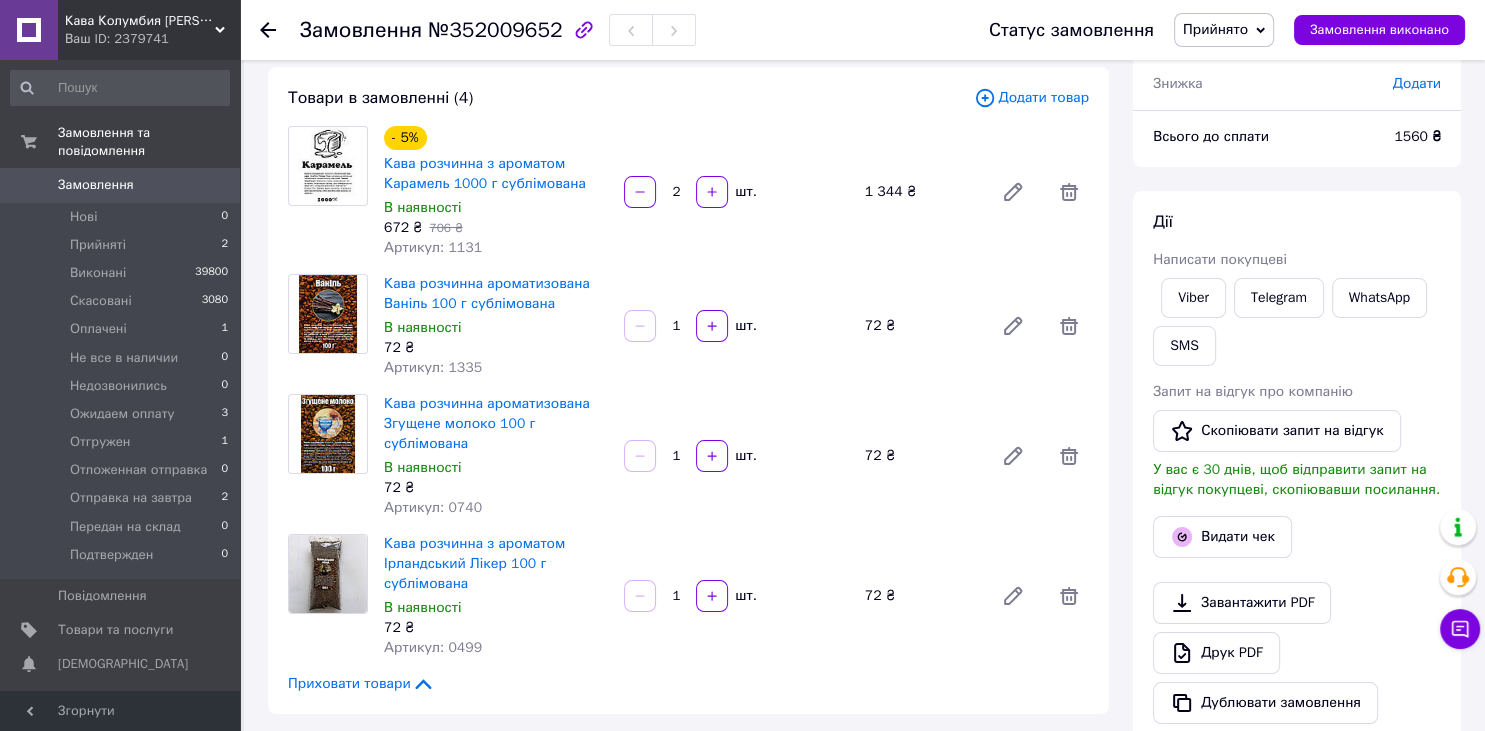 click on "Артикул: 1335" at bounding box center [496, 368] 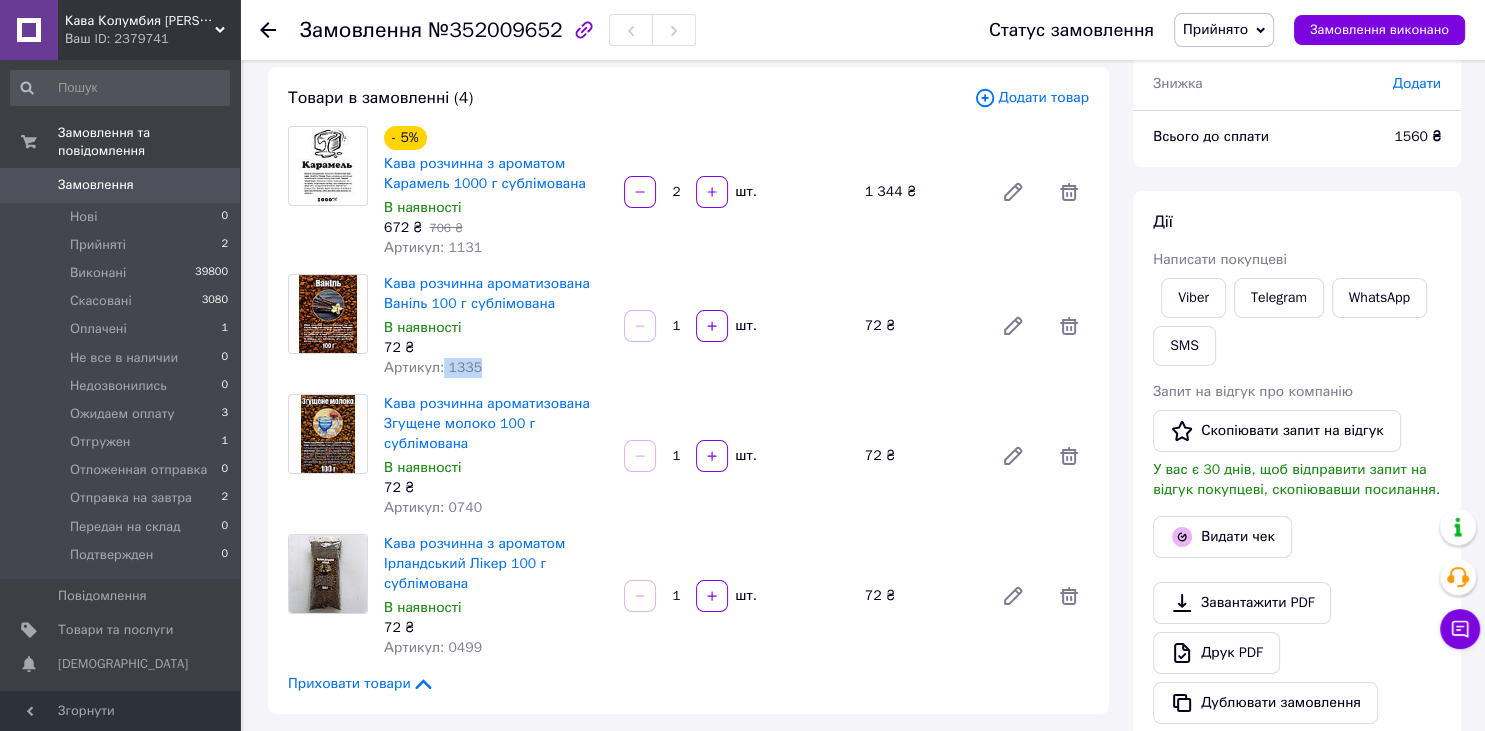 drag, startPoint x: 483, startPoint y: 371, endPoint x: 439, endPoint y: 370, distance: 44.011364 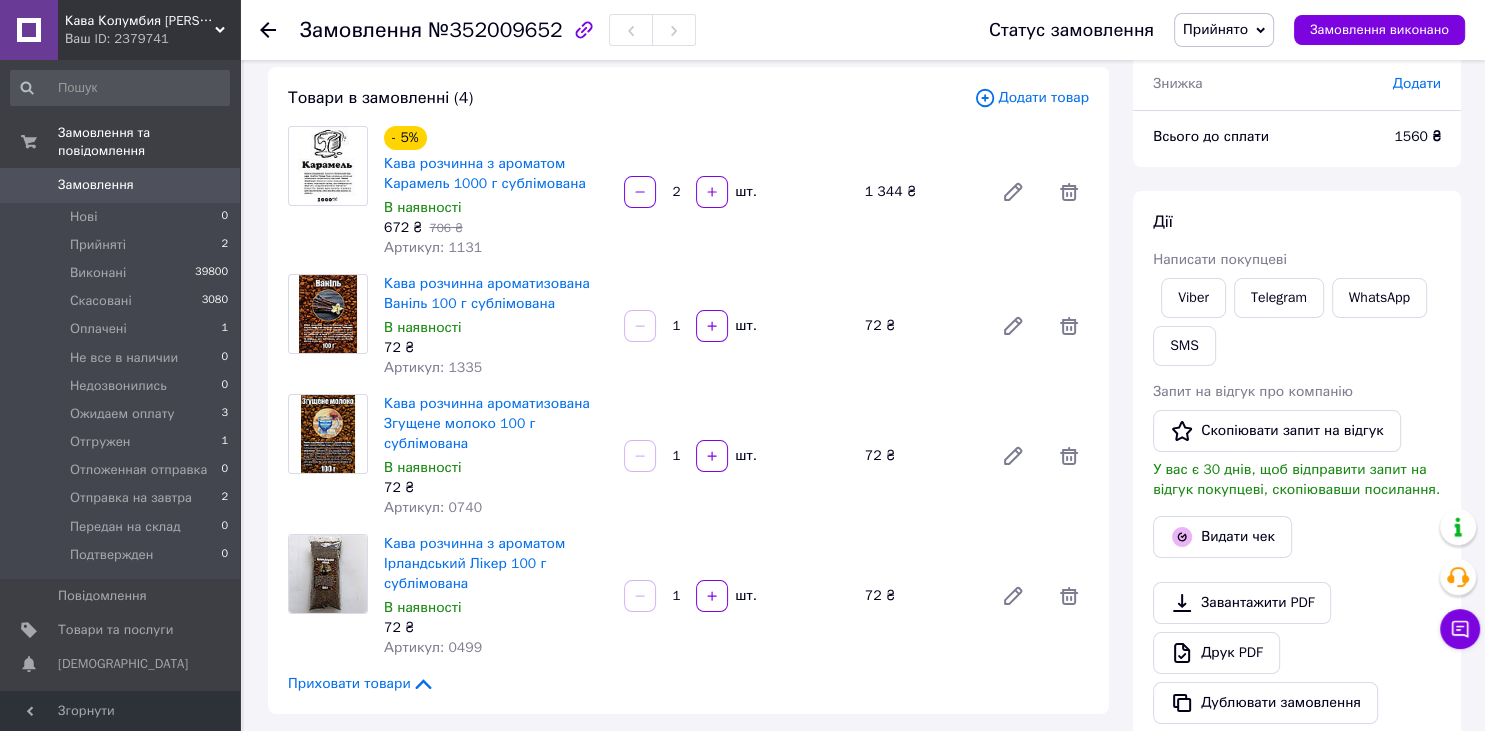 click on "В наявності" at bounding box center [496, 468] 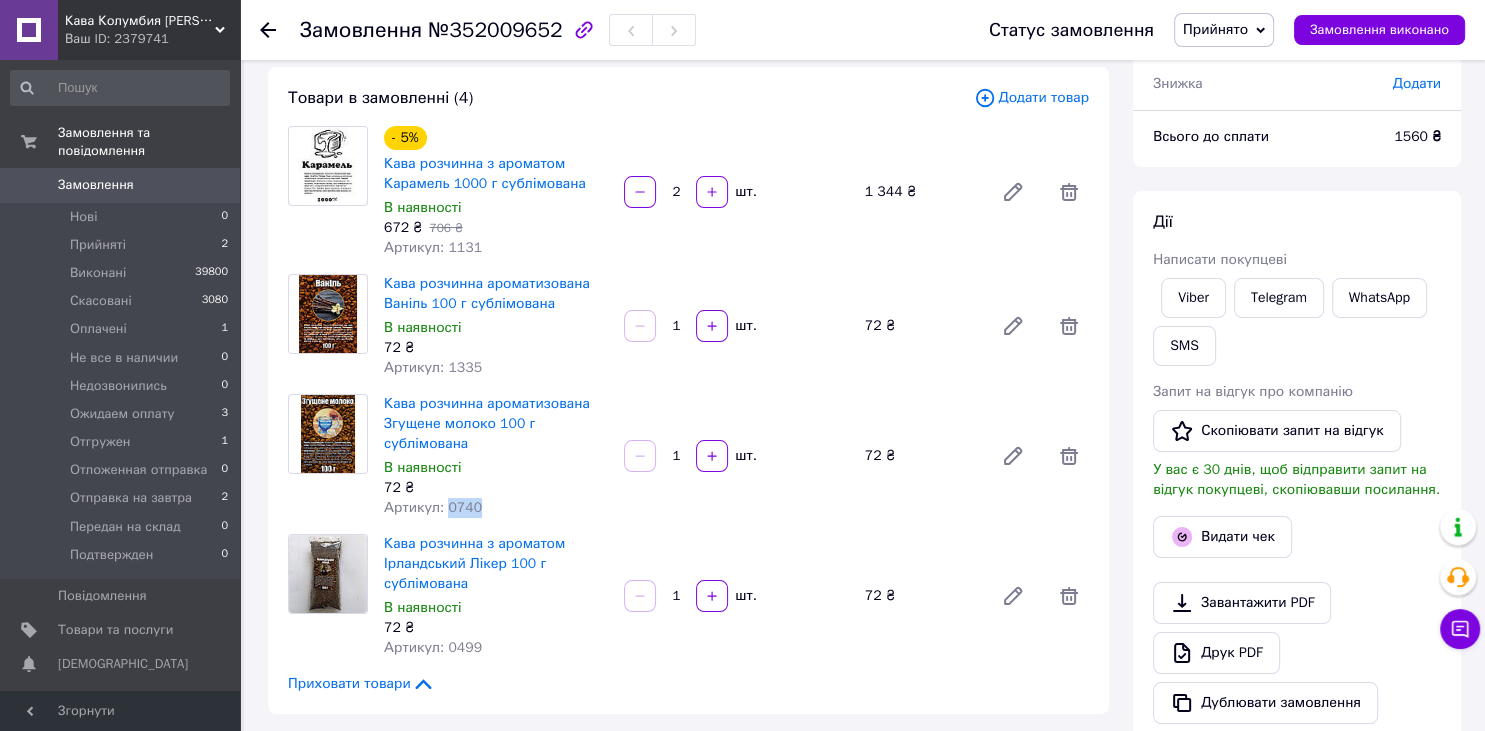 drag, startPoint x: 483, startPoint y: 503, endPoint x: 443, endPoint y: 505, distance: 40.04997 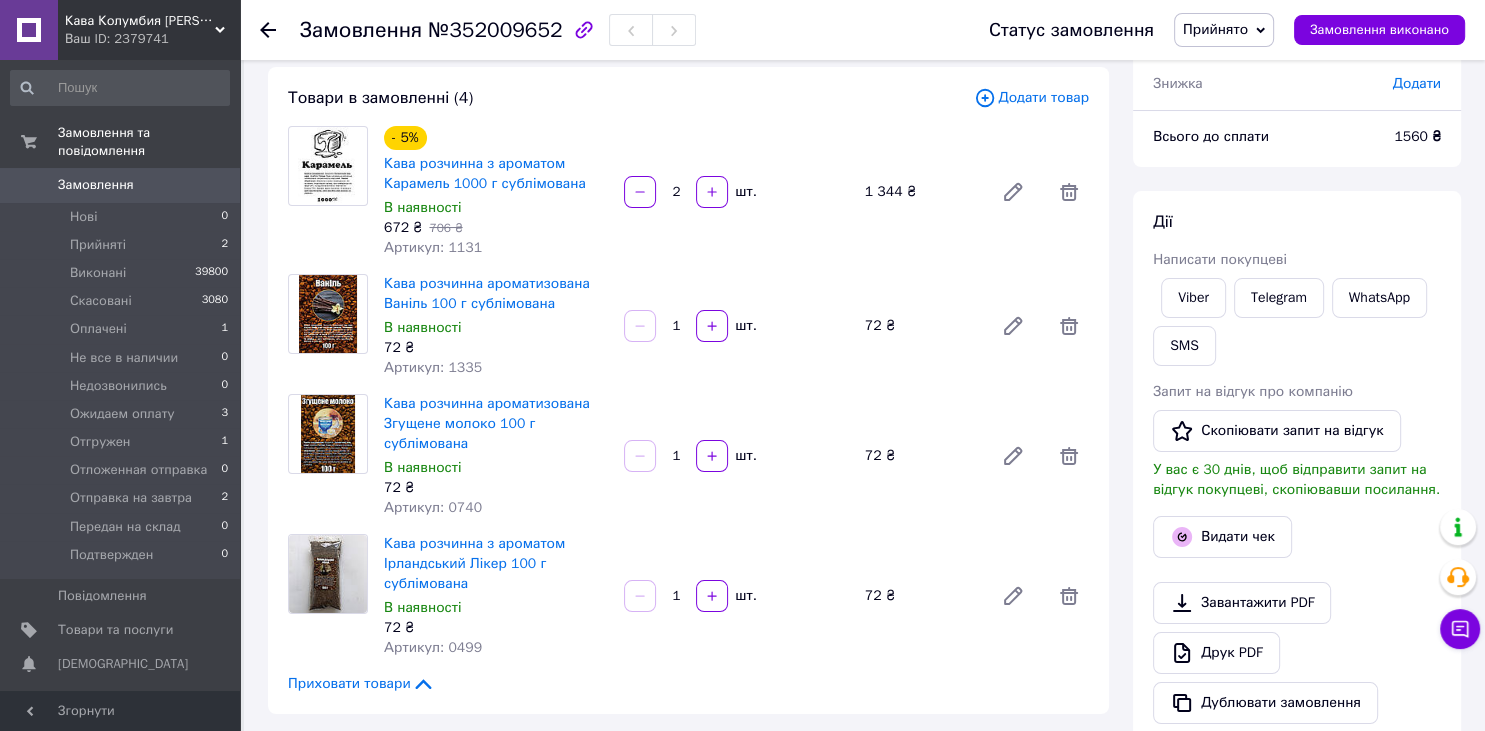 click on "72 ₴" at bounding box center [496, 628] 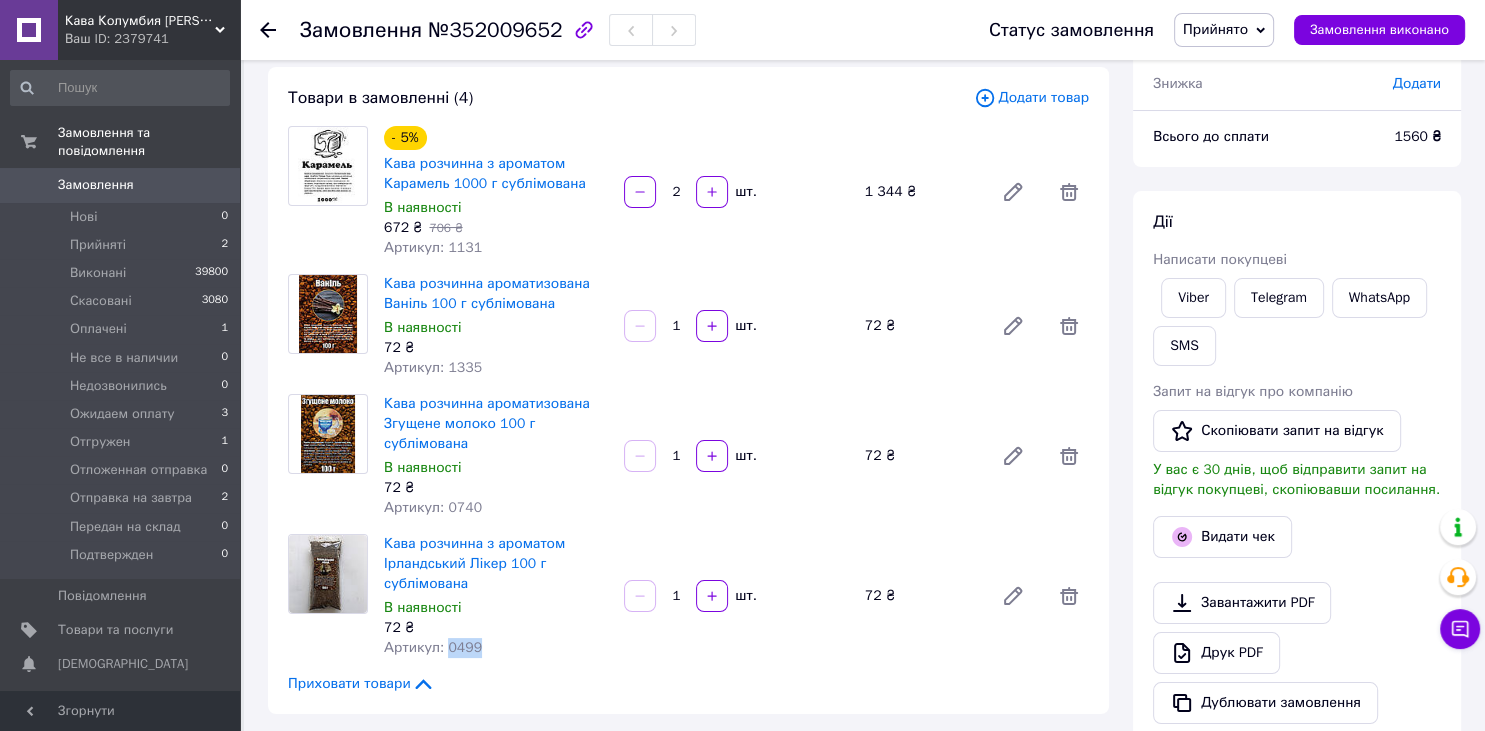 drag, startPoint x: 477, startPoint y: 646, endPoint x: 444, endPoint y: 642, distance: 33.24154 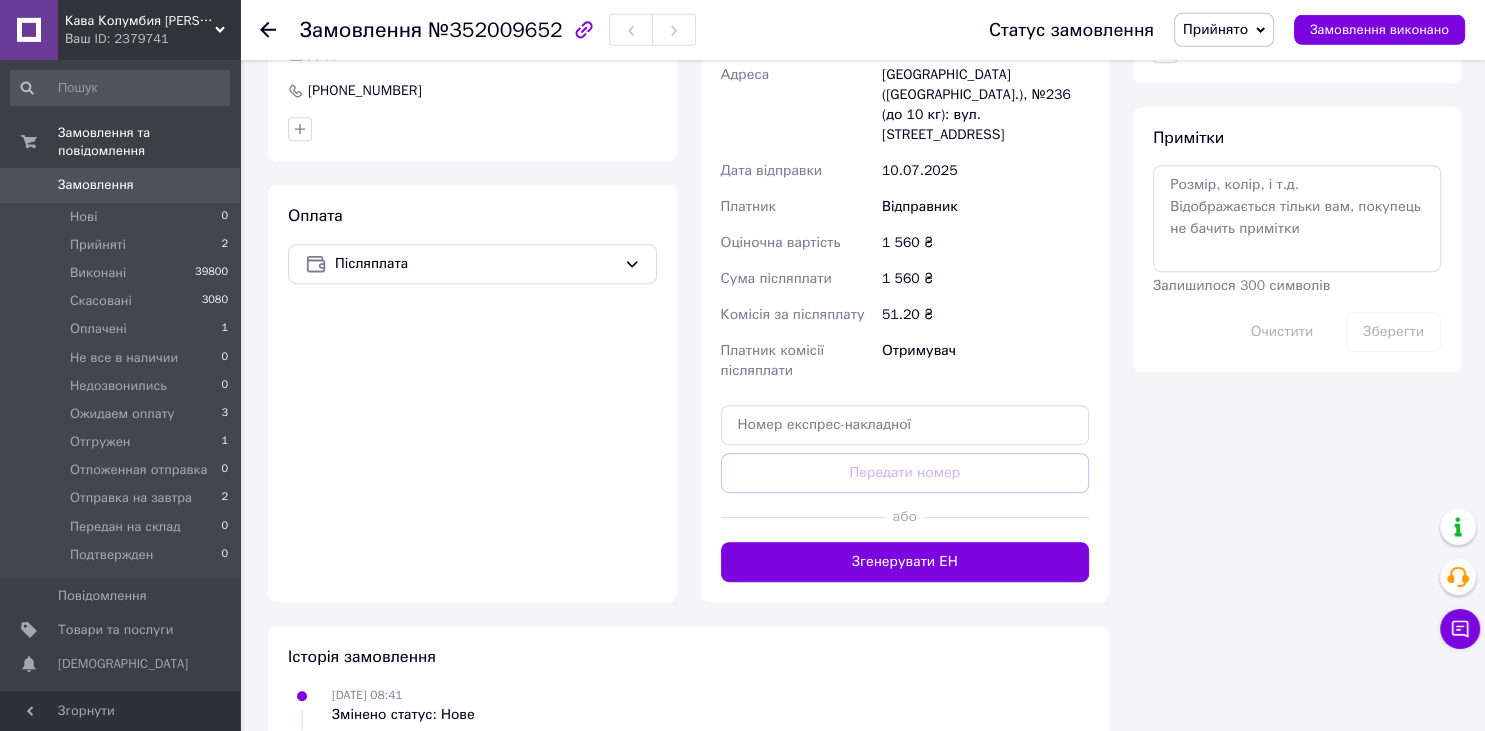 scroll, scrollTop: 1056, scrollLeft: 0, axis: vertical 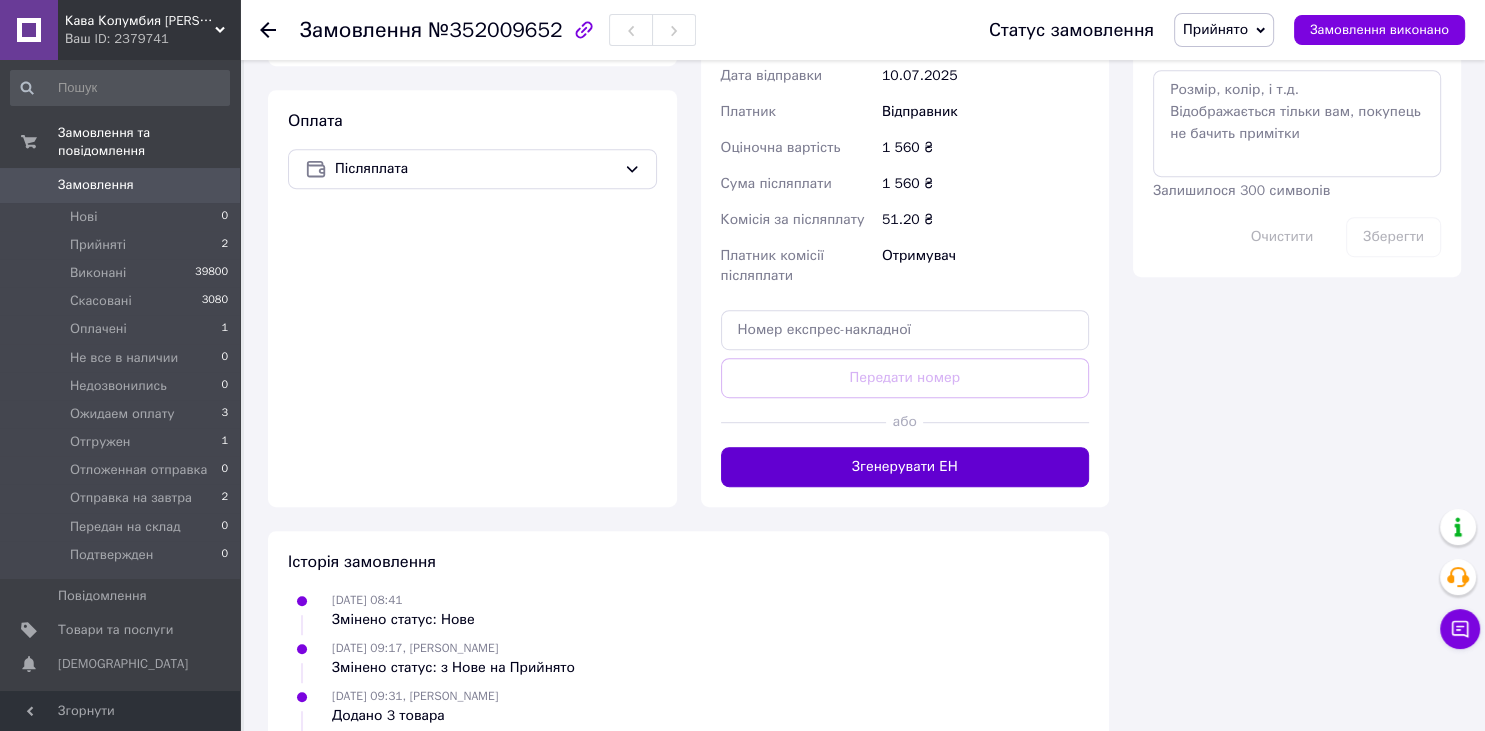 click on "Згенерувати ЕН" at bounding box center (905, 467) 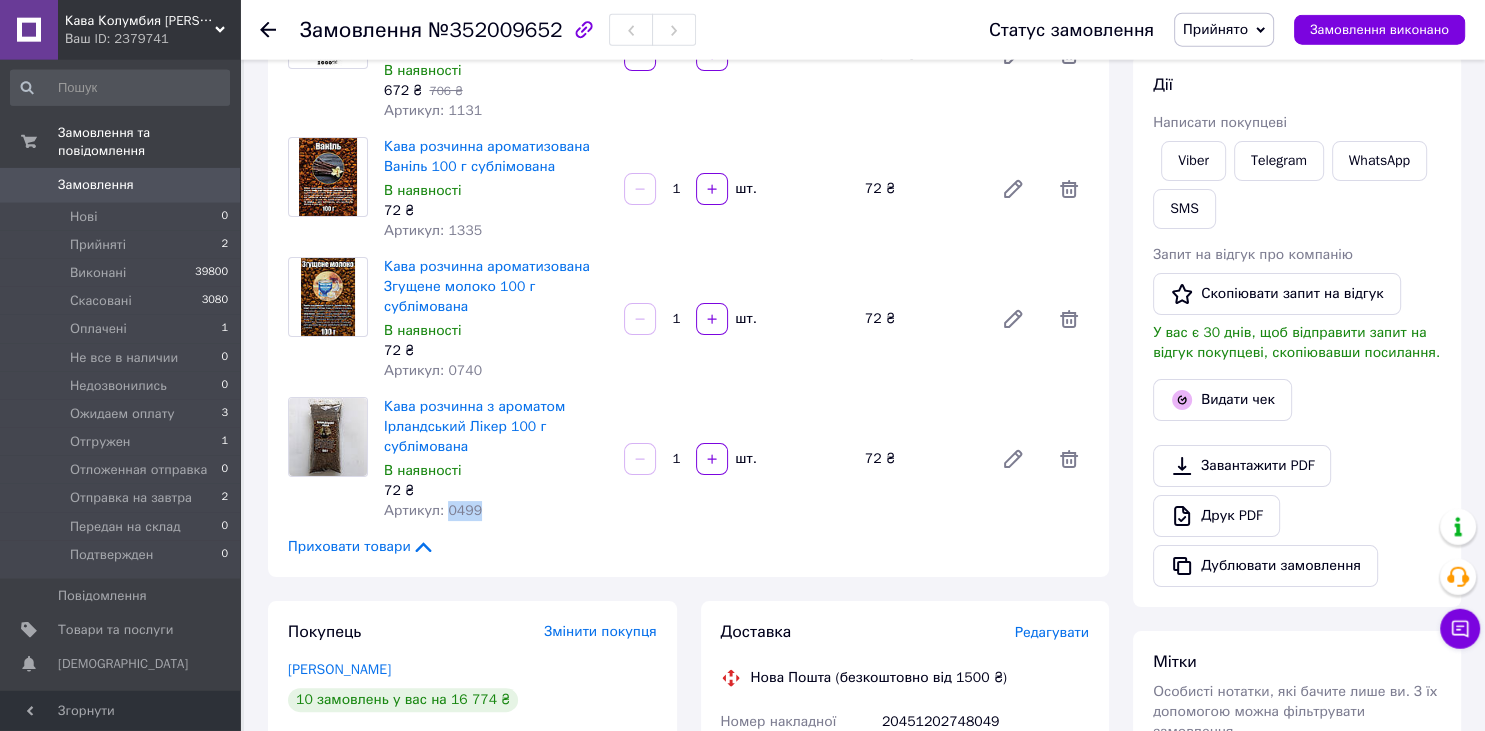 scroll, scrollTop: 211, scrollLeft: 0, axis: vertical 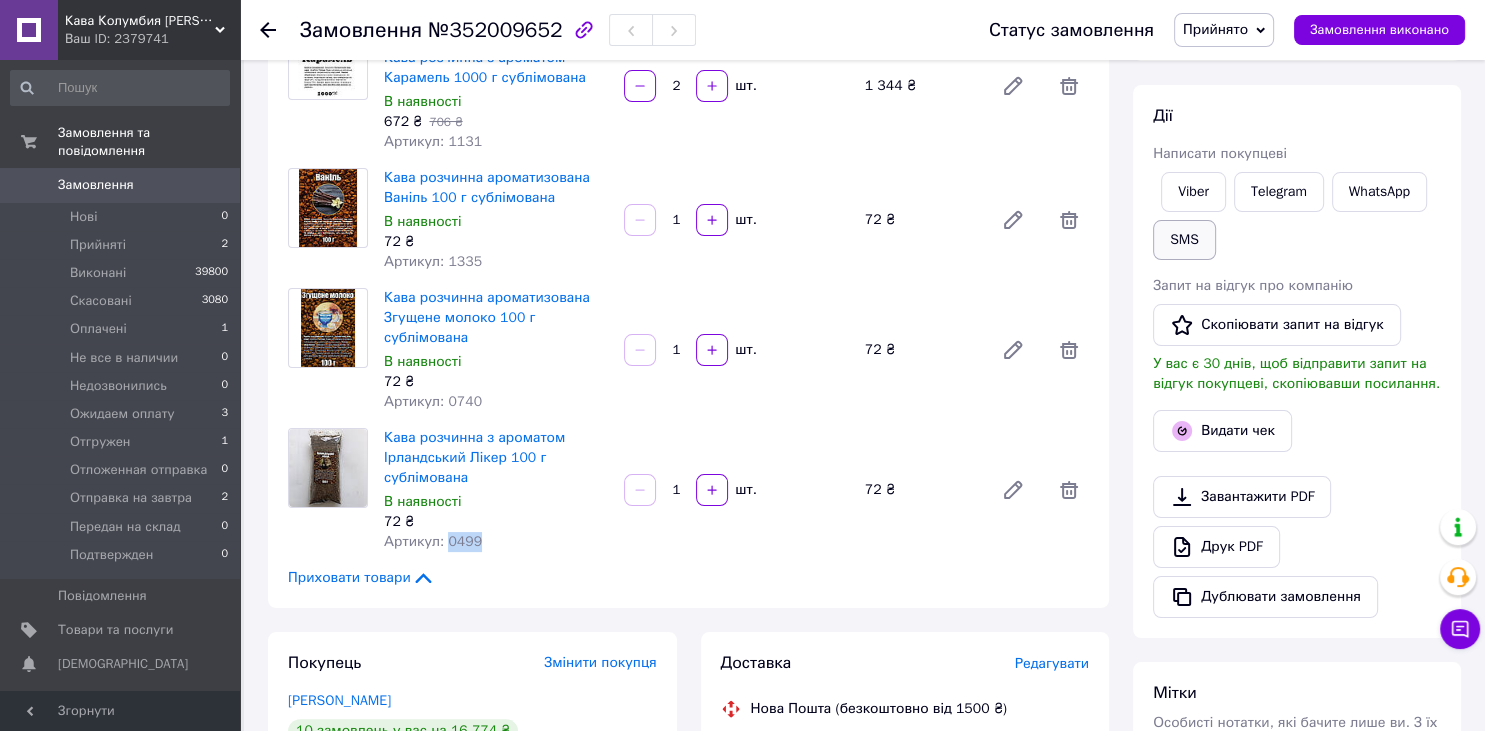 click on "SMS" at bounding box center [1184, 240] 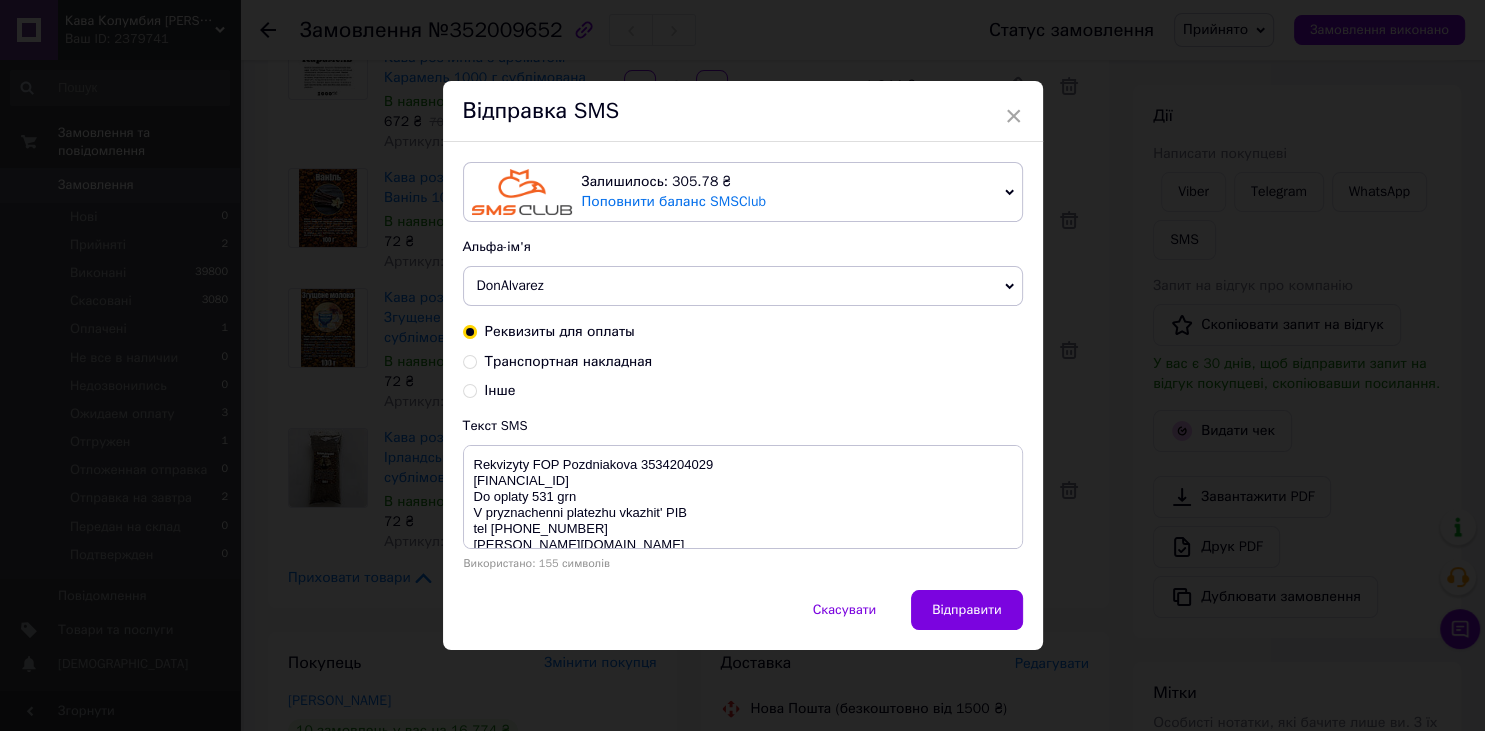 click on "Транспортная накладная" at bounding box center [470, 360] 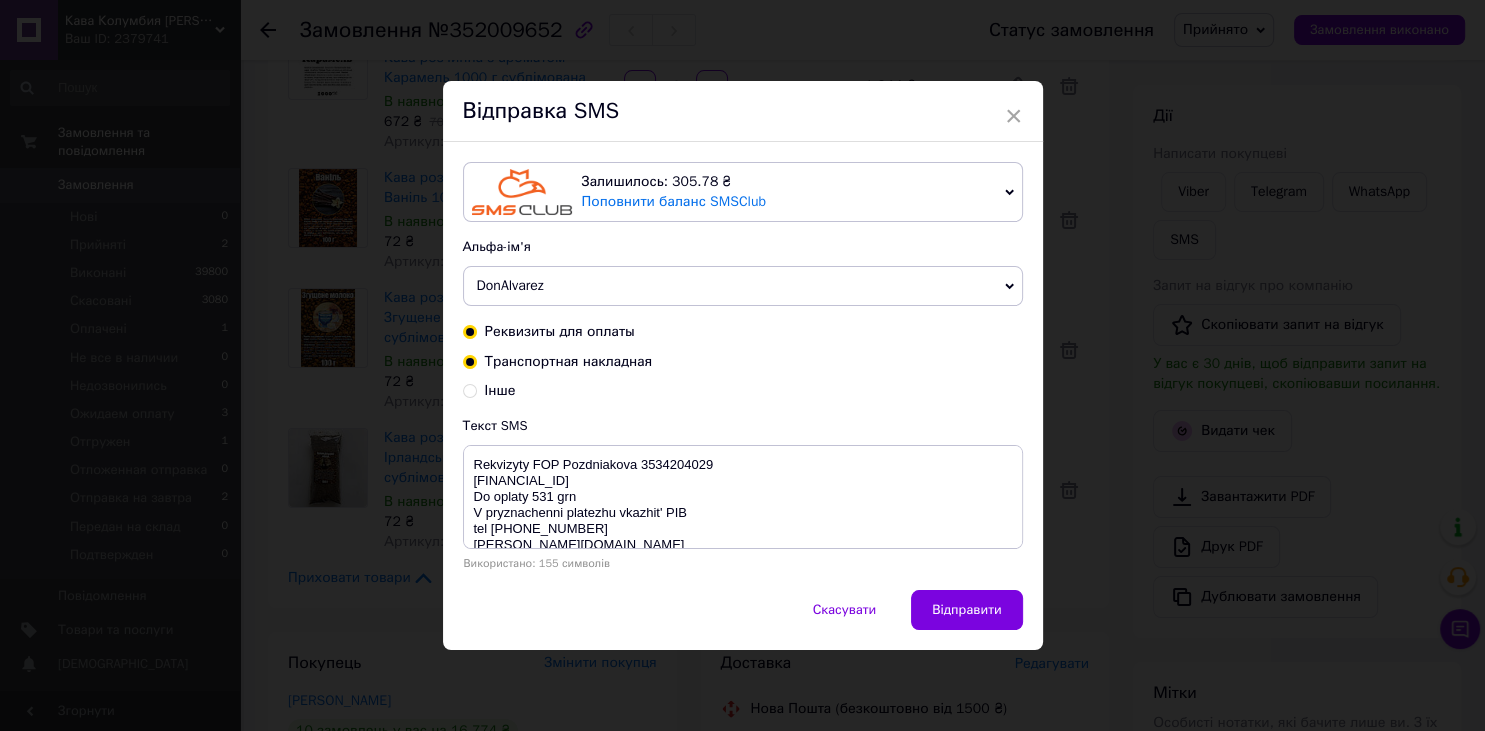 radio on "true" 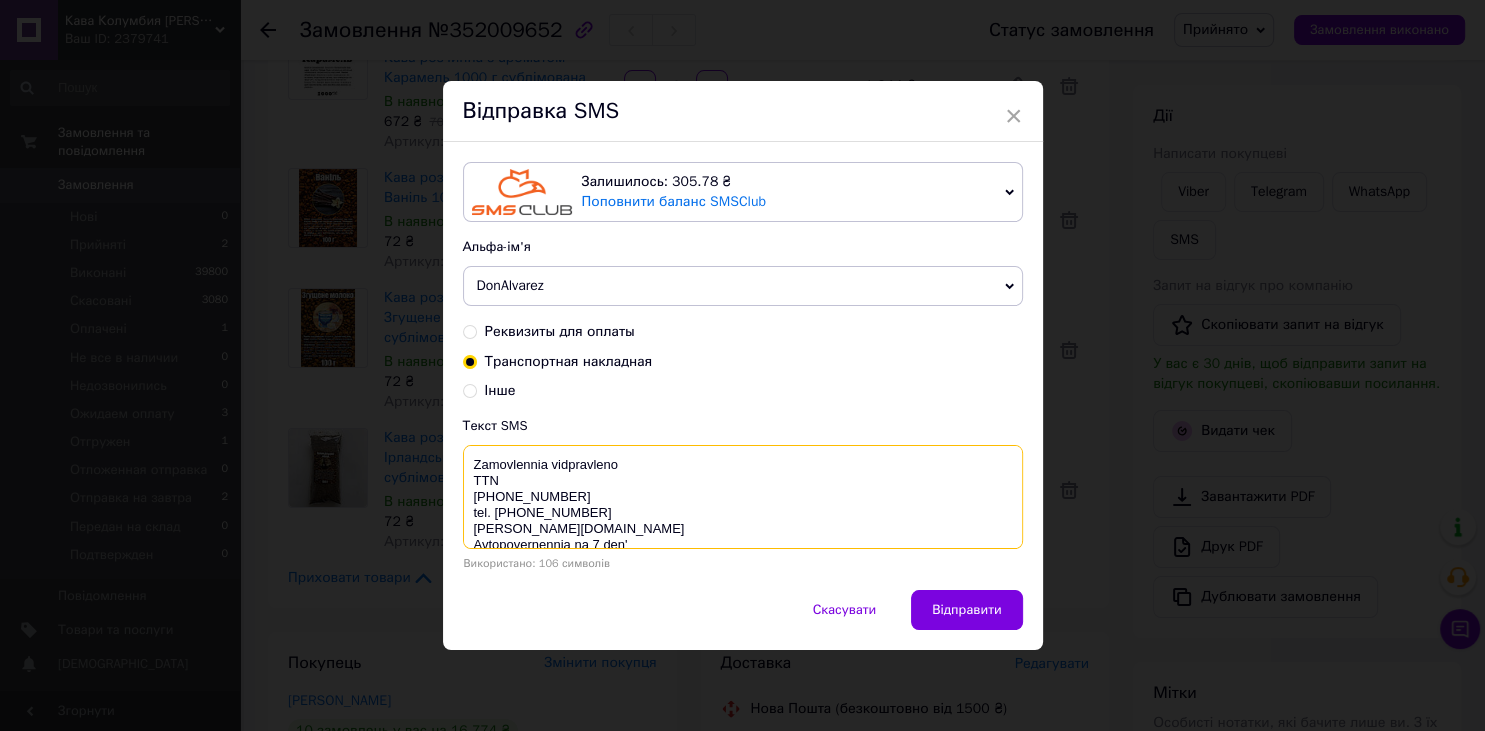 drag, startPoint x: 589, startPoint y: 498, endPoint x: 466, endPoint y: 497, distance: 123.00407 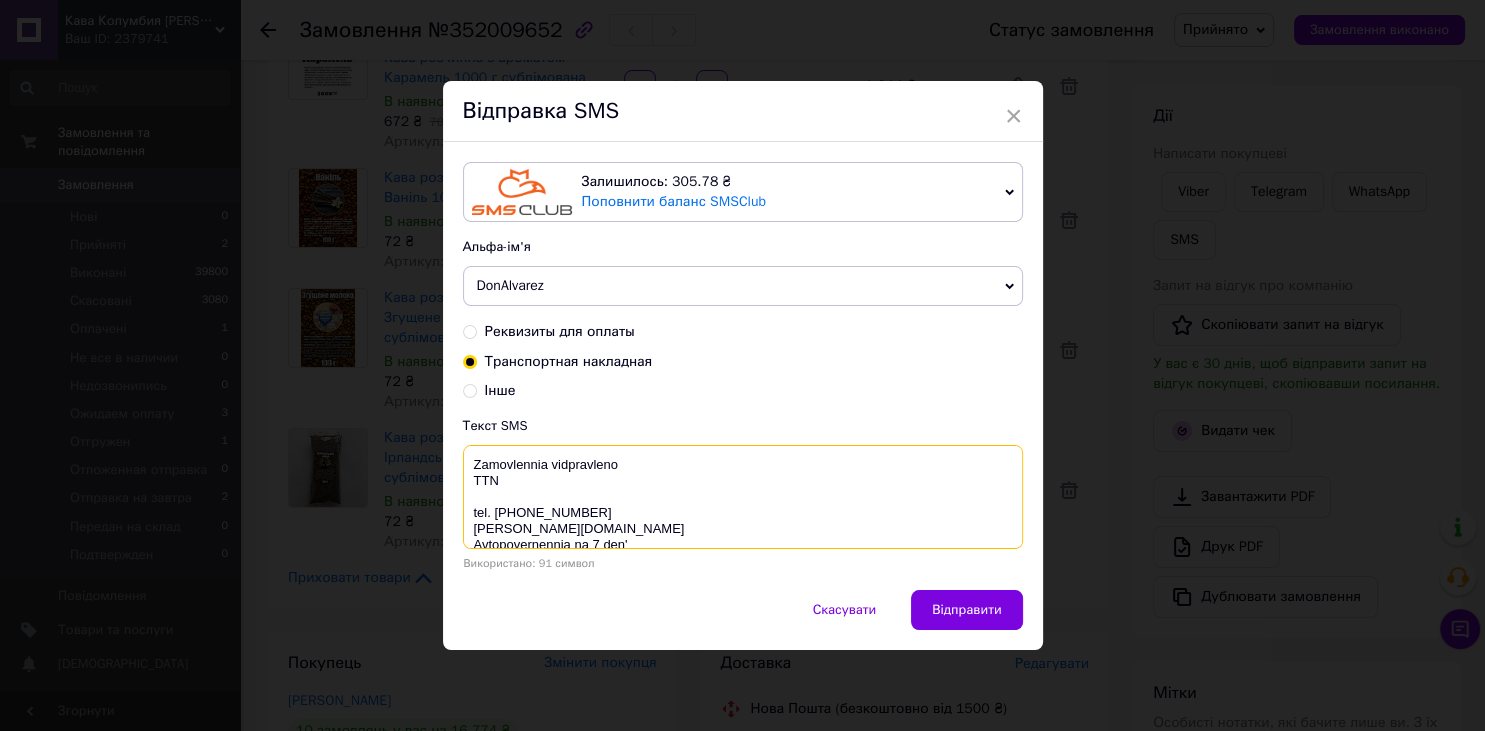 paste on "20451202748049" 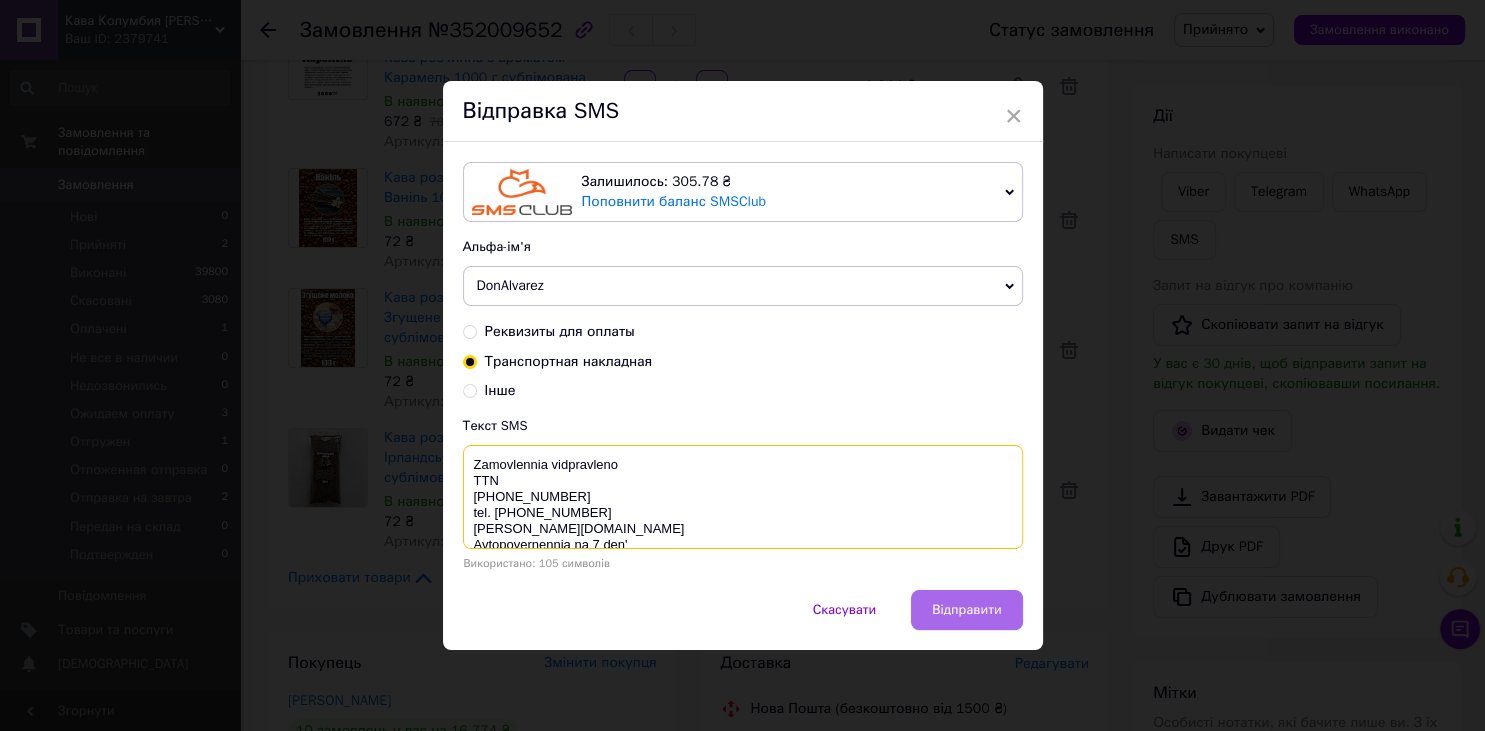 type on "Zamovlennia vidpravleno
TTN
20451202748049
tel. 0505793077
don-alvarez.com.ua
Avtopovernennia na 7 den'" 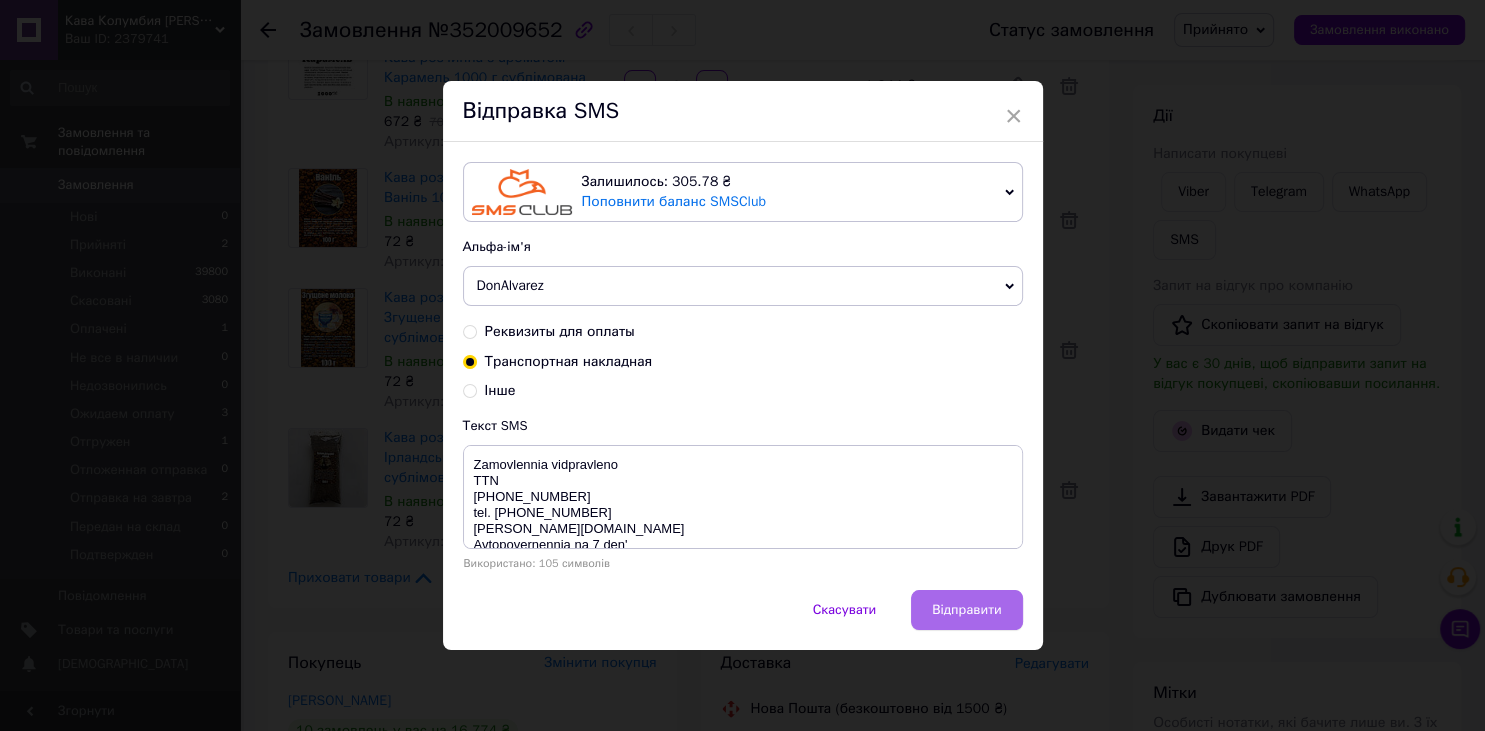 click on "Відправити" at bounding box center (966, 610) 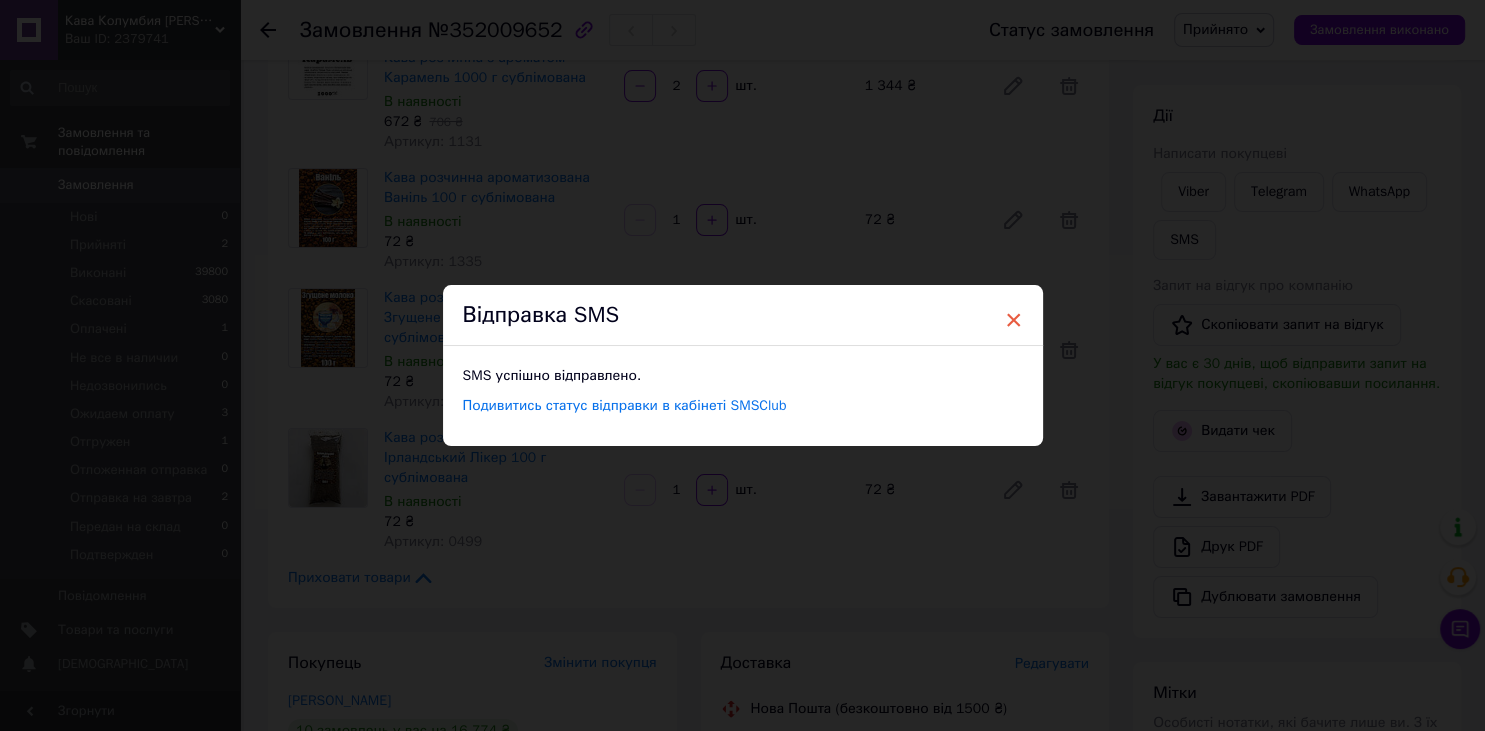 click on "×" at bounding box center (1014, 320) 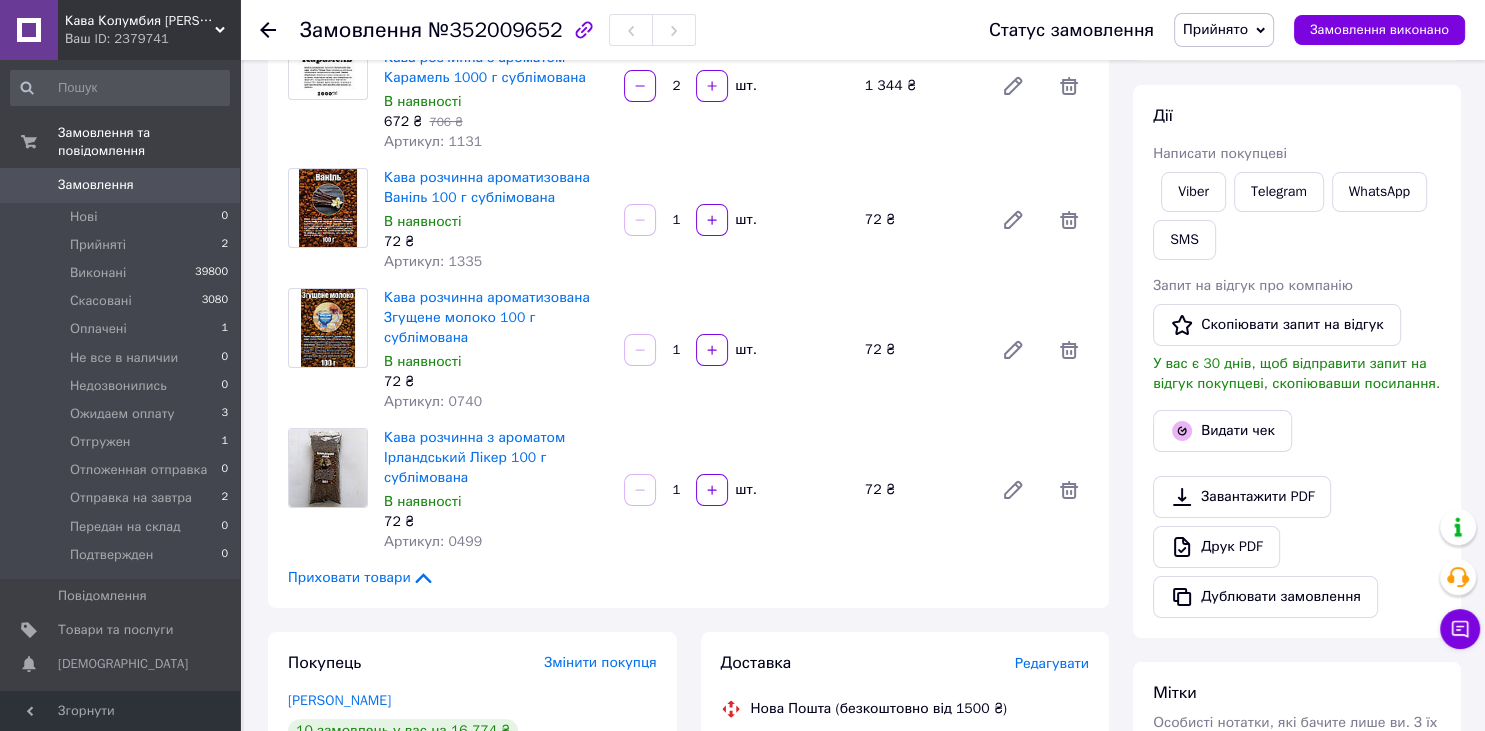 click on "Прийнято" at bounding box center (1215, 29) 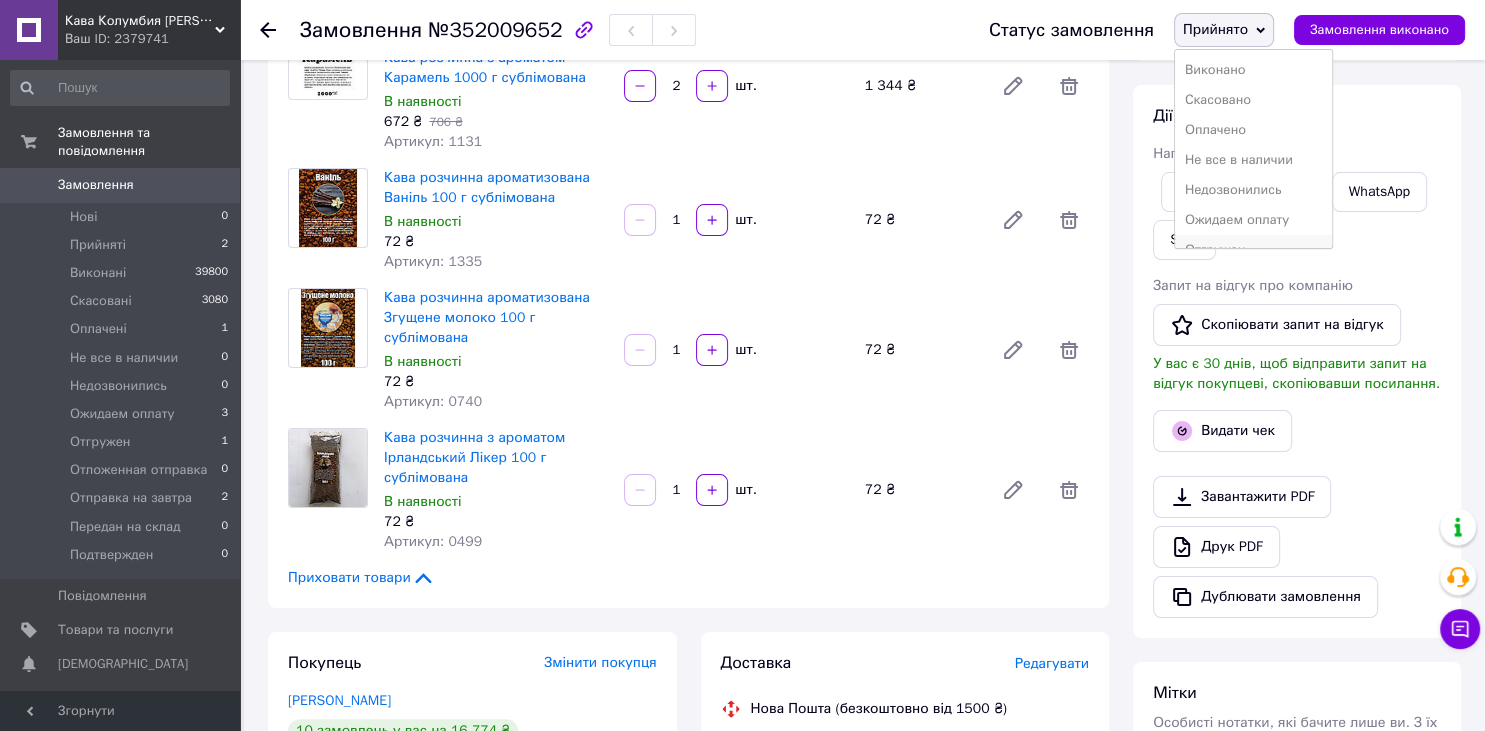 scroll, scrollTop: 142, scrollLeft: 0, axis: vertical 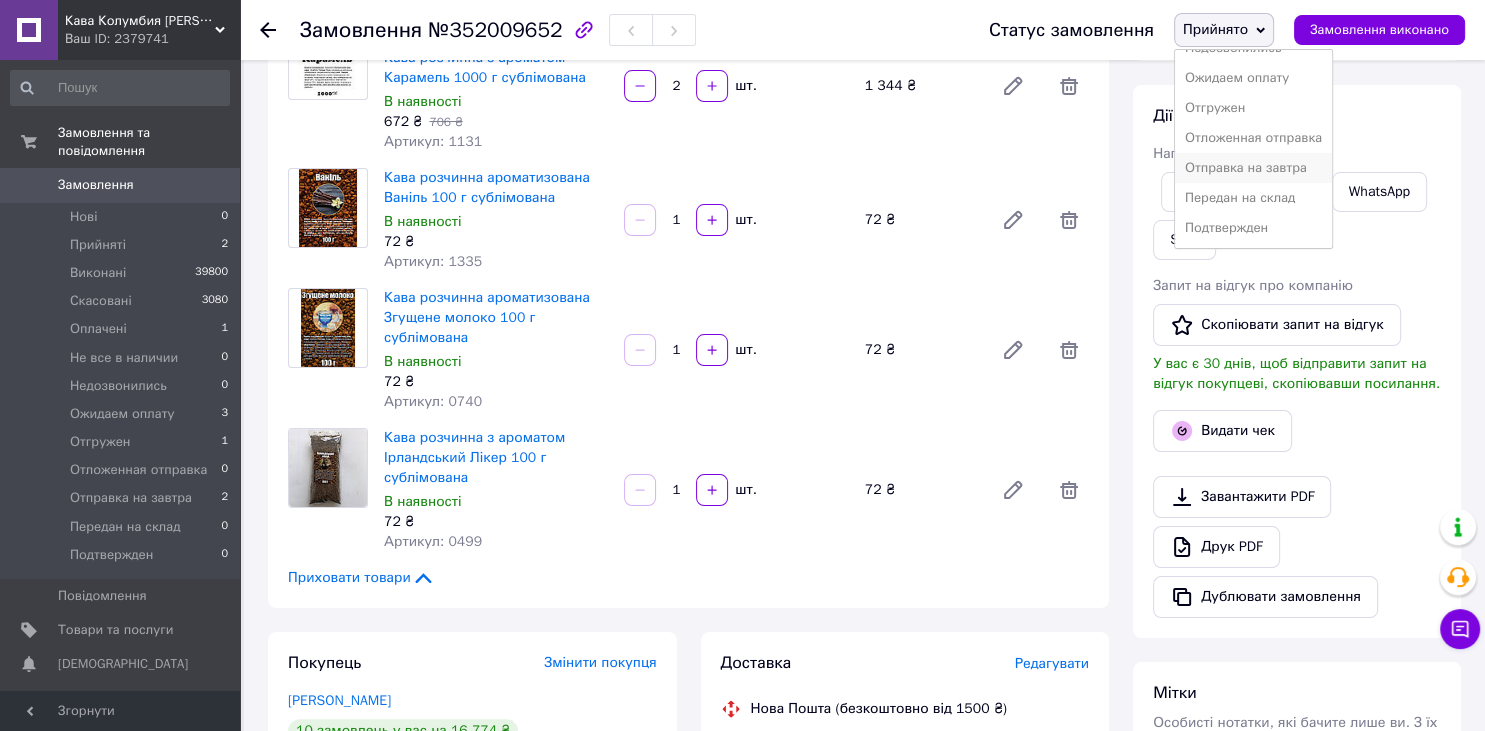 click on "Отправка на завтра" at bounding box center (1253, 168) 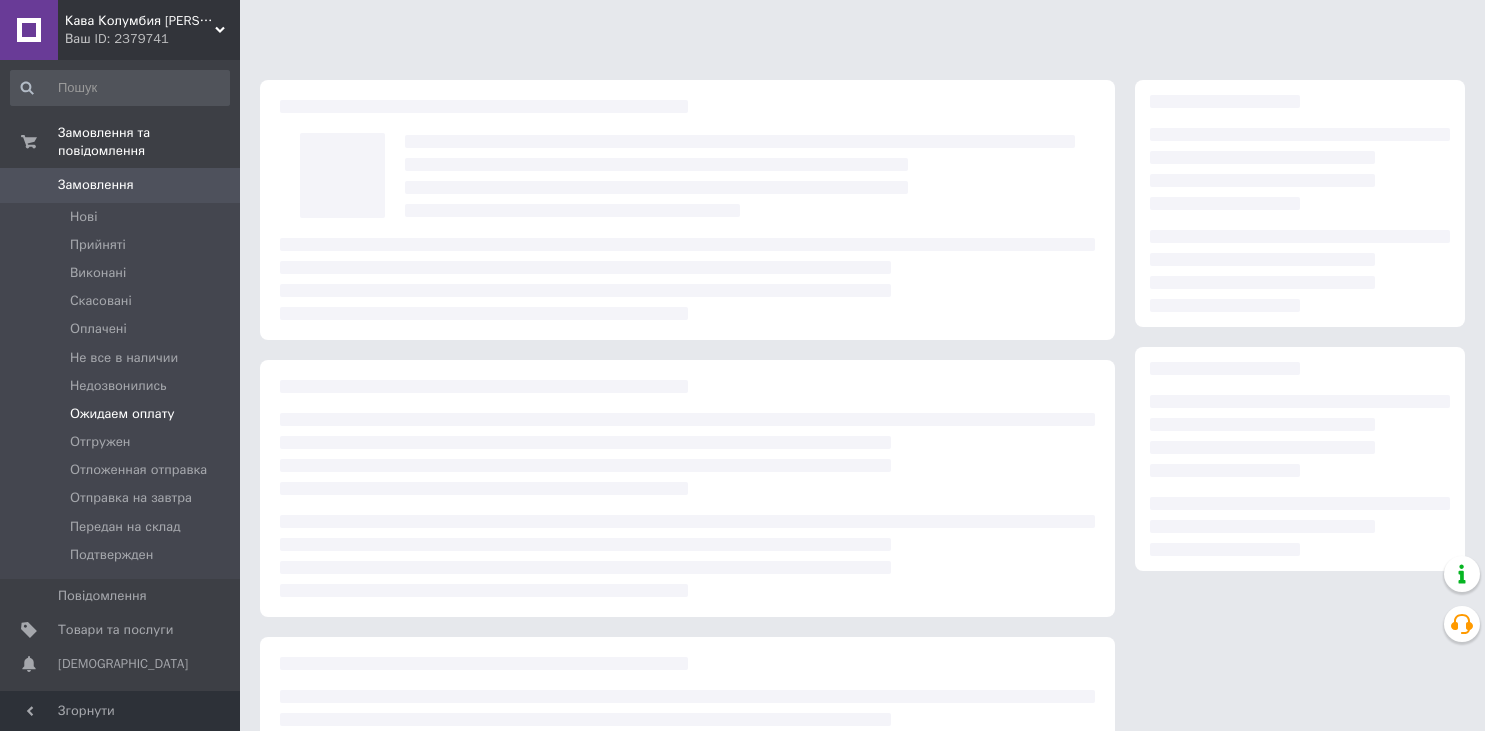 scroll, scrollTop: 0, scrollLeft: 0, axis: both 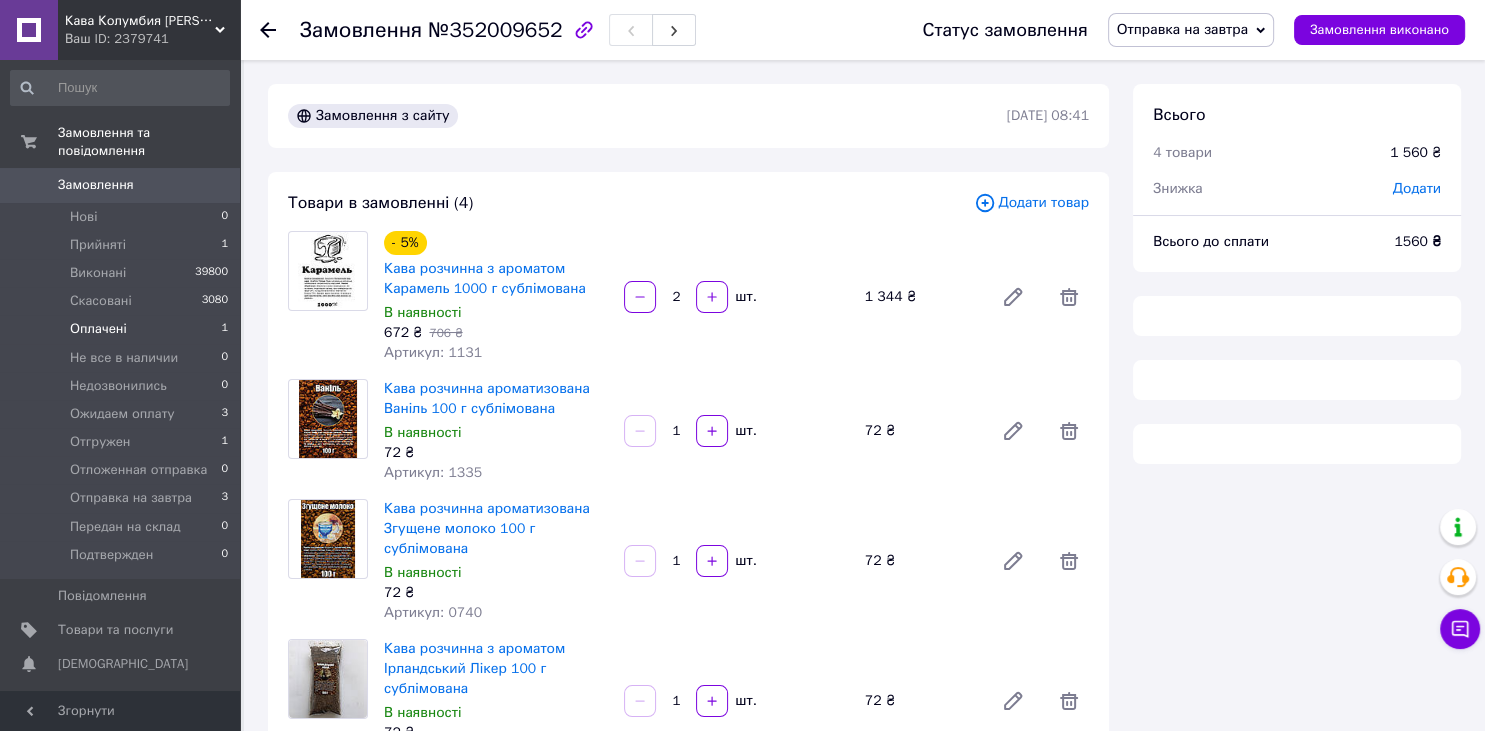 click on "Оплачені" at bounding box center (98, 329) 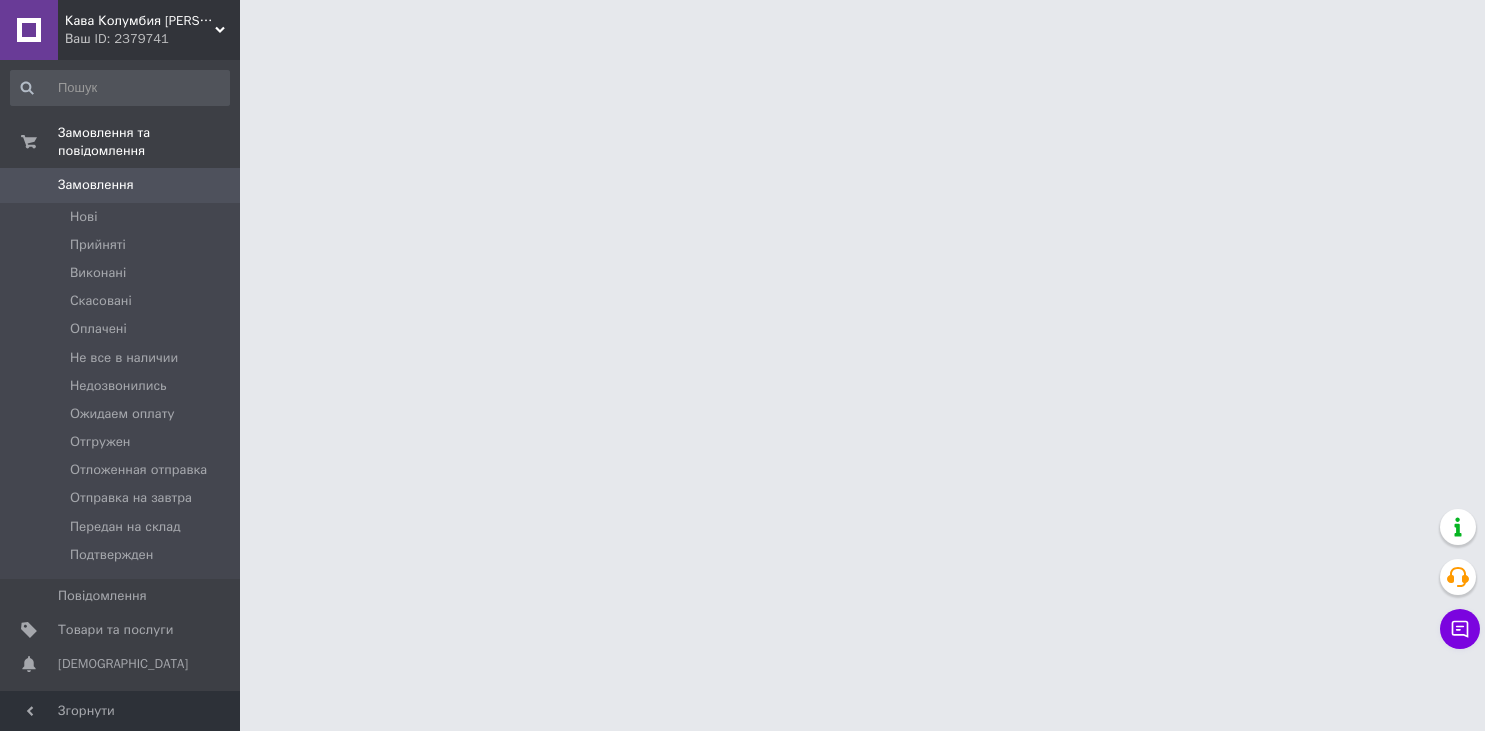 scroll, scrollTop: 0, scrollLeft: 0, axis: both 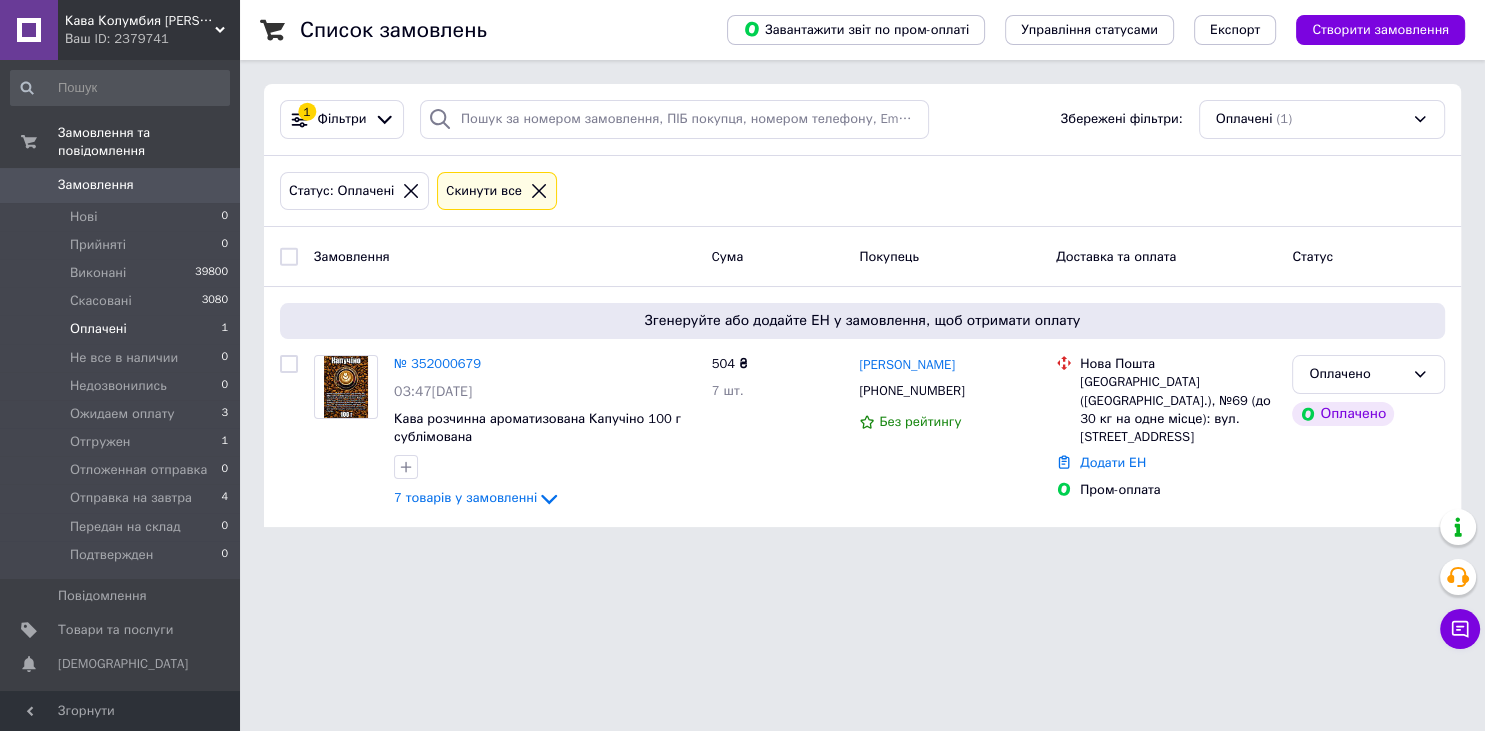 click on "Оплачені" at bounding box center (98, 329) 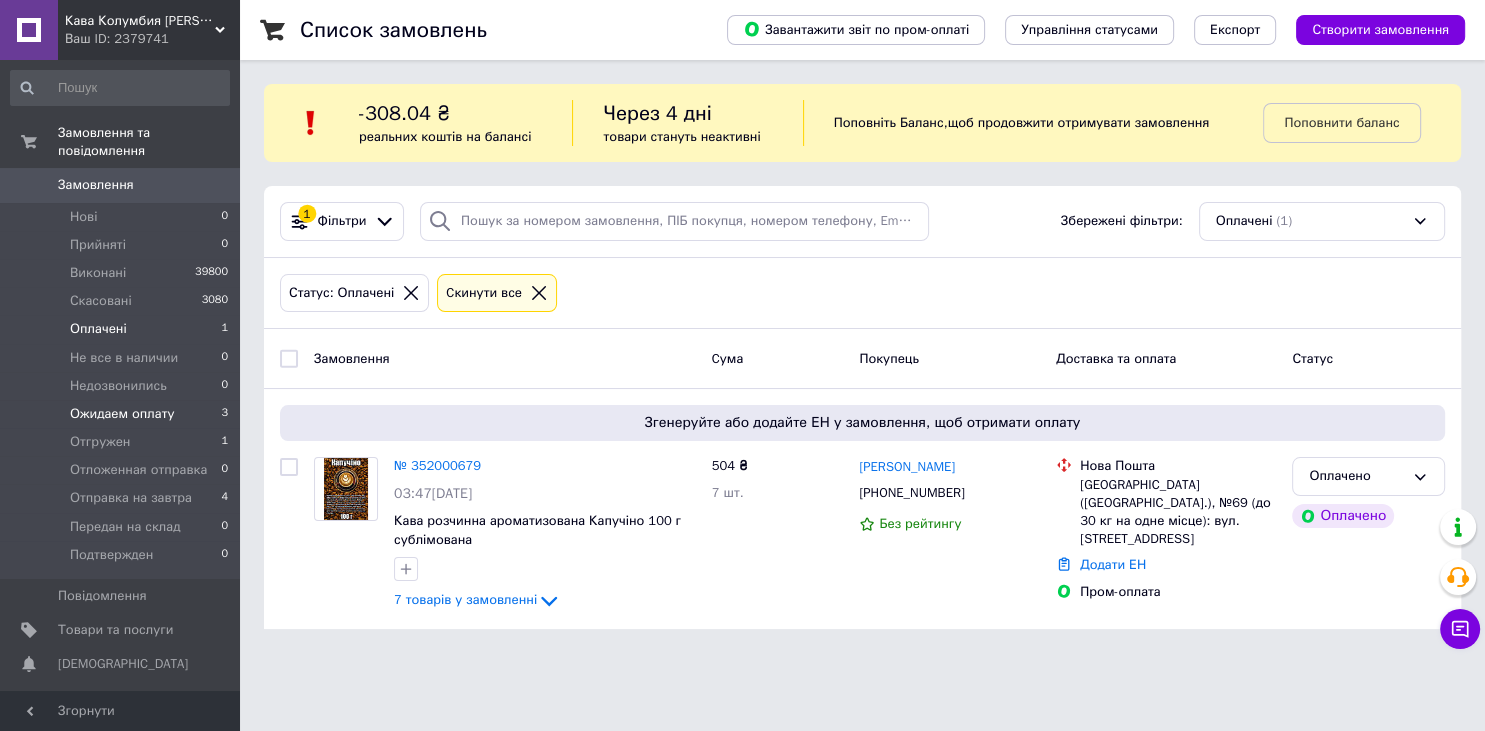 click on "Ожидаем оплату" at bounding box center [122, 414] 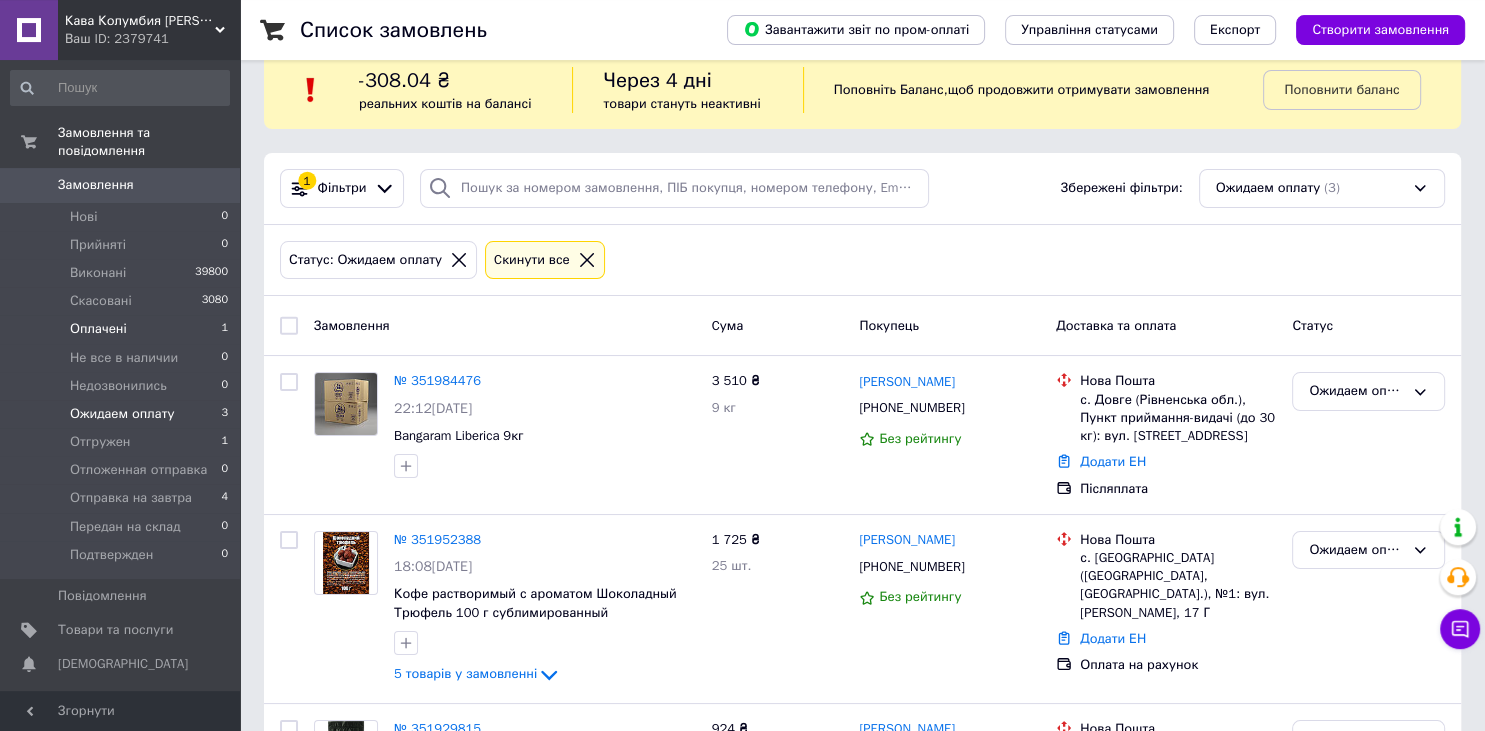 scroll, scrollTop: 20, scrollLeft: 0, axis: vertical 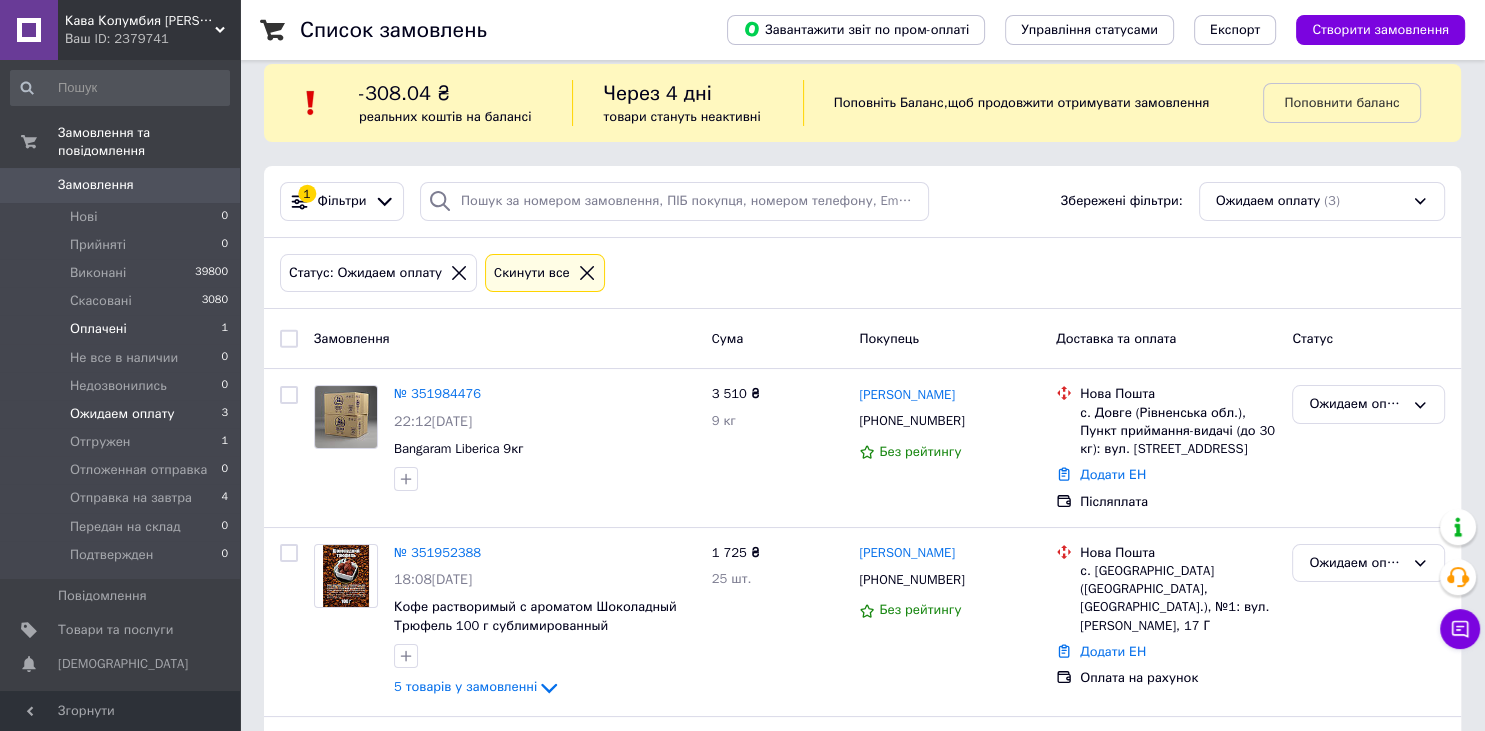 click on "Оплачені 1" at bounding box center [120, 329] 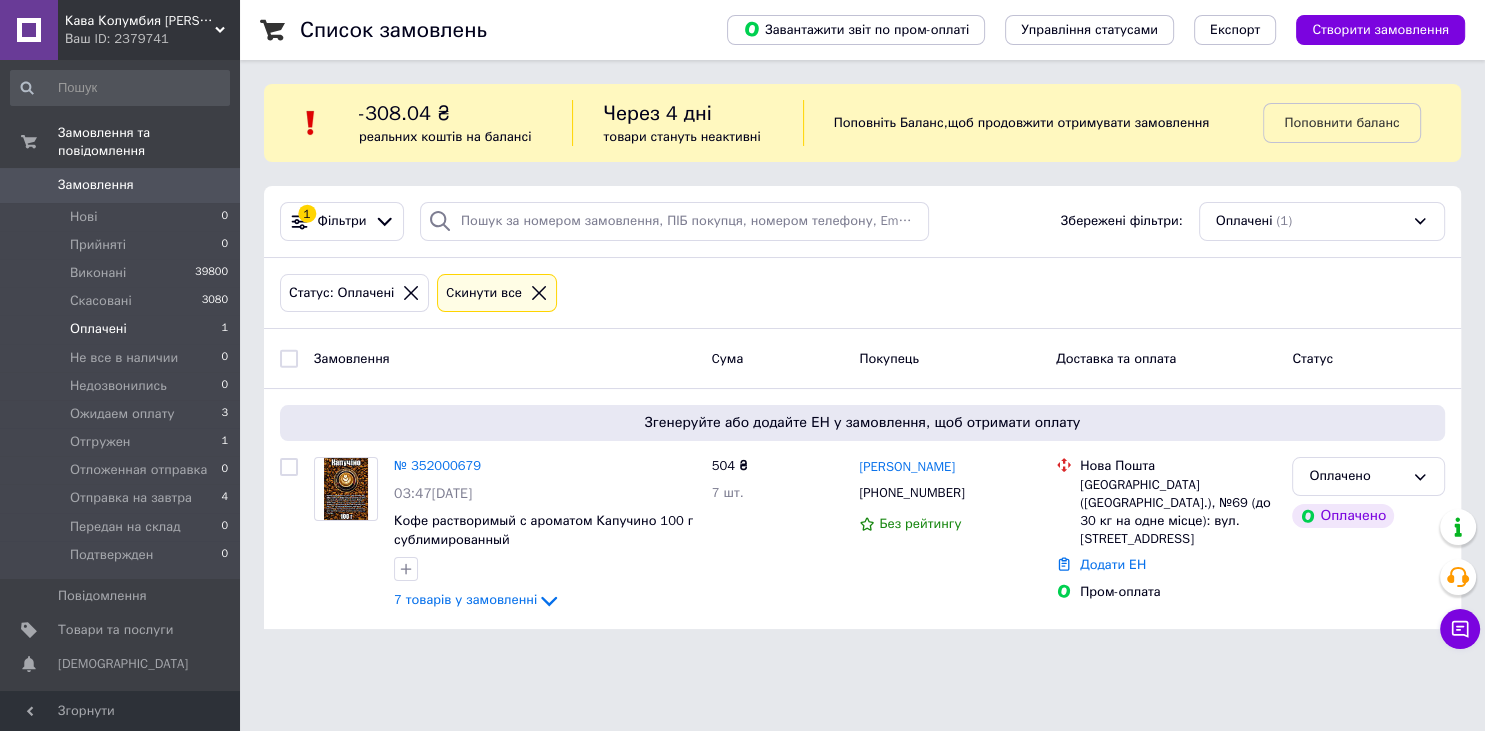 scroll, scrollTop: 0, scrollLeft: 0, axis: both 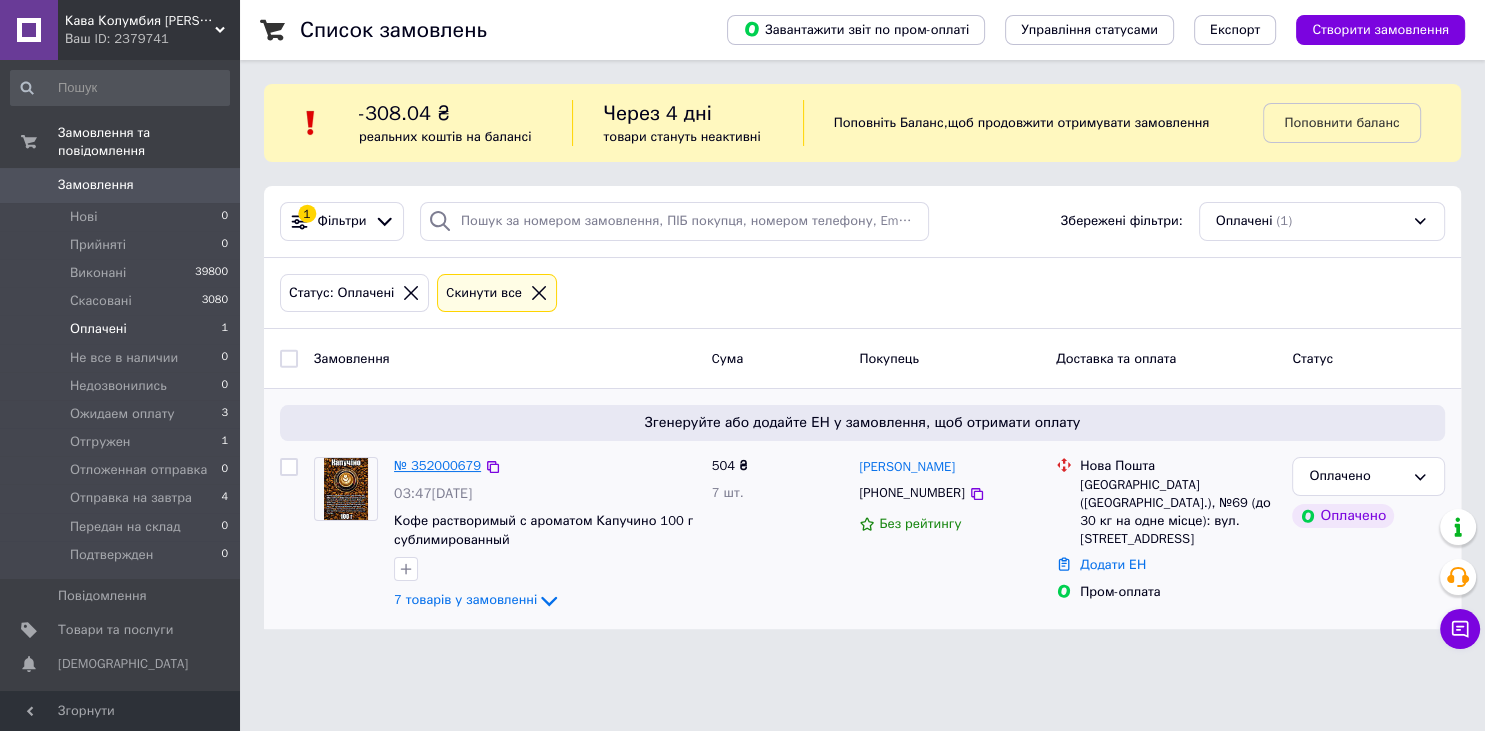 click on "№ 352000679" at bounding box center [437, 465] 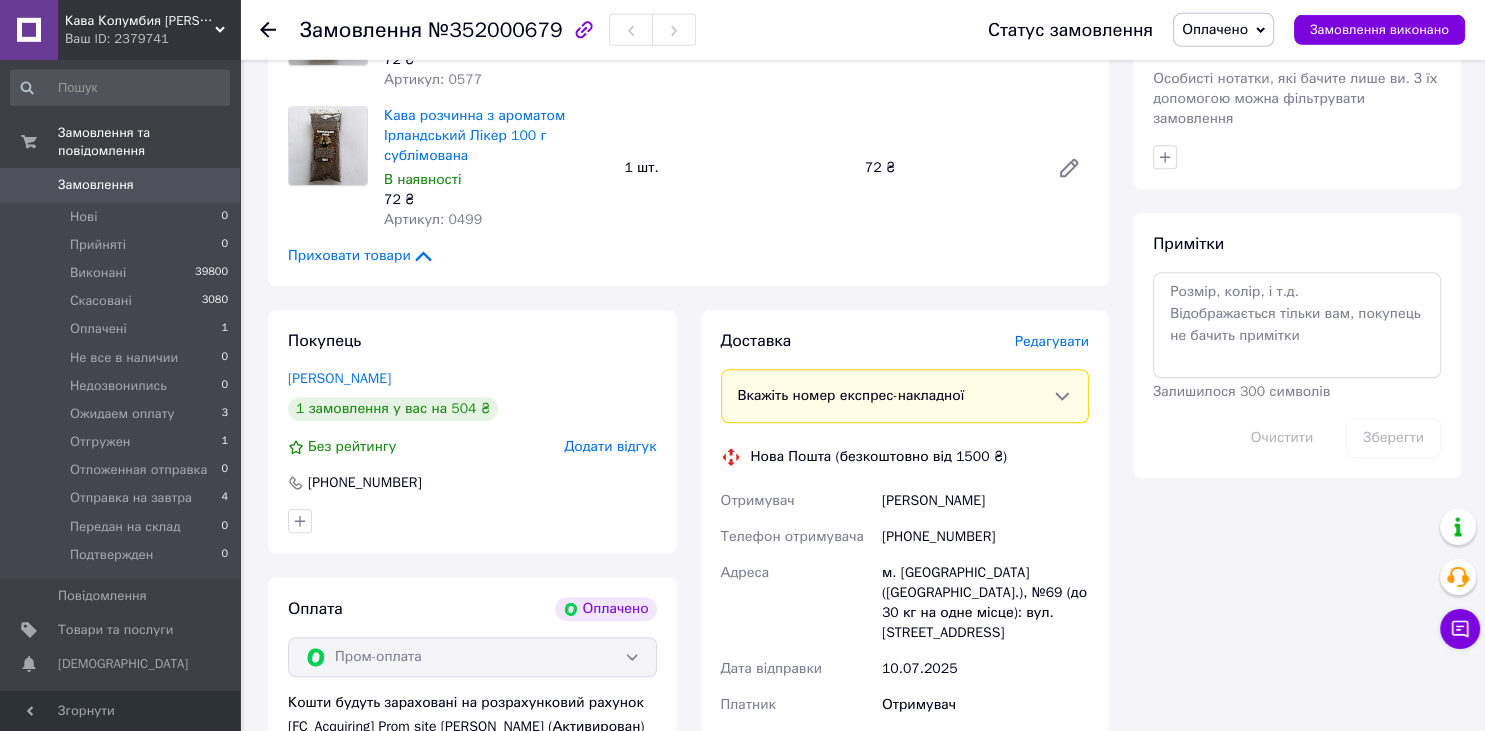 scroll, scrollTop: 1478, scrollLeft: 0, axis: vertical 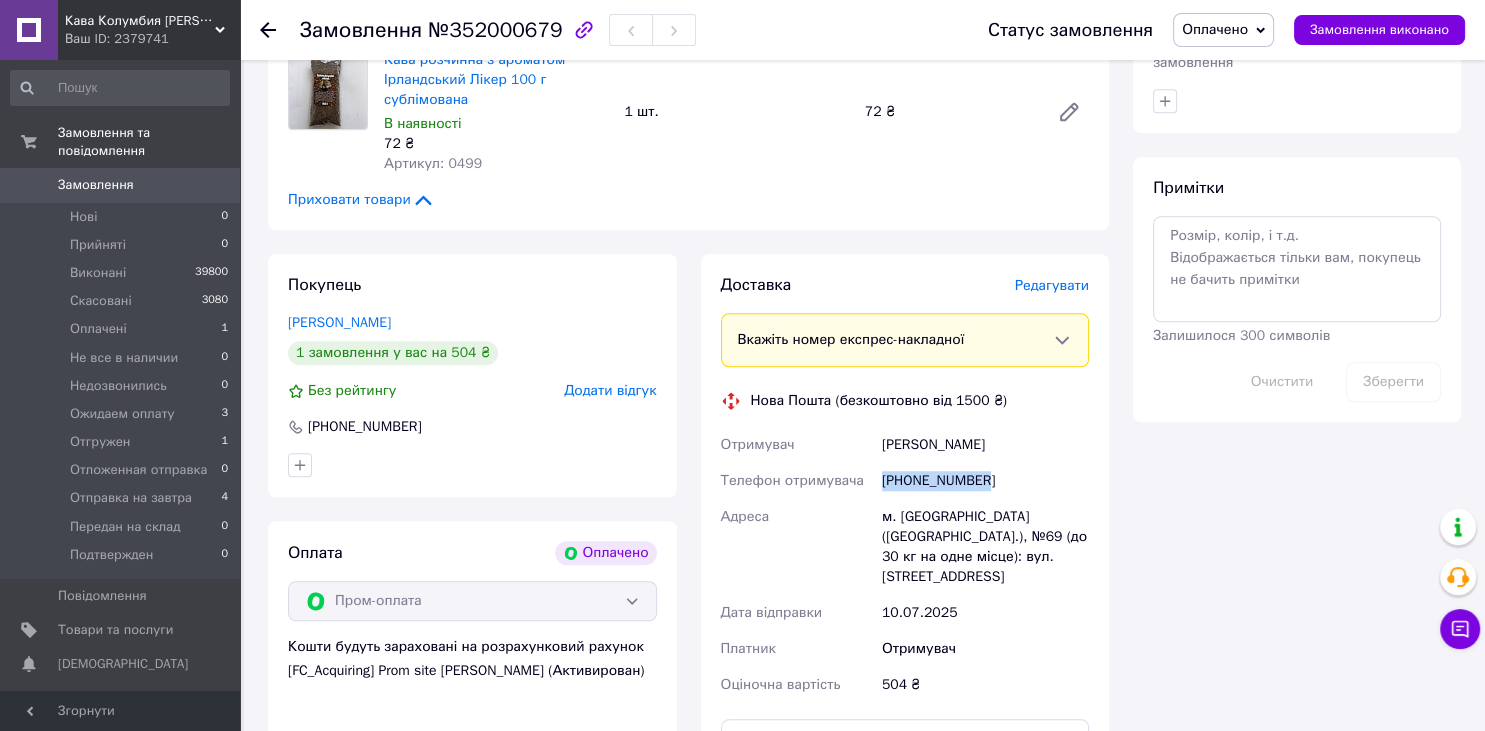 drag, startPoint x: 987, startPoint y: 476, endPoint x: 881, endPoint y: 483, distance: 106.23088 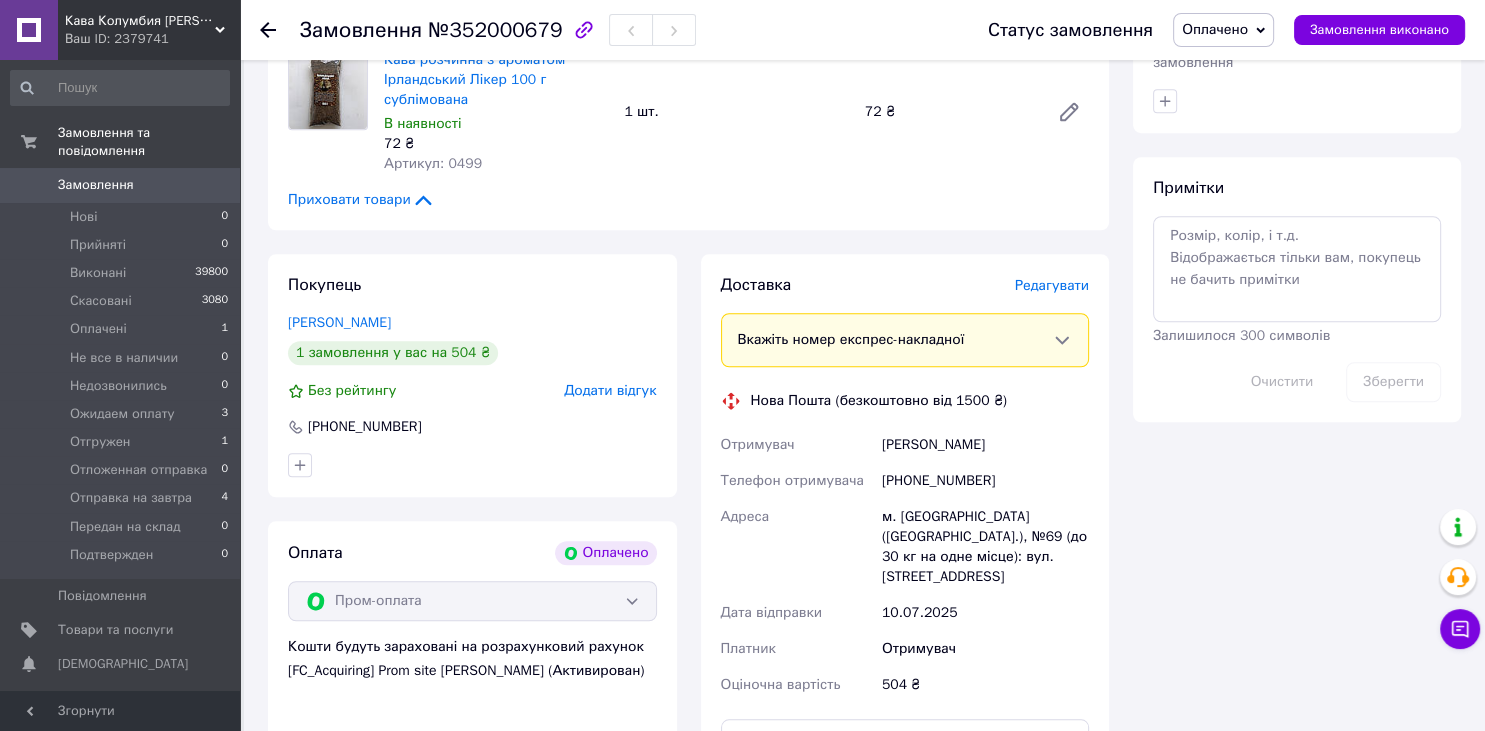 click on "[PERSON_NAME]" at bounding box center [985, 445] 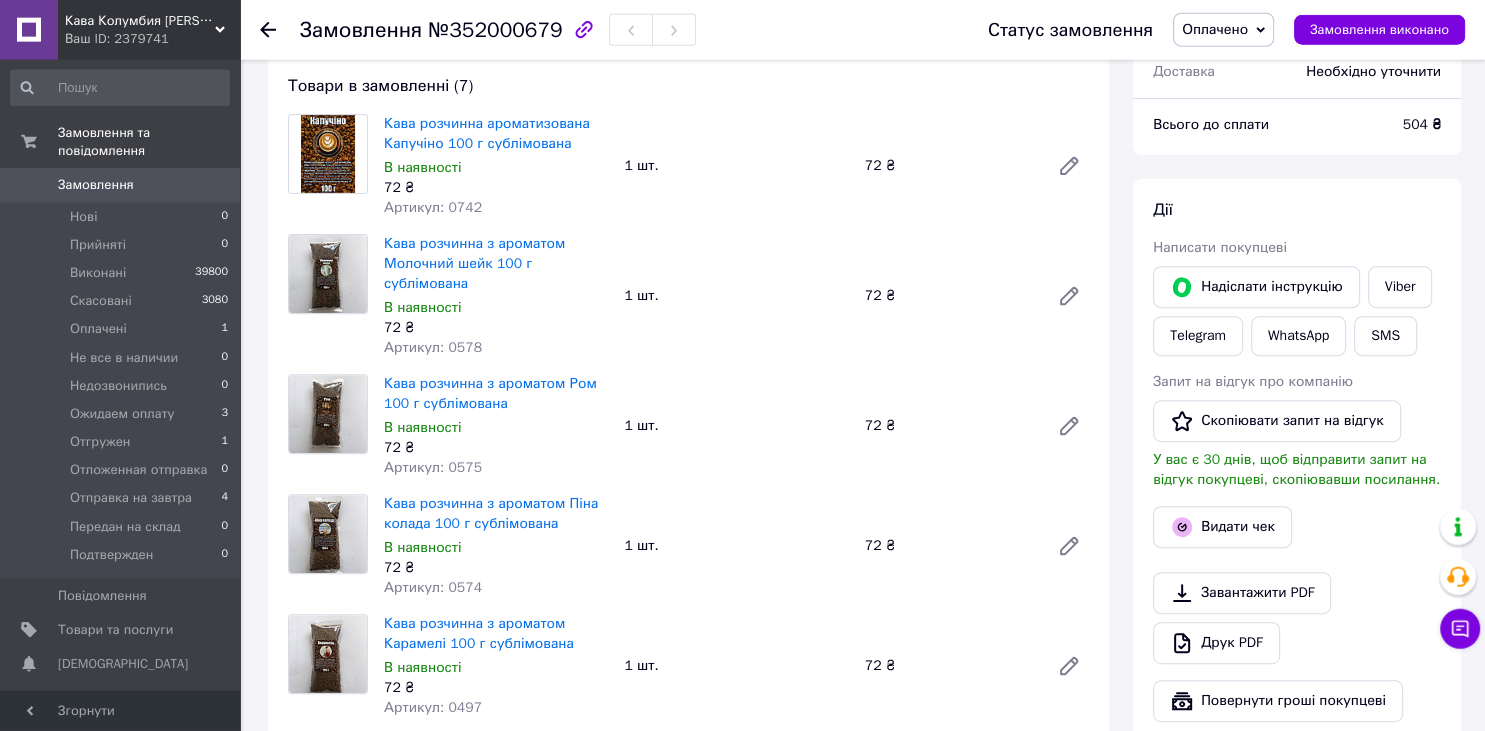 scroll, scrollTop: 528, scrollLeft: 0, axis: vertical 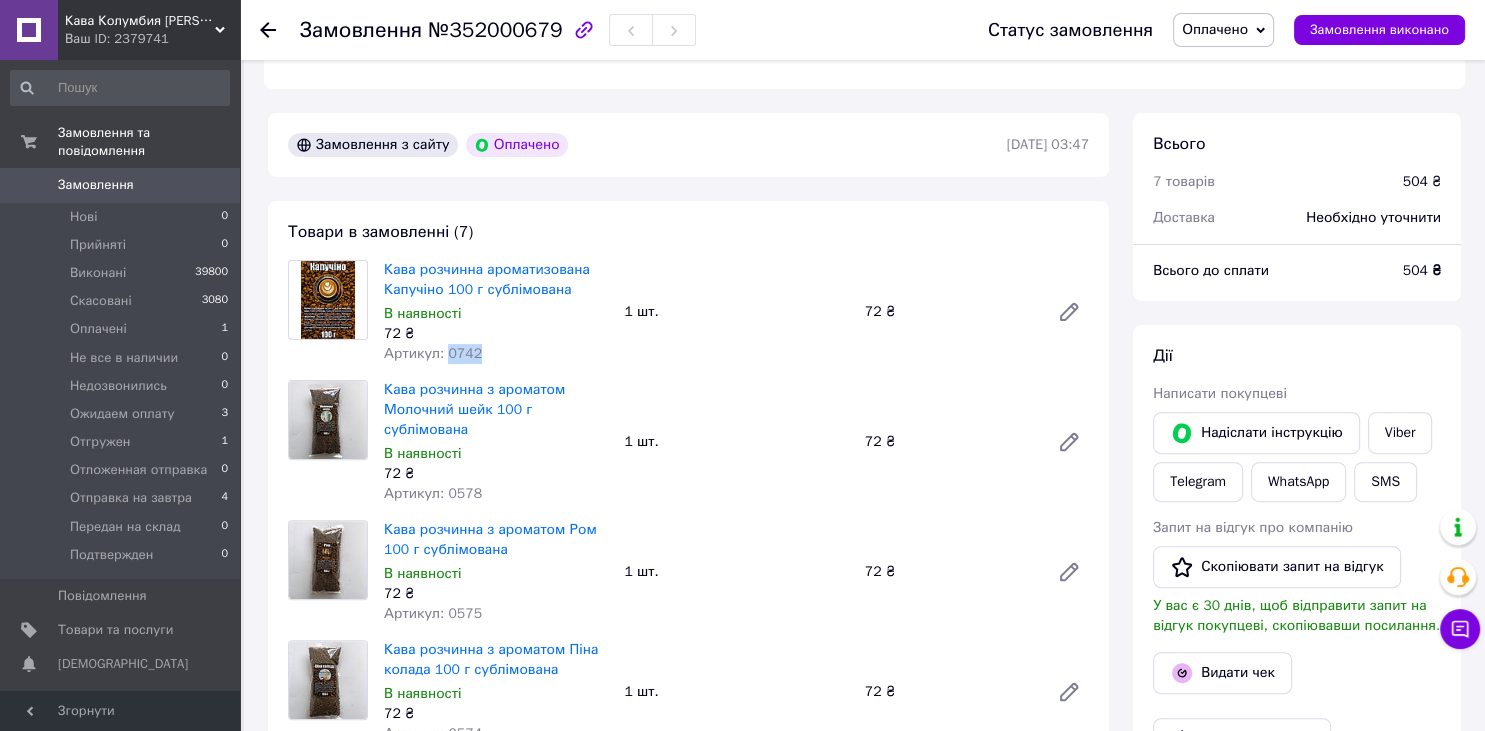 drag, startPoint x: 479, startPoint y: 358, endPoint x: 442, endPoint y: 354, distance: 37.215588 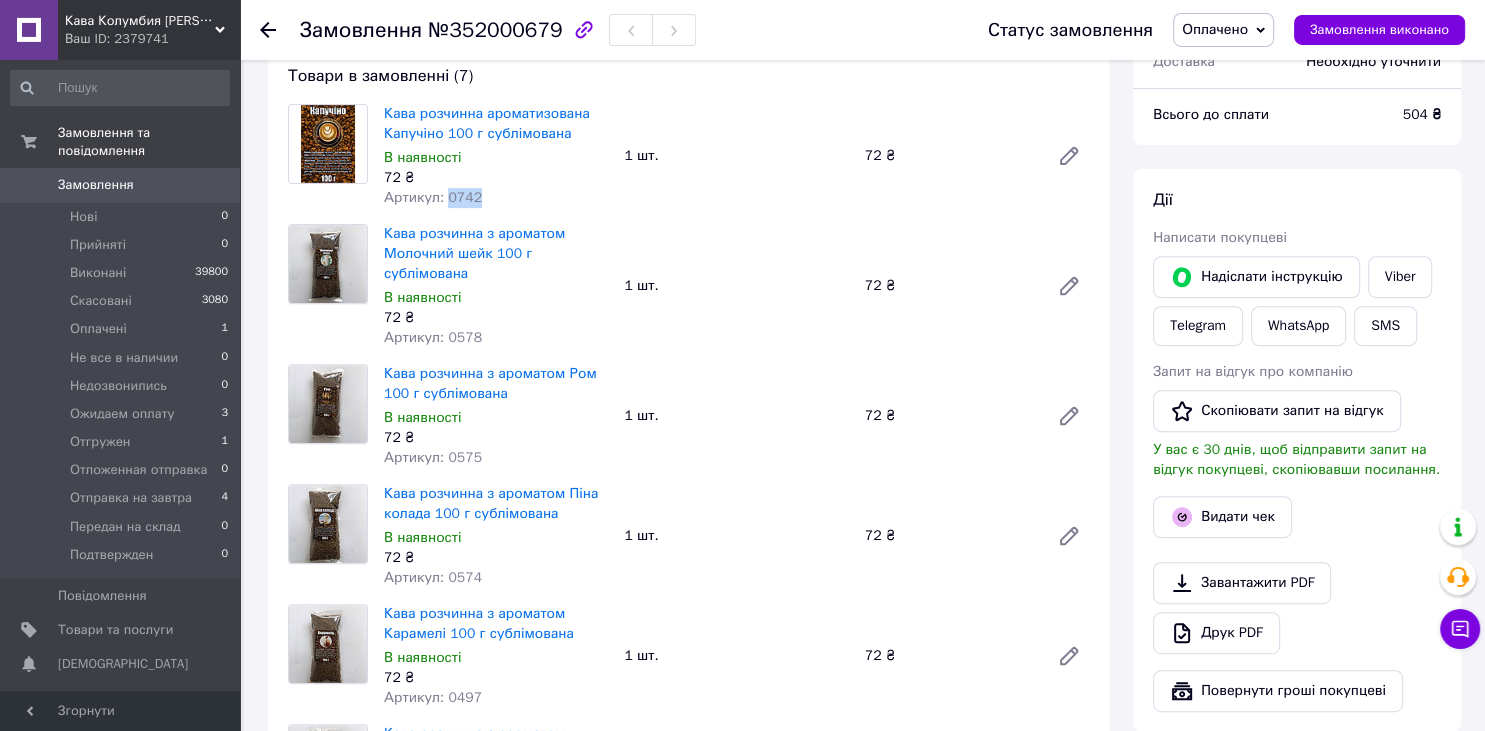 scroll, scrollTop: 739, scrollLeft: 0, axis: vertical 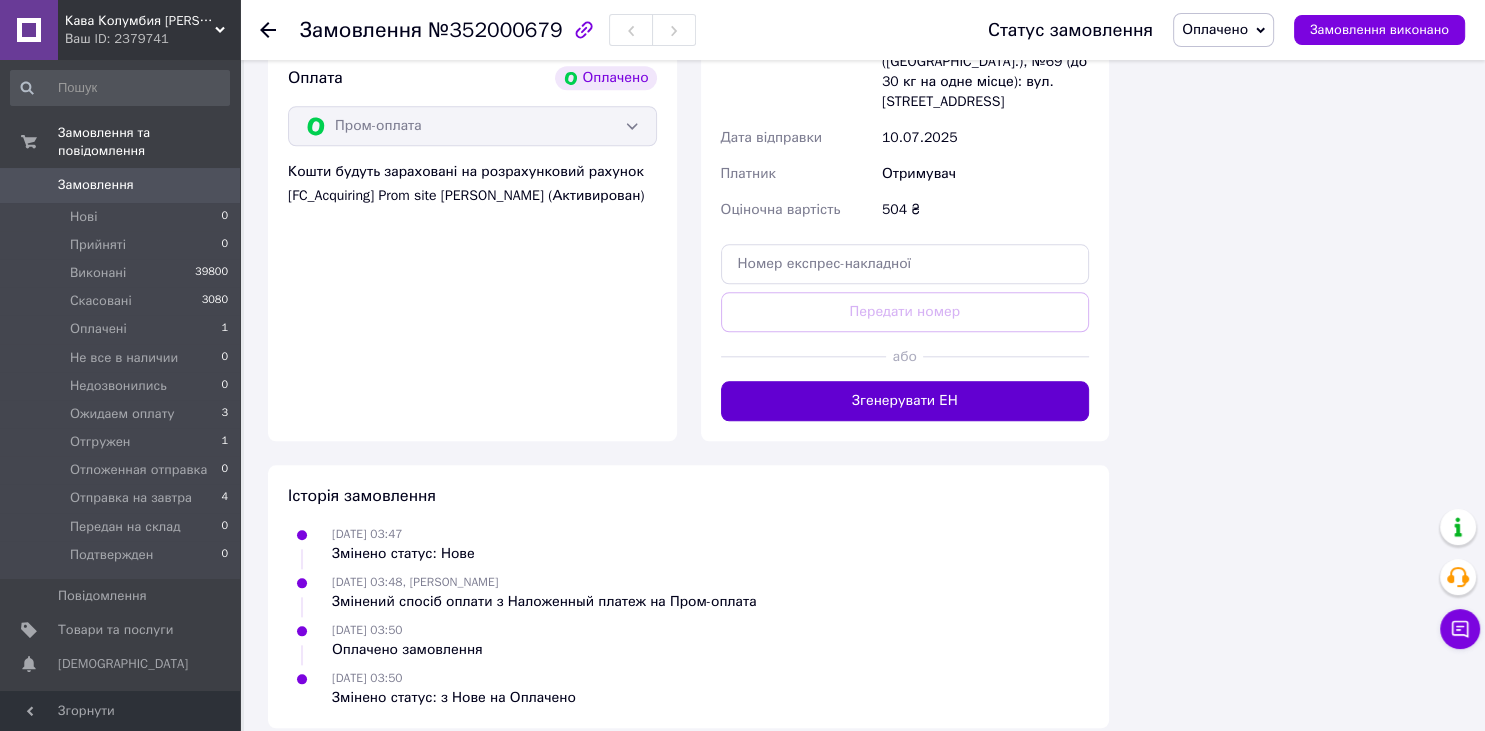 click on "Згенерувати ЕН" at bounding box center [905, 401] 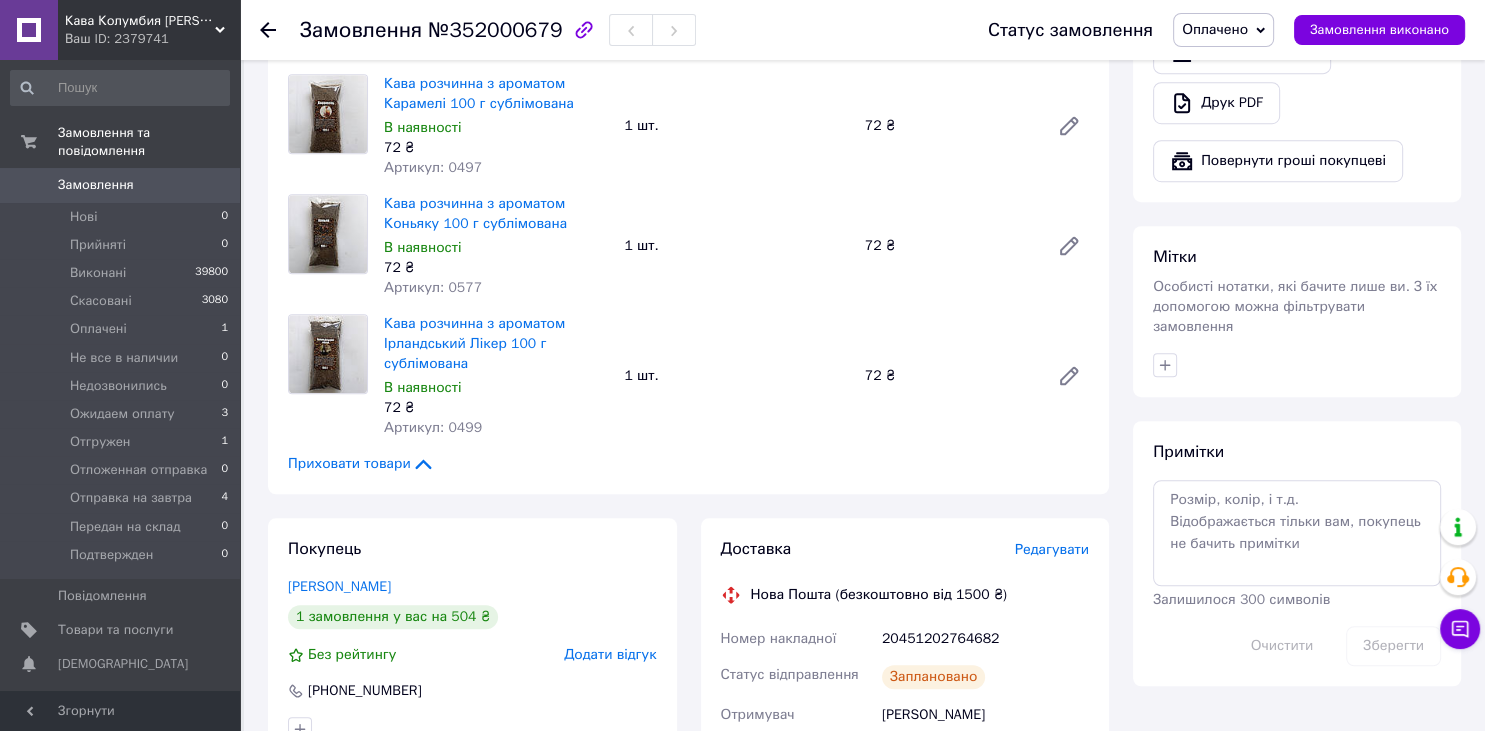 scroll, scrollTop: 1320, scrollLeft: 0, axis: vertical 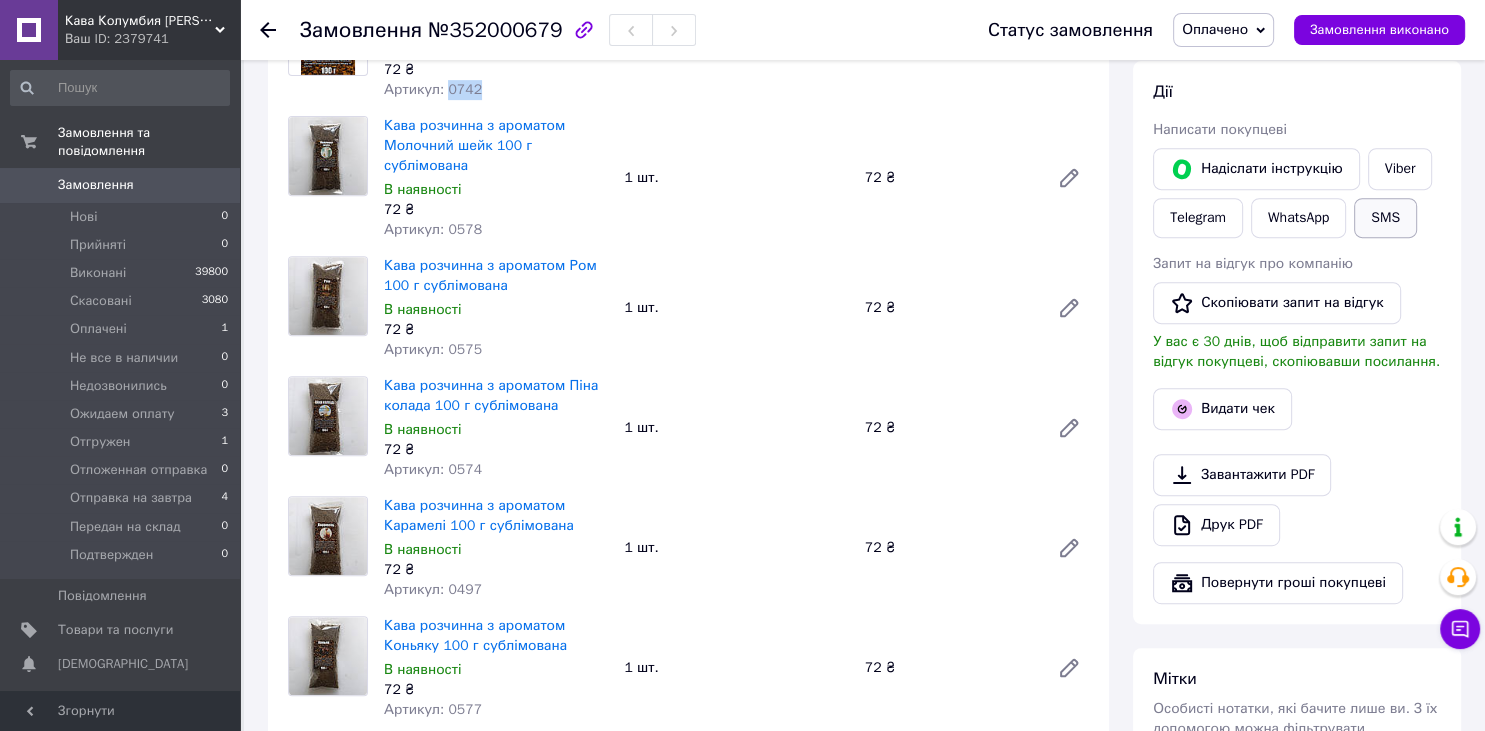 click on "SMS" at bounding box center (1385, 218) 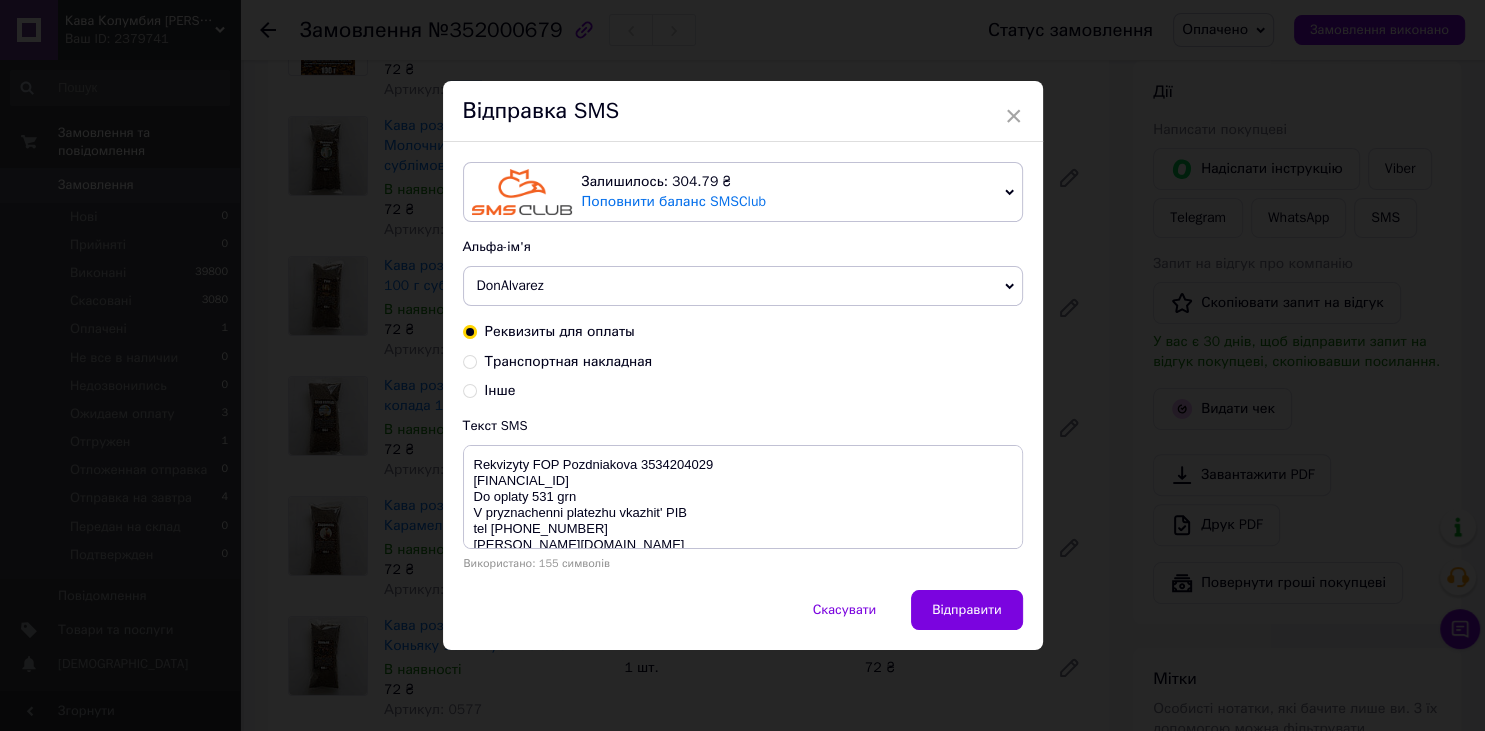 click on "Транспортная накладная" at bounding box center (470, 360) 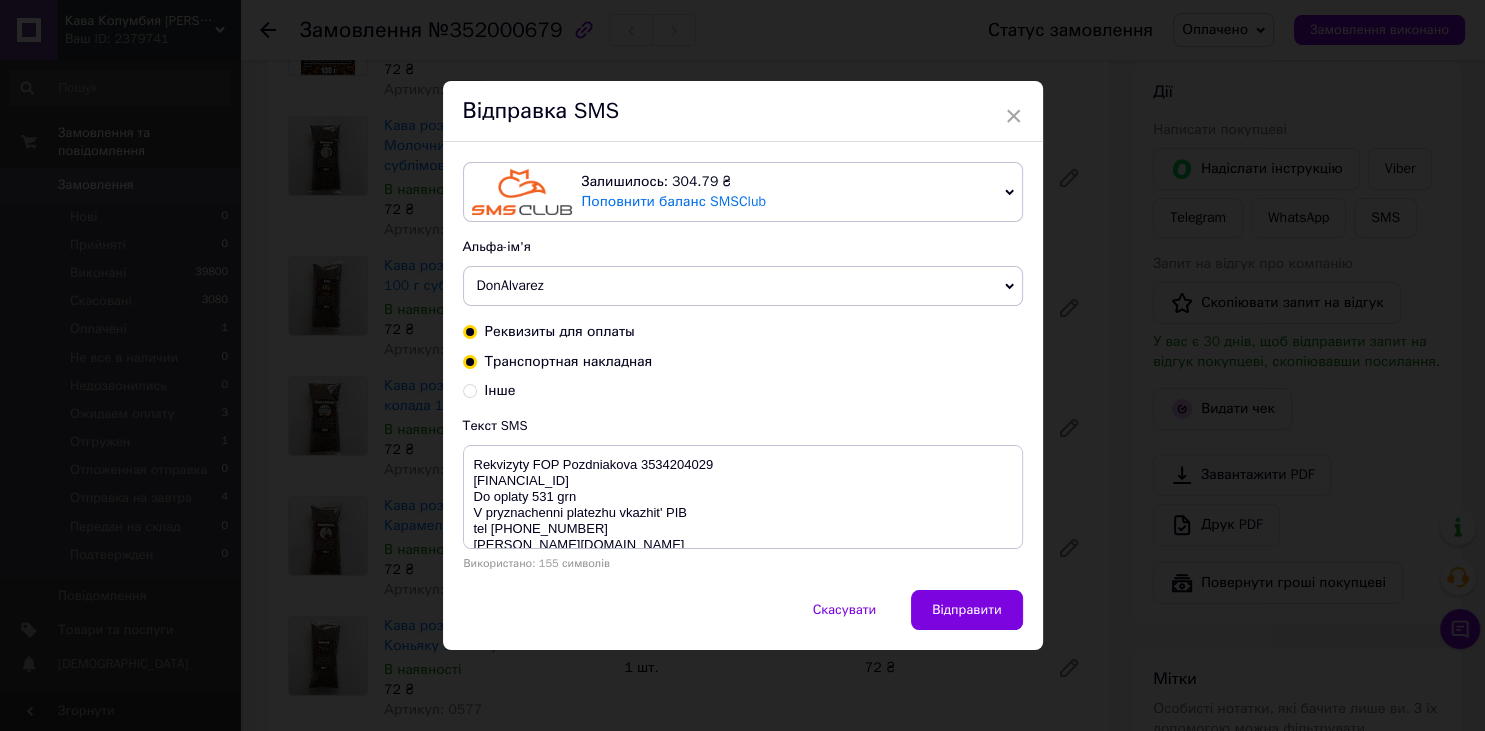 radio on "false" 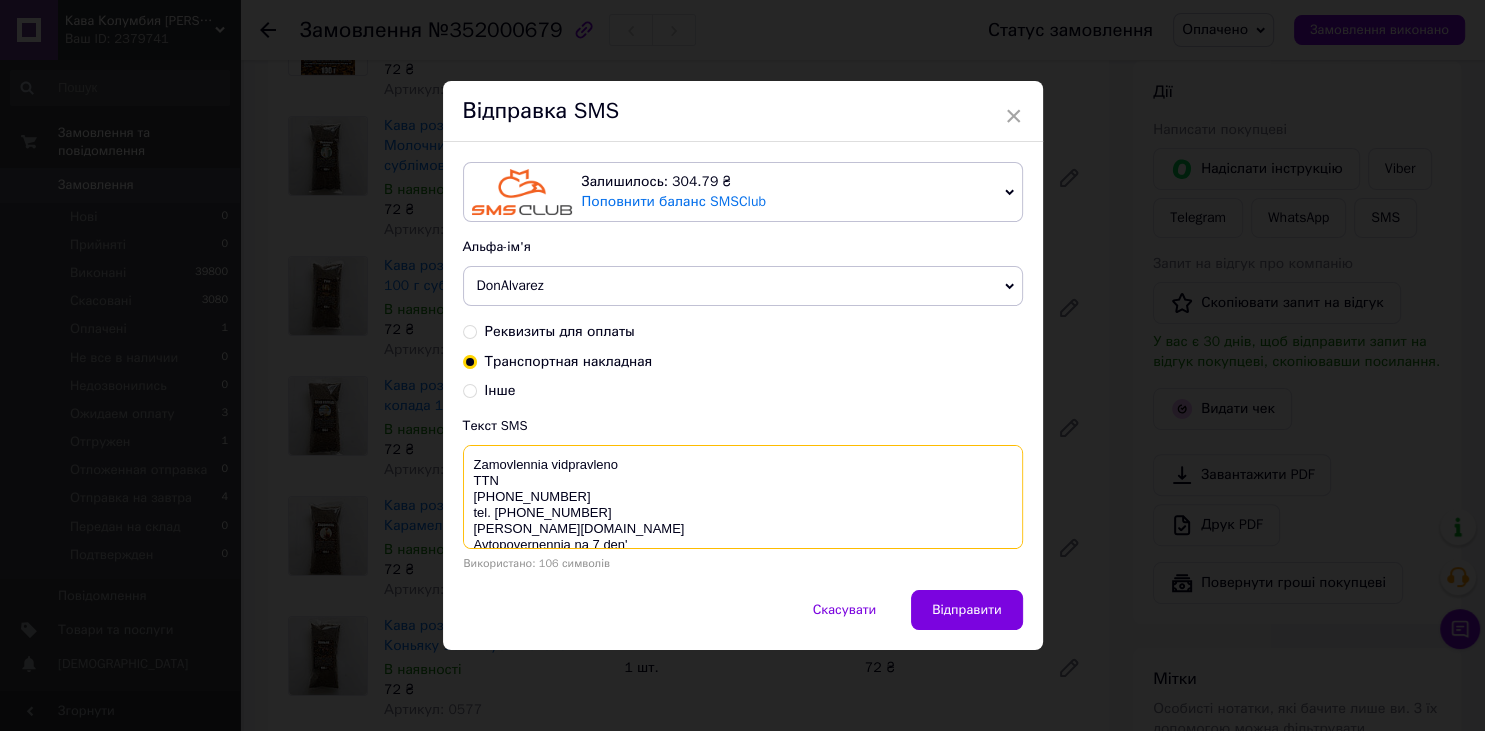drag, startPoint x: 552, startPoint y: 502, endPoint x: 416, endPoint y: 502, distance: 136 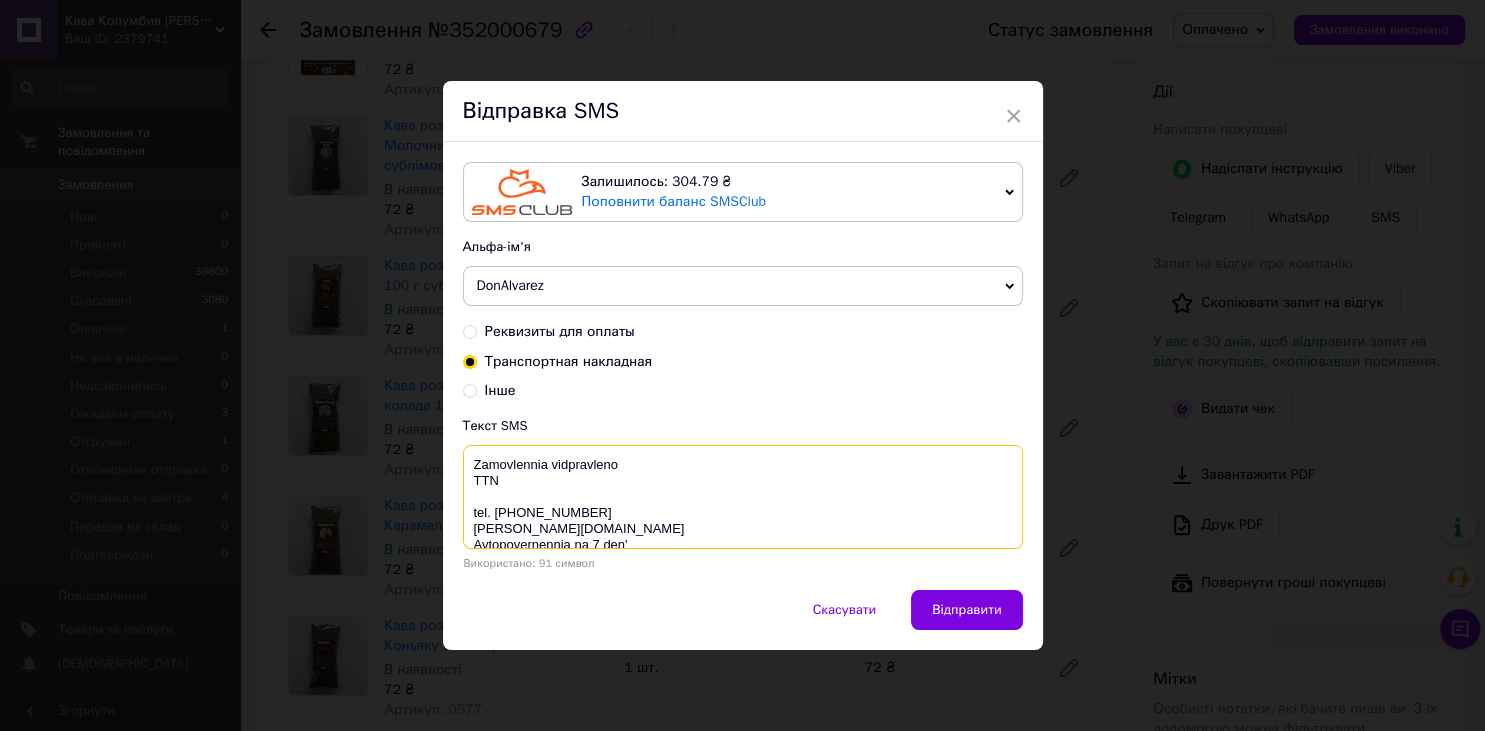 paste on "20451202764682" 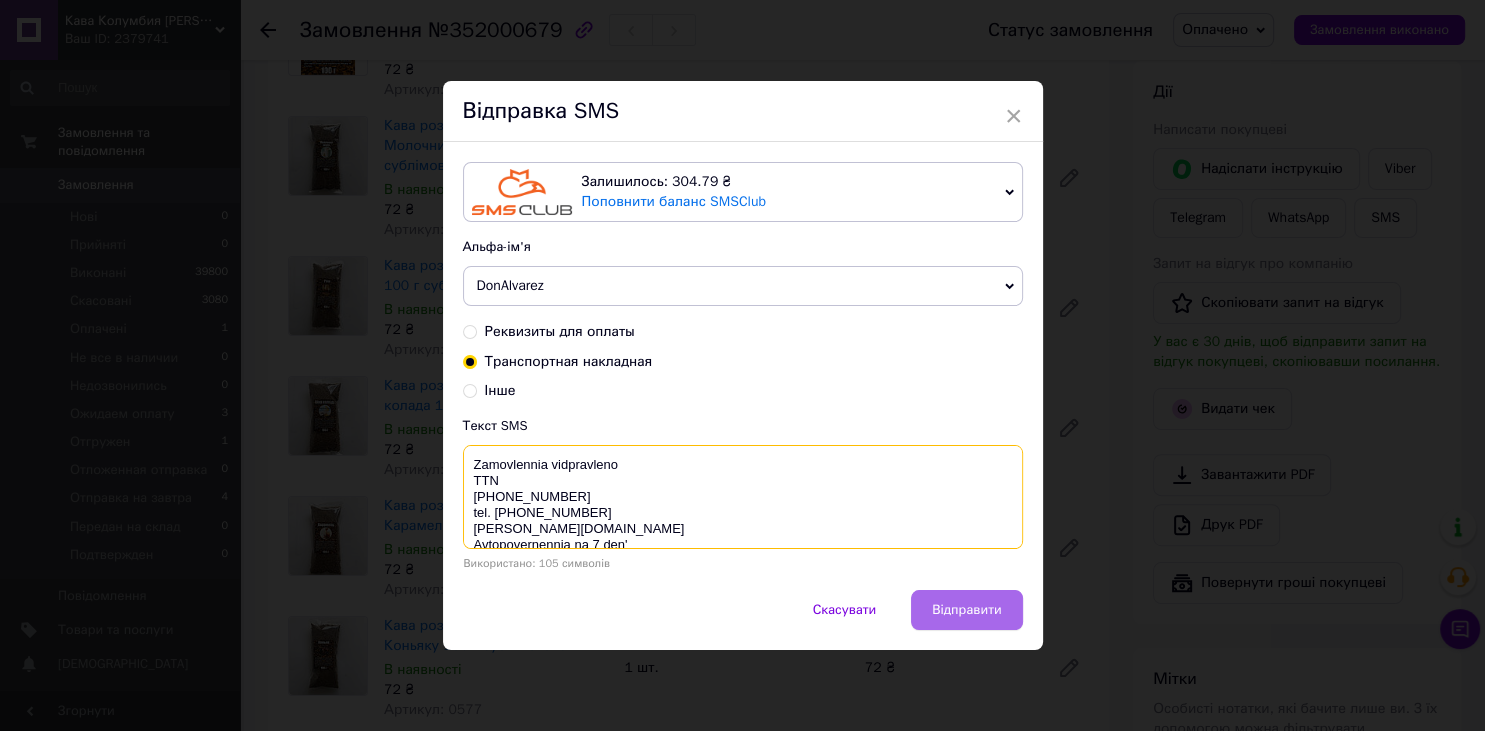 type on "Zamovlennia vidpravleno
TTN
[PHONE_NUMBER]
tel. [PHONE_NUMBER]
[PERSON_NAME][DOMAIN_NAME]
Avtopovernennia na 7 den'" 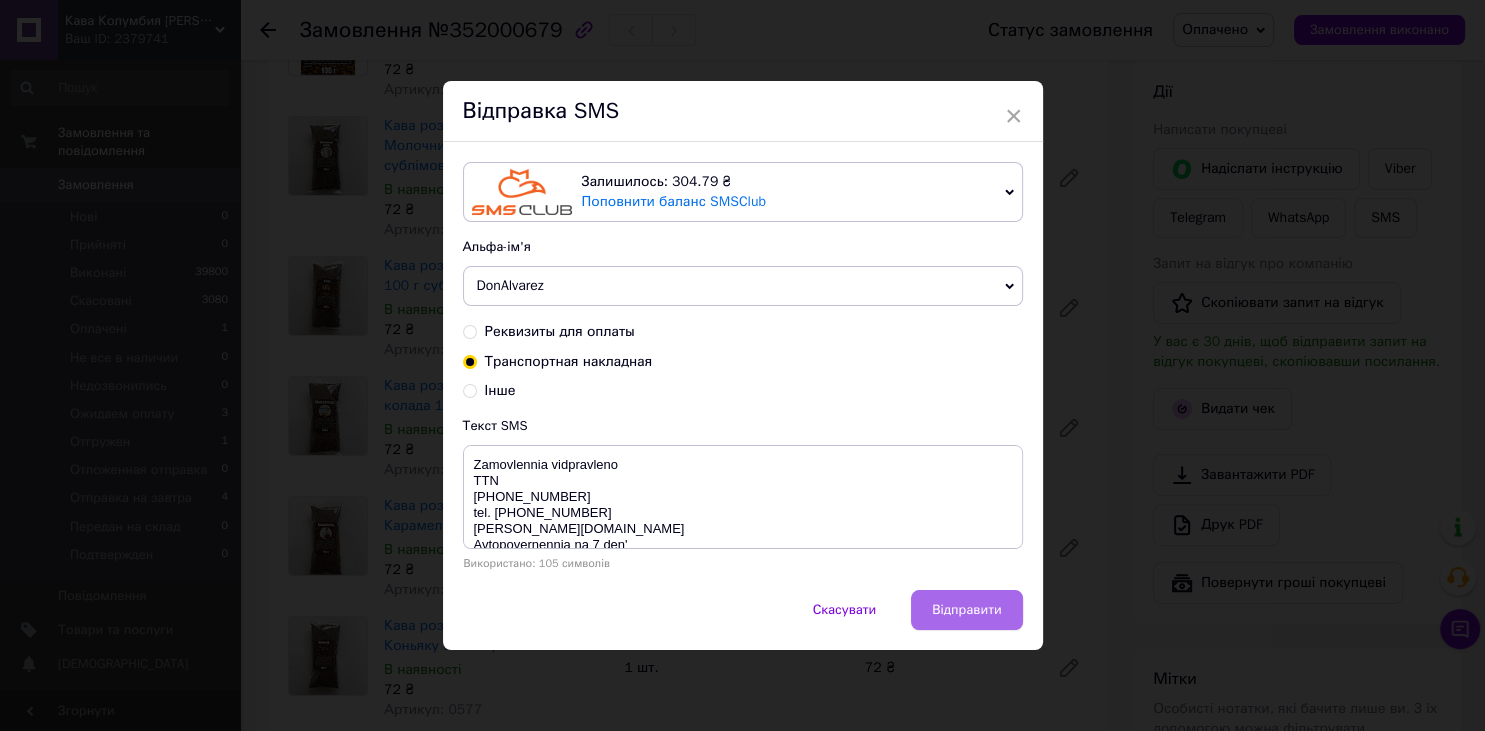 click on "Відправити" at bounding box center [966, 610] 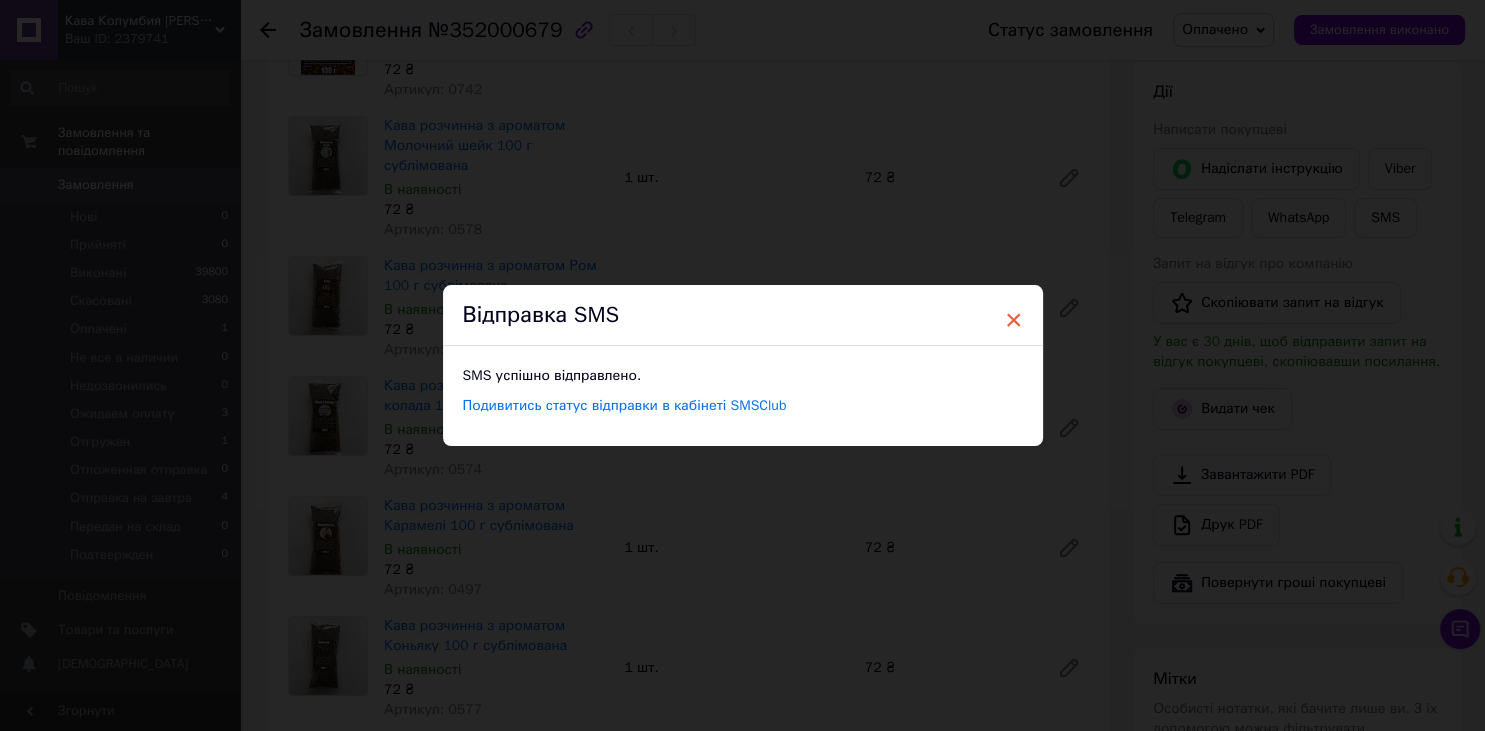 click on "×" at bounding box center (1014, 320) 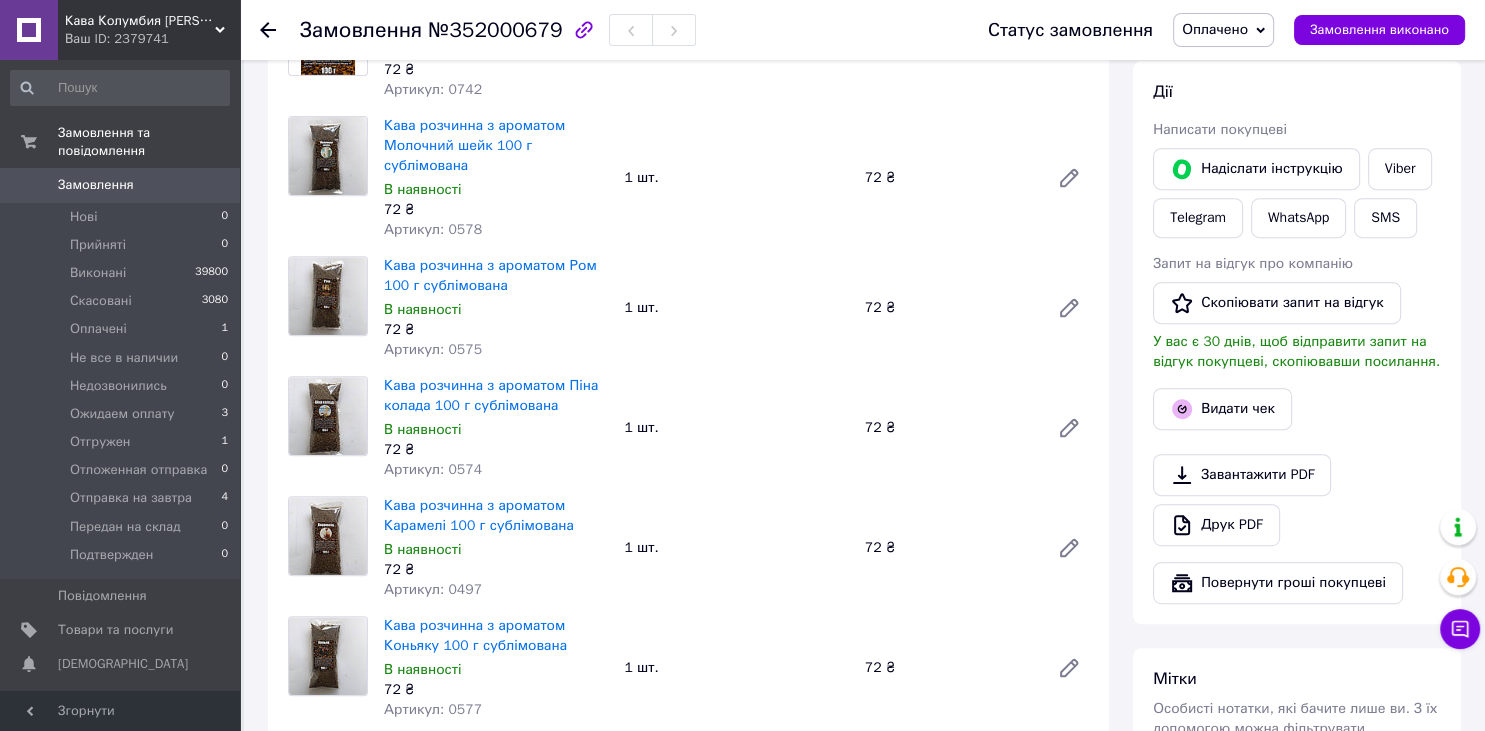click on "Оплачено" at bounding box center [1215, 29] 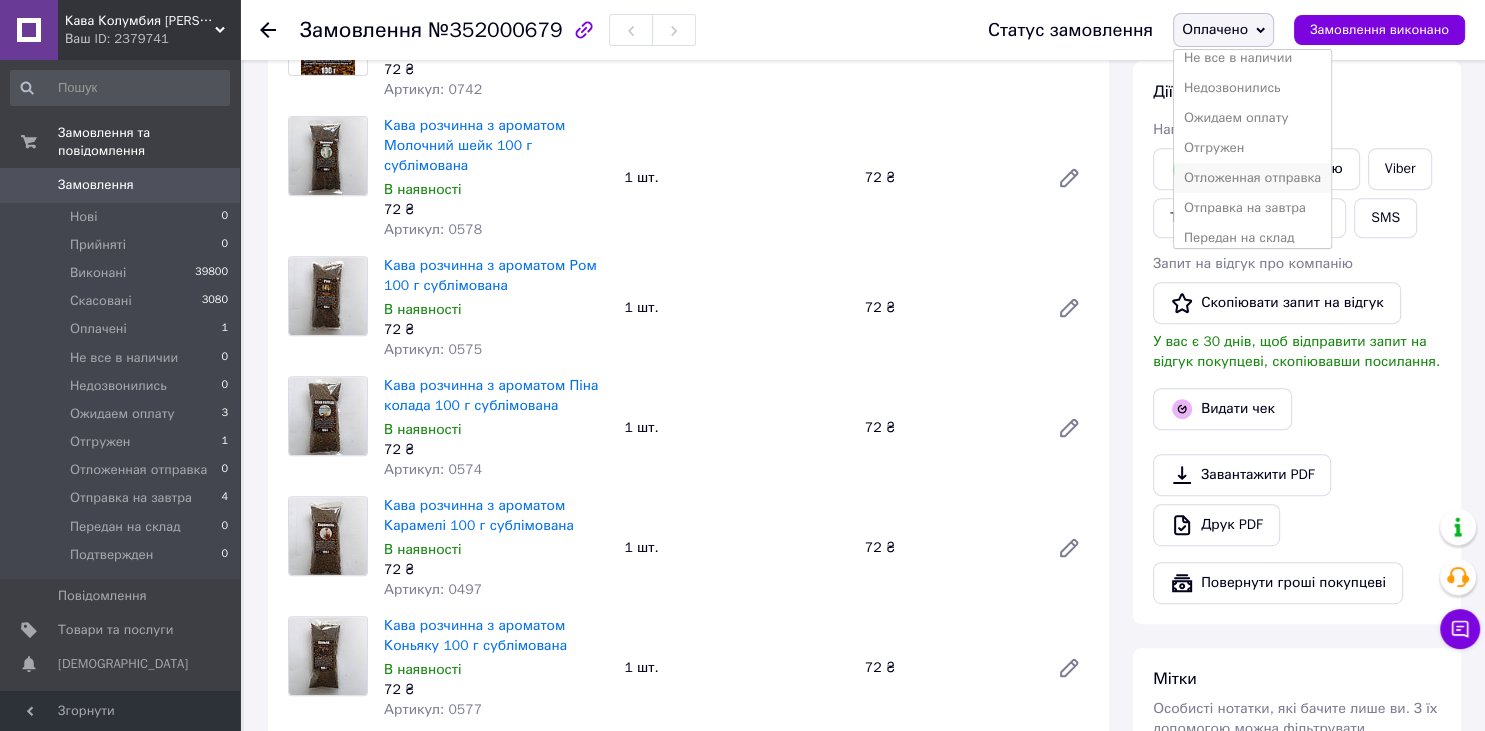 scroll, scrollTop: 142, scrollLeft: 0, axis: vertical 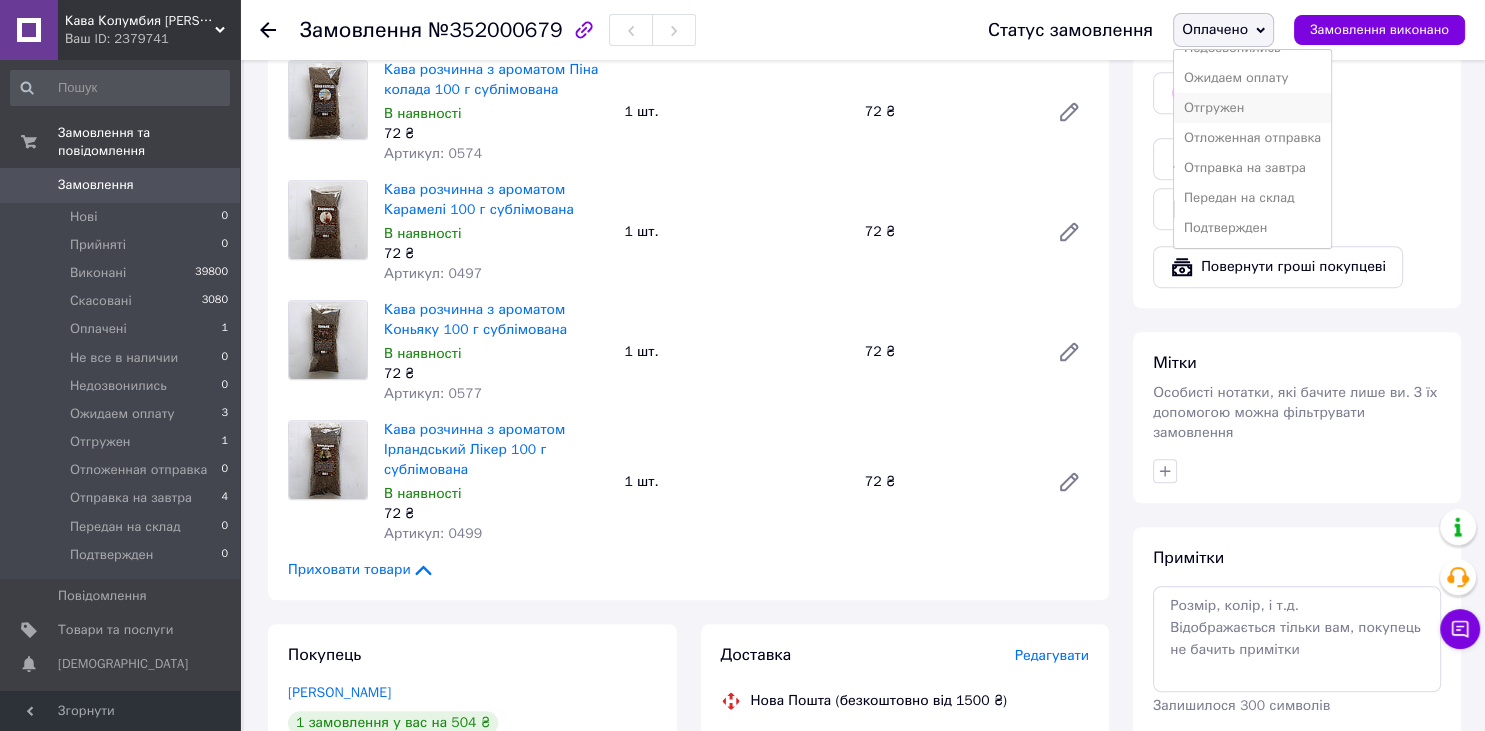 click on "Отгружен" at bounding box center [1252, 108] 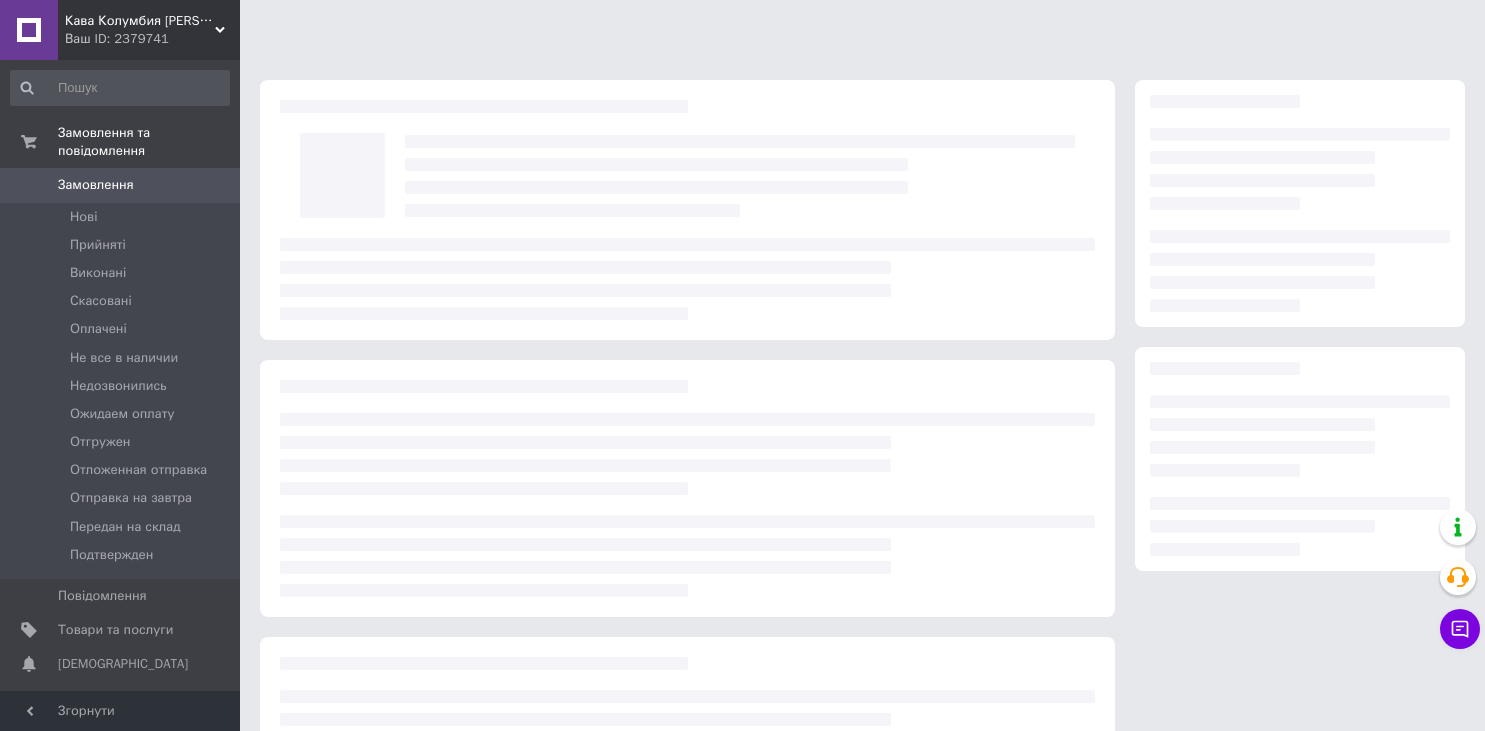 scroll, scrollTop: 0, scrollLeft: 0, axis: both 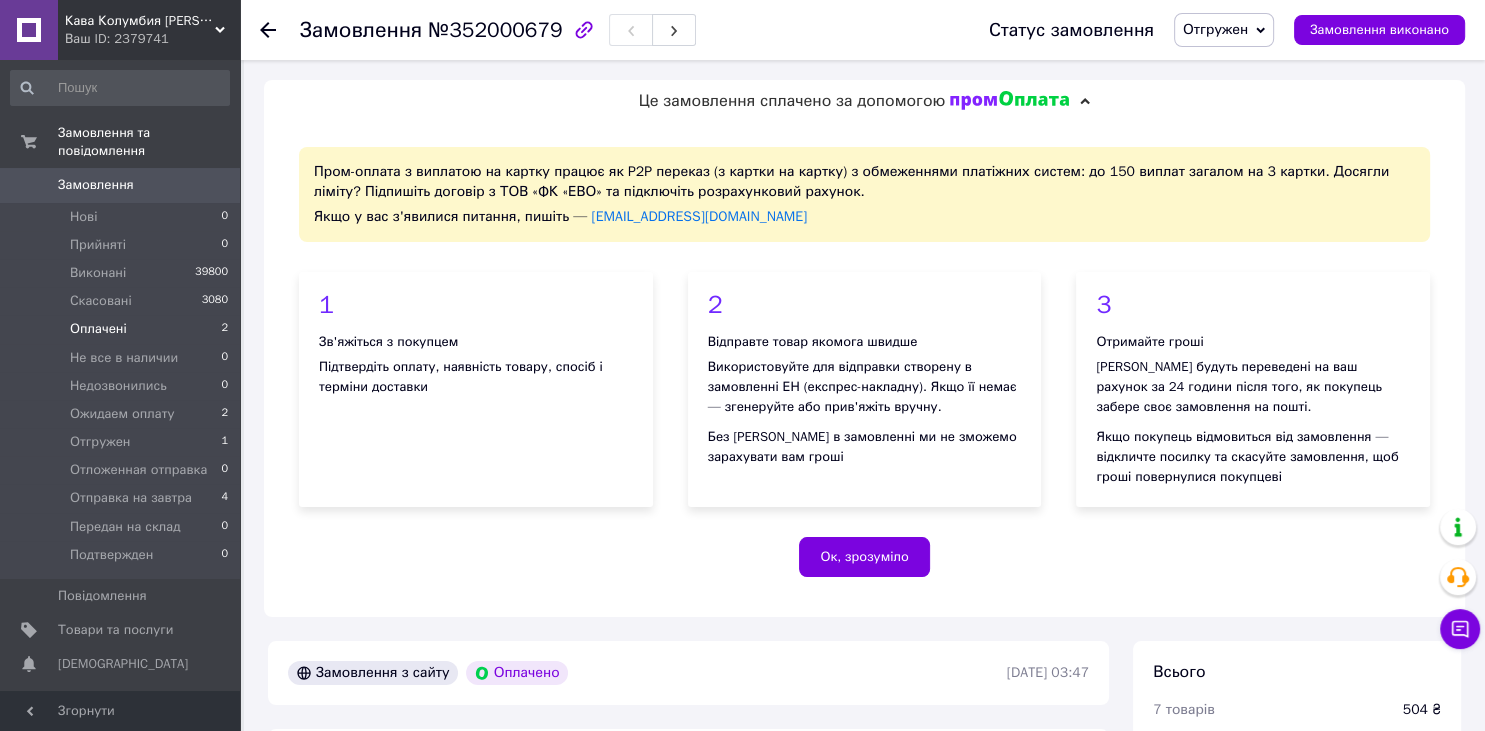click on "Оплачені 2" at bounding box center (120, 329) 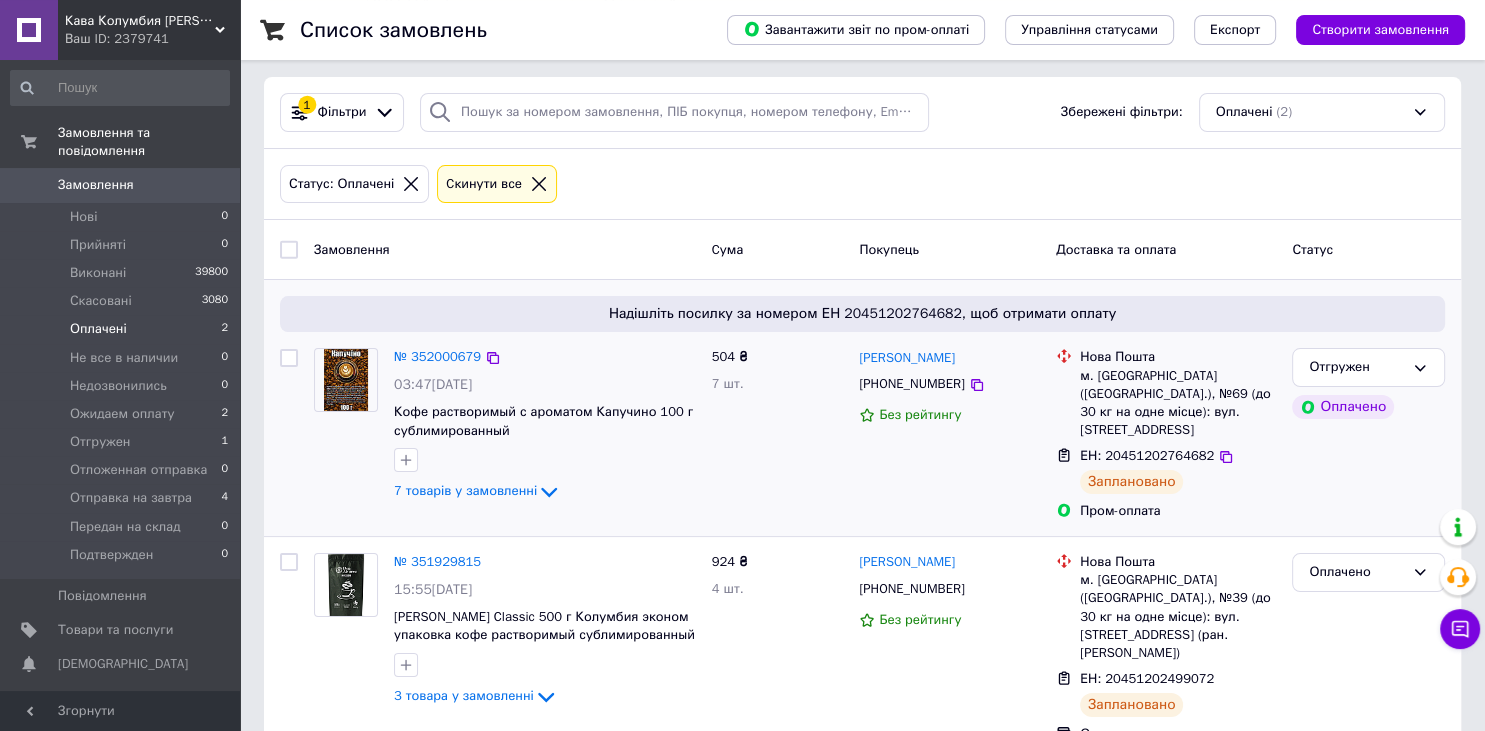 scroll, scrollTop: 125, scrollLeft: 0, axis: vertical 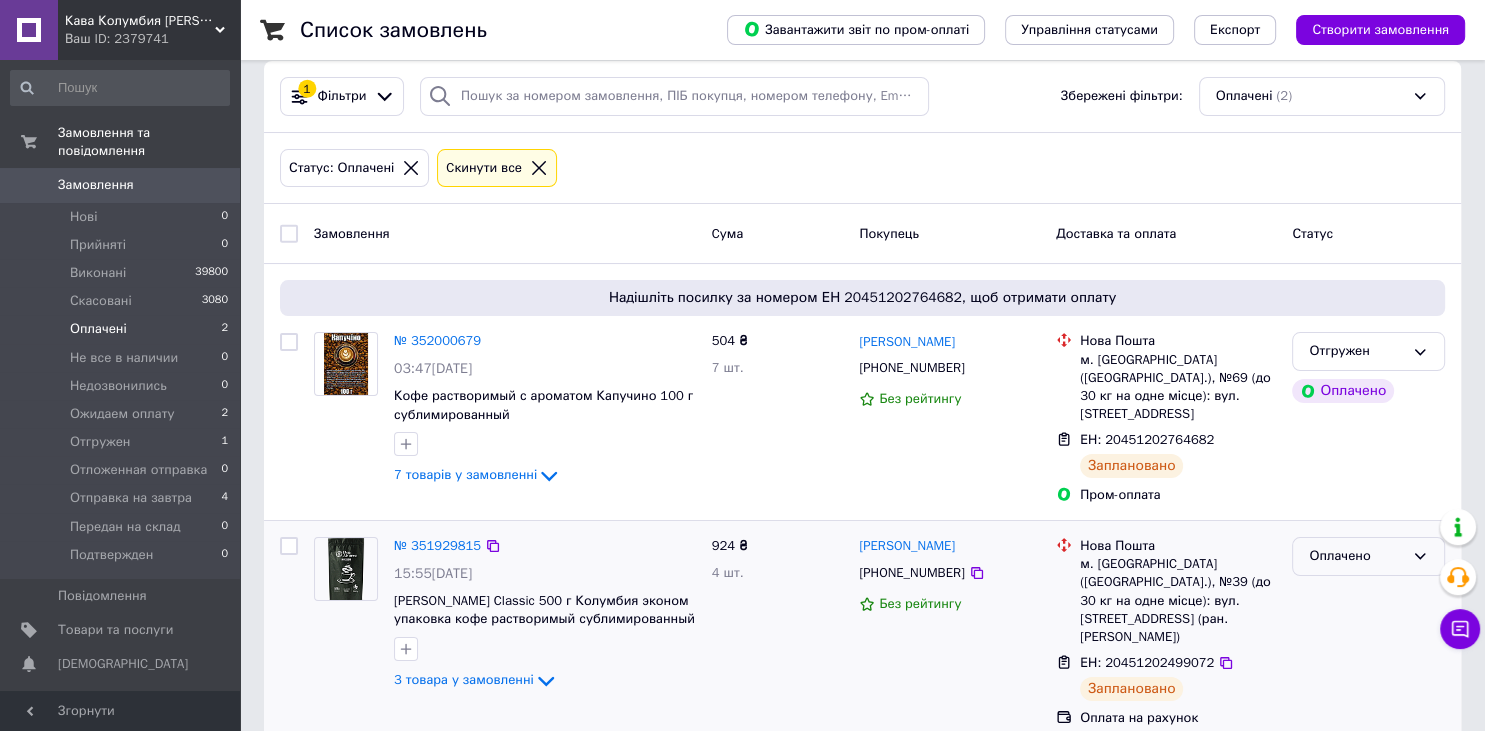 click on "Оплачено" at bounding box center (1368, 556) 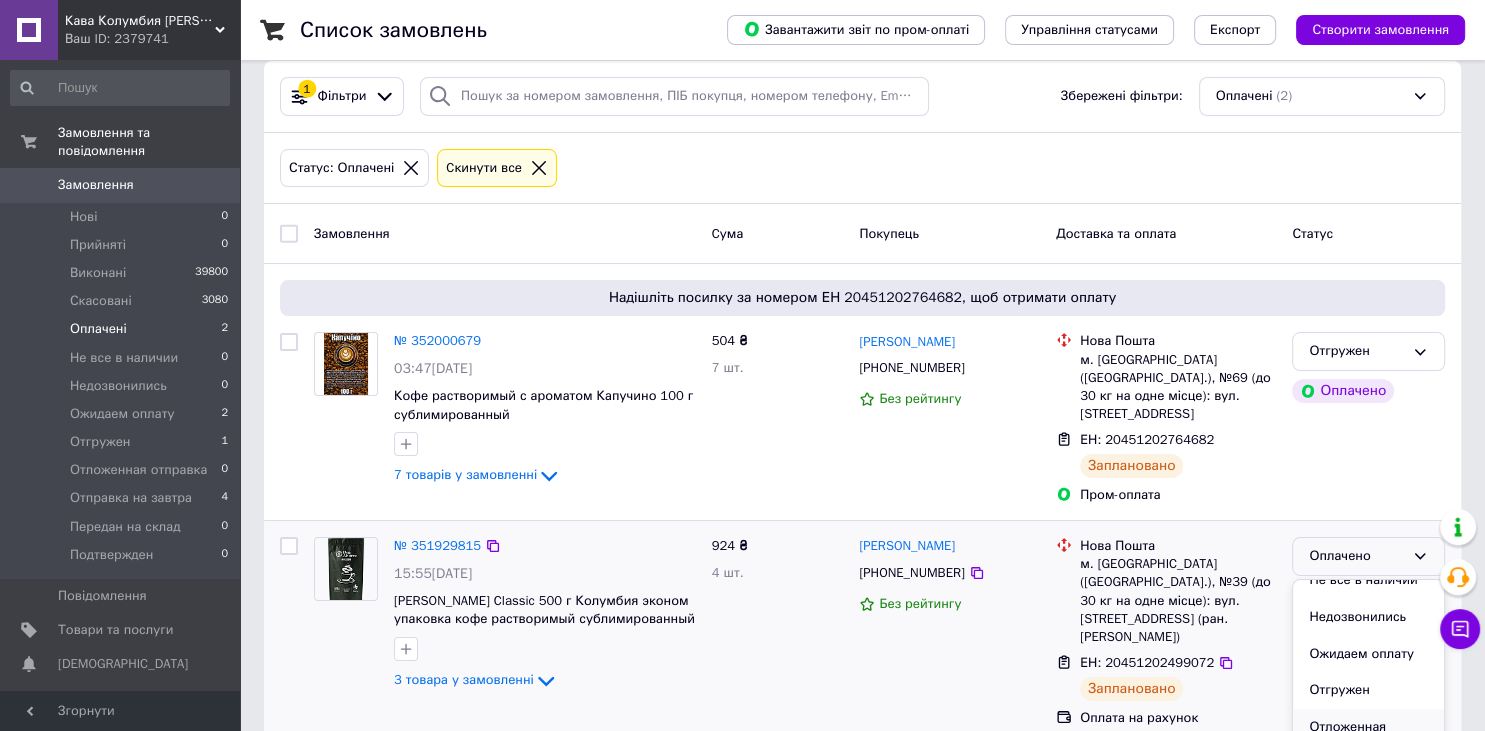 scroll, scrollTop: 211, scrollLeft: 0, axis: vertical 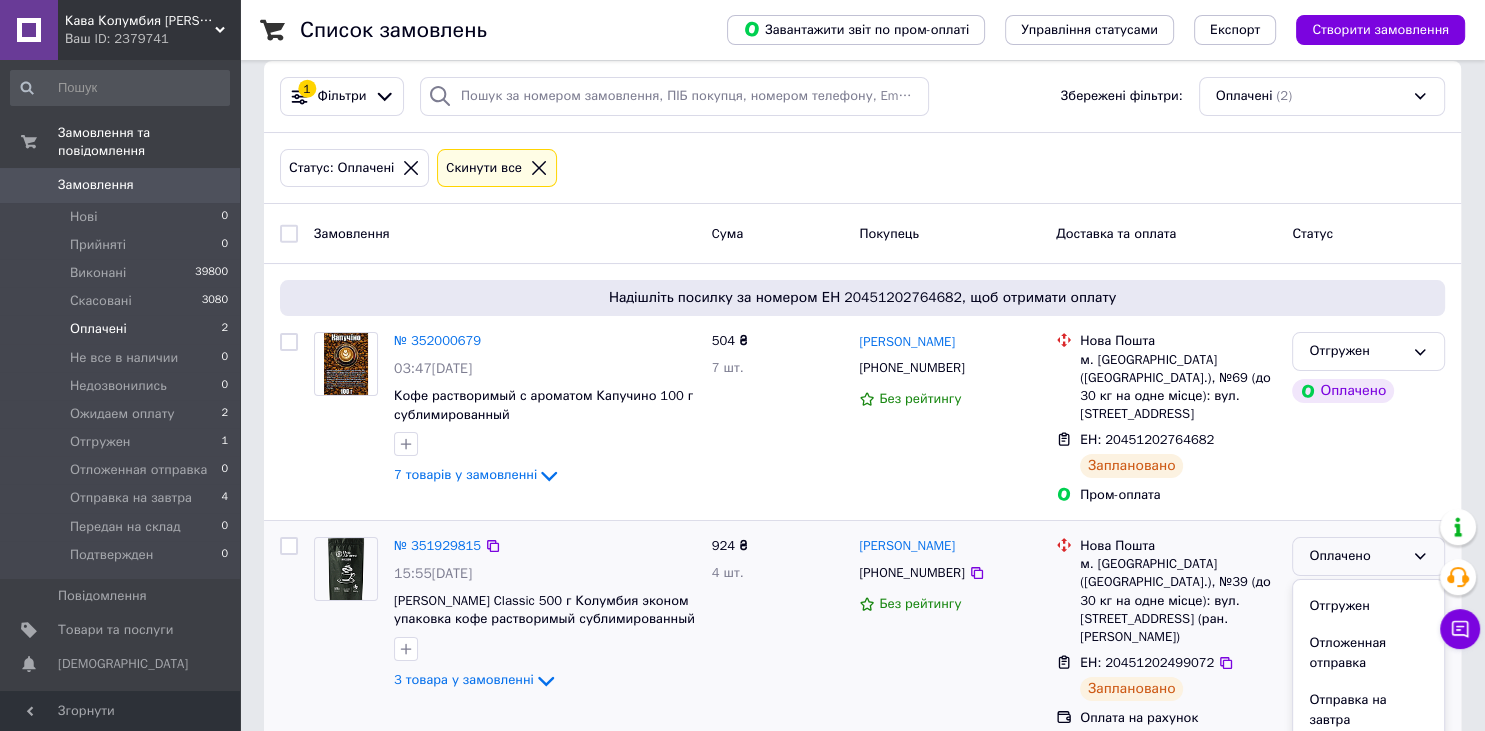 click on "Передан на склад" at bounding box center [1368, 757] 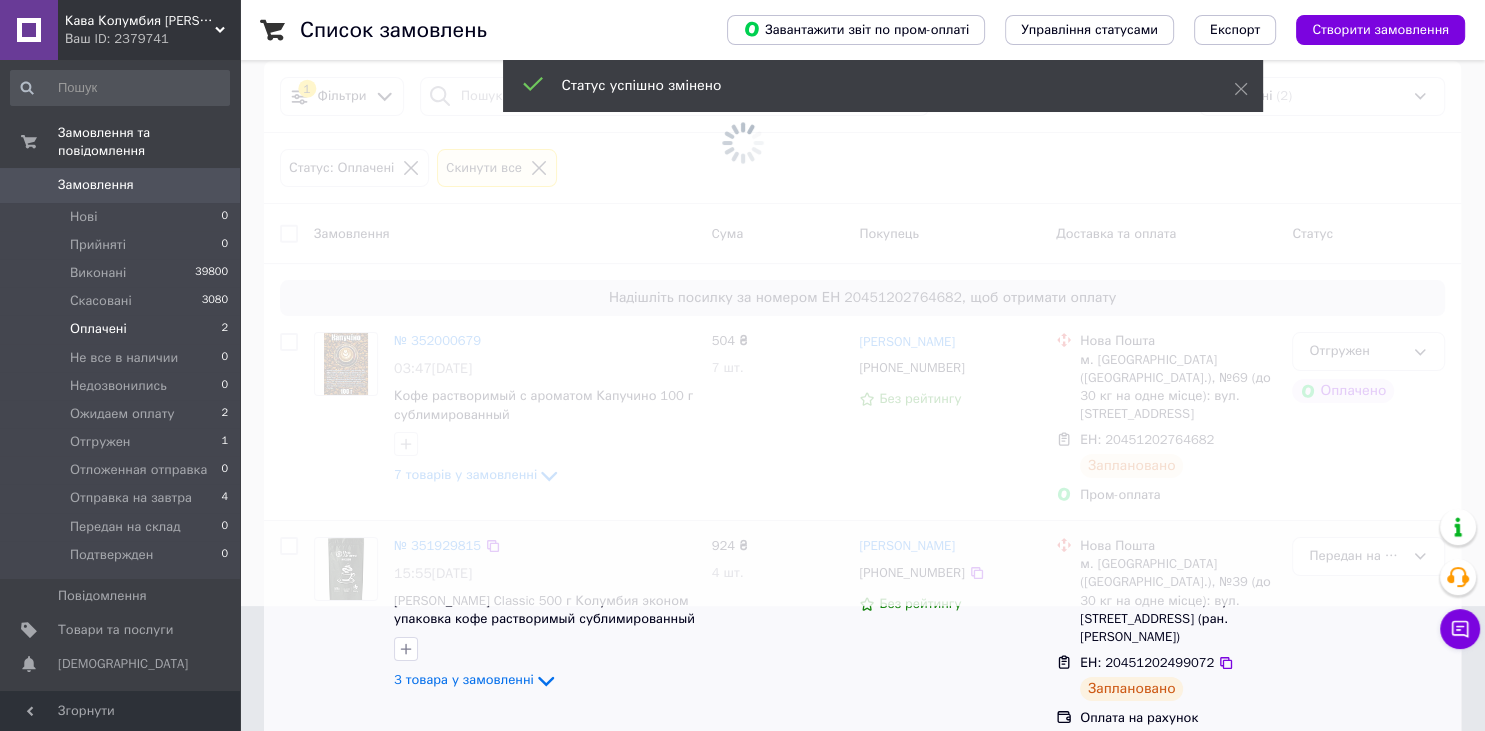 scroll, scrollTop: 73, scrollLeft: 0, axis: vertical 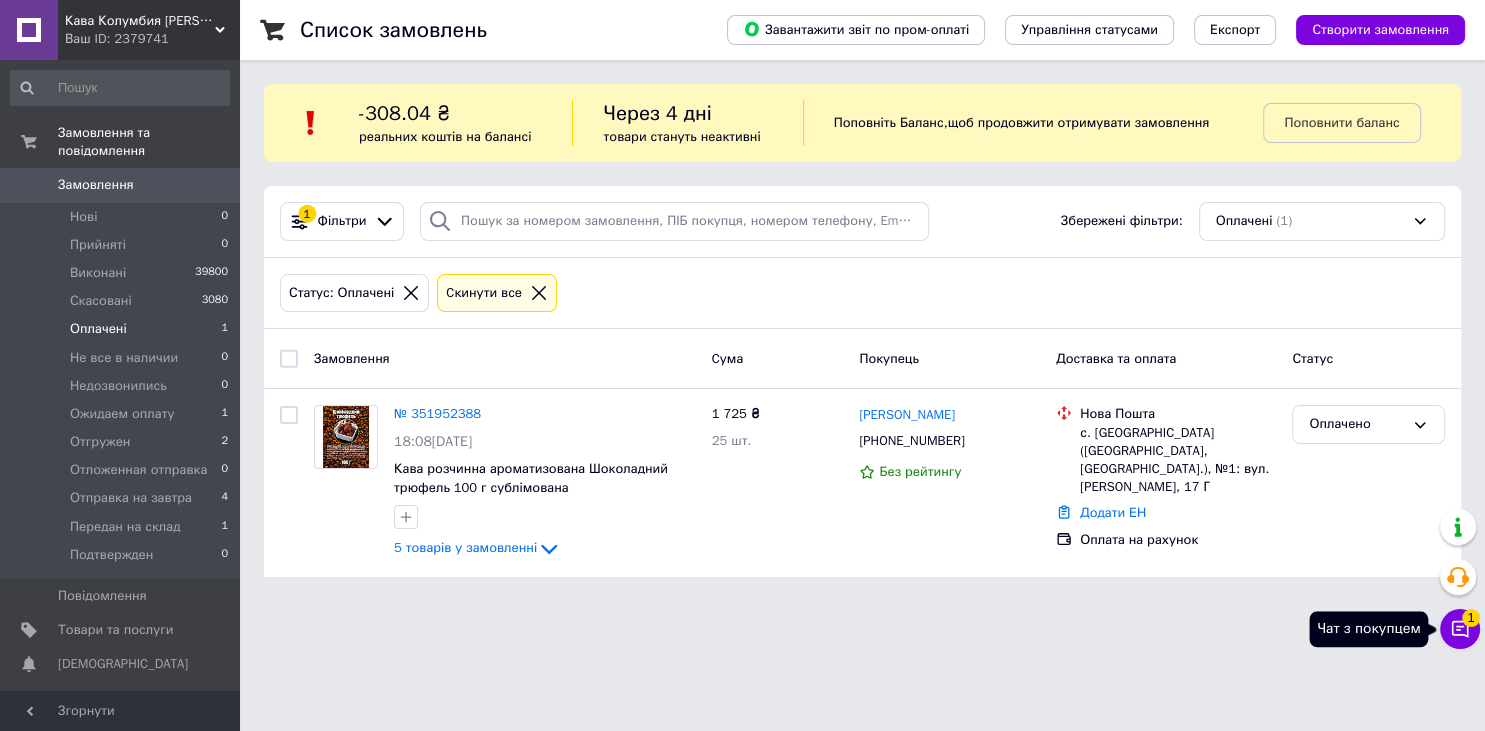 click 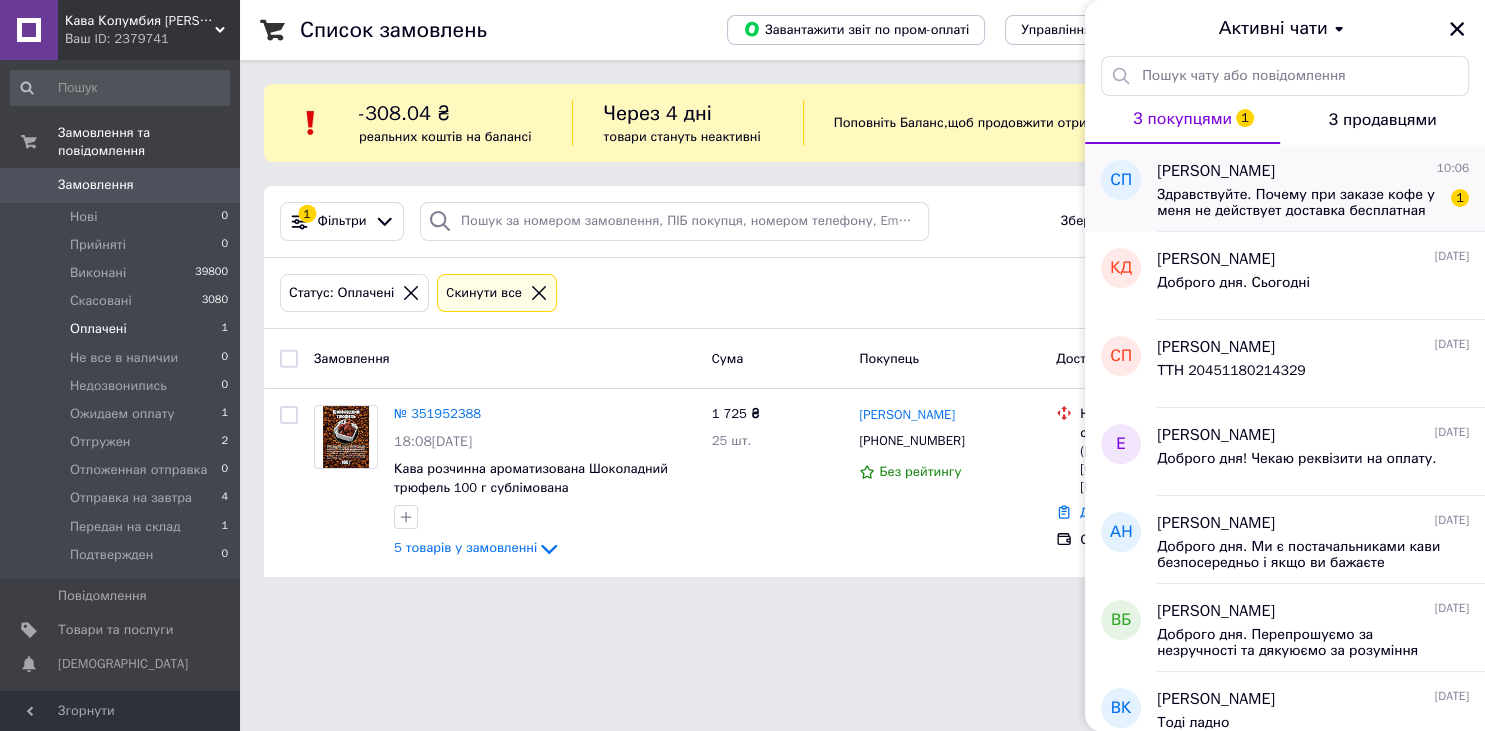 click on "Здравствуйте. Почему при заказе кофе у меня не действует доставка бесплатная по подписке?" at bounding box center (1299, 203) 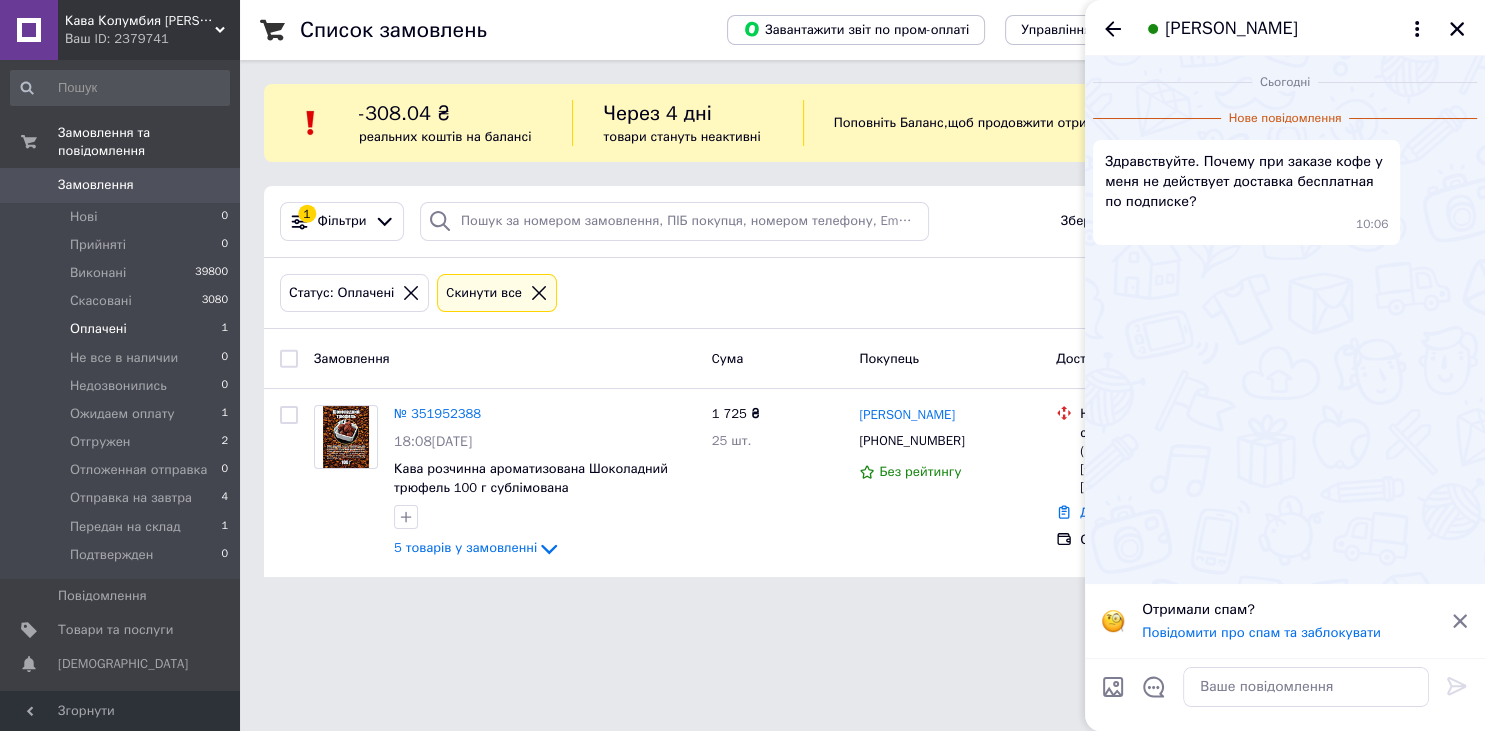 click on "Кава Колумбия [PERSON_NAME] Ваш ID: 2379741 Сайт Кава [GEOGRAPHIC_DATA] [PERSON_NAME] Кабінет покупця Перевірити стан системи Сторінка на порталі Довідка Вийти Замовлення та повідомлення Замовлення 0 Нові 0 Прийняті 0 Виконані 39800 Скасовані 3080 Оплачені 1 Не все в наличии 0 Недозвонились 0 Ожидаем оплату 1 Отгружен 2 Отложенная отправка 0 Отправка на завтра 4 Передан на склад 1 Подтвержден 0 Повідомлення 0 Товари та послуги Сповіщення 0 0 Показники роботи компанії Панель управління Відгуки Клієнти Каталог ProSale Аналітика   ," at bounding box center [742, 300] 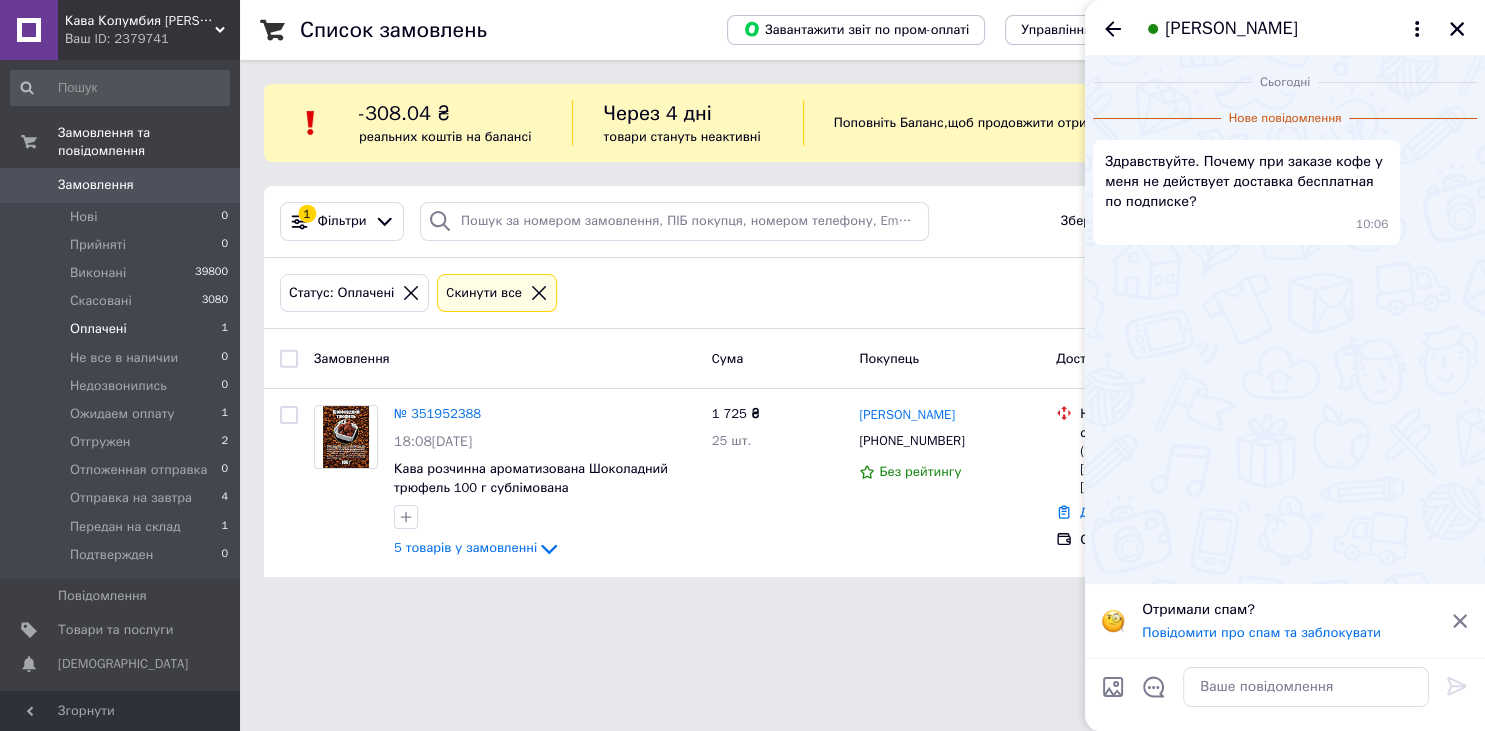 click on "Кава Колумбия [PERSON_NAME] Ваш ID: 2379741 Сайт Кава [GEOGRAPHIC_DATA] [PERSON_NAME] Кабінет покупця Перевірити стан системи Сторінка на порталі Довідка Вийти Замовлення та повідомлення Замовлення 0 Нові 0 Прийняті 0 Виконані 39800 Скасовані 3080 Оплачені 1 Не все в наличии 0 Недозвонились 0 Ожидаем оплату 1 Отгружен 2 Отложенная отправка 0 Отправка на завтра 4 Передан на склад 1 Подтвержден 0 Повідомлення 0 Товари та послуги Сповіщення 0 0 Показники роботи компанії Панель управління Відгуки Клієнти Каталог ProSale Аналітика   ," at bounding box center (742, 300) 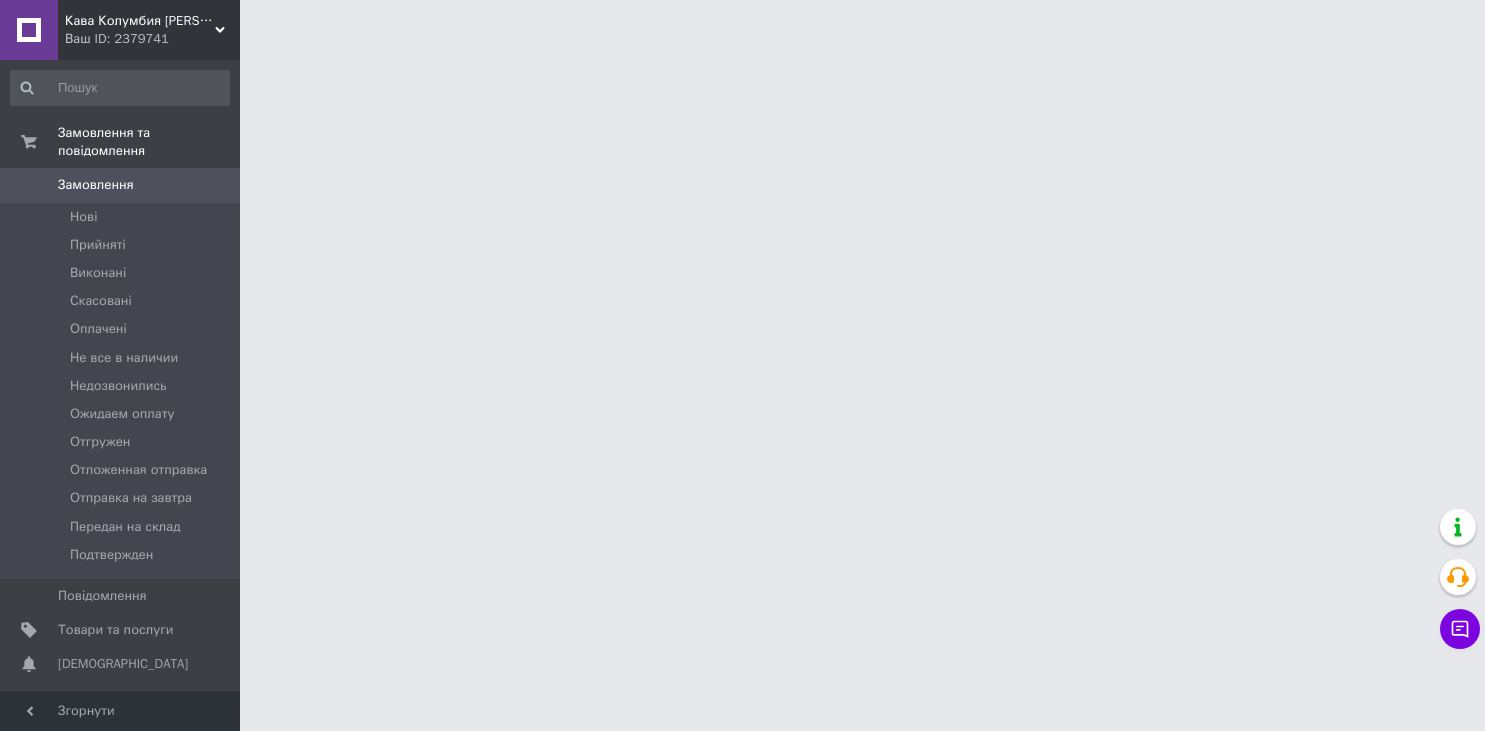 scroll, scrollTop: 0, scrollLeft: 0, axis: both 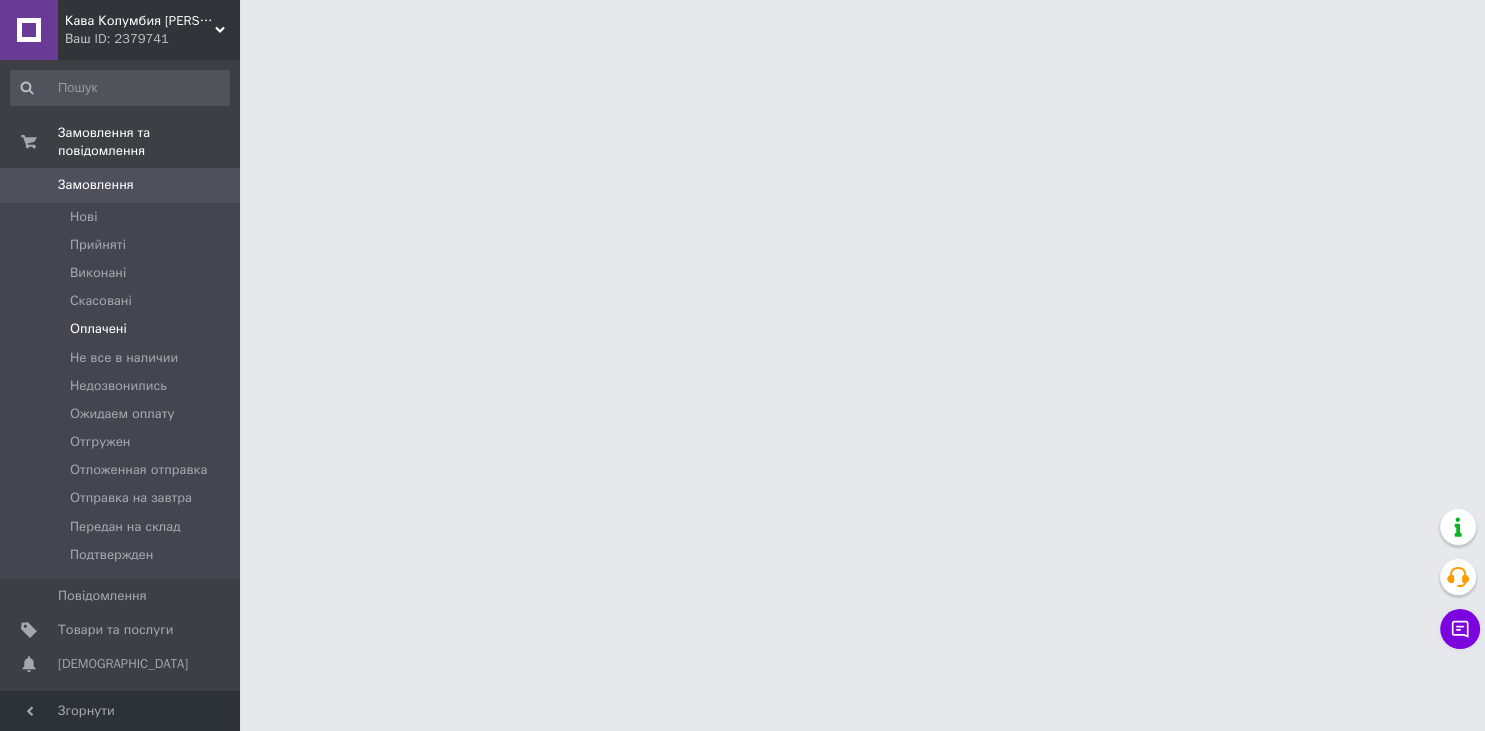 click on "Оплачені" at bounding box center (120, 329) 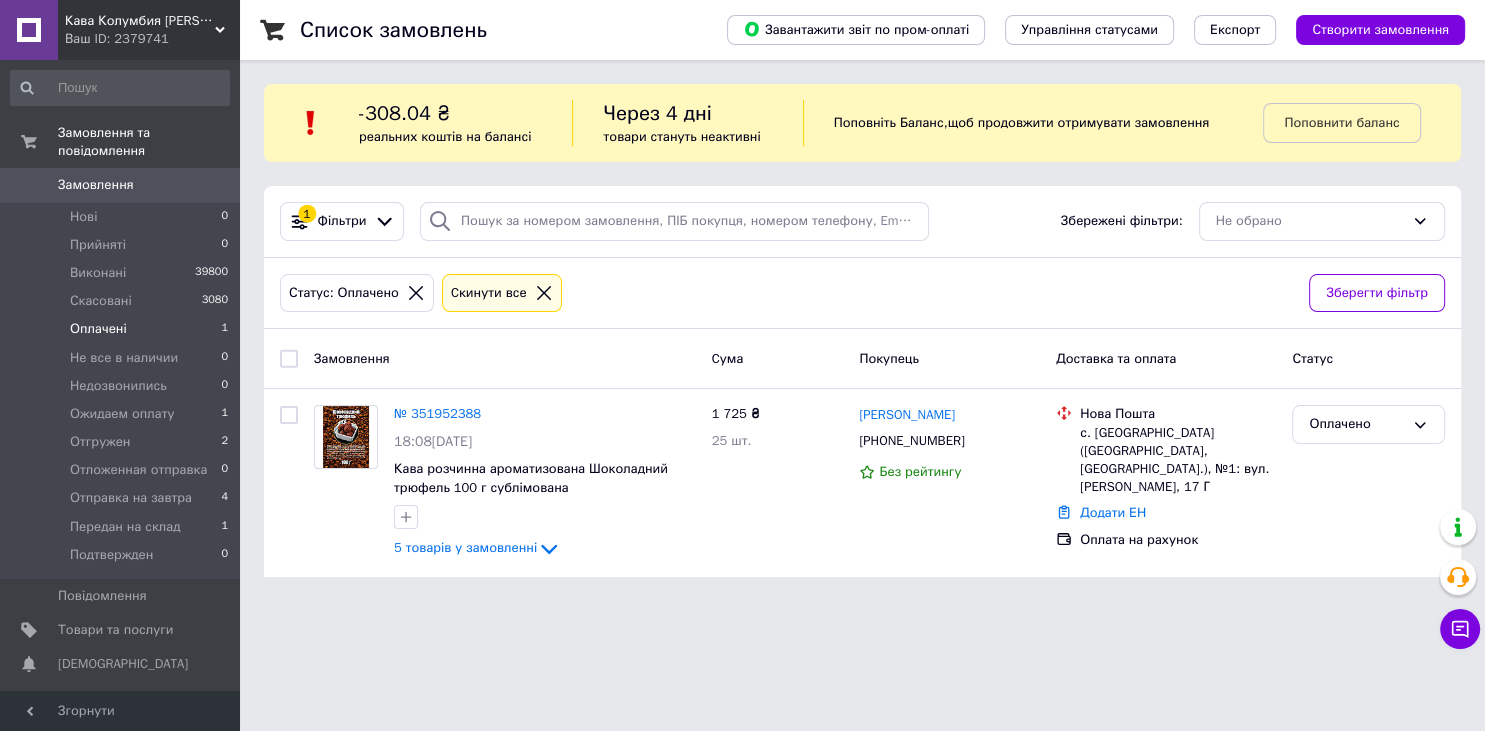 click on "Оплачені" at bounding box center (98, 329) 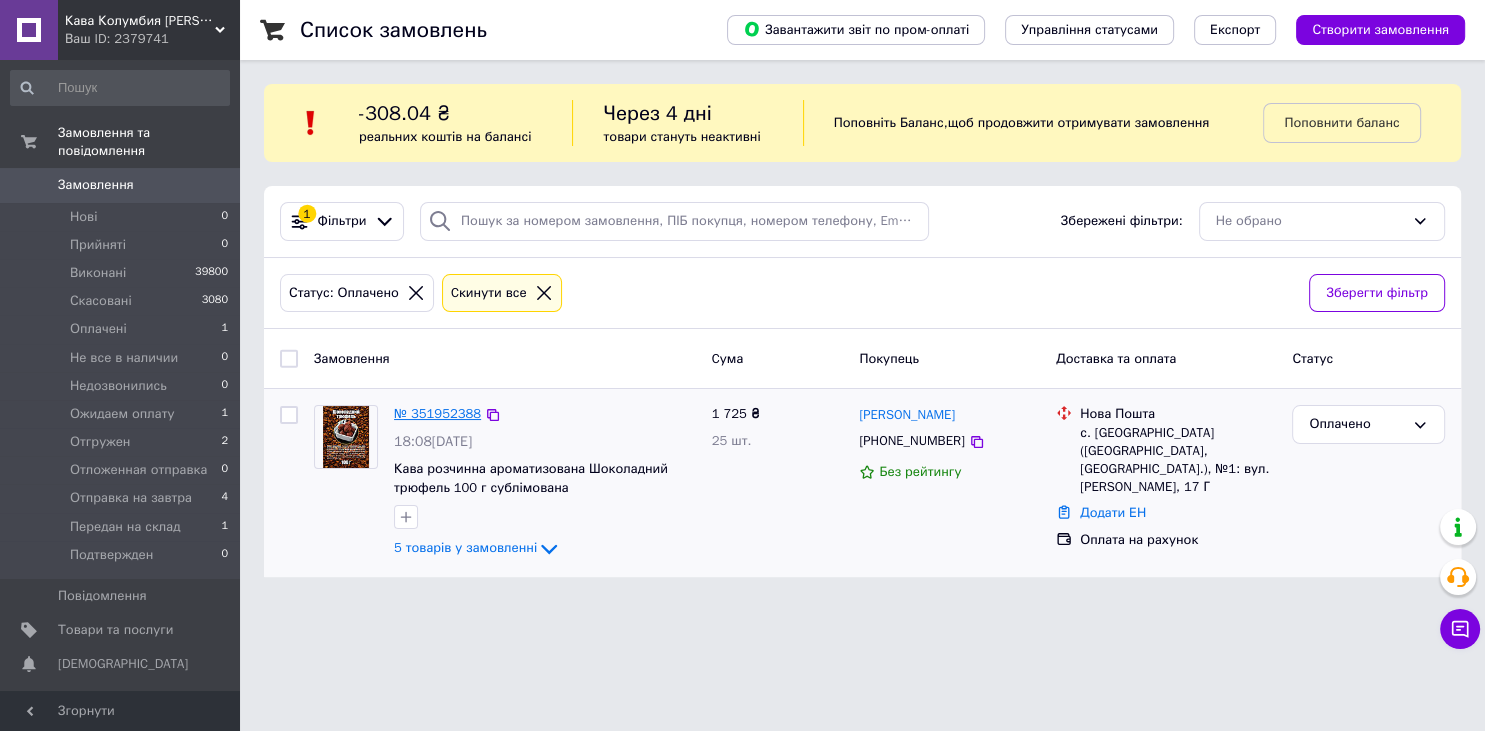 click on "№ 351952388" at bounding box center (437, 413) 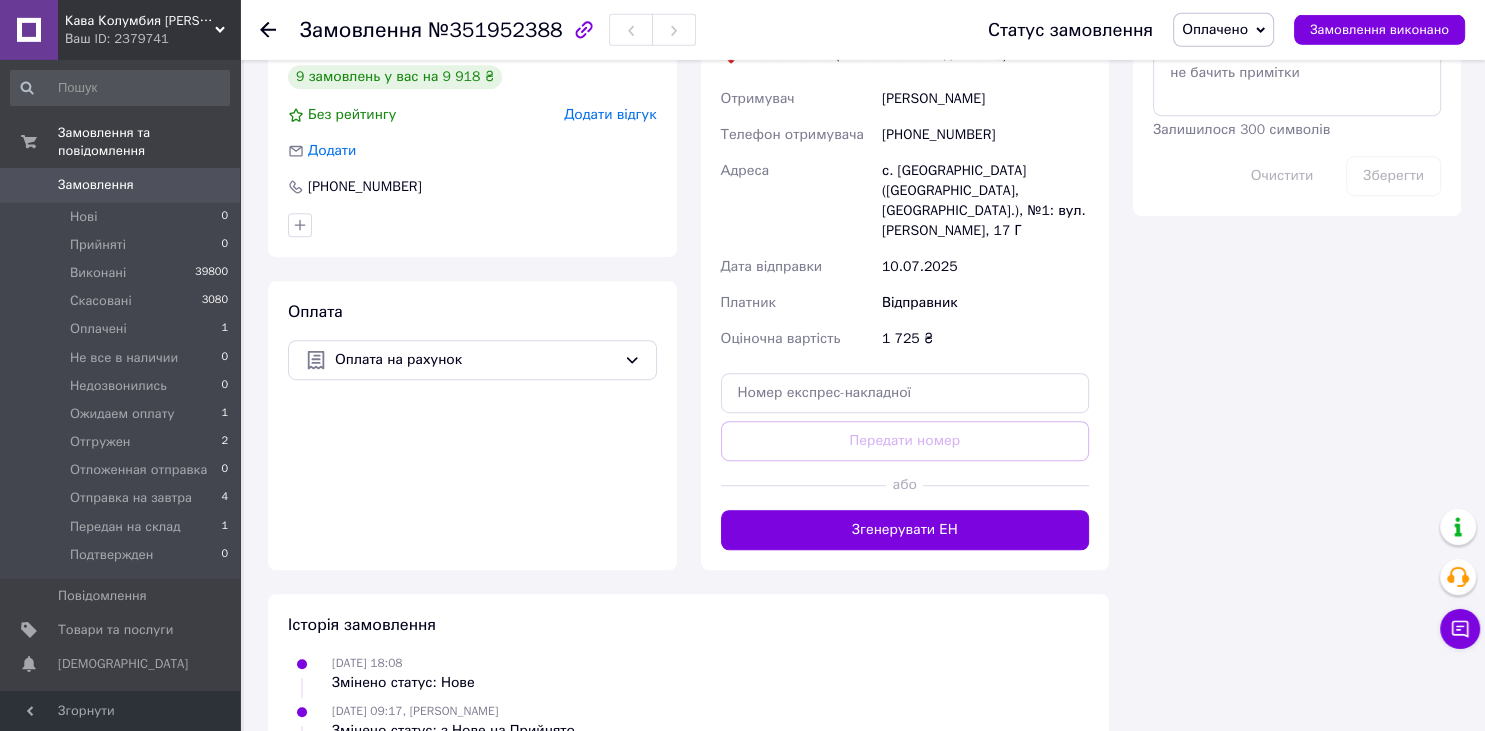 scroll, scrollTop: 1161, scrollLeft: 0, axis: vertical 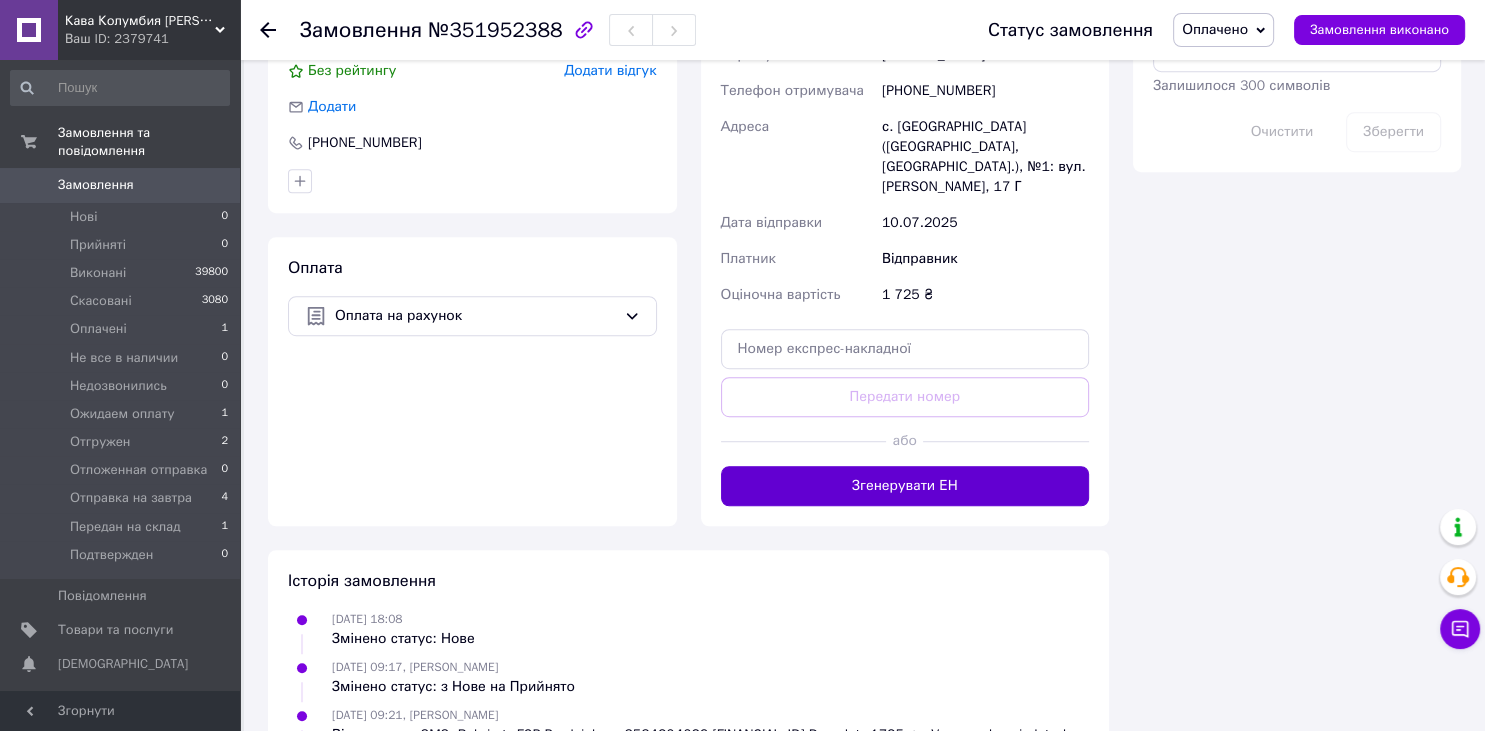 click on "Згенерувати ЕН" at bounding box center [905, 486] 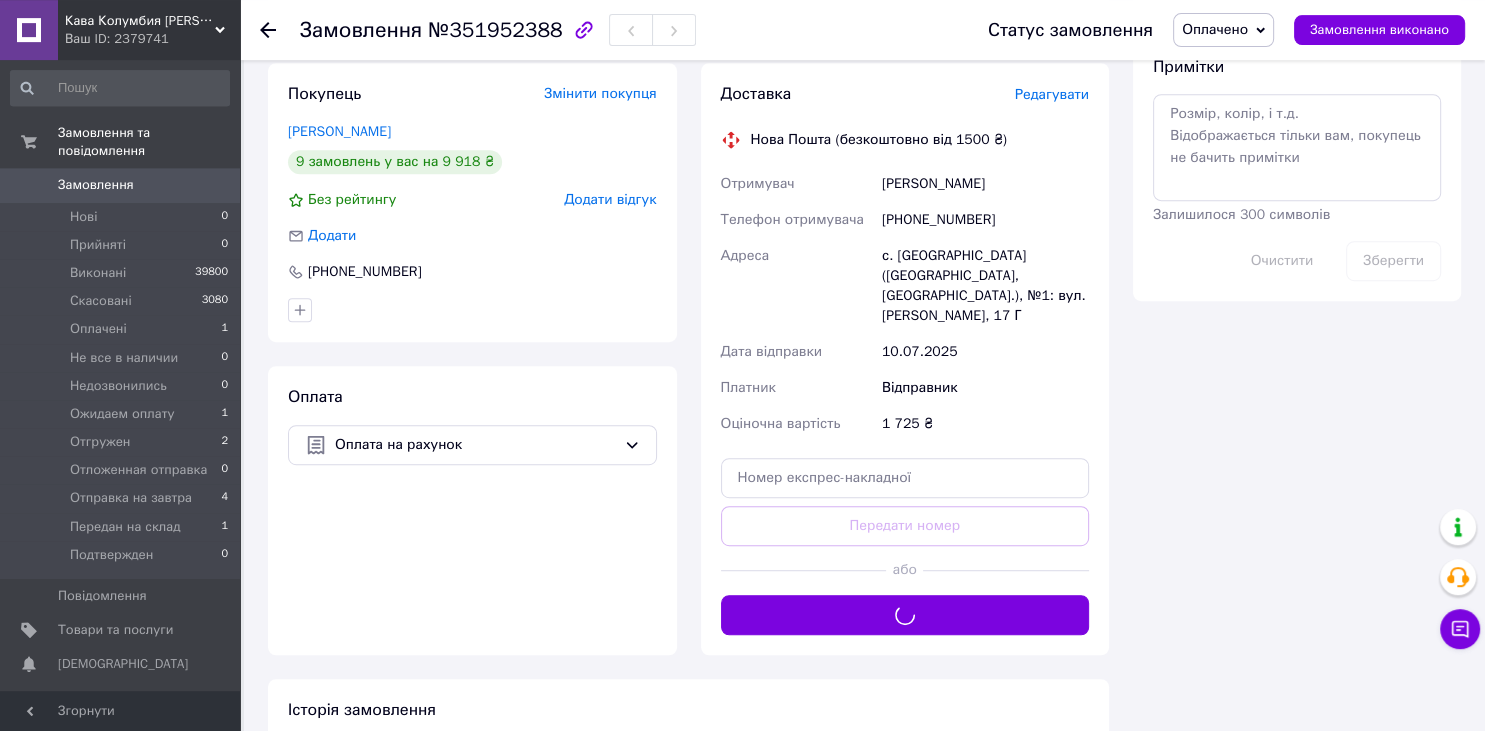 scroll, scrollTop: 950, scrollLeft: 0, axis: vertical 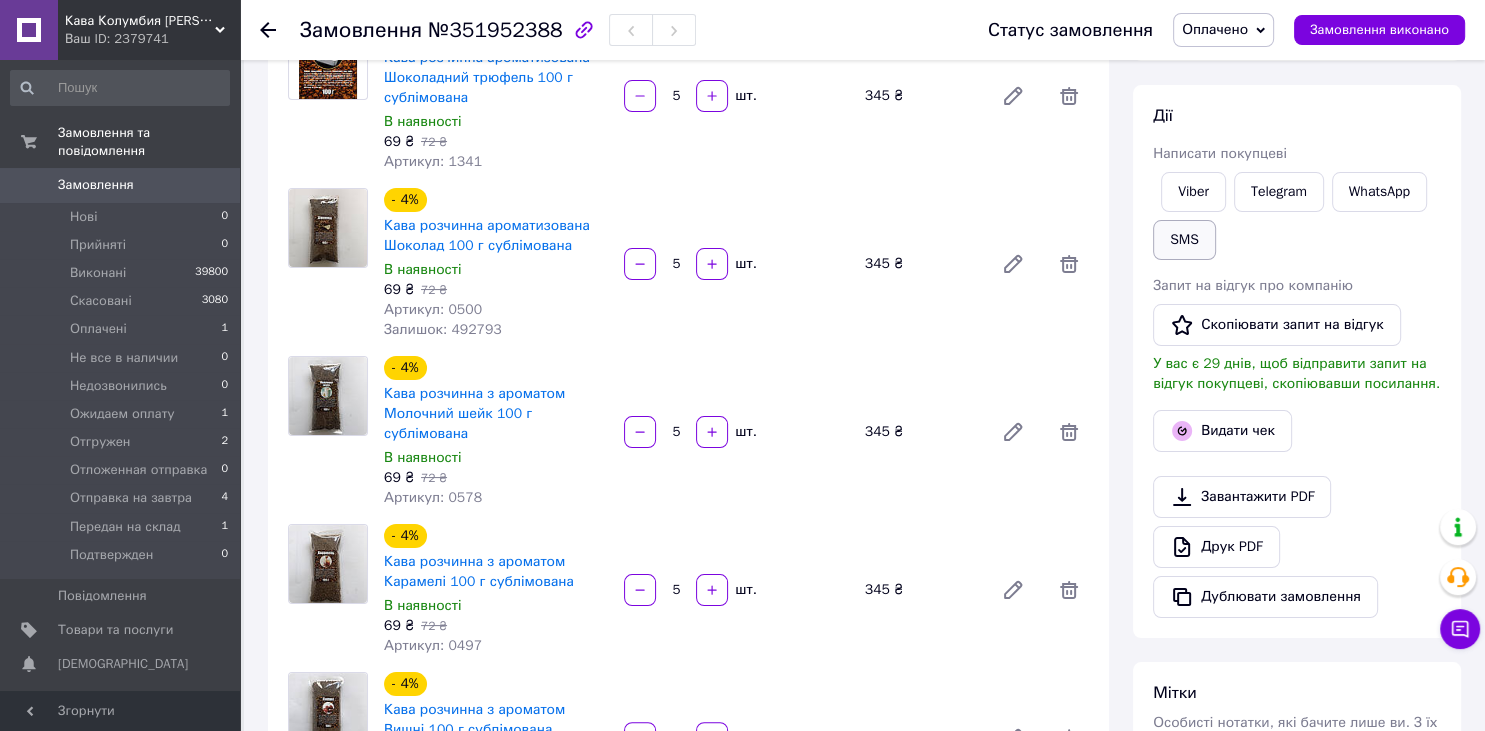 click on "SMS" at bounding box center [1184, 240] 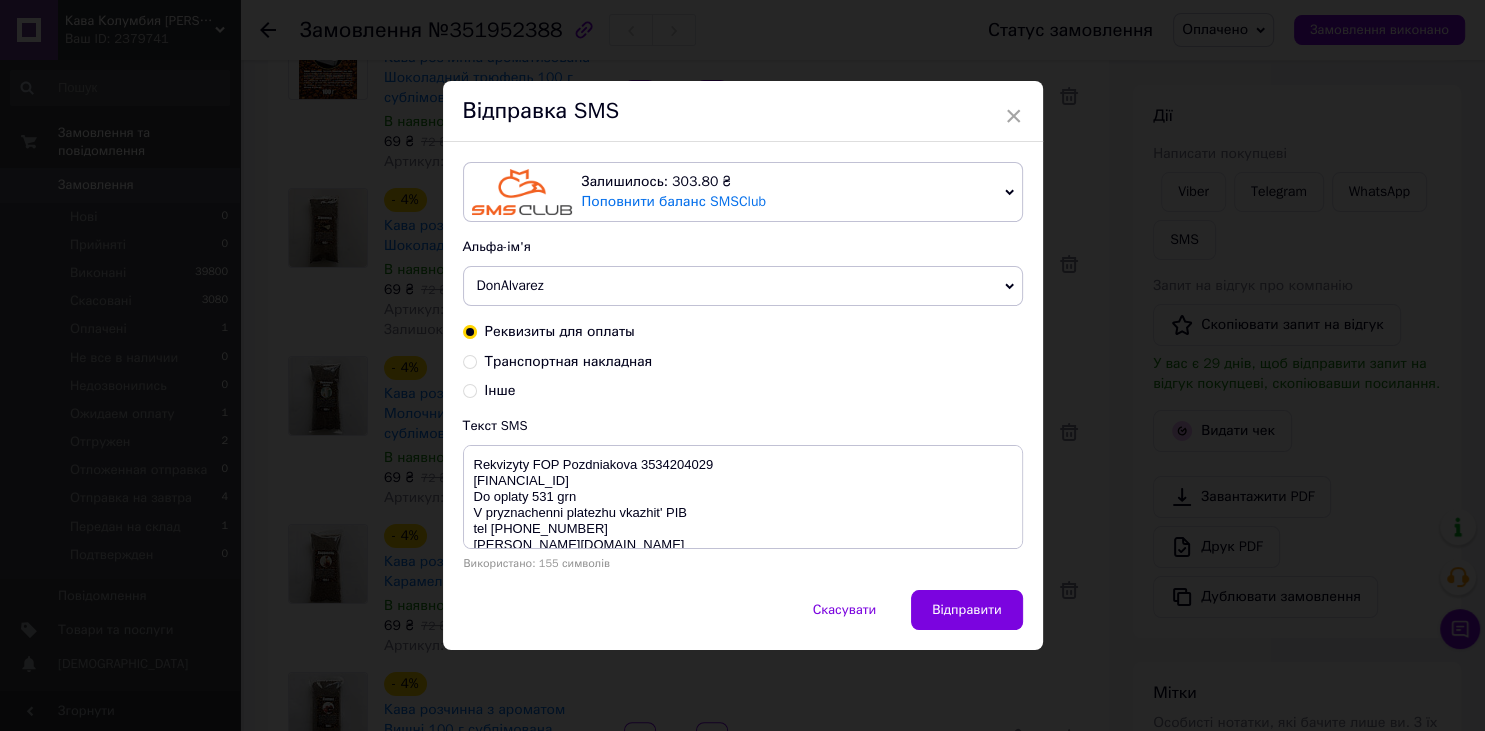 click on "Транспортная накладная" at bounding box center [470, 360] 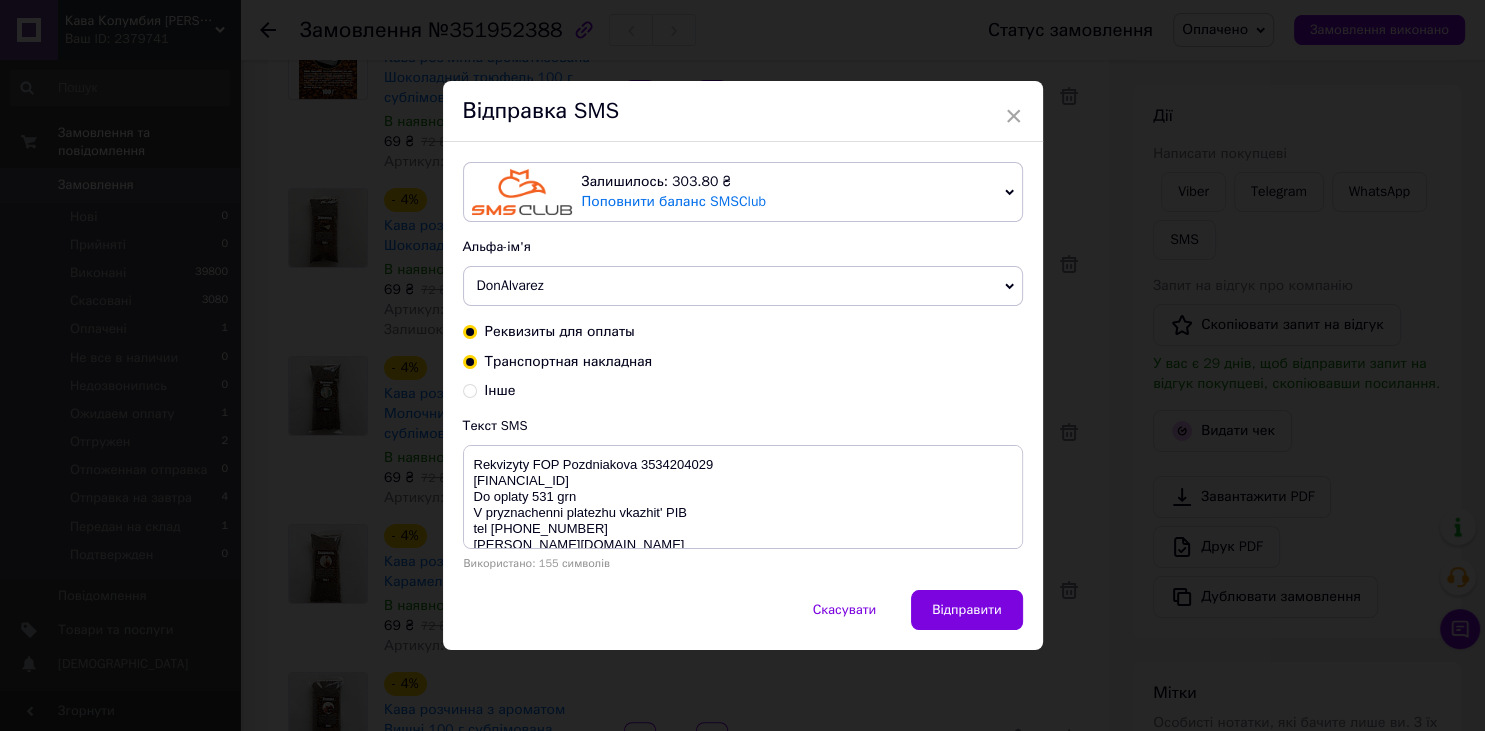 radio on "false" 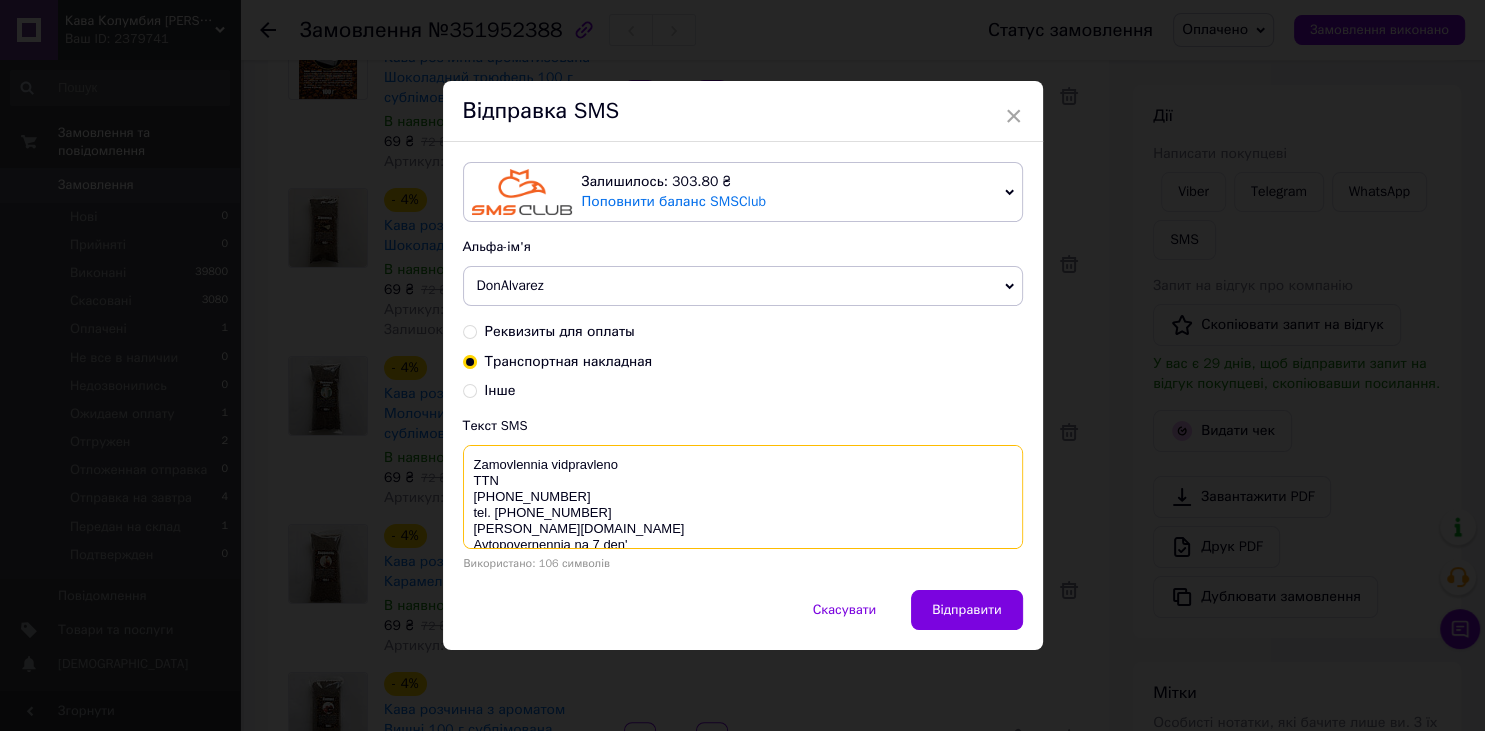 drag, startPoint x: 576, startPoint y: 502, endPoint x: 465, endPoint y: 502, distance: 111 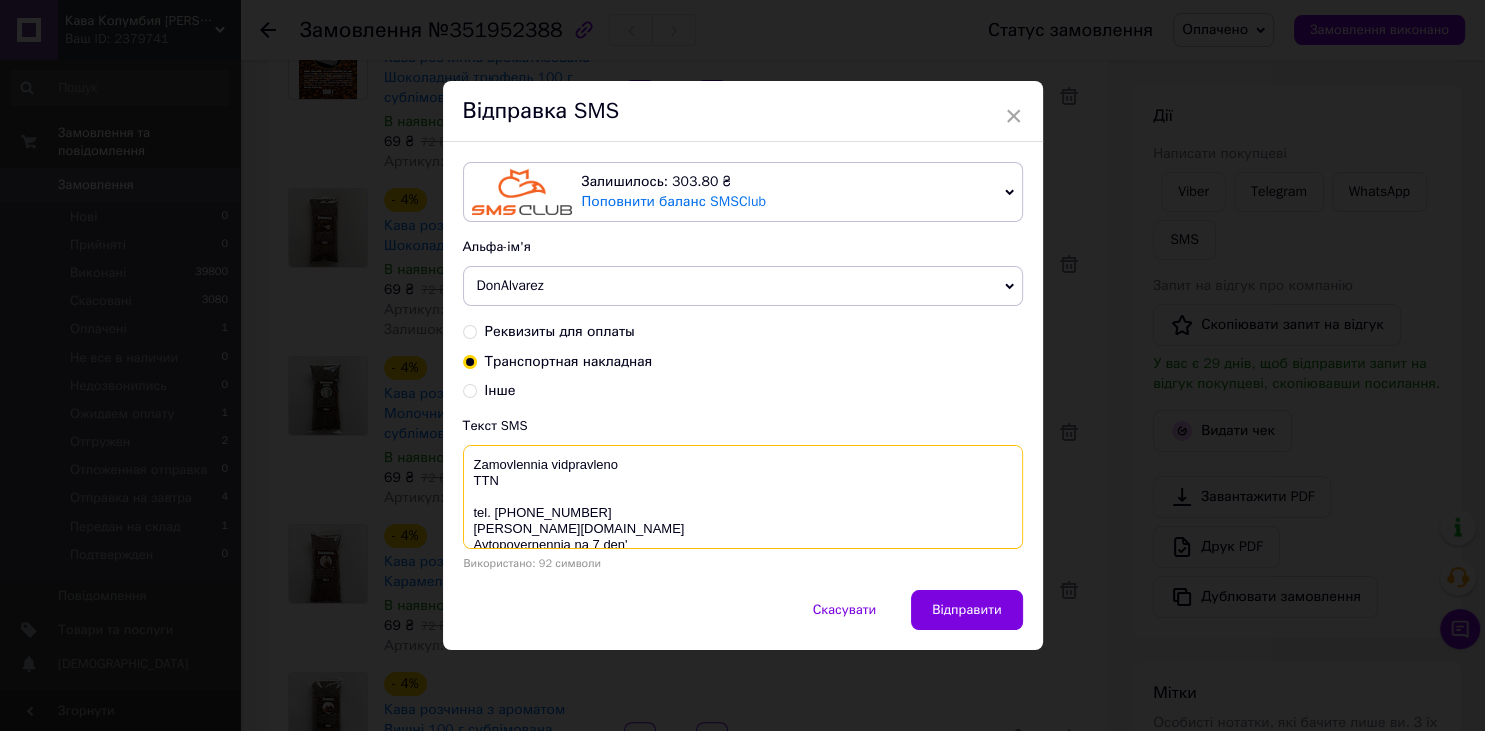 drag, startPoint x: 490, startPoint y: 498, endPoint x: 491, endPoint y: 478, distance: 20.024984 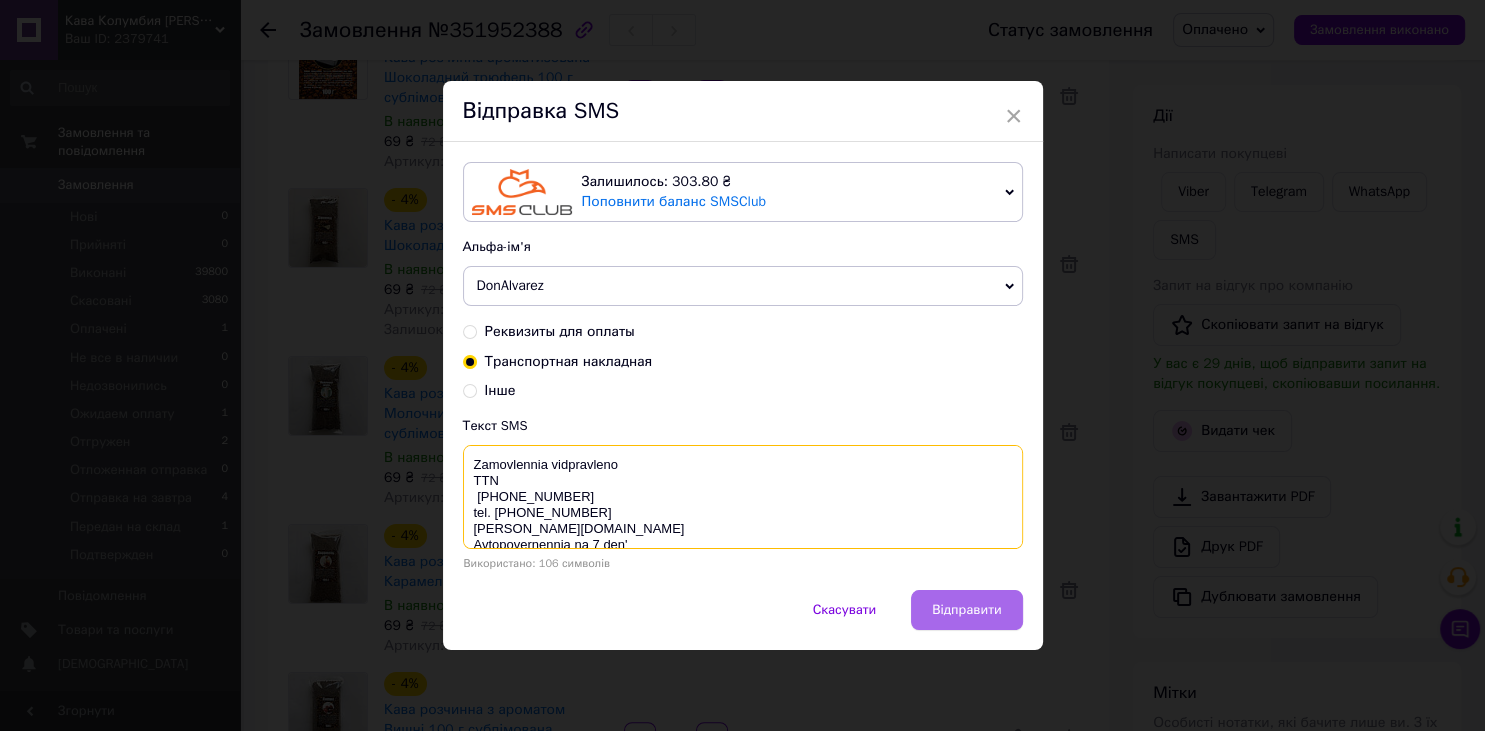 type on "Zamovlennia vidpravleno
TTN
20451202791582
tel. 0505793077
don-alvarez.com.ua
Avtopovernennia na 7 den'" 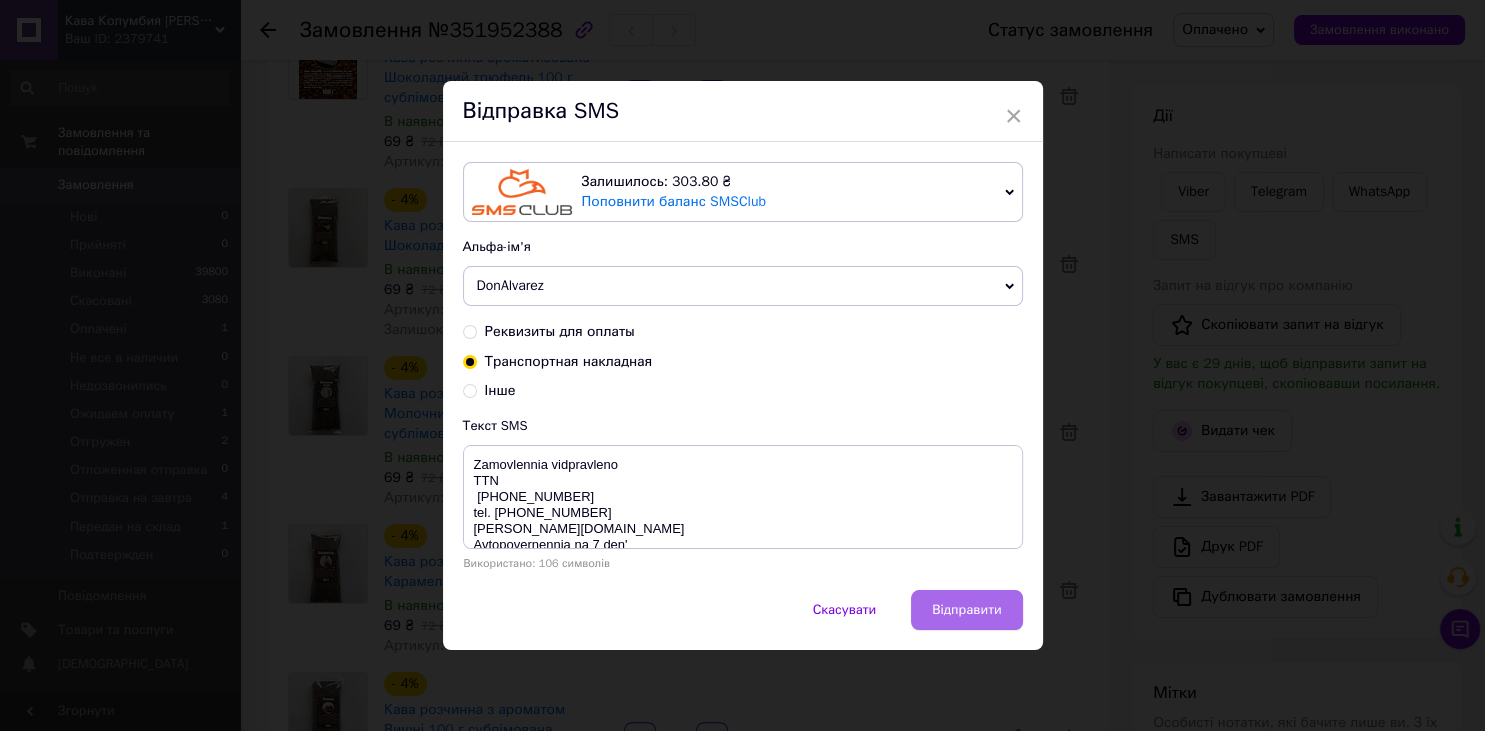 click on "Відправити" at bounding box center (966, 610) 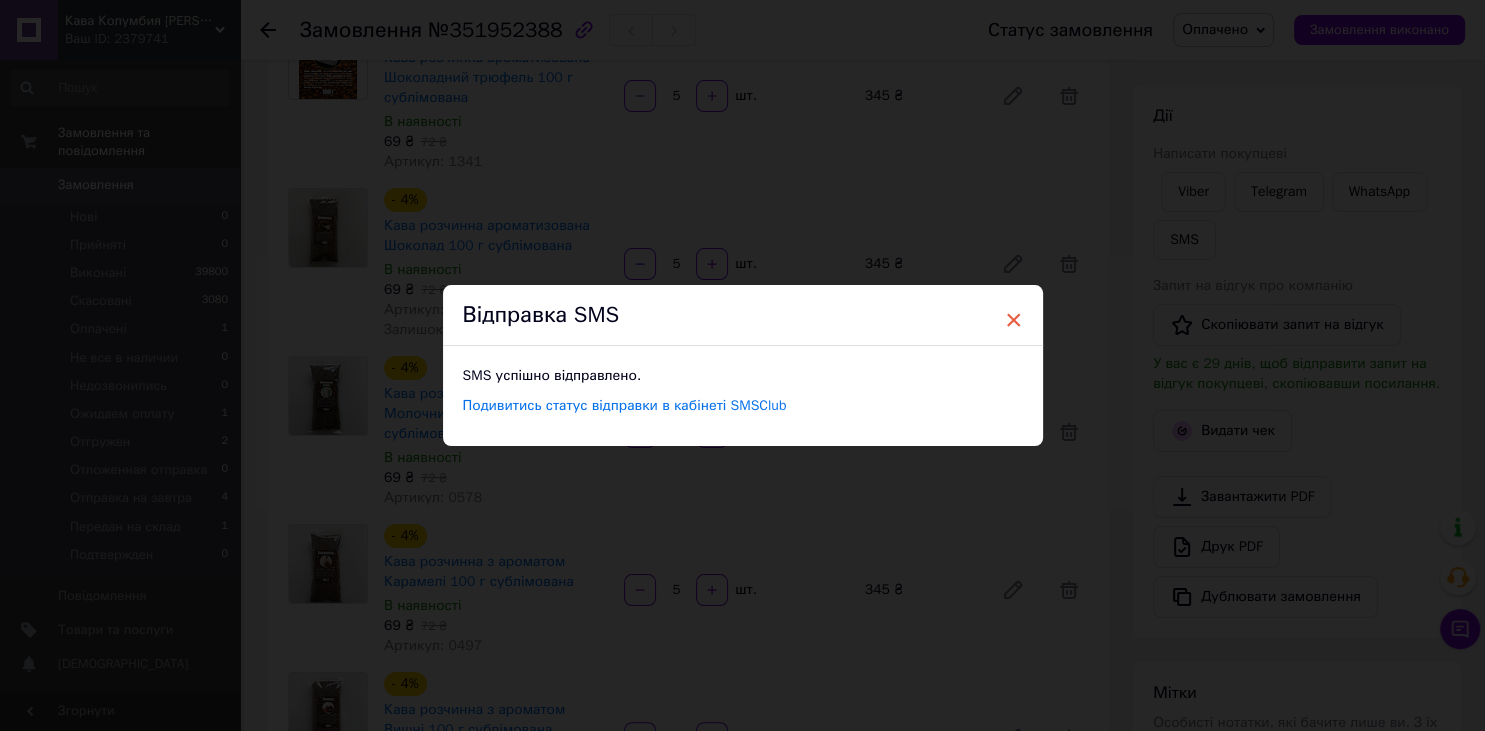 click on "×" at bounding box center [1014, 320] 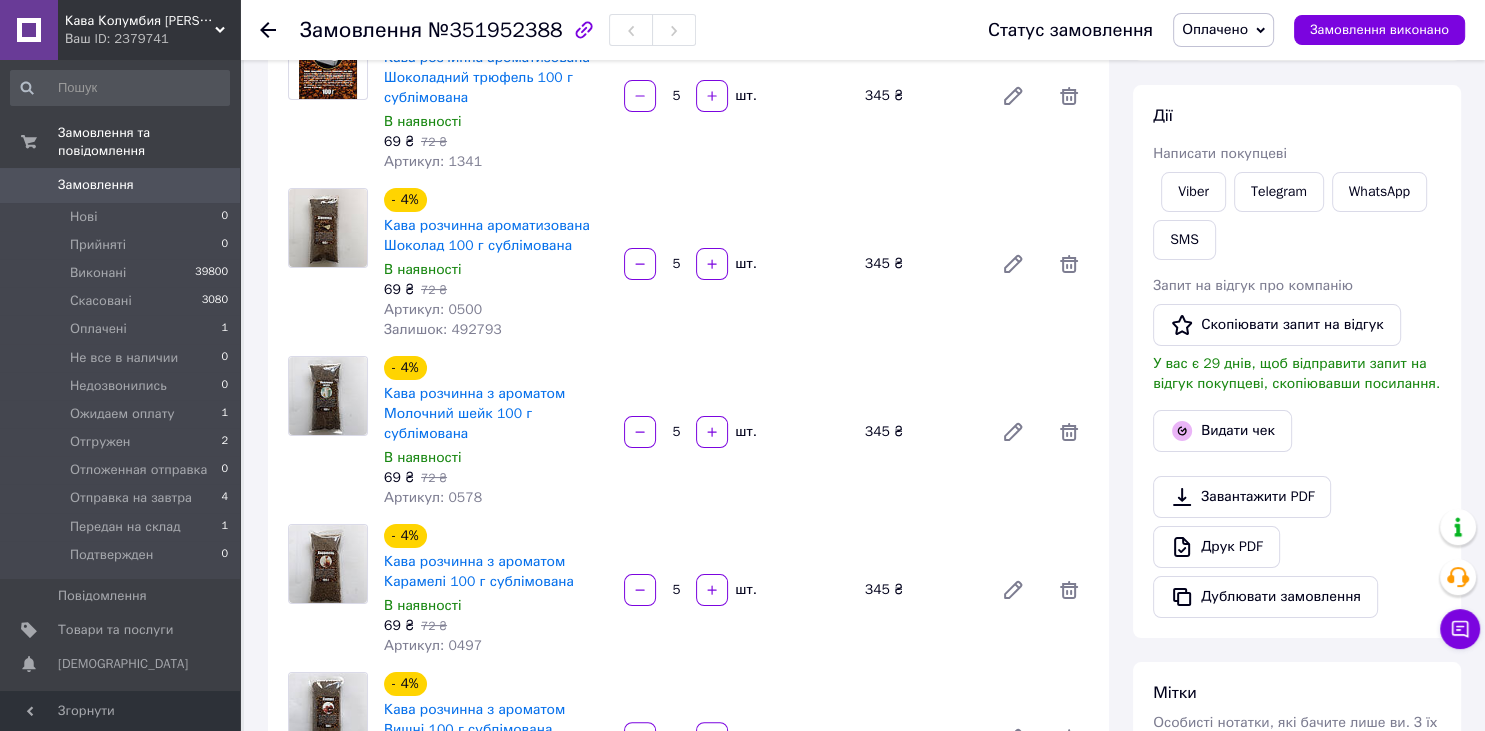 click on "Оплачено" at bounding box center (1215, 29) 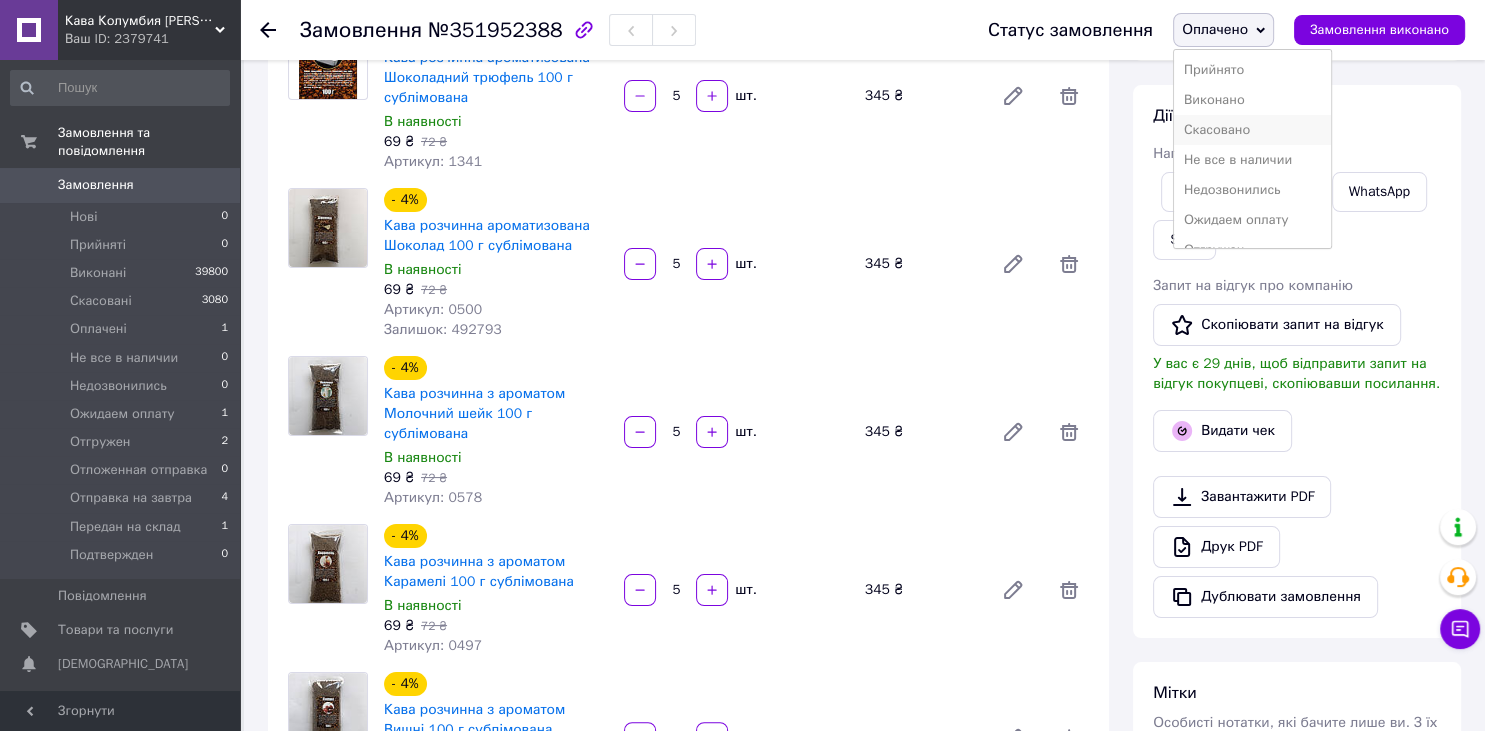 scroll, scrollTop: 142, scrollLeft: 0, axis: vertical 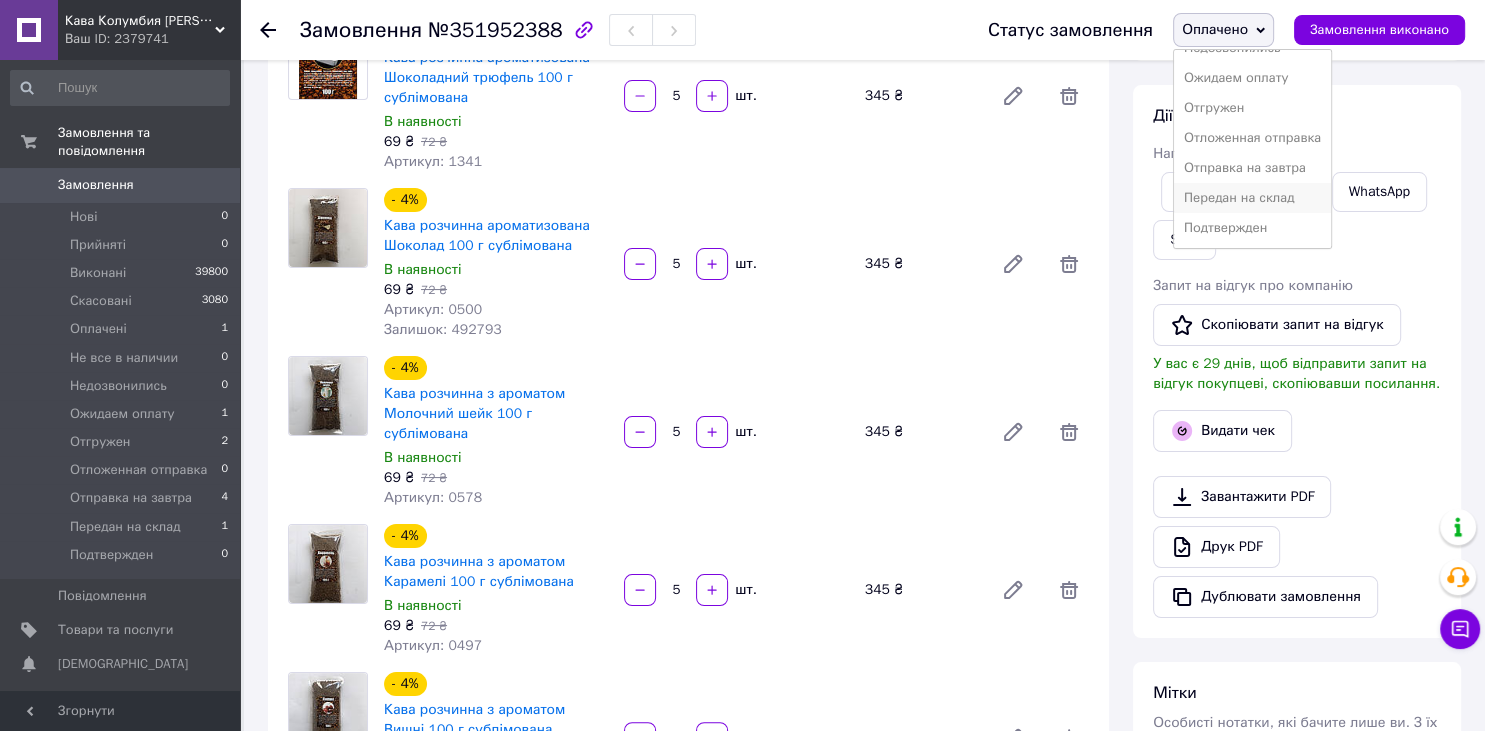 click on "Передан на склад" at bounding box center [1252, 198] 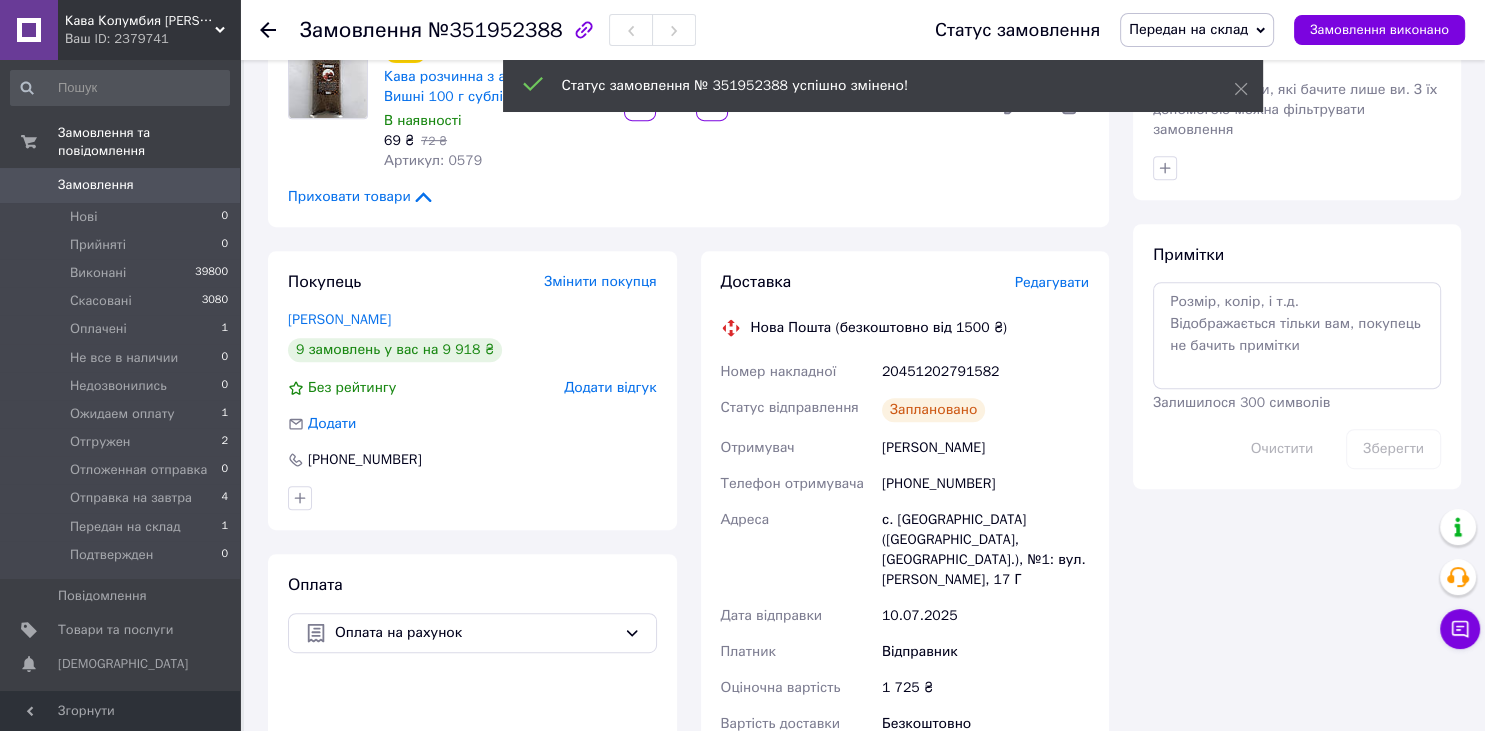 scroll, scrollTop: 1056, scrollLeft: 0, axis: vertical 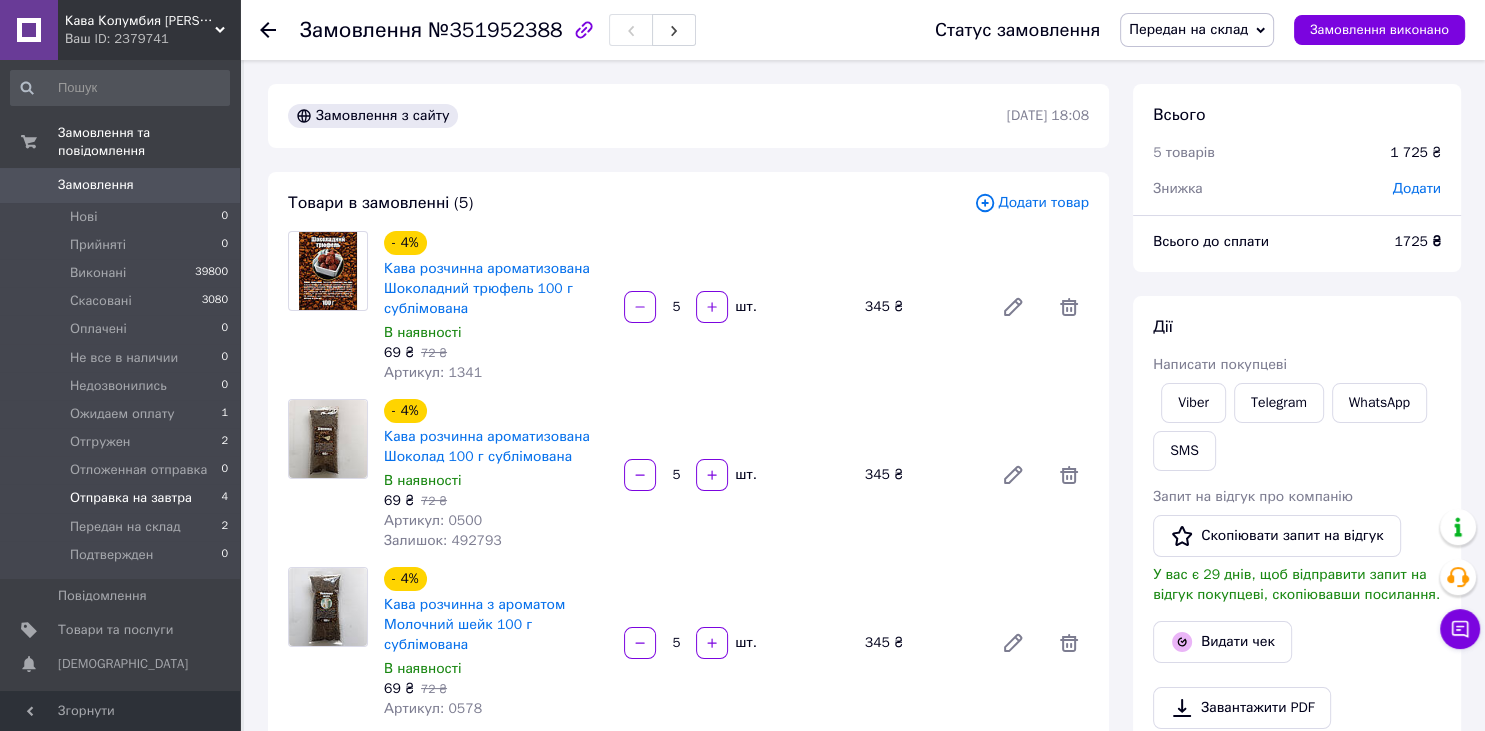 click on "Отправка на завтра" at bounding box center [131, 498] 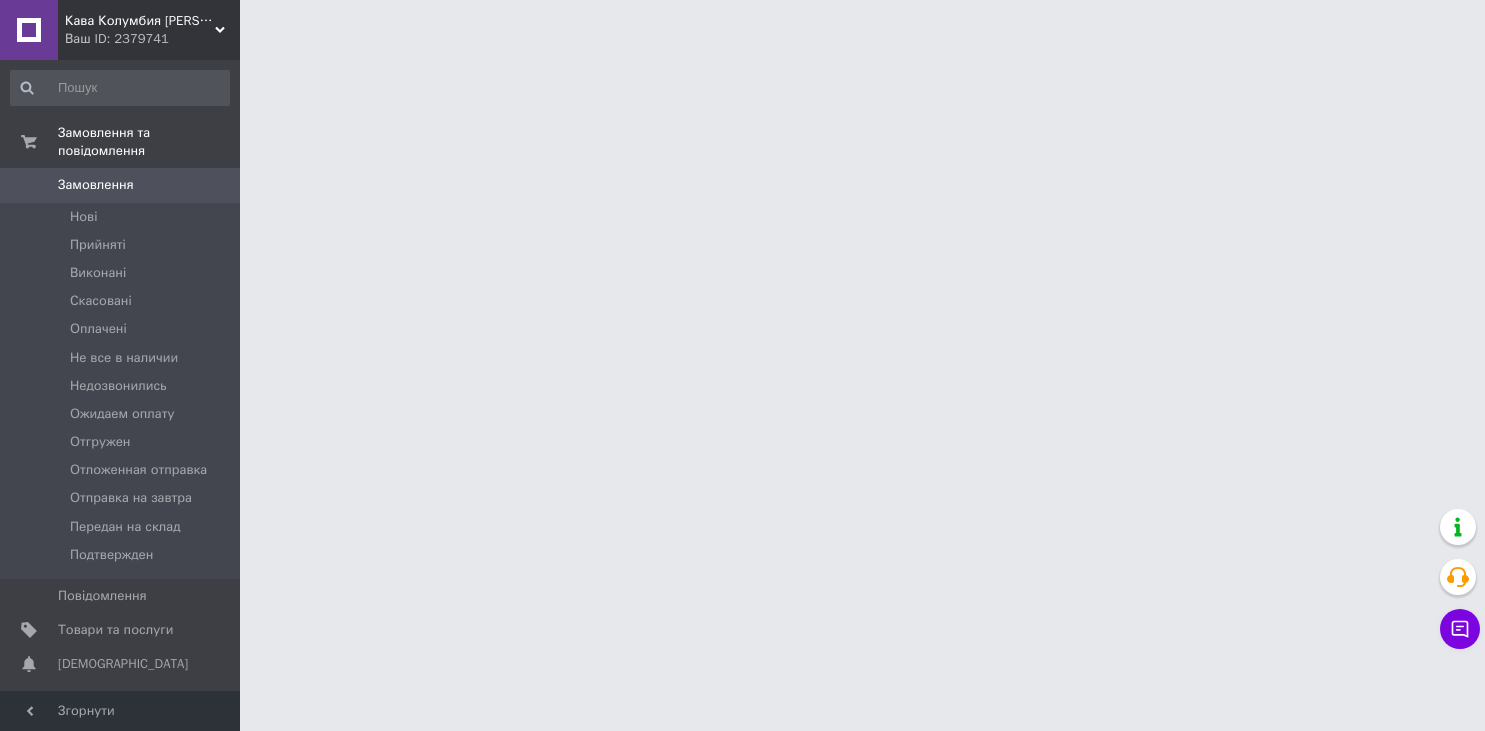 scroll, scrollTop: 0, scrollLeft: 0, axis: both 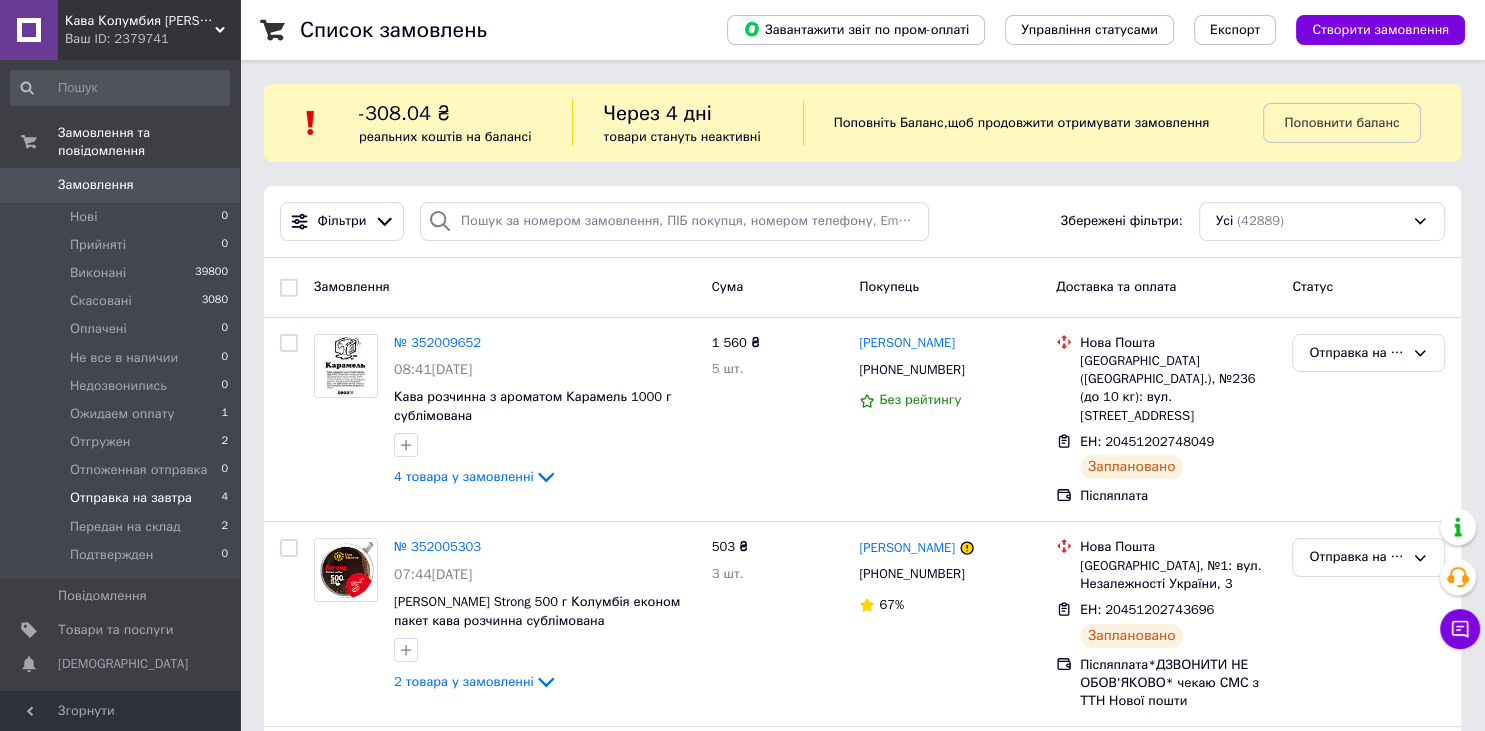 click on "Отправка на завтра 4" at bounding box center [120, 498] 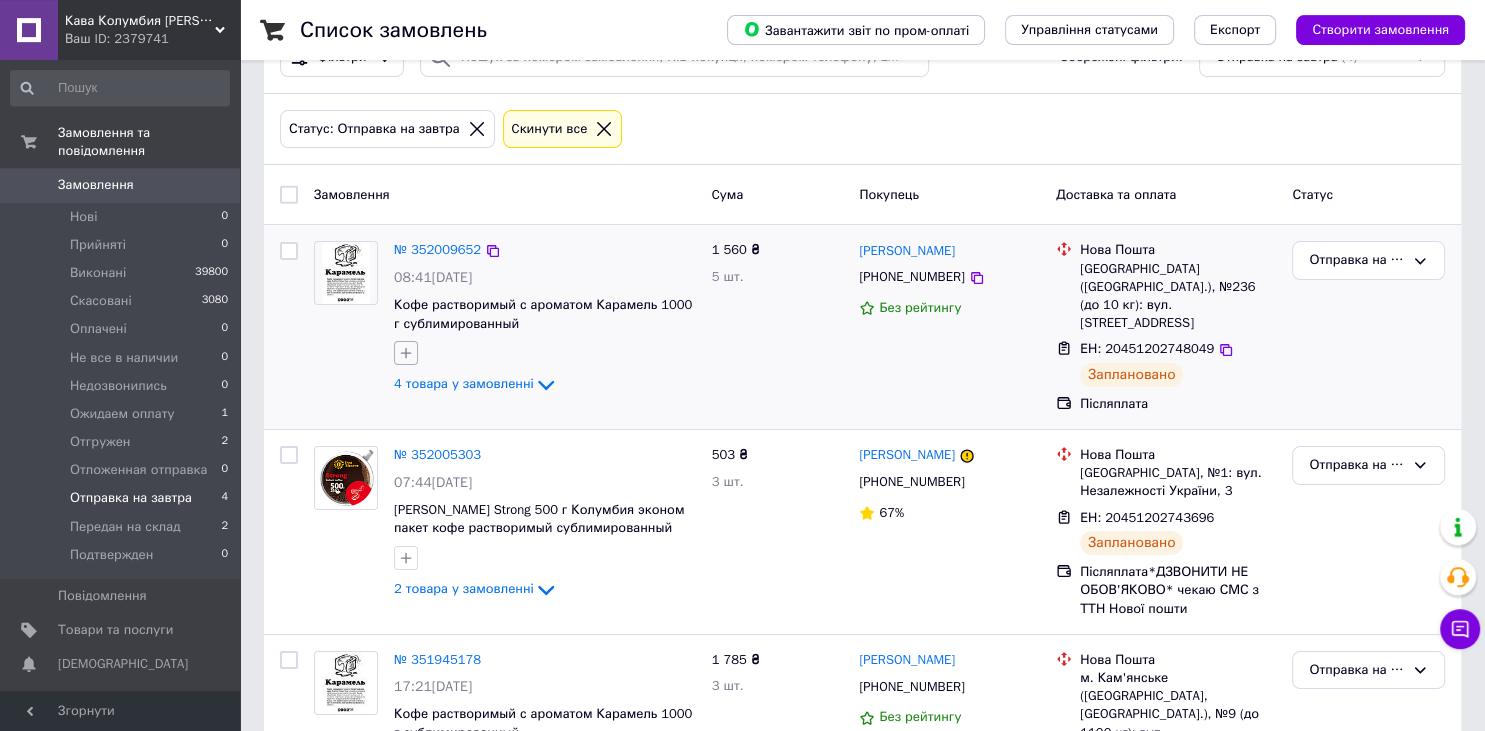 scroll, scrollTop: 211, scrollLeft: 0, axis: vertical 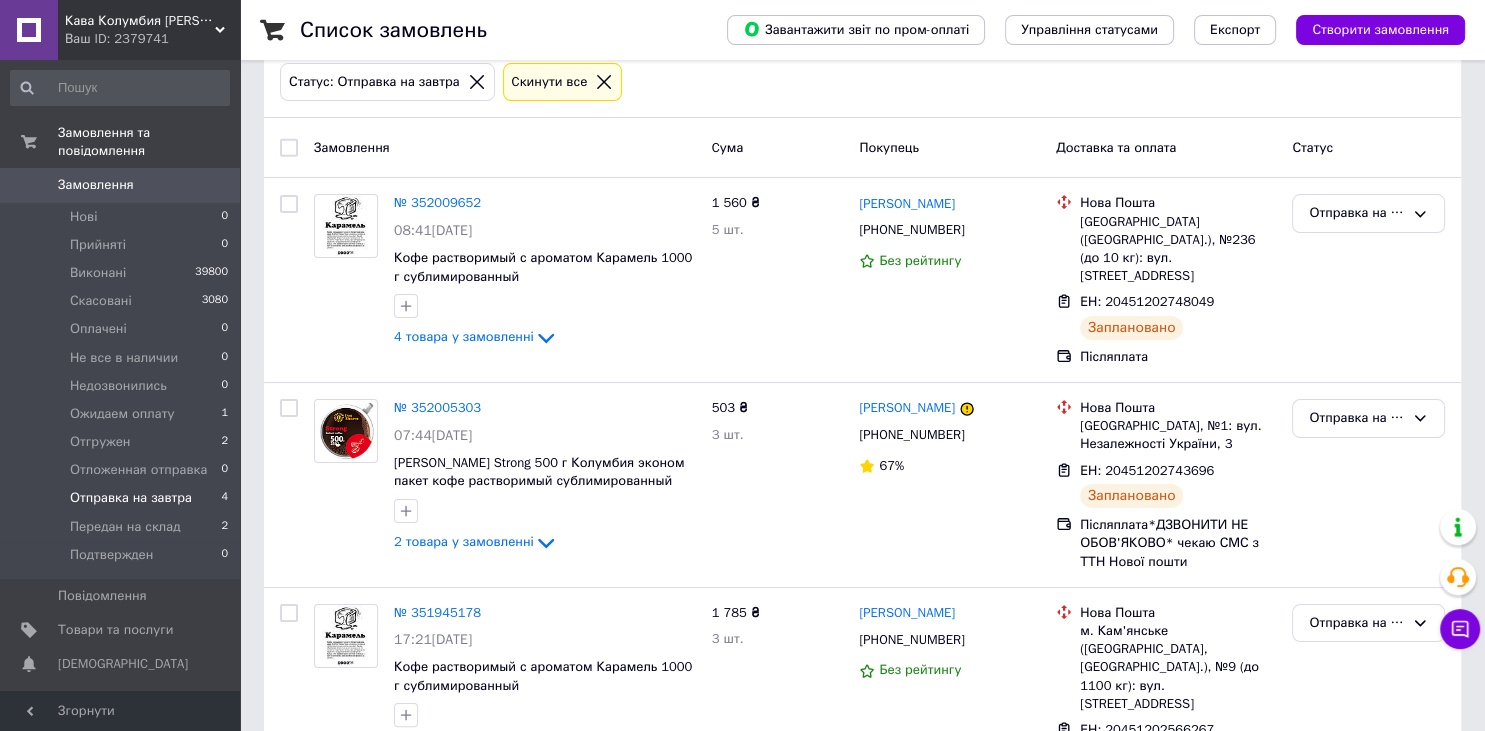 click at bounding box center (289, 148) 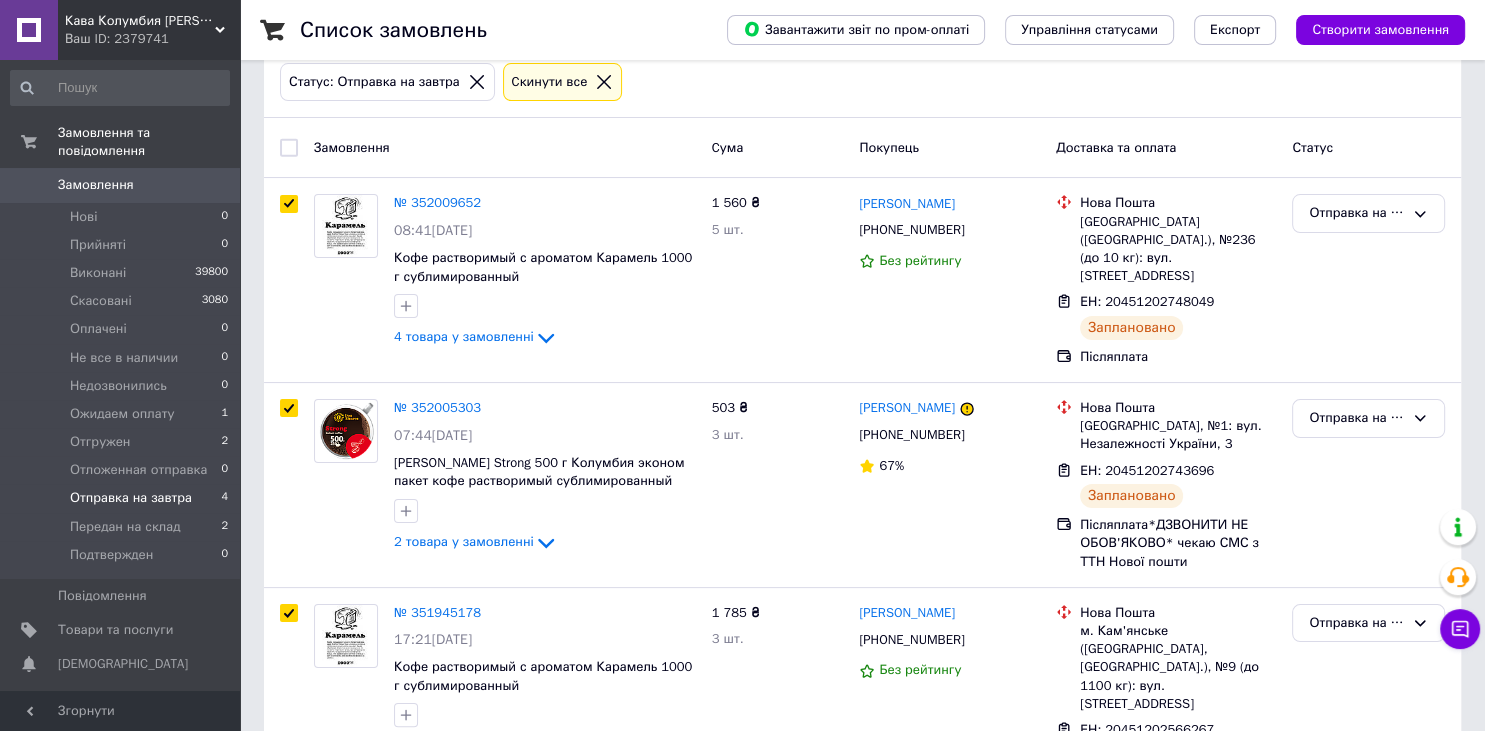 checkbox on "true" 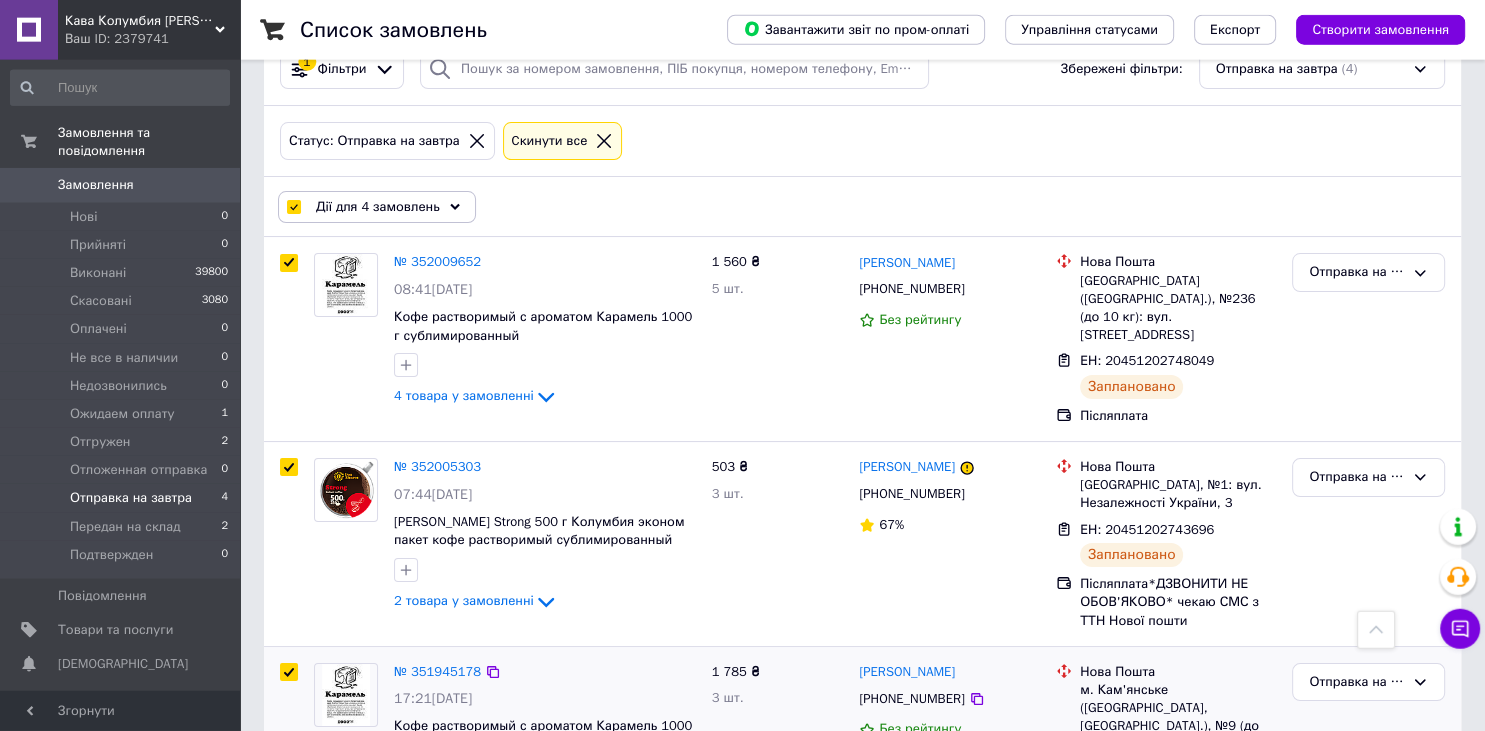 scroll, scrollTop: 96, scrollLeft: 0, axis: vertical 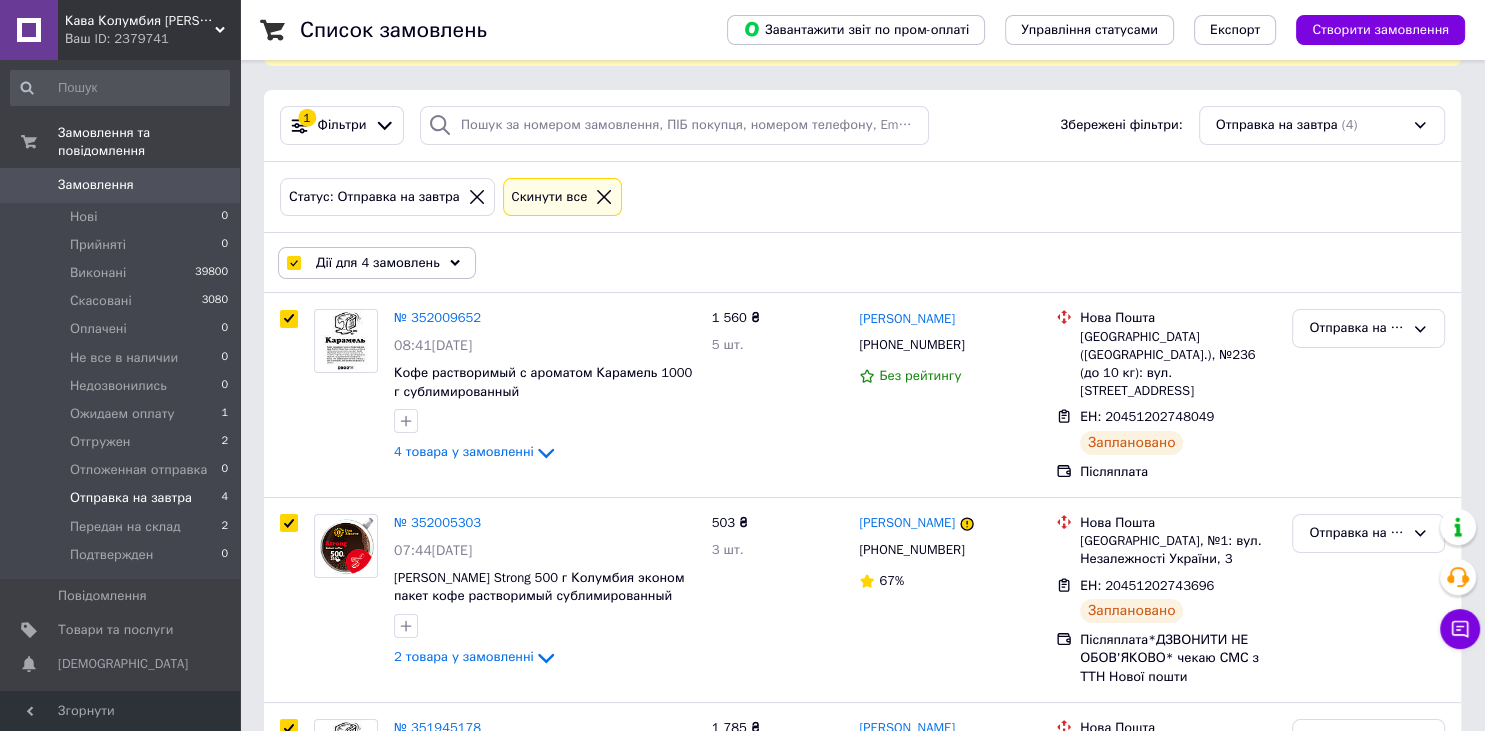 click 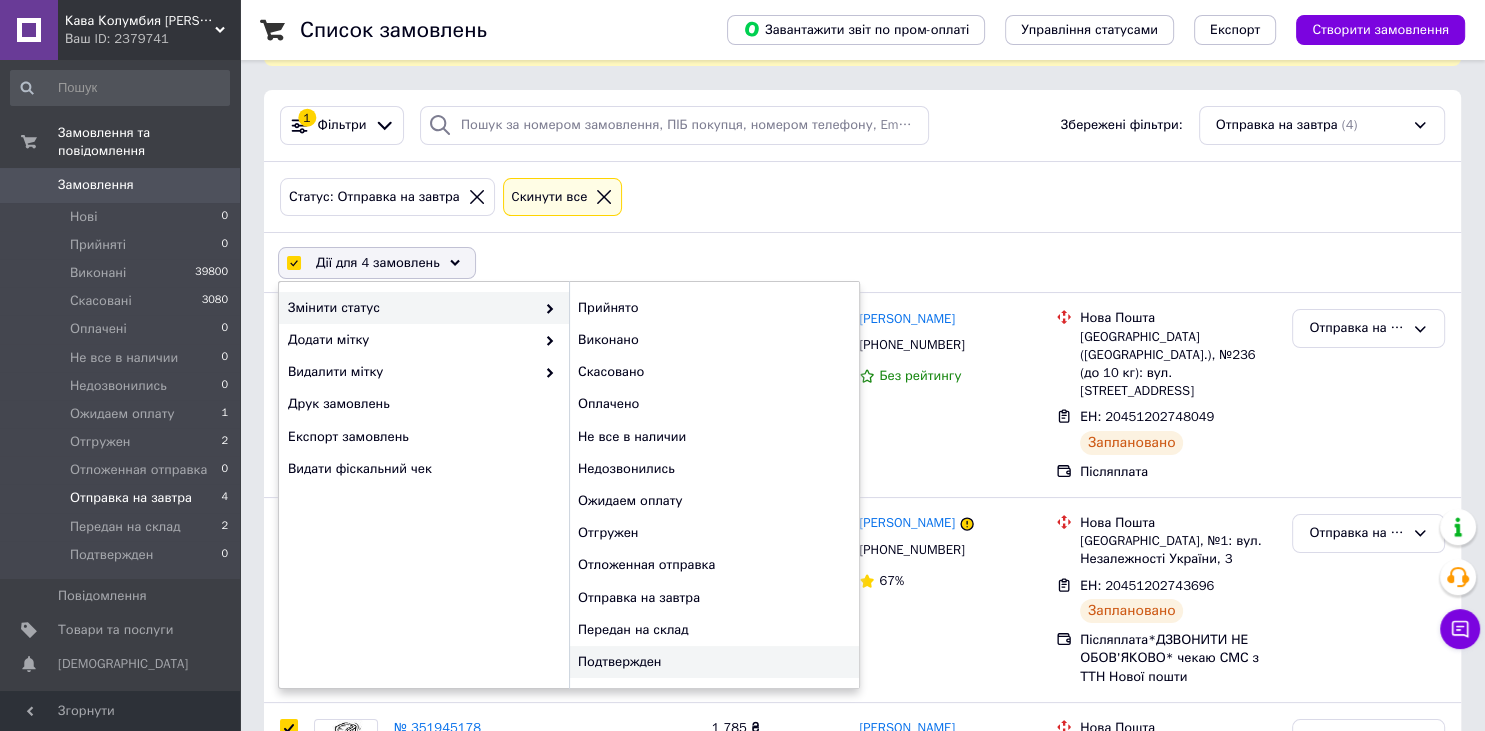 click on "Подтвержден" at bounding box center (714, 662) 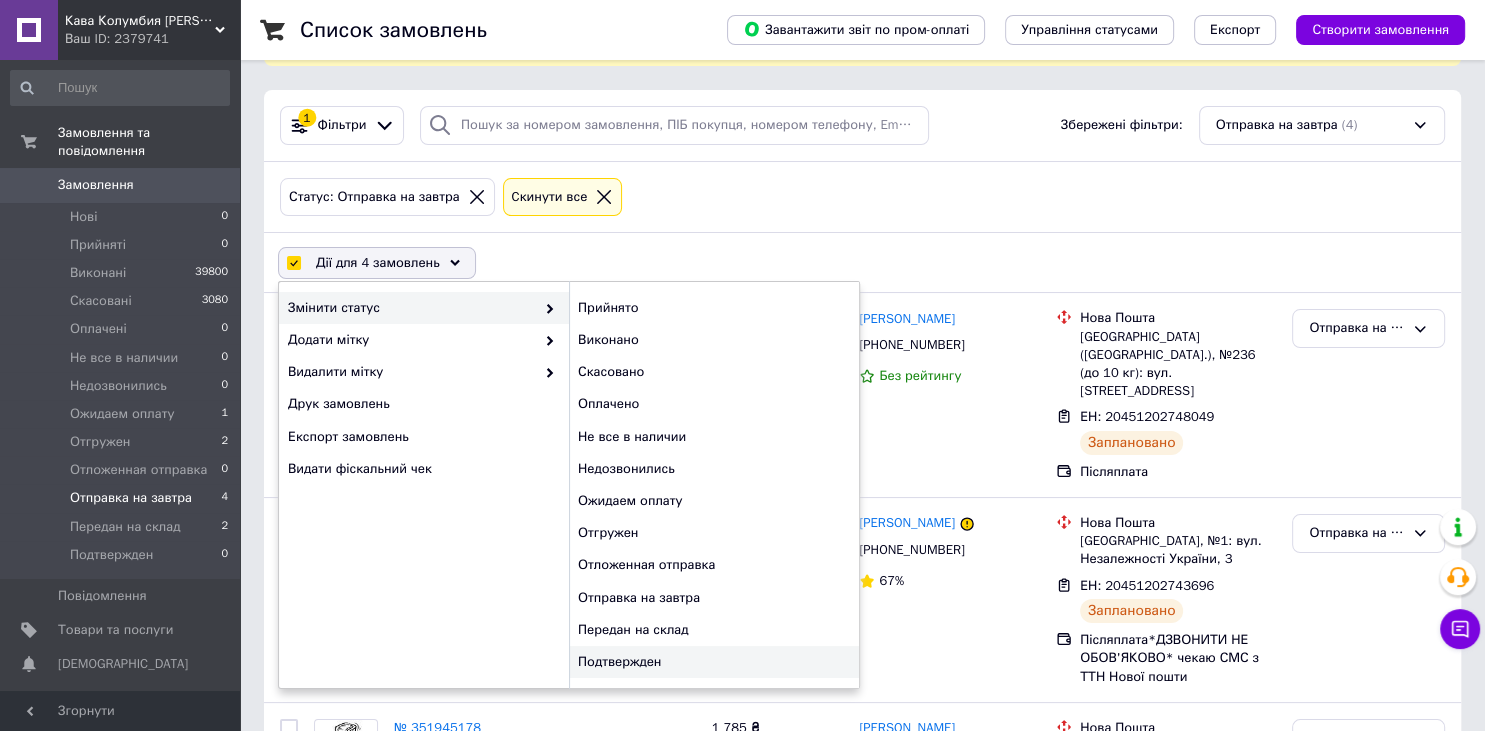 checkbox on "false" 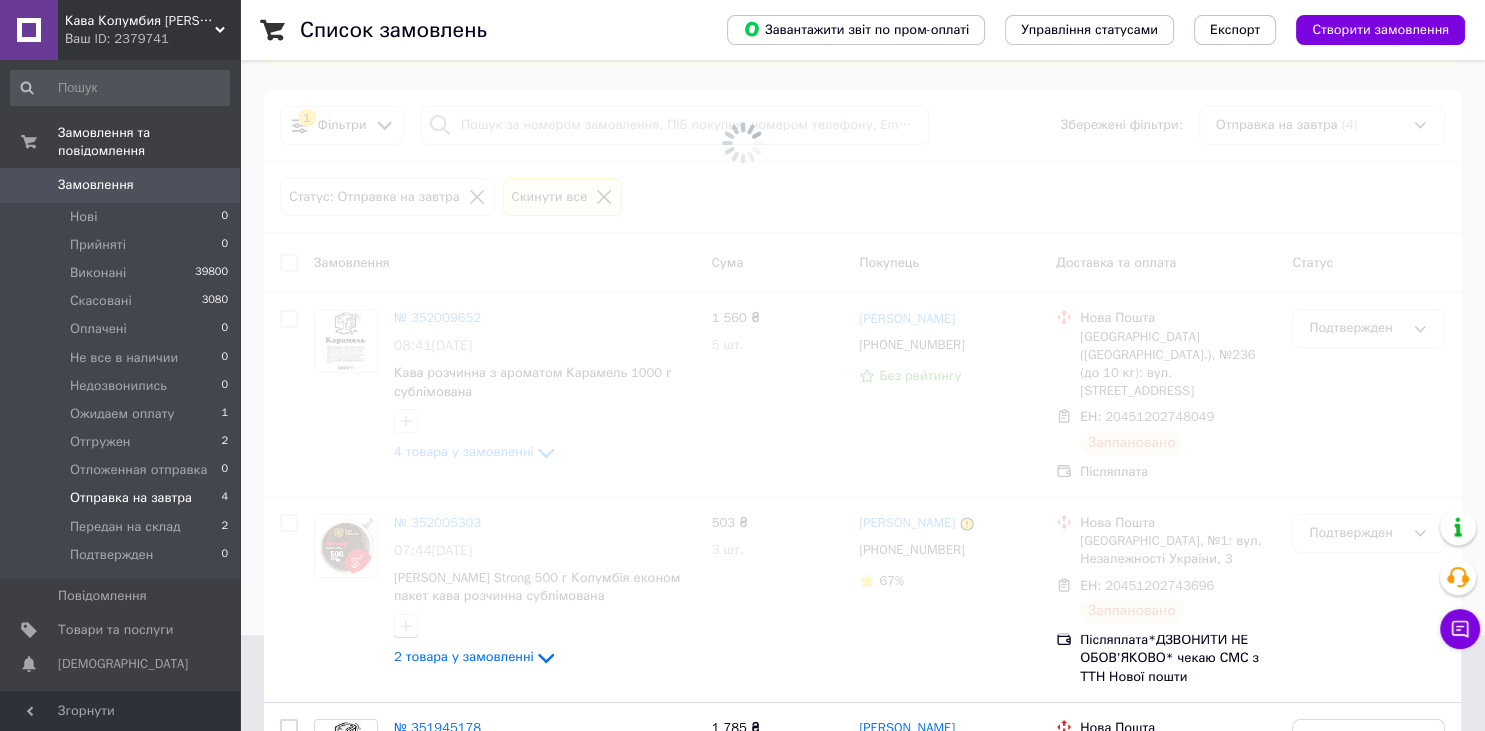 scroll, scrollTop: 0, scrollLeft: 0, axis: both 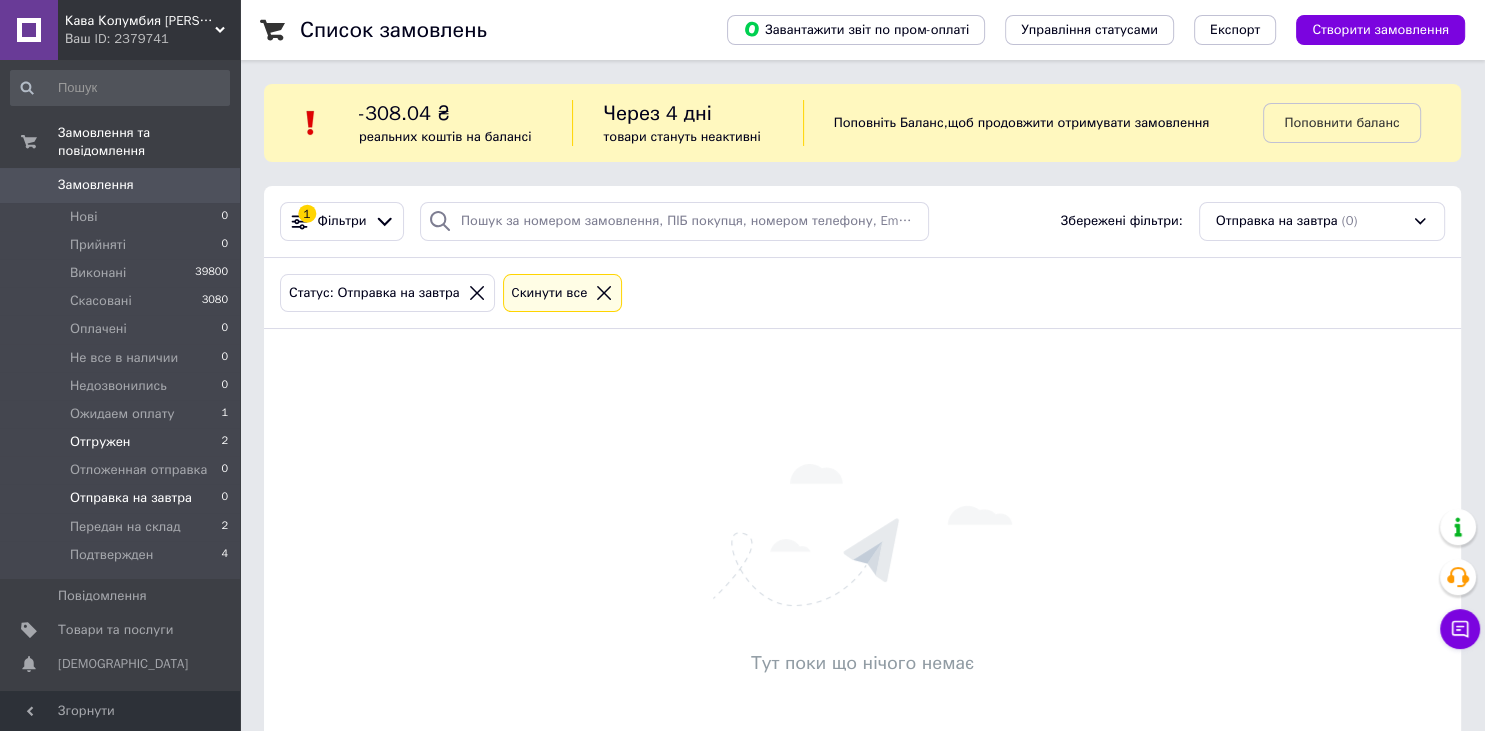click on "Отгружен" at bounding box center (100, 442) 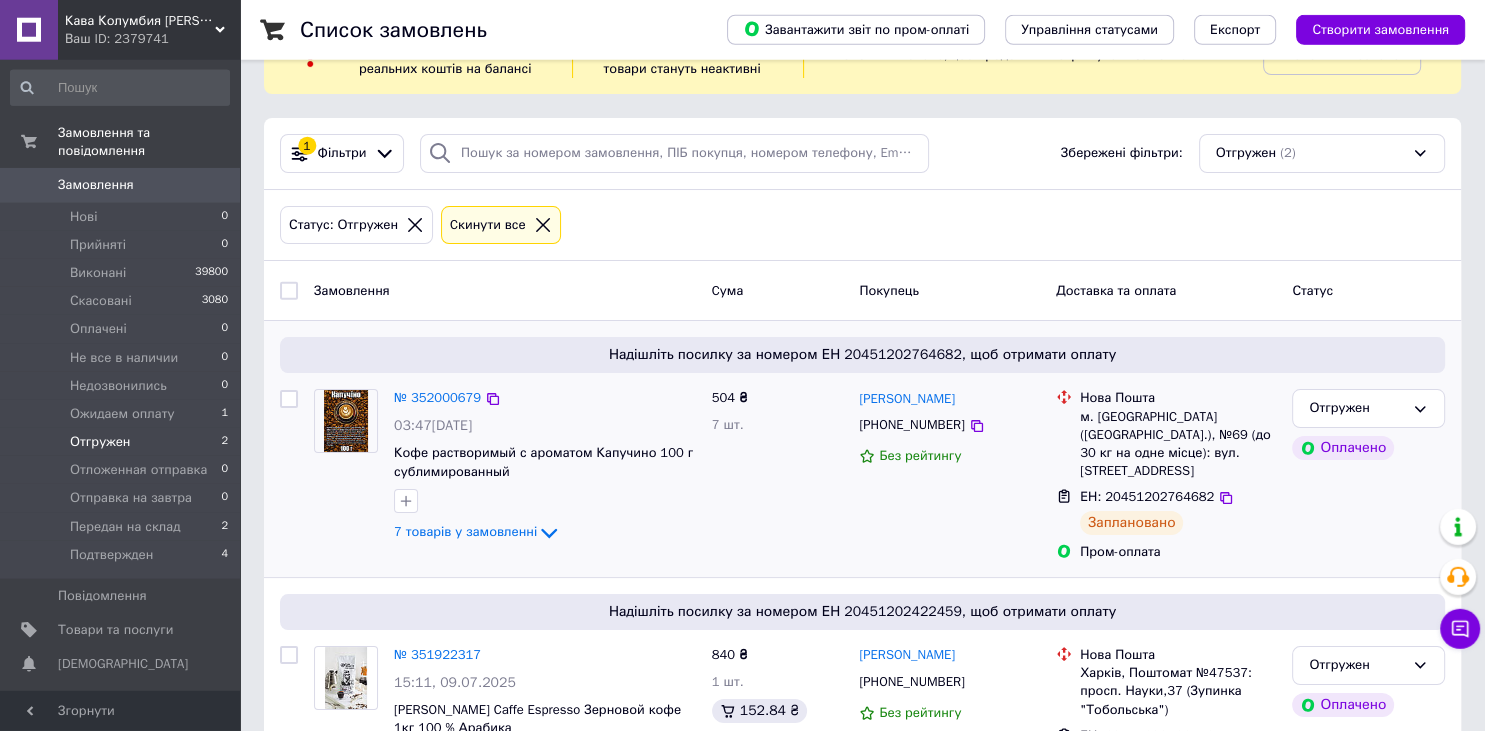 scroll, scrollTop: 159, scrollLeft: 0, axis: vertical 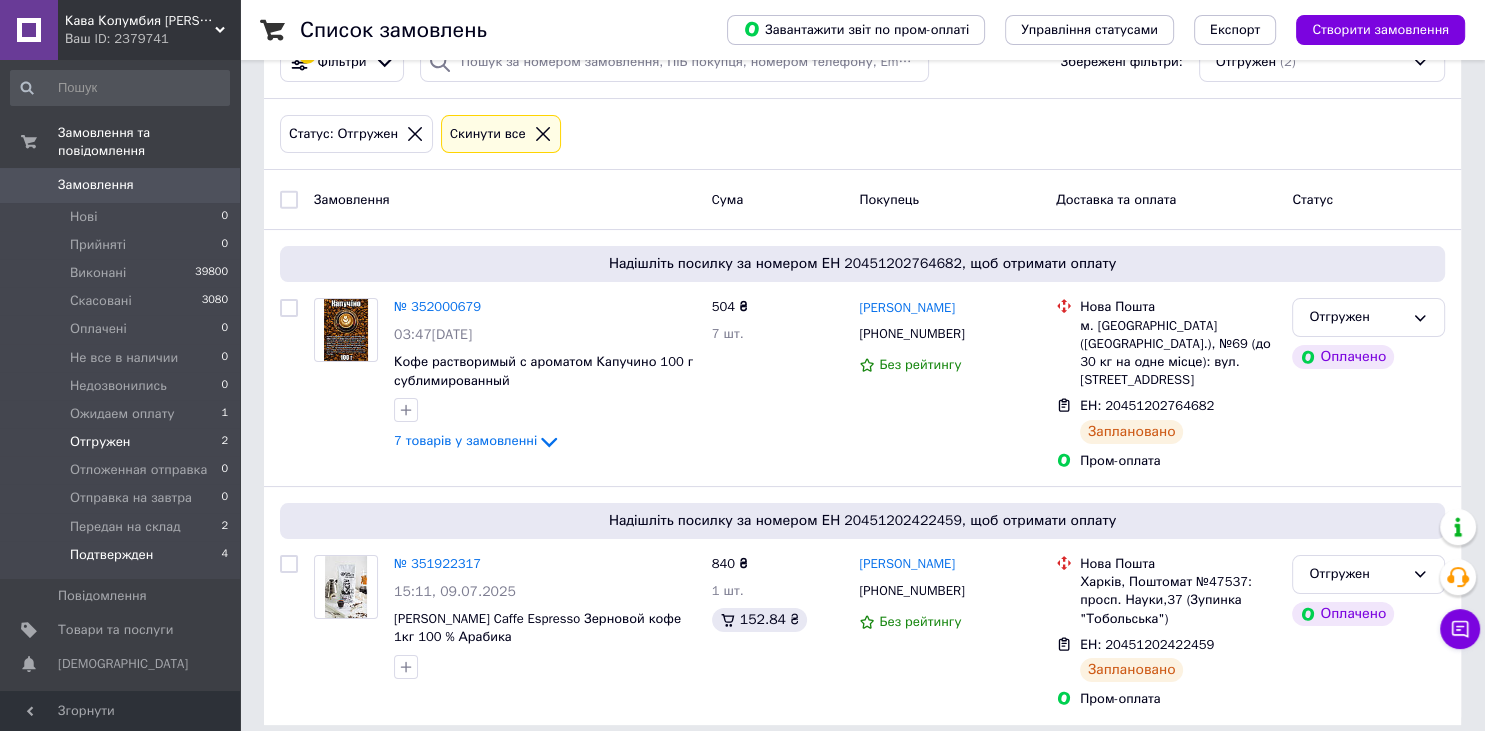 click on "Подтвержден" at bounding box center [111, 555] 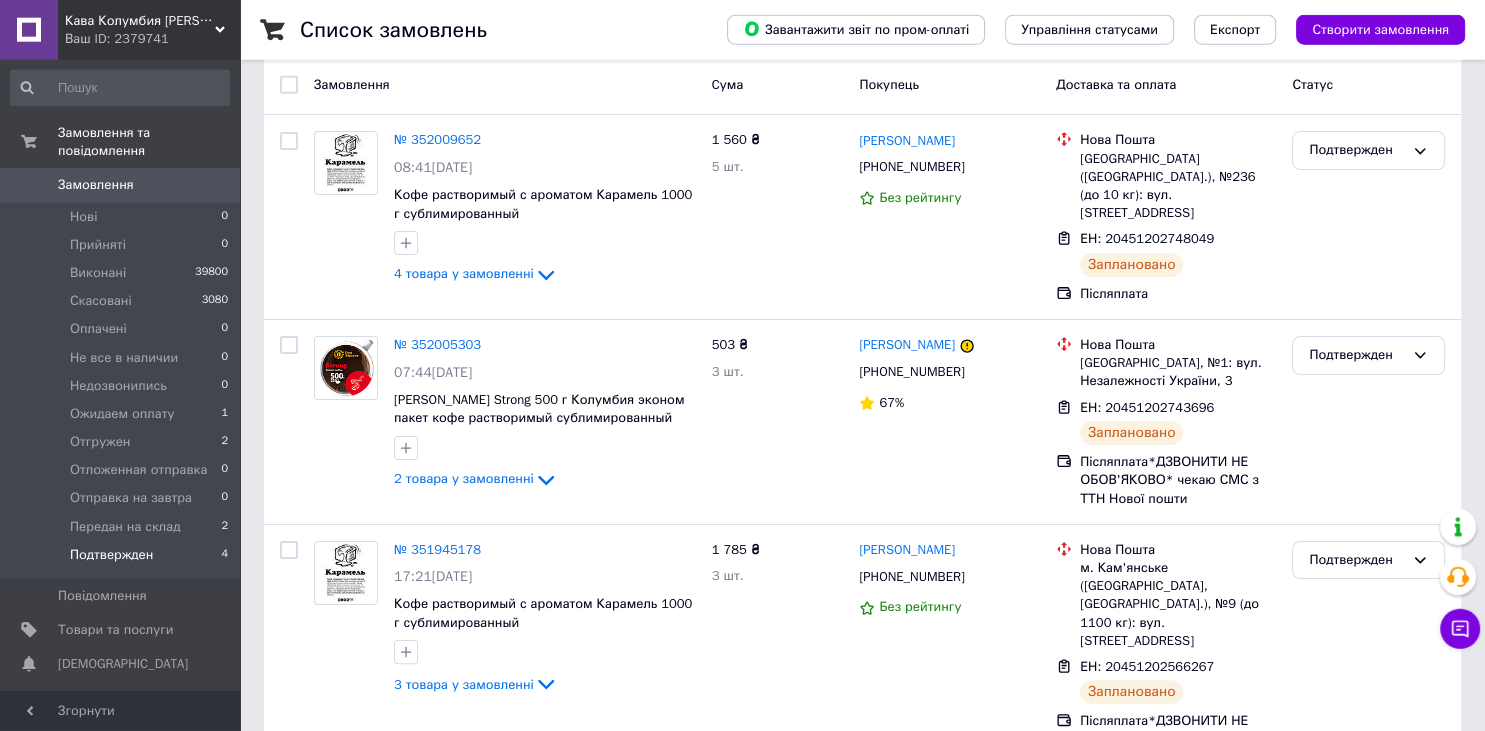 scroll, scrollTop: 316, scrollLeft: 0, axis: vertical 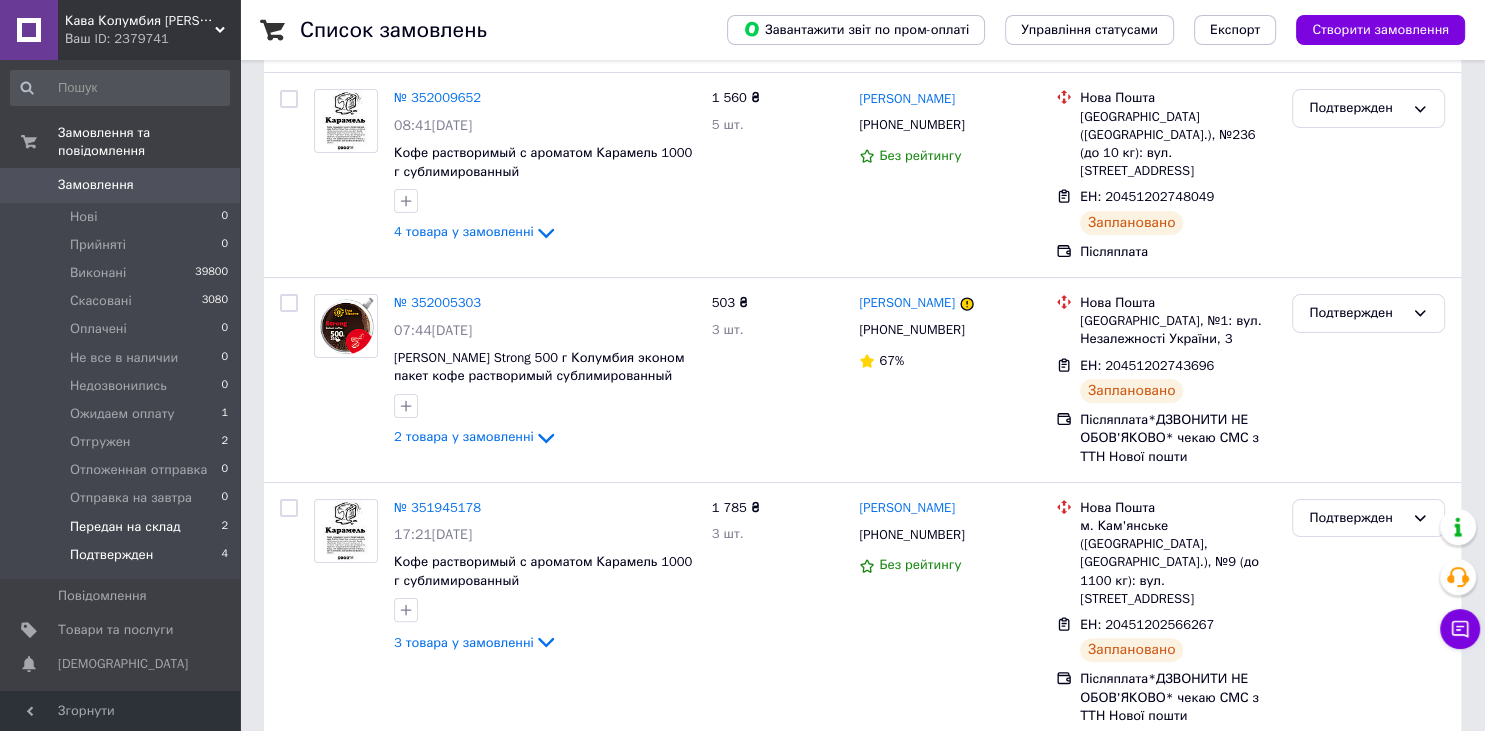 click on "Передан на склад" at bounding box center [125, 527] 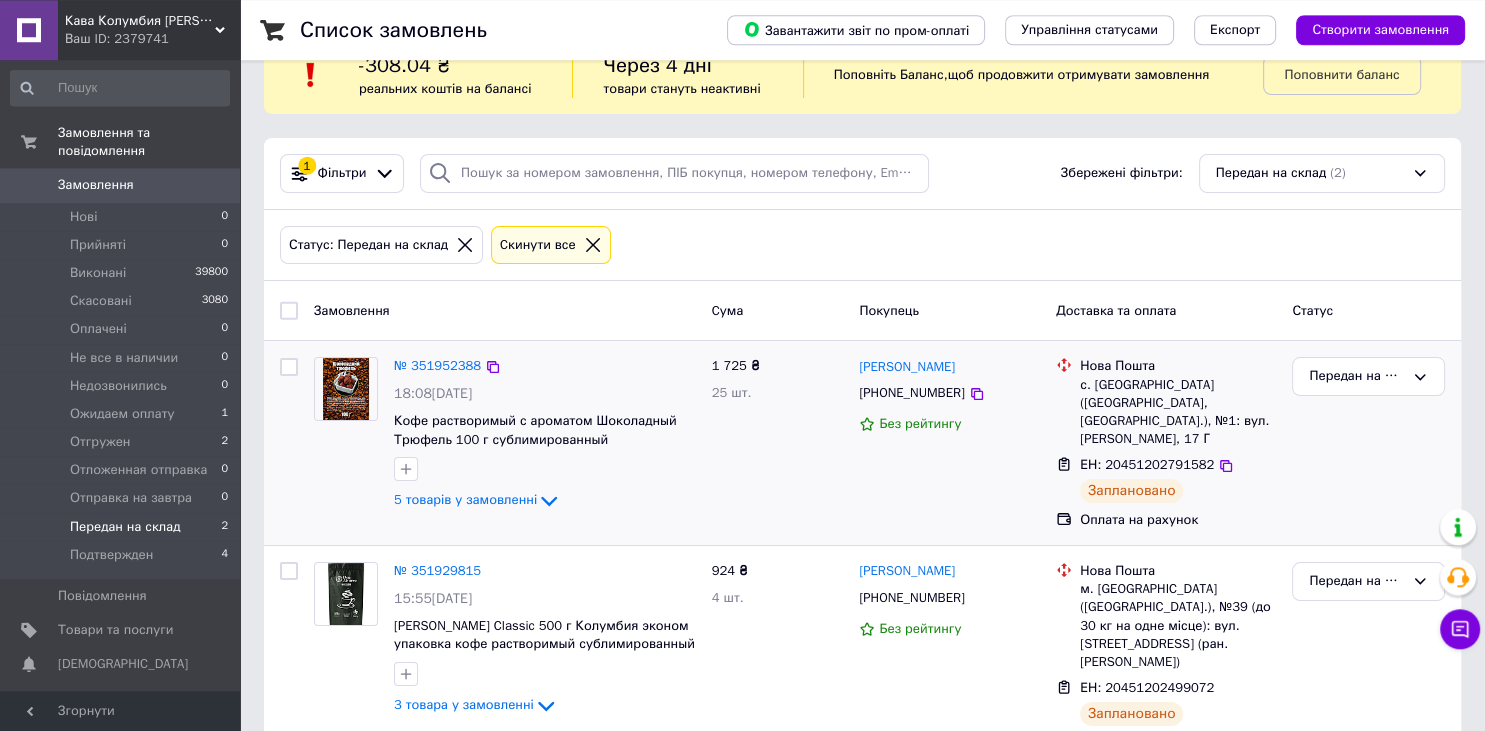 scroll, scrollTop: 73, scrollLeft: 0, axis: vertical 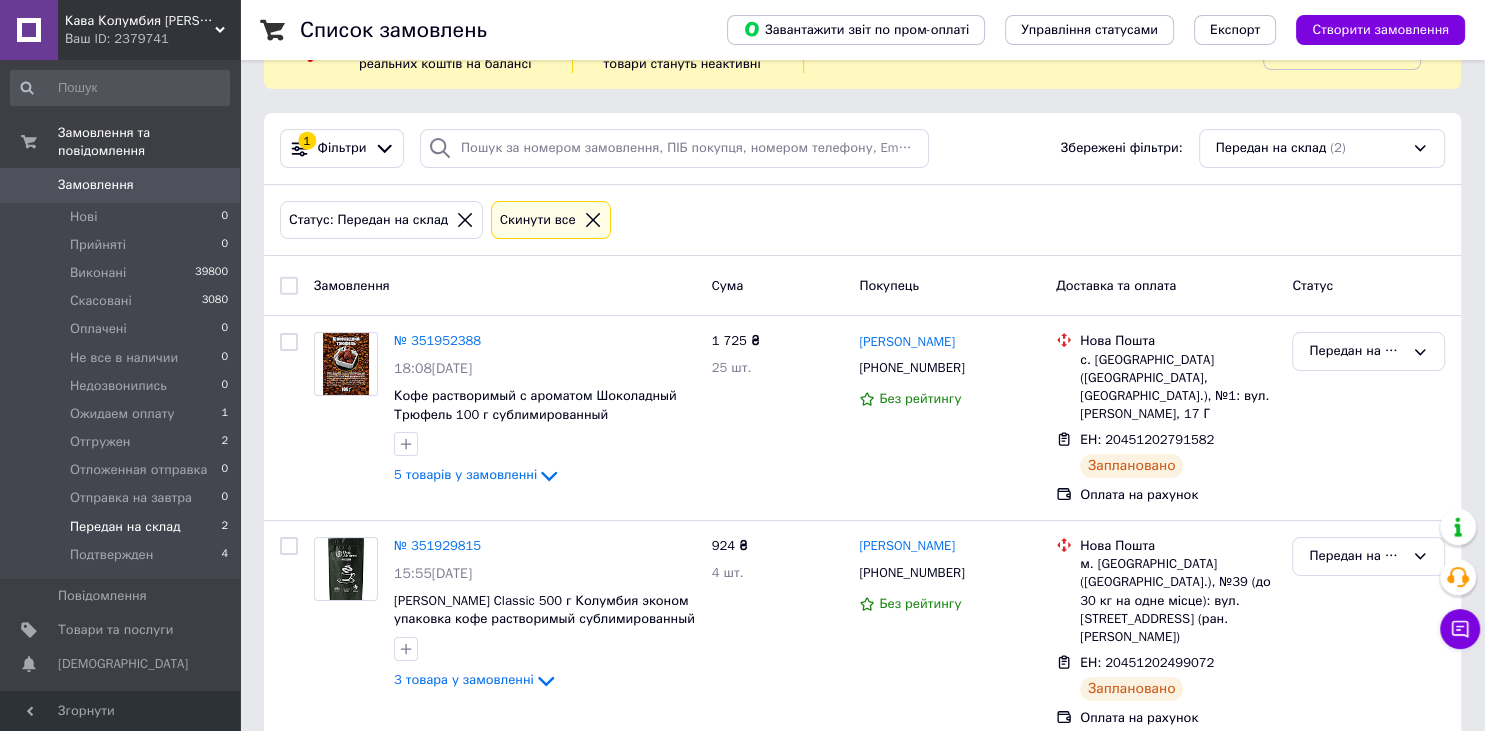 click at bounding box center [289, 286] 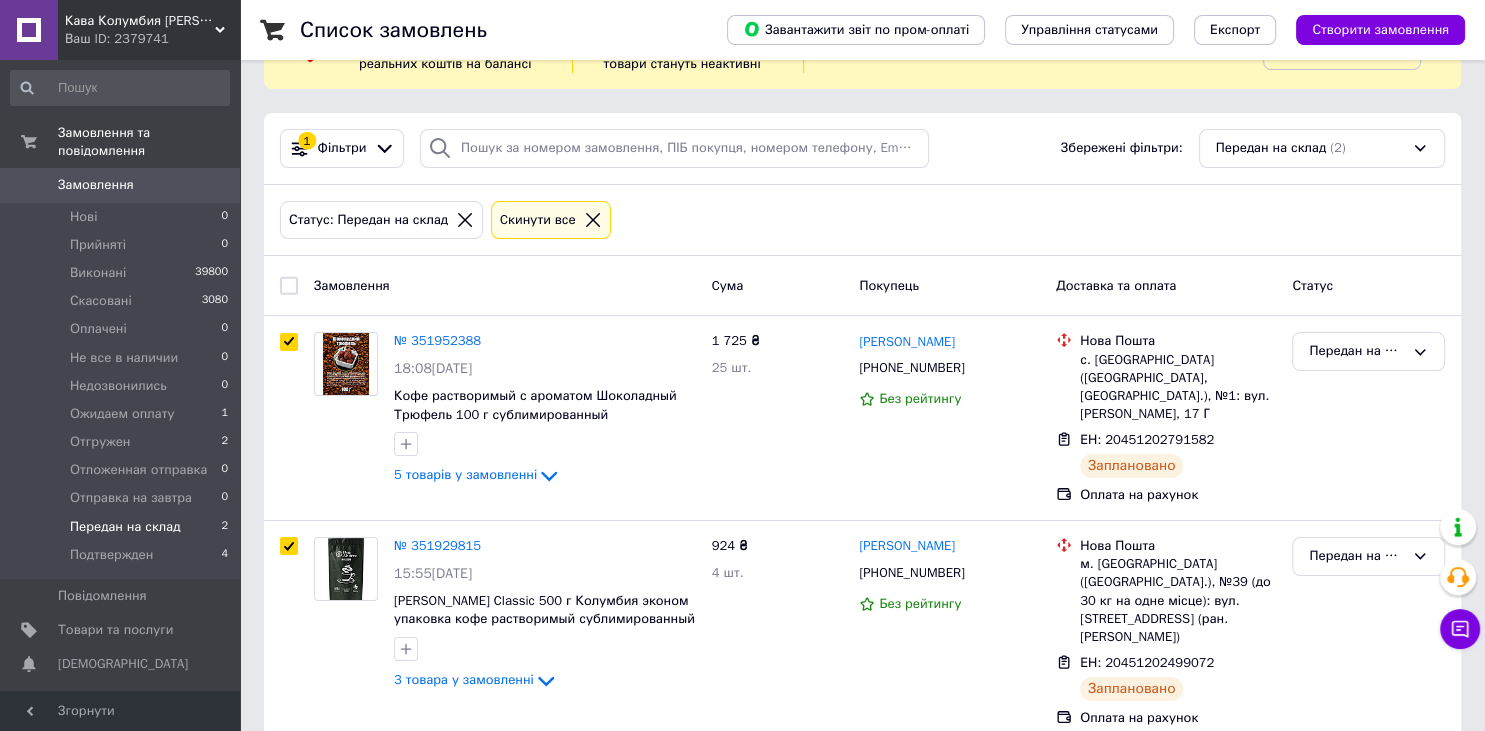 checkbox on "true" 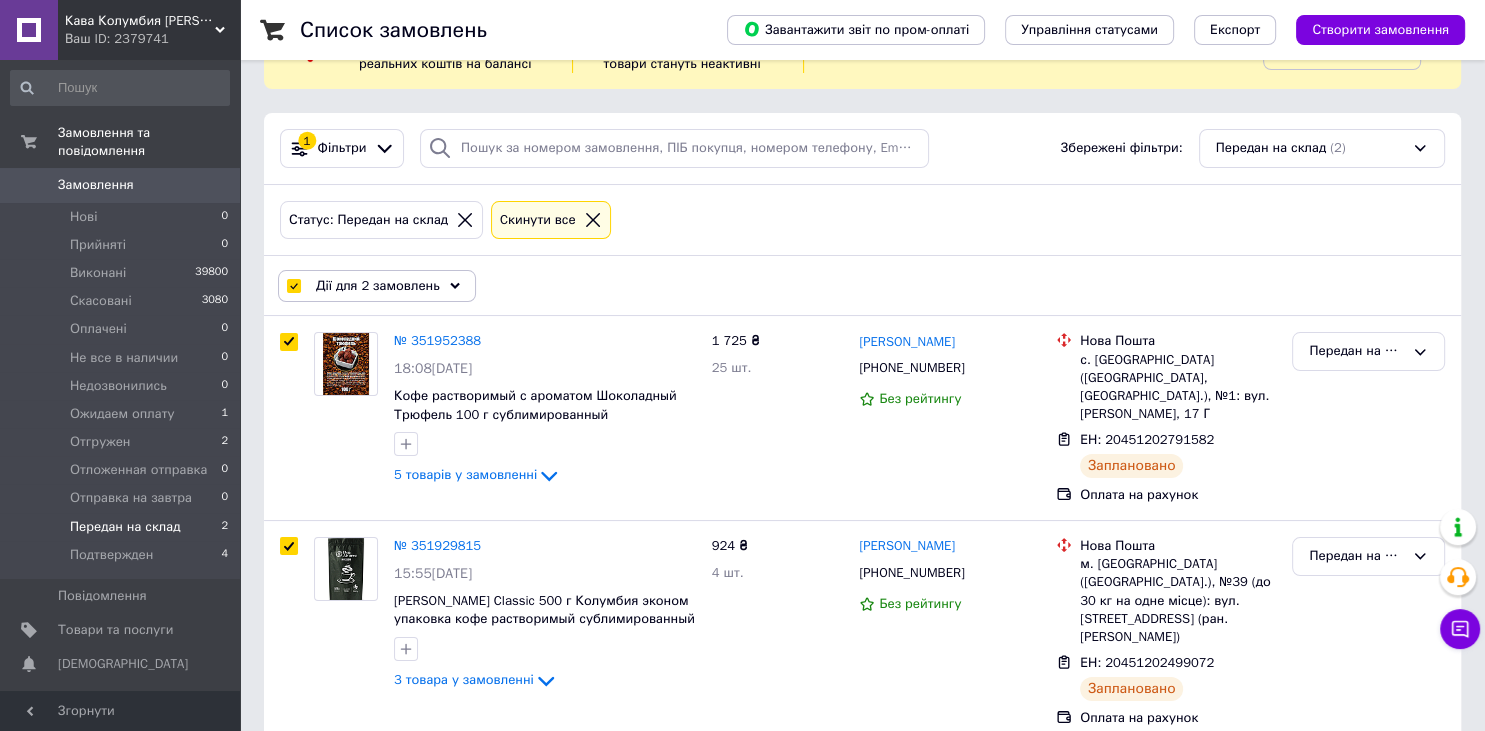 click 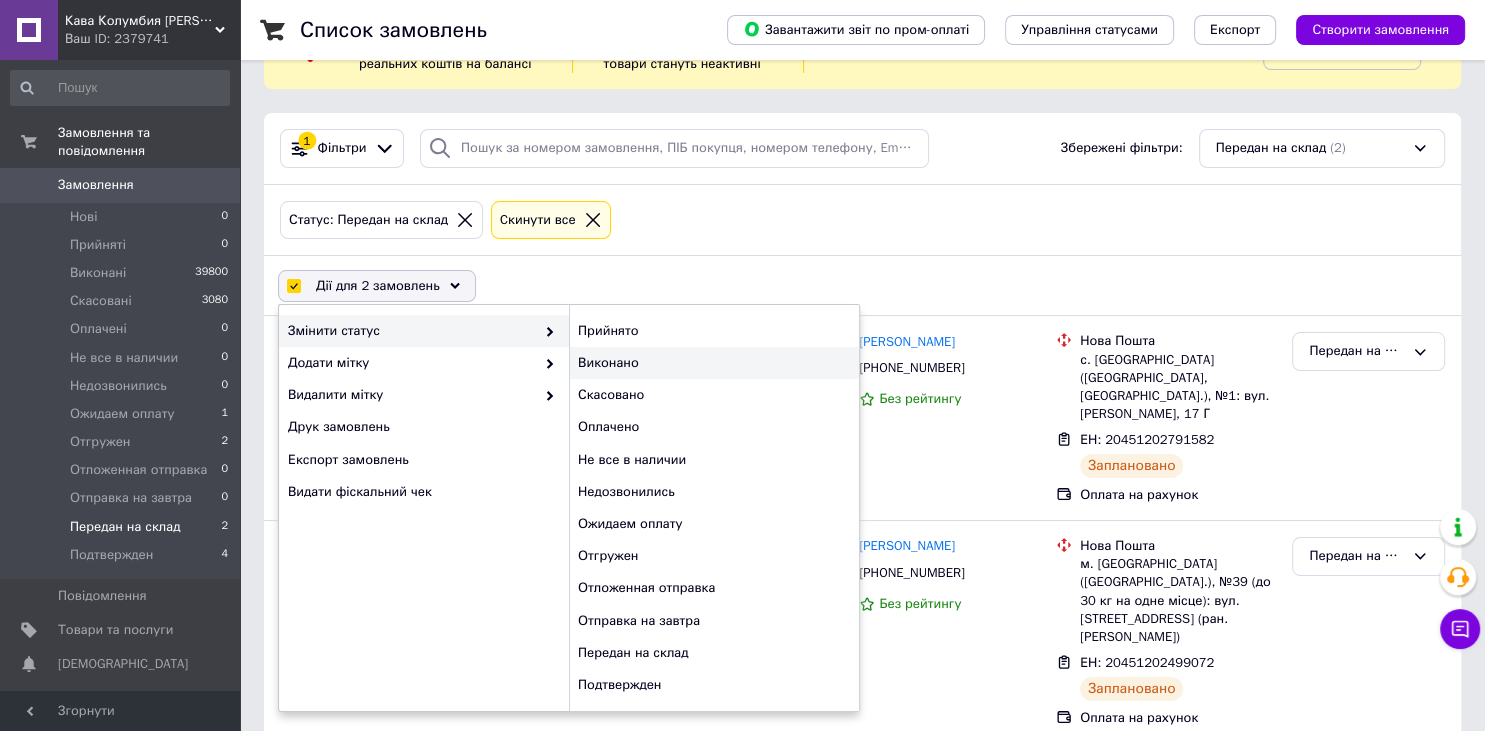 click on "Виконано" at bounding box center (714, 363) 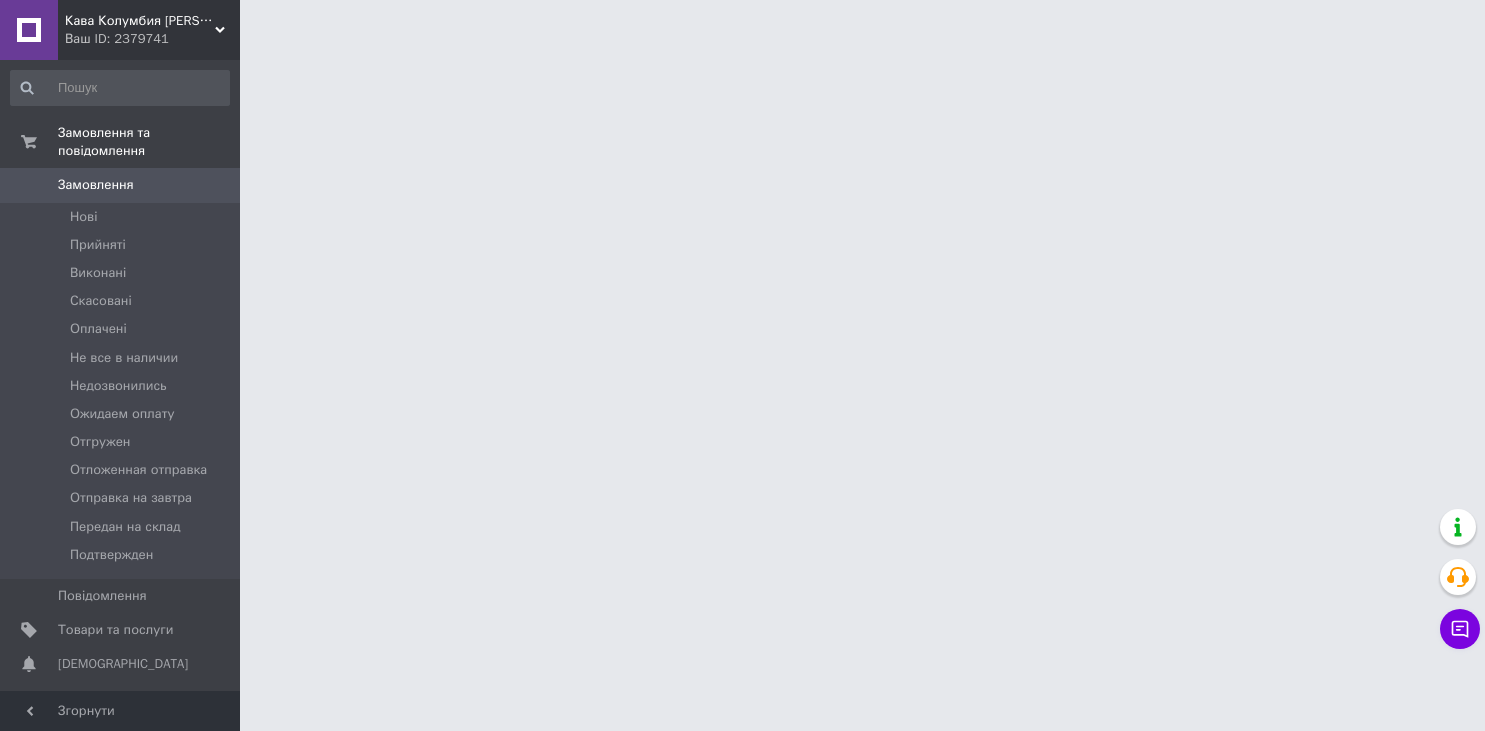 scroll, scrollTop: 0, scrollLeft: 0, axis: both 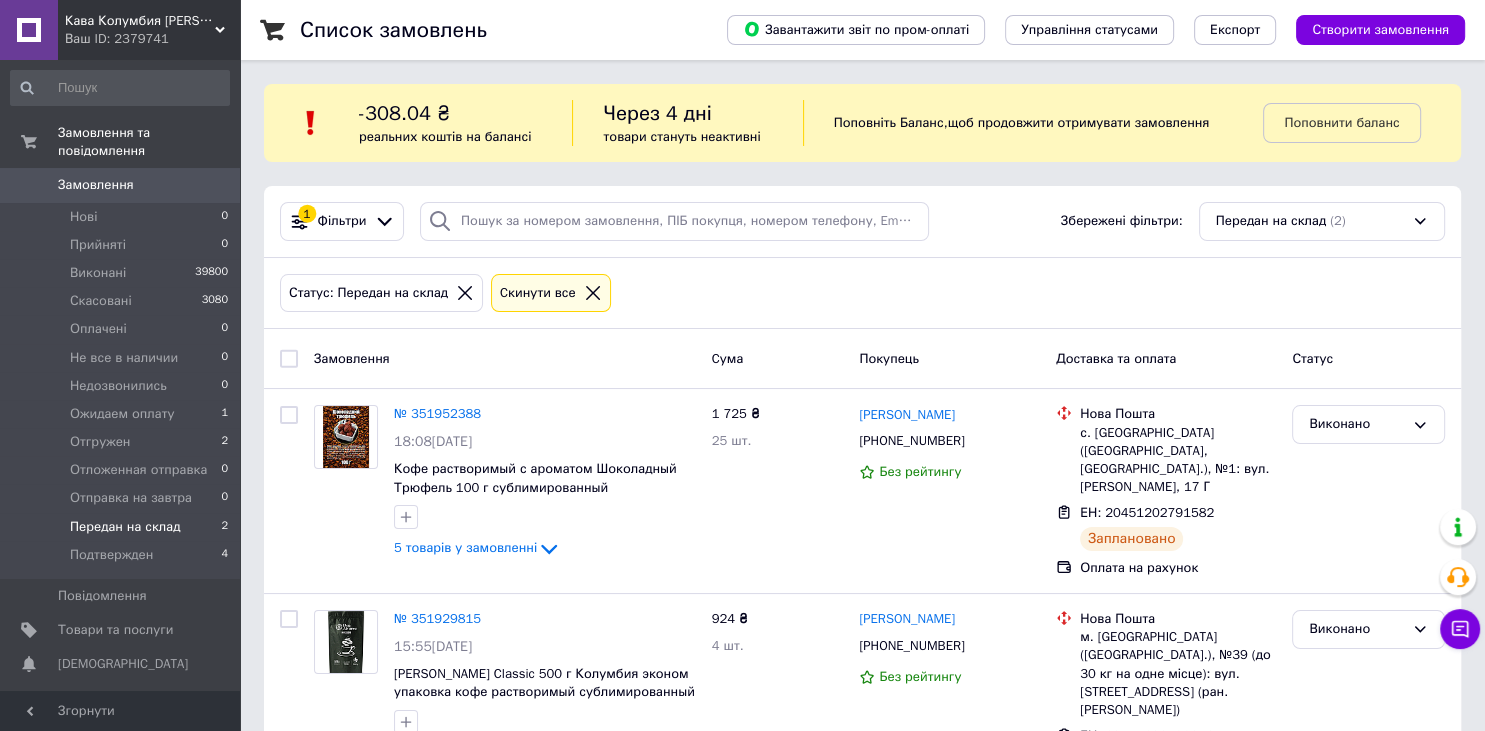 click on "Передан на склад" at bounding box center [125, 527] 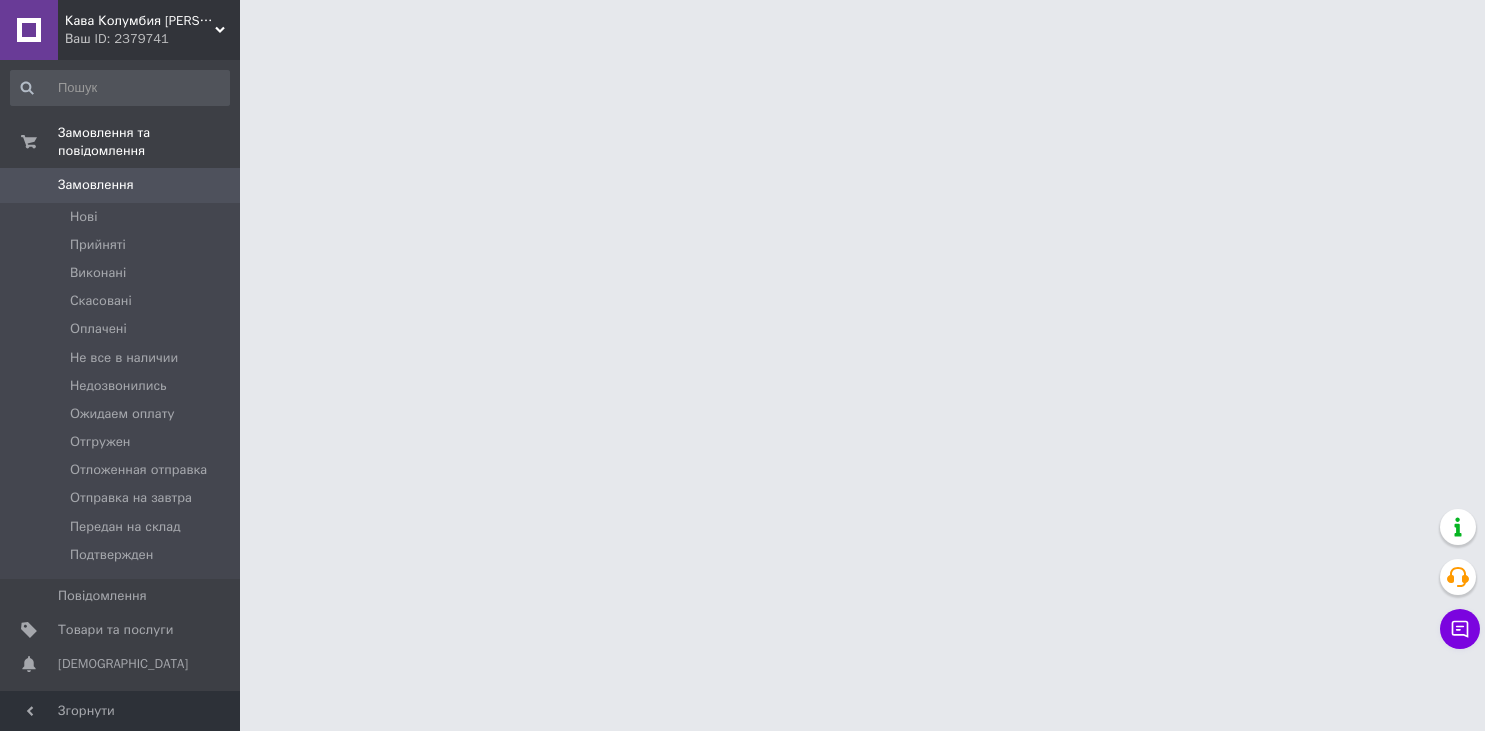 scroll, scrollTop: 0, scrollLeft: 0, axis: both 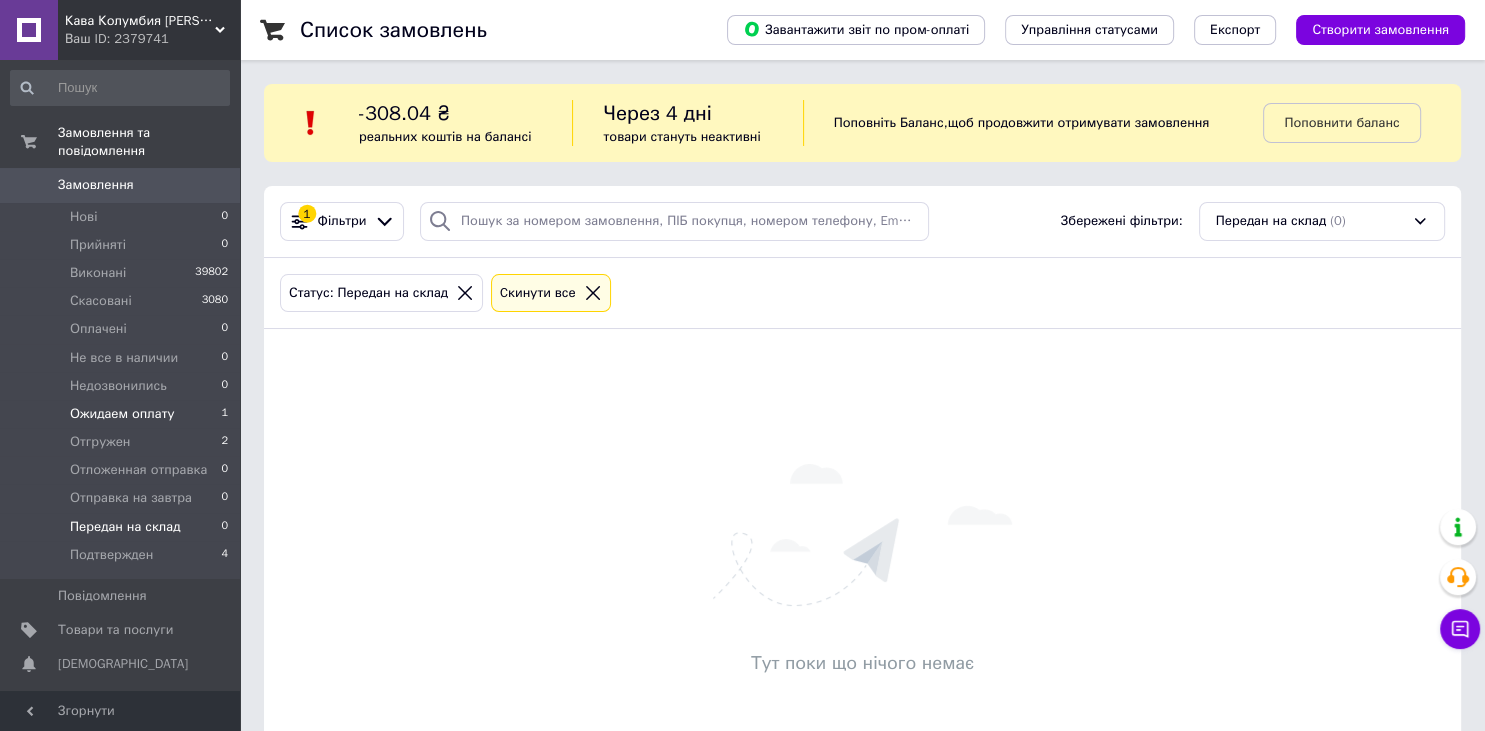 click on "Ожидаем оплату" at bounding box center [122, 414] 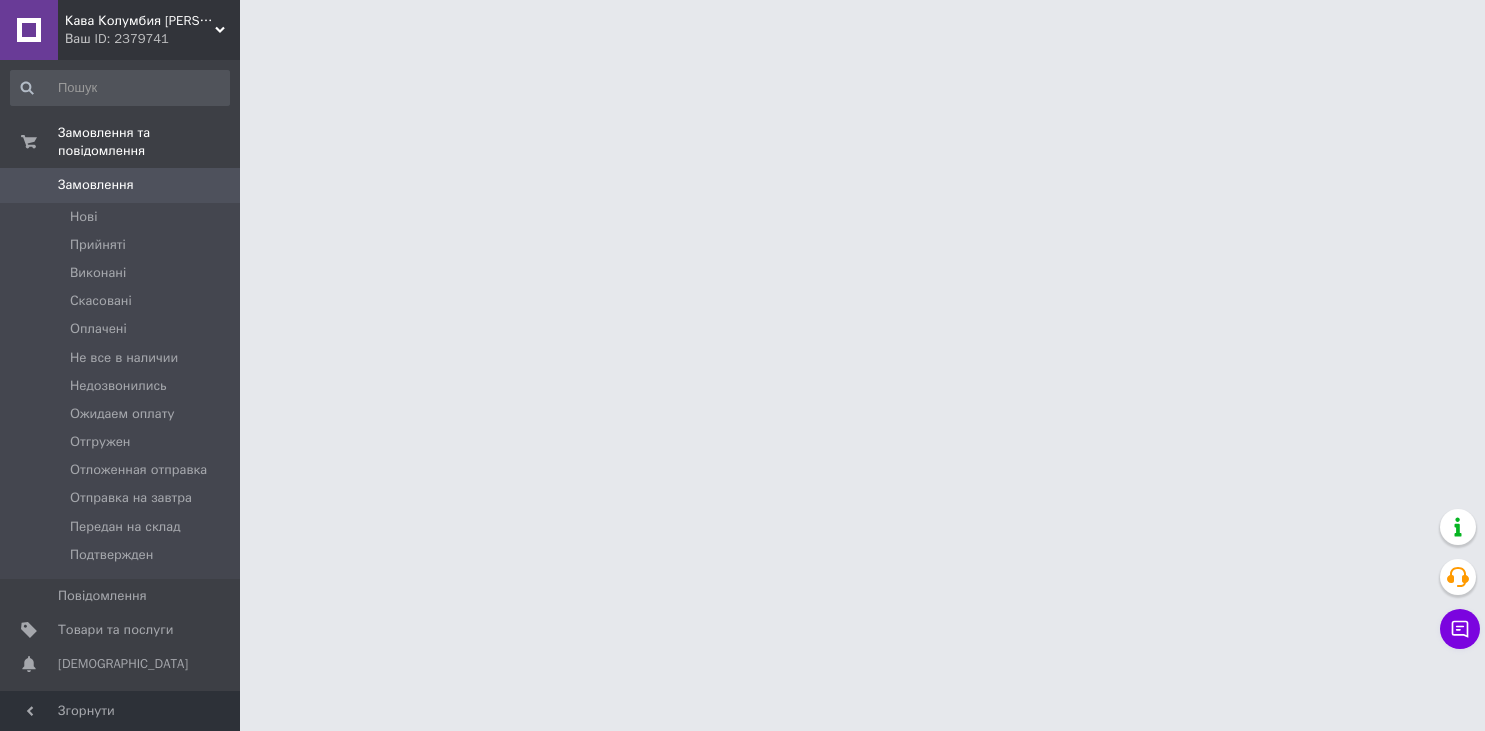 scroll, scrollTop: 0, scrollLeft: 0, axis: both 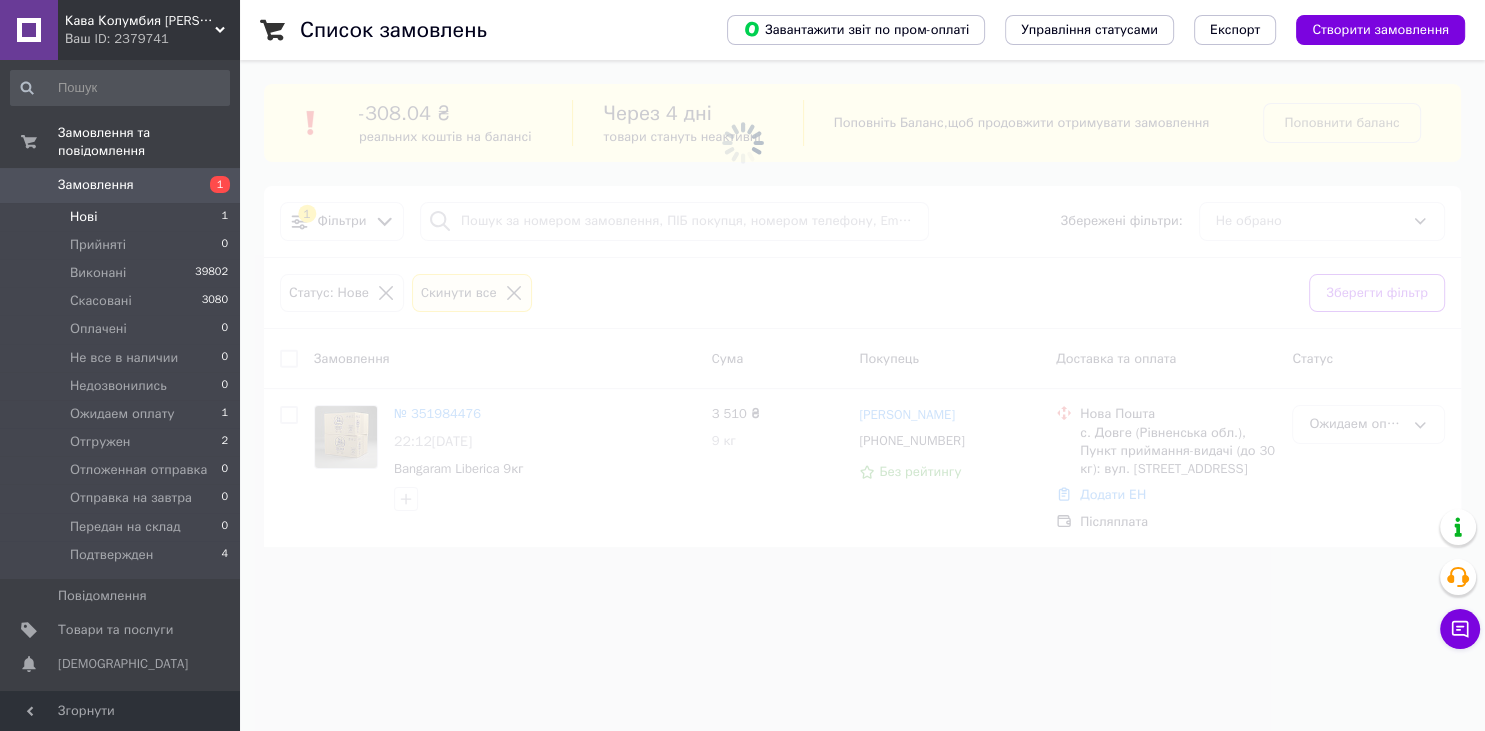 click on "Нові 1" at bounding box center (120, 217) 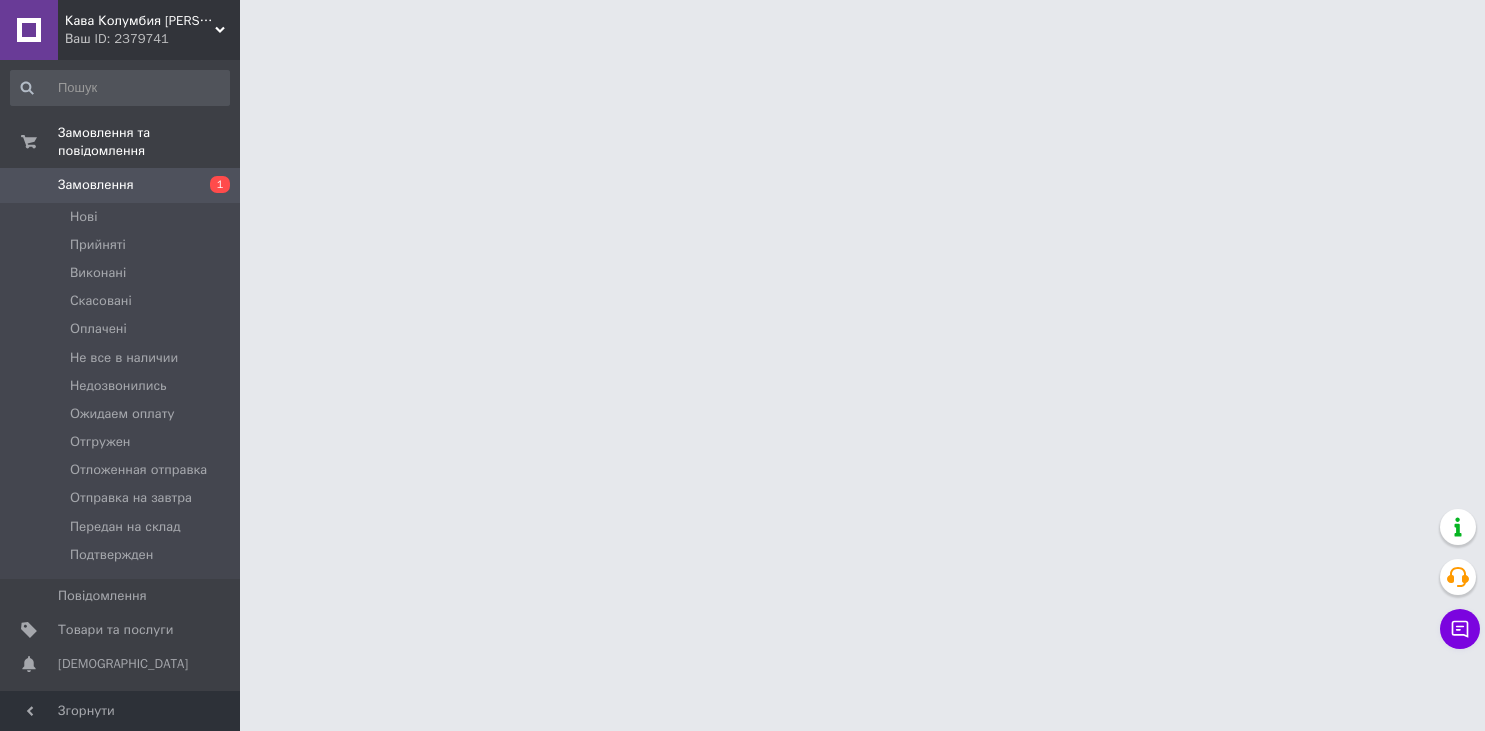 scroll, scrollTop: 0, scrollLeft: 0, axis: both 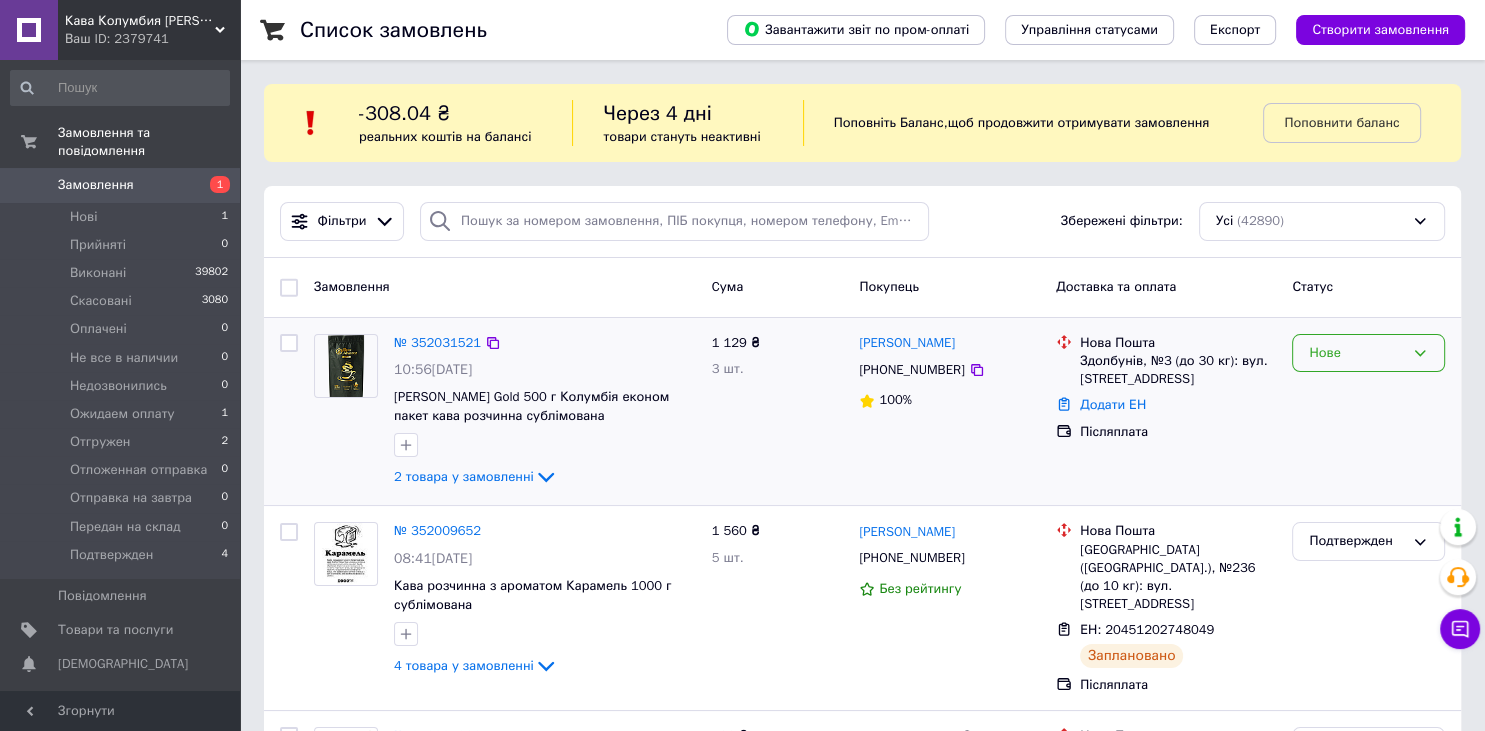 drag, startPoint x: 1407, startPoint y: 350, endPoint x: 1381, endPoint y: 362, distance: 28.635643 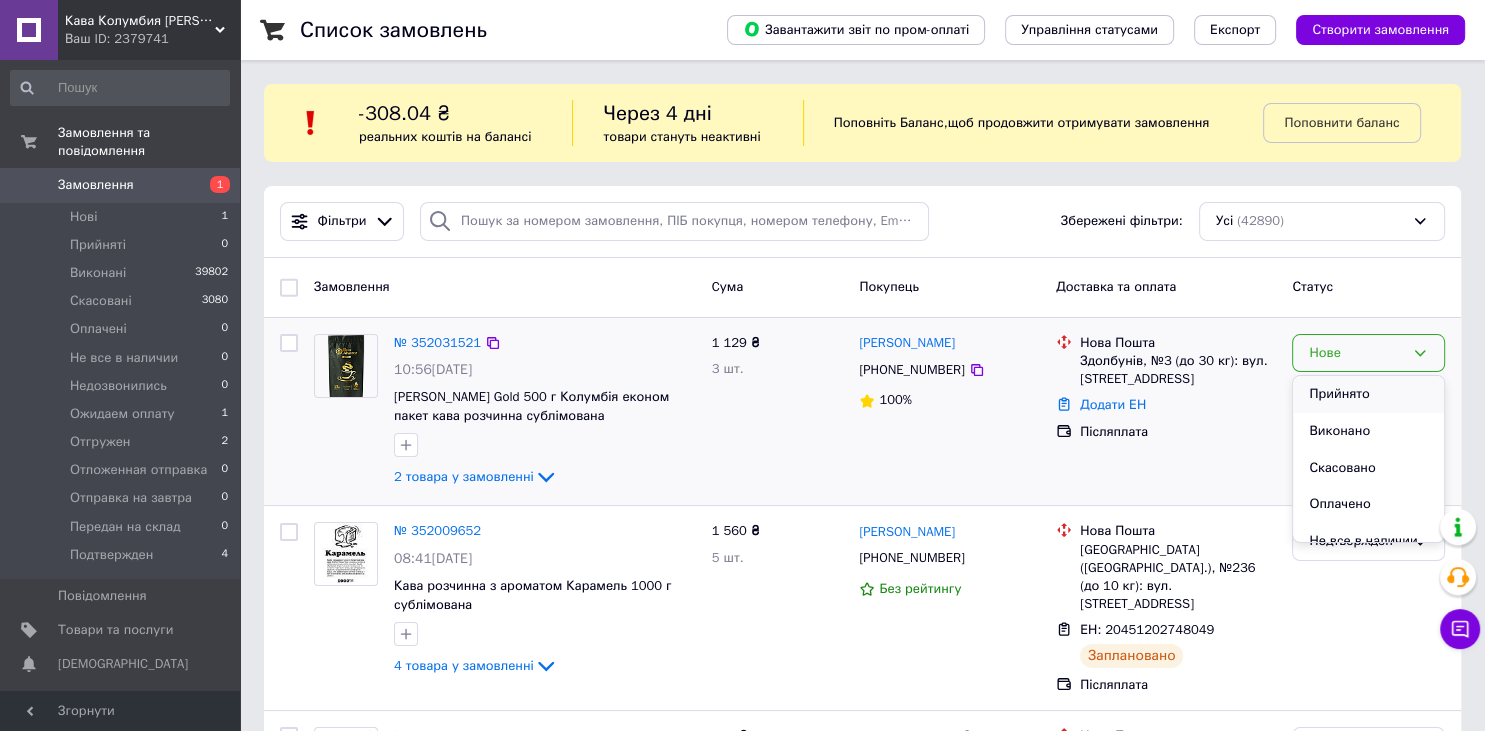 click on "Прийнято" at bounding box center (1368, 394) 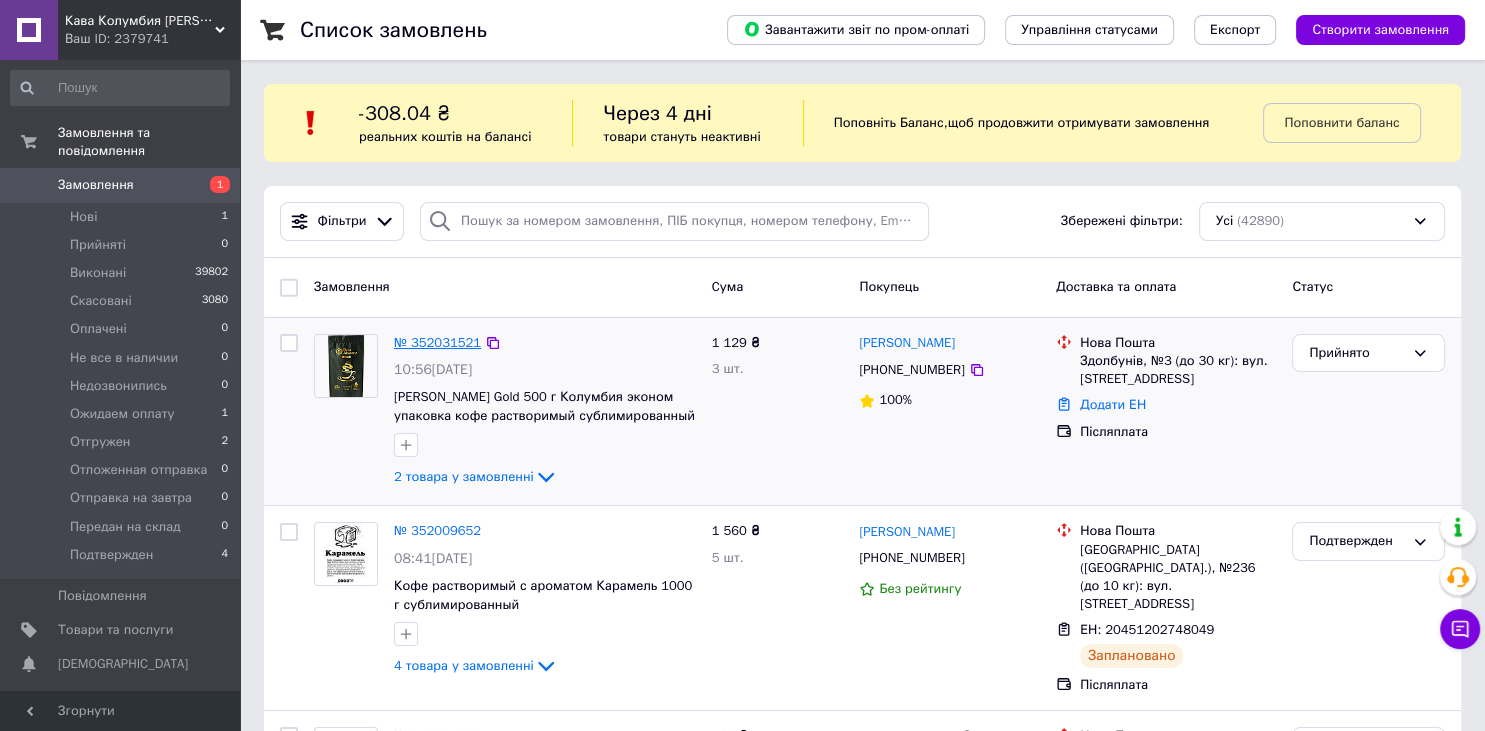 click on "№ 352031521" at bounding box center (437, 342) 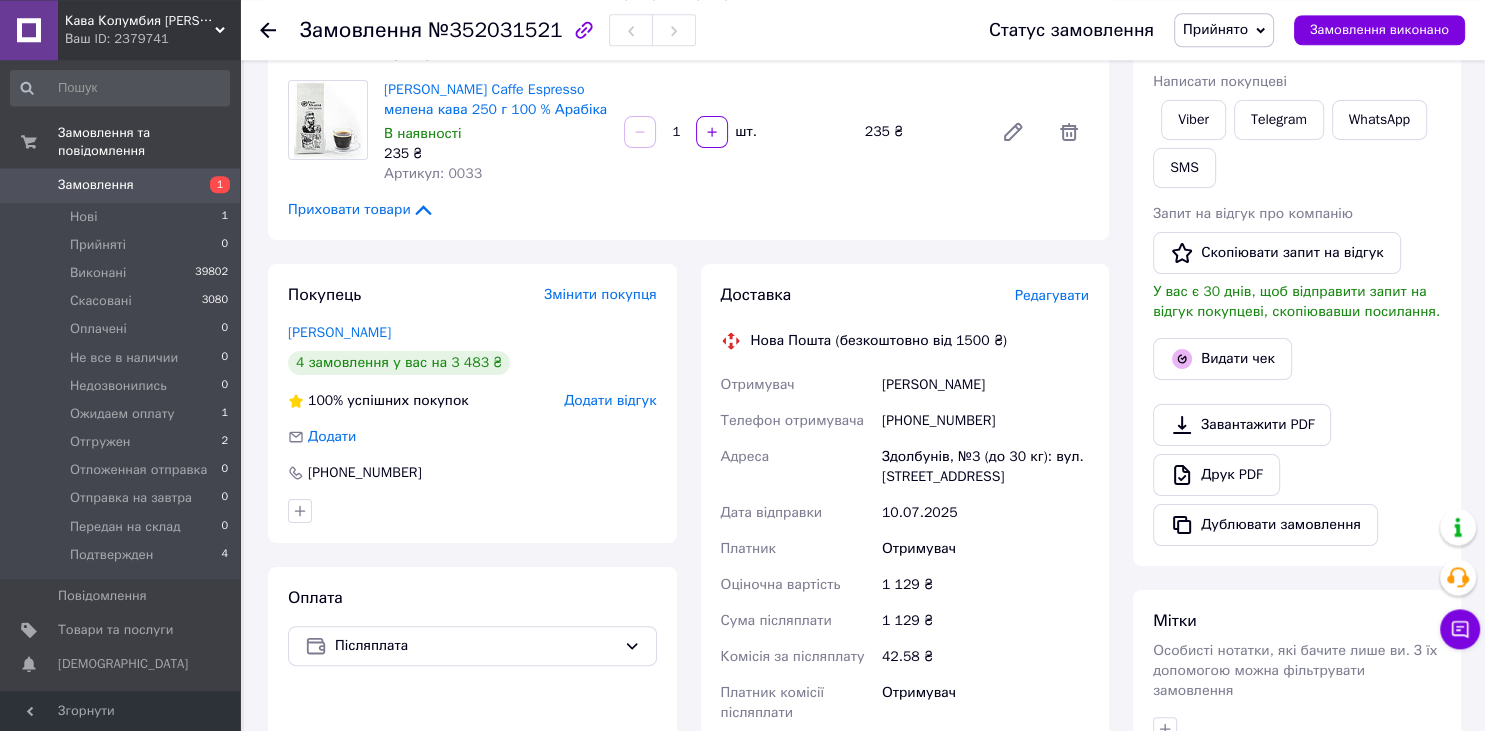 scroll, scrollTop: 327, scrollLeft: 0, axis: vertical 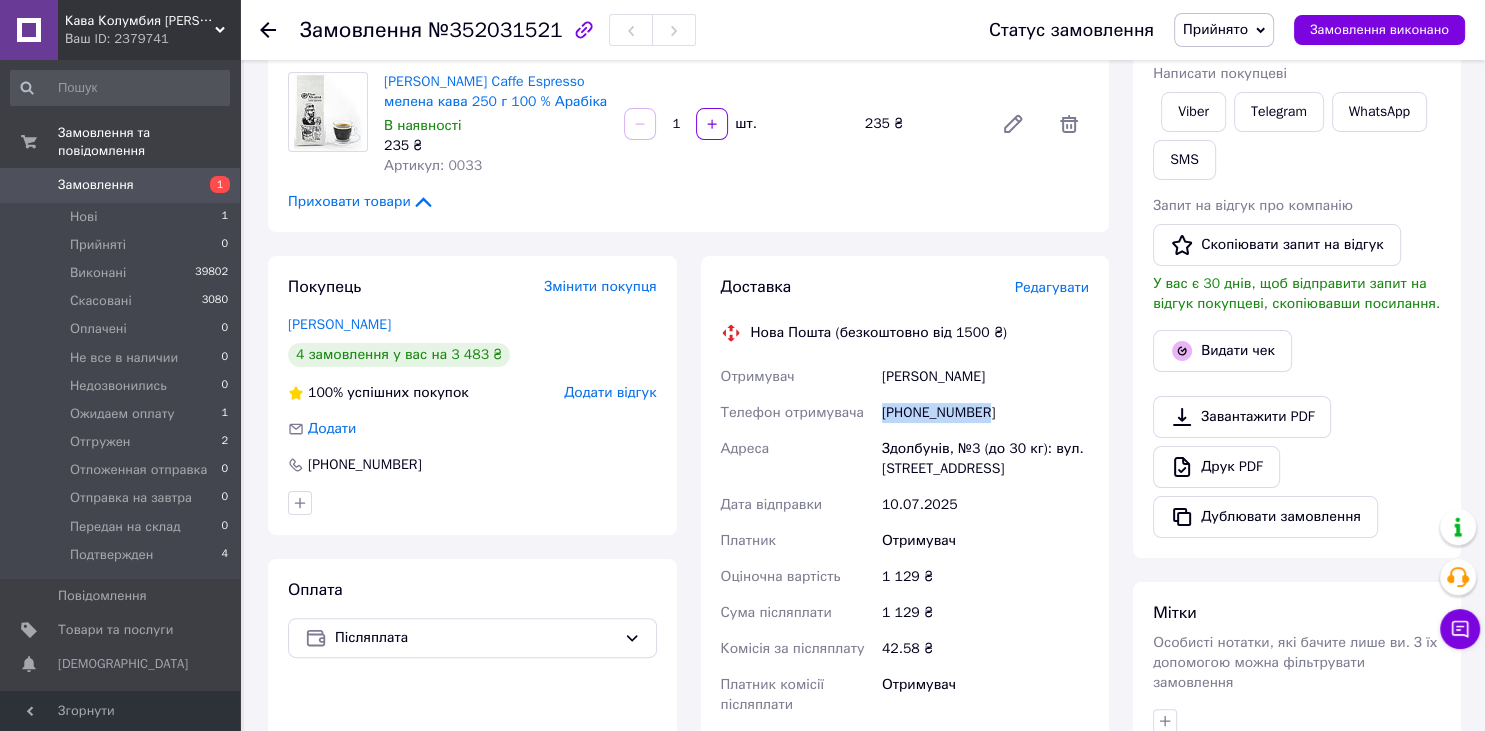 drag, startPoint x: 994, startPoint y: 412, endPoint x: 871, endPoint y: 422, distance: 123.40584 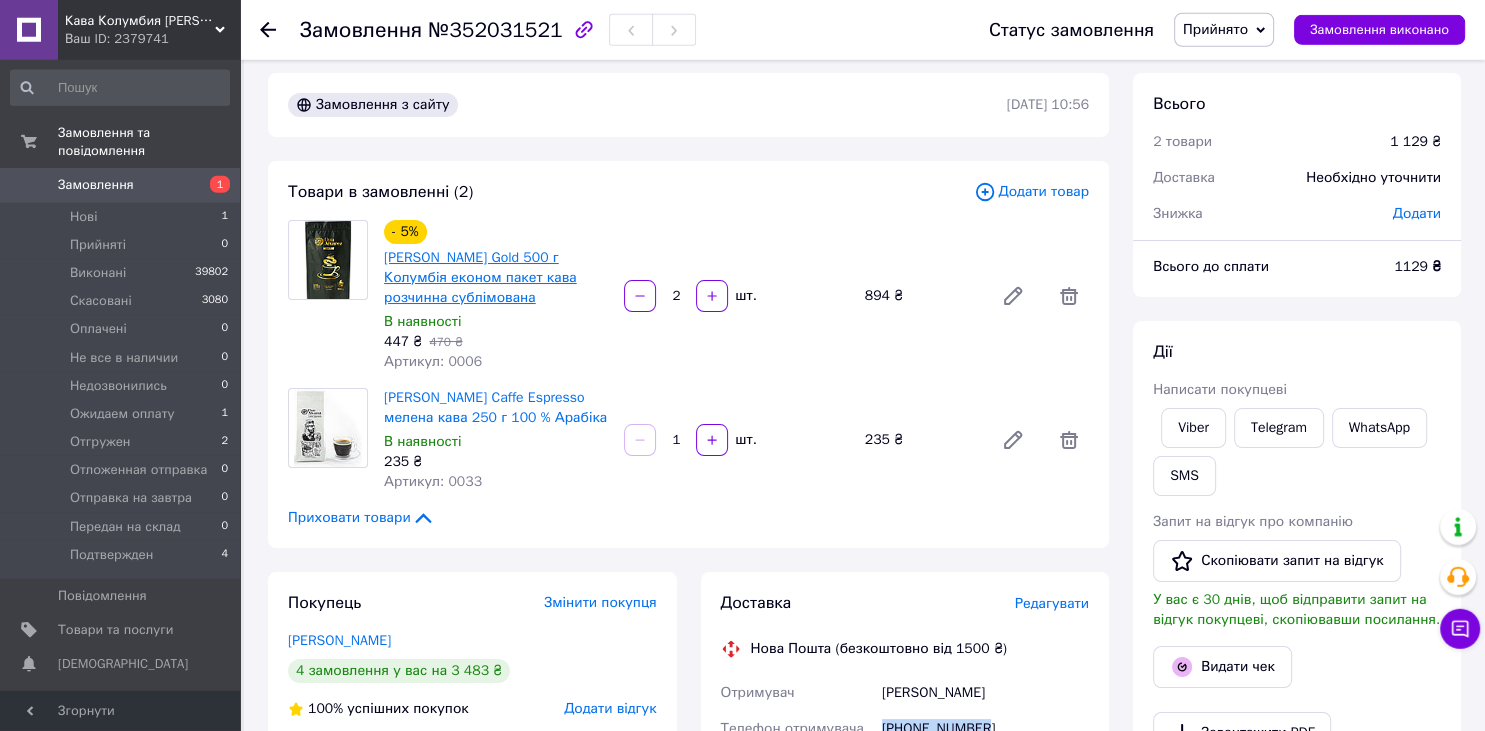 scroll, scrollTop: 10, scrollLeft: 0, axis: vertical 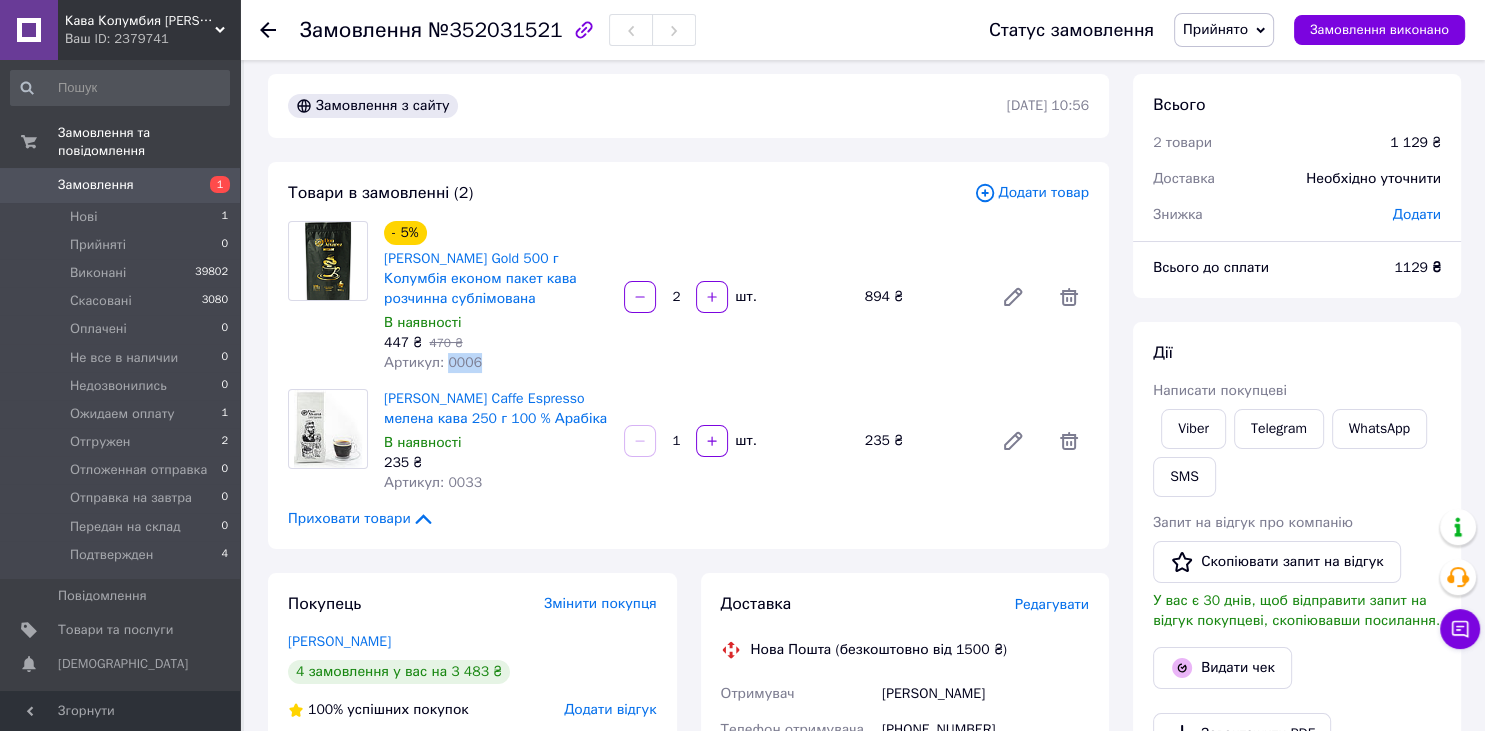 drag, startPoint x: 482, startPoint y: 362, endPoint x: 446, endPoint y: 364, distance: 36.05551 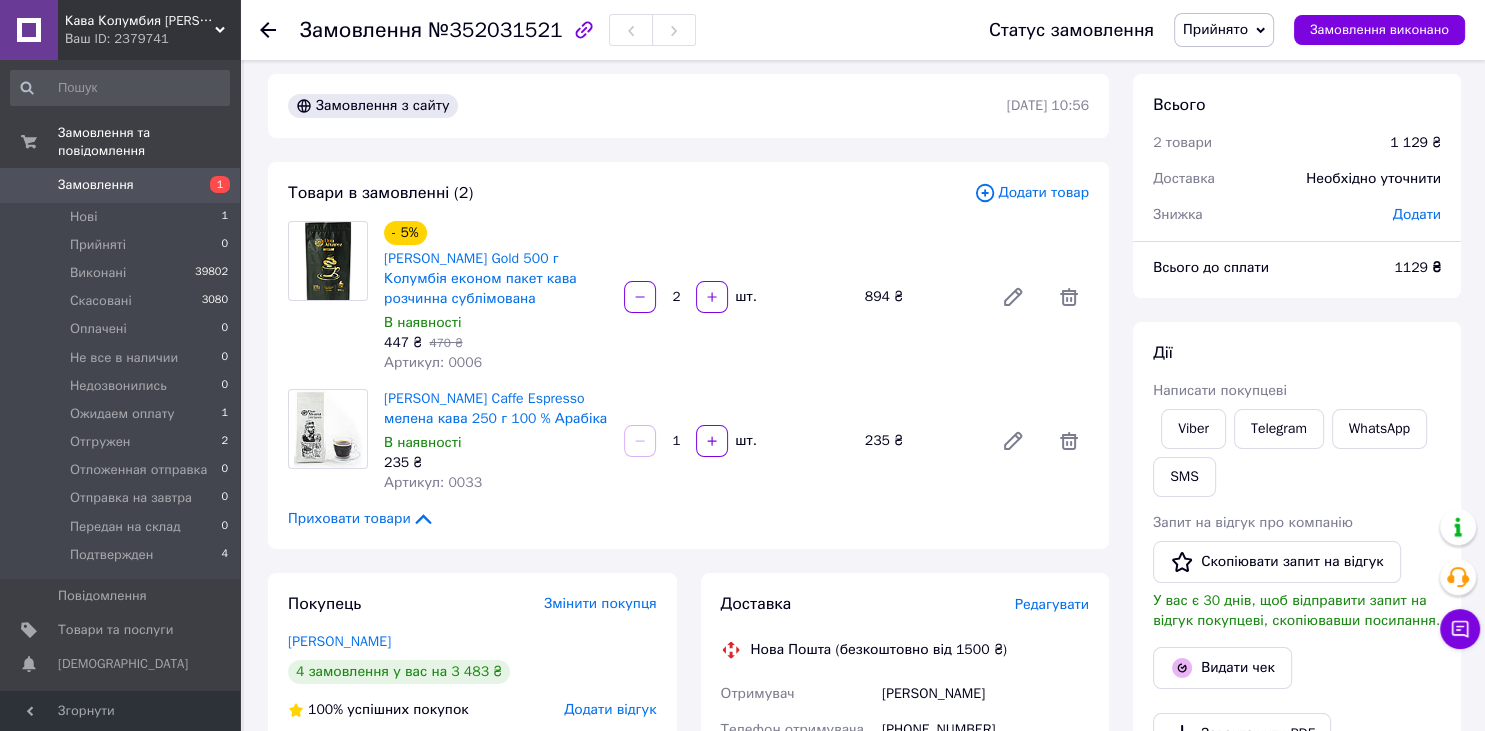 click on "235 ₴" at bounding box center [496, 463] 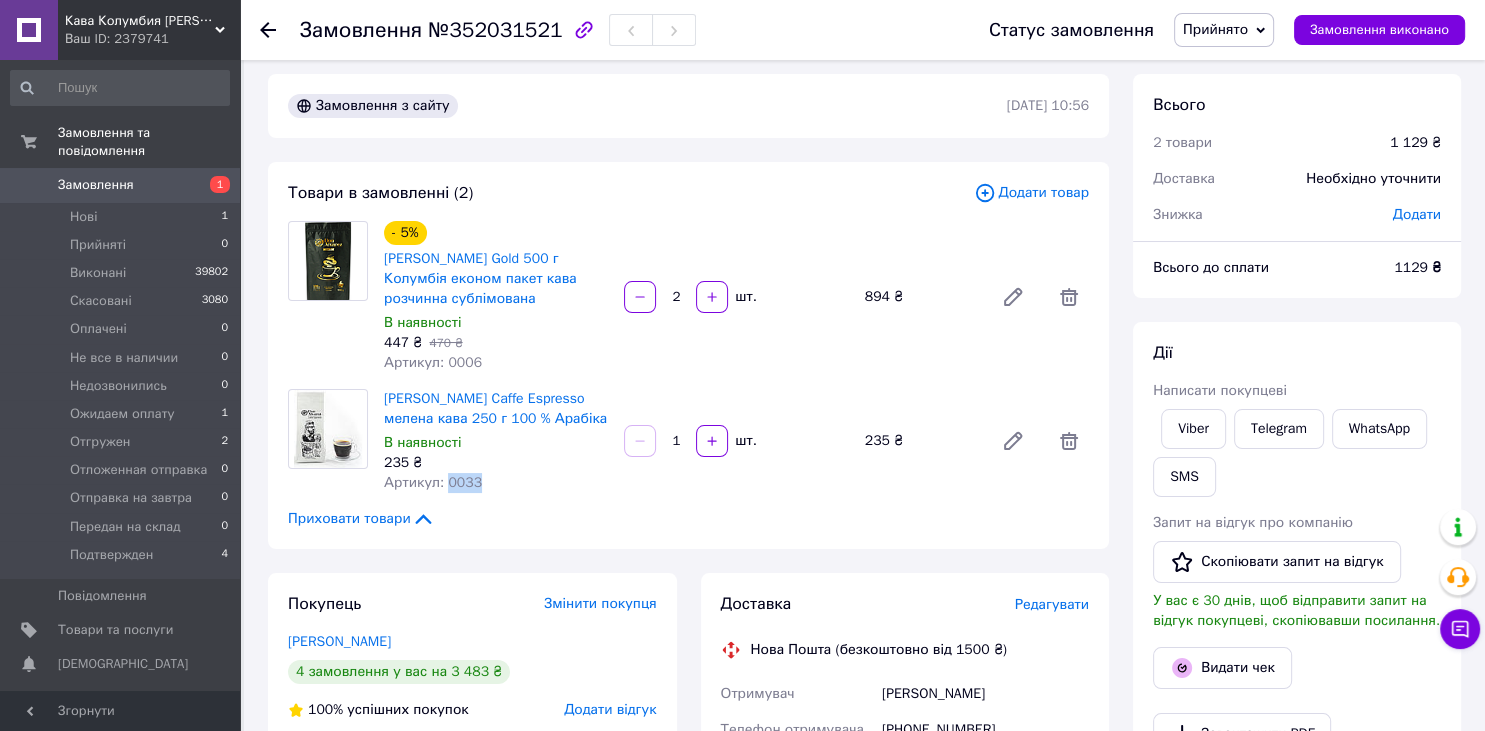 drag, startPoint x: 482, startPoint y: 482, endPoint x: 442, endPoint y: 484, distance: 40.04997 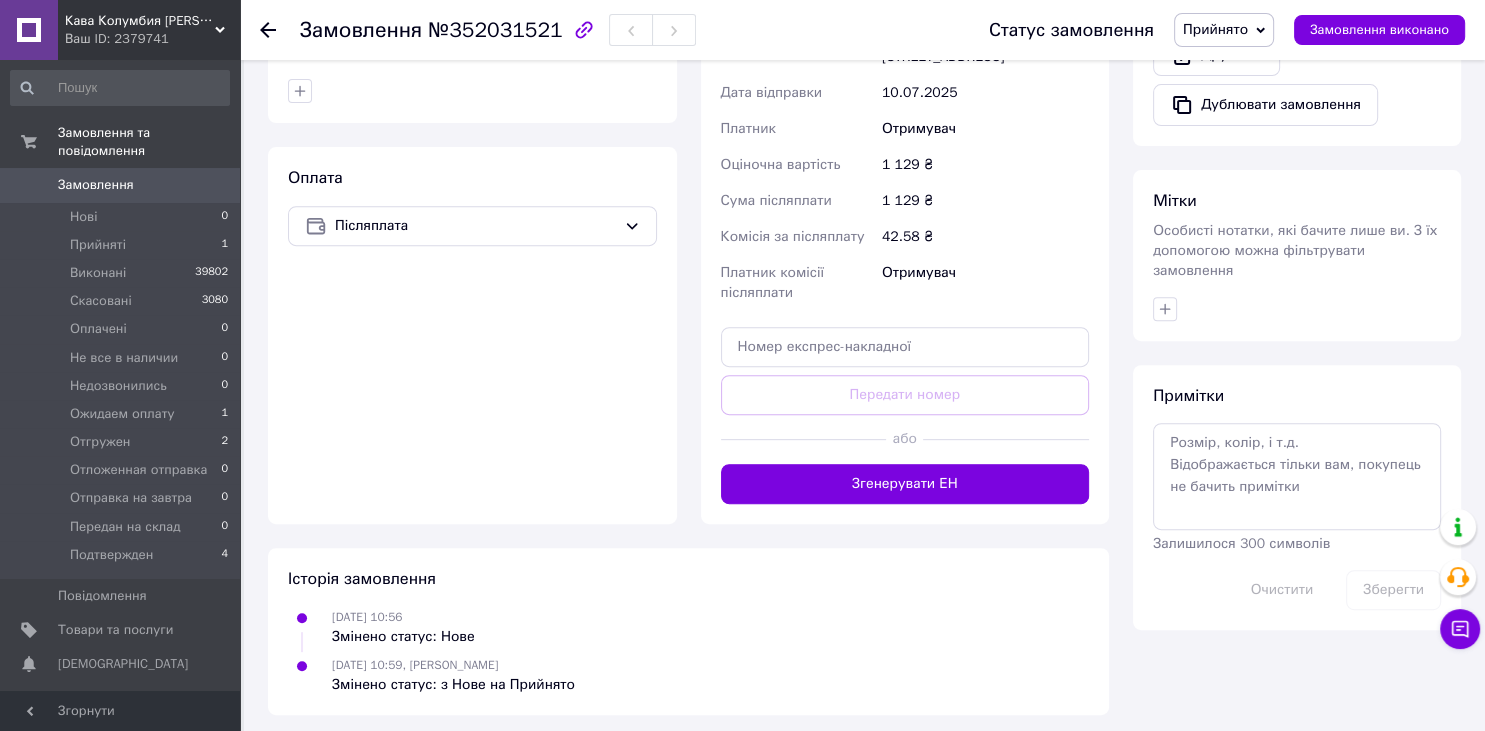 scroll, scrollTop: 211, scrollLeft: 0, axis: vertical 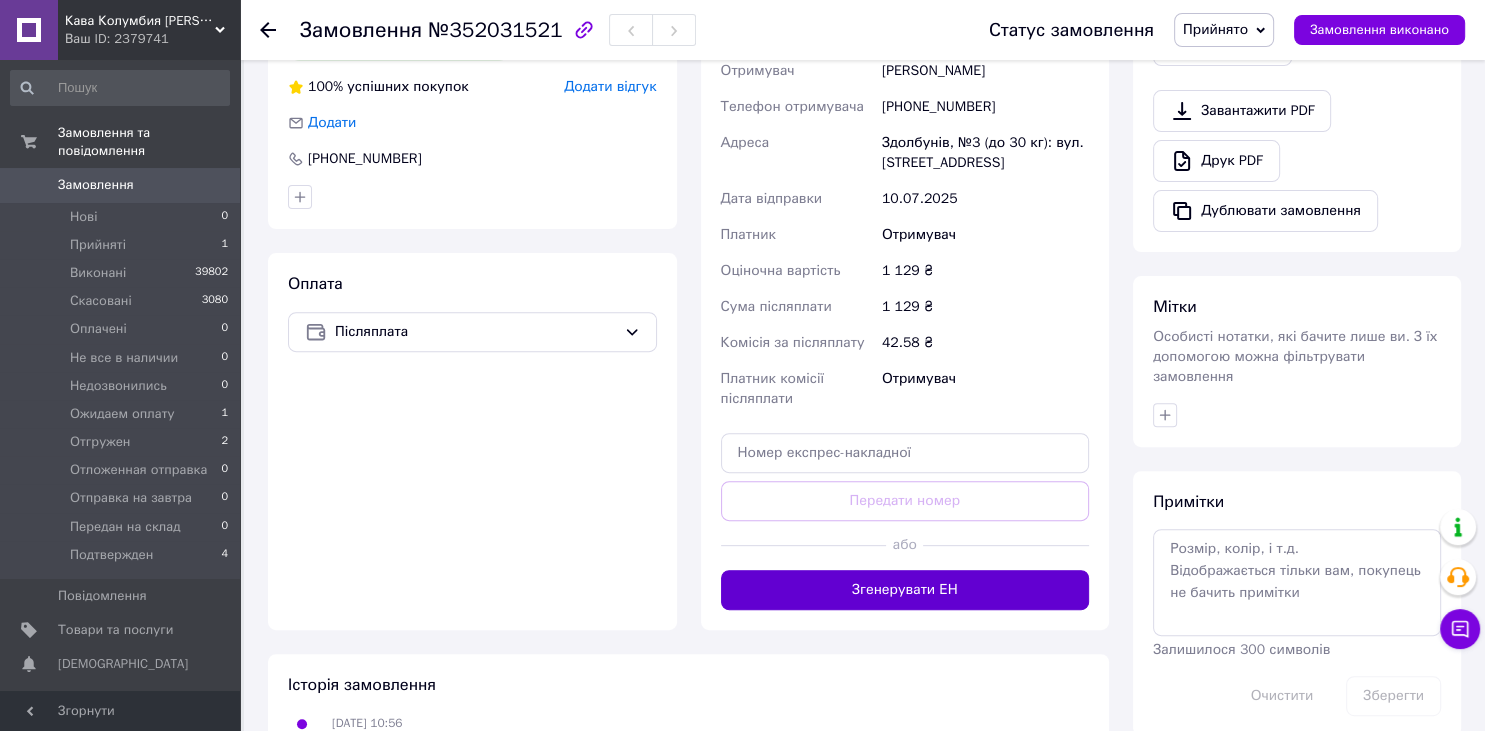 click on "Згенерувати ЕН" at bounding box center (905, 590) 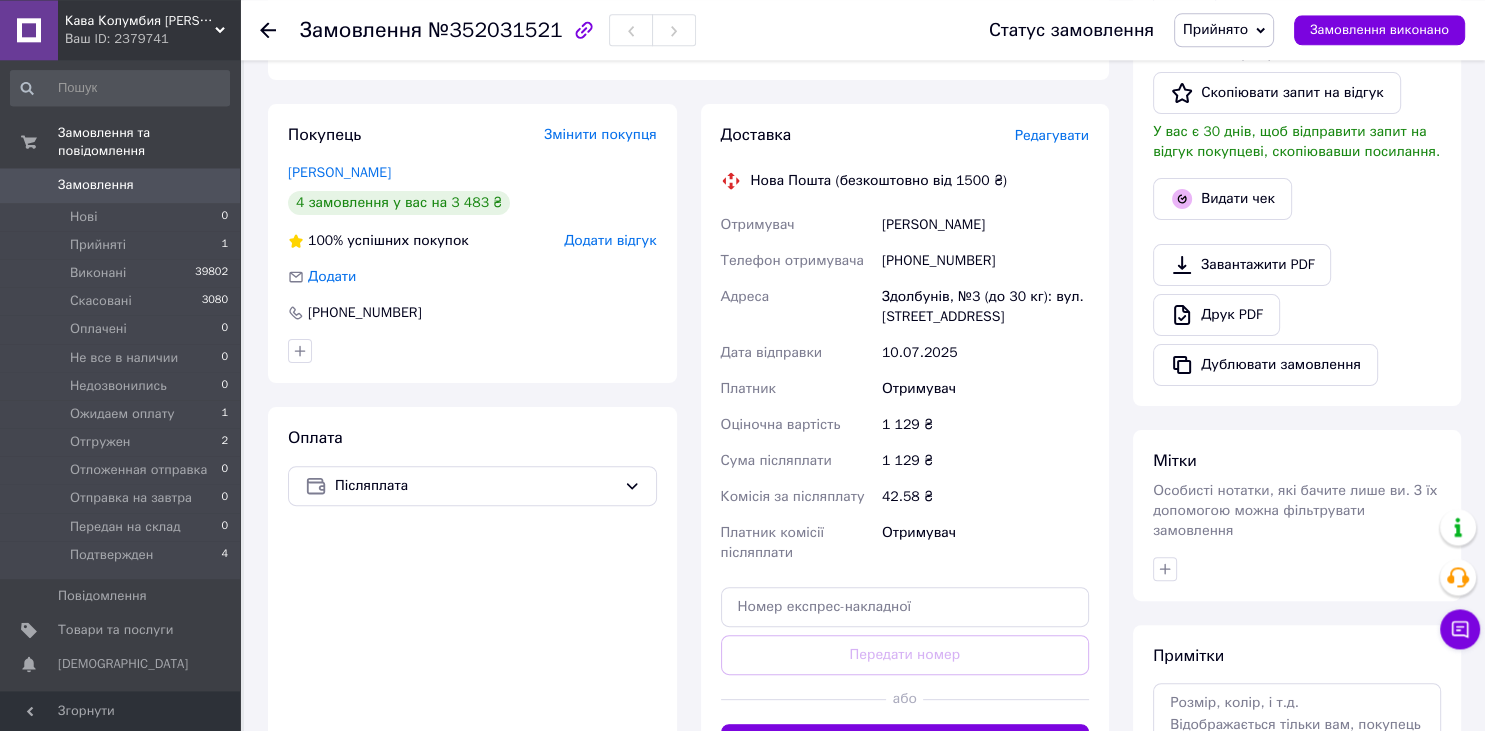 scroll, scrollTop: 316, scrollLeft: 0, axis: vertical 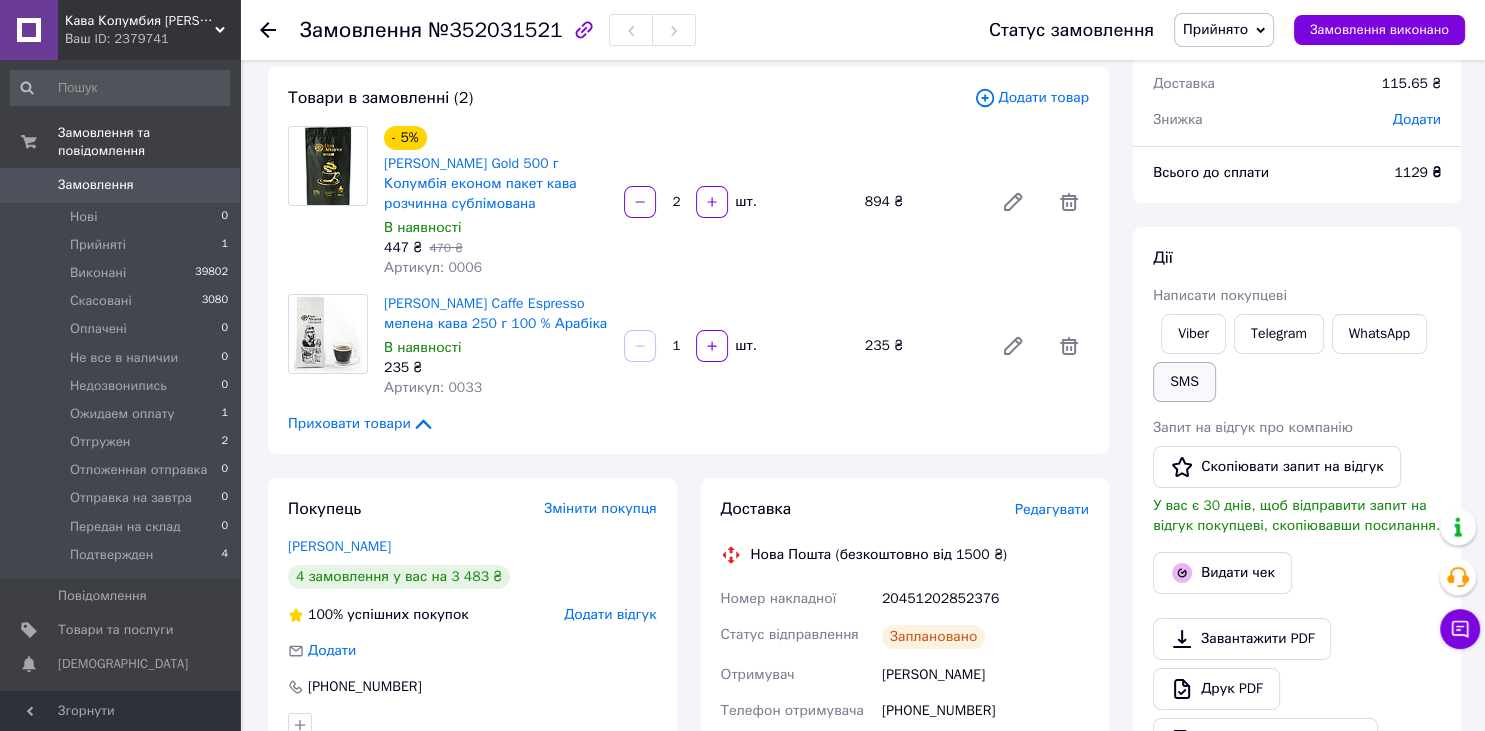 click on "SMS" at bounding box center (1184, 382) 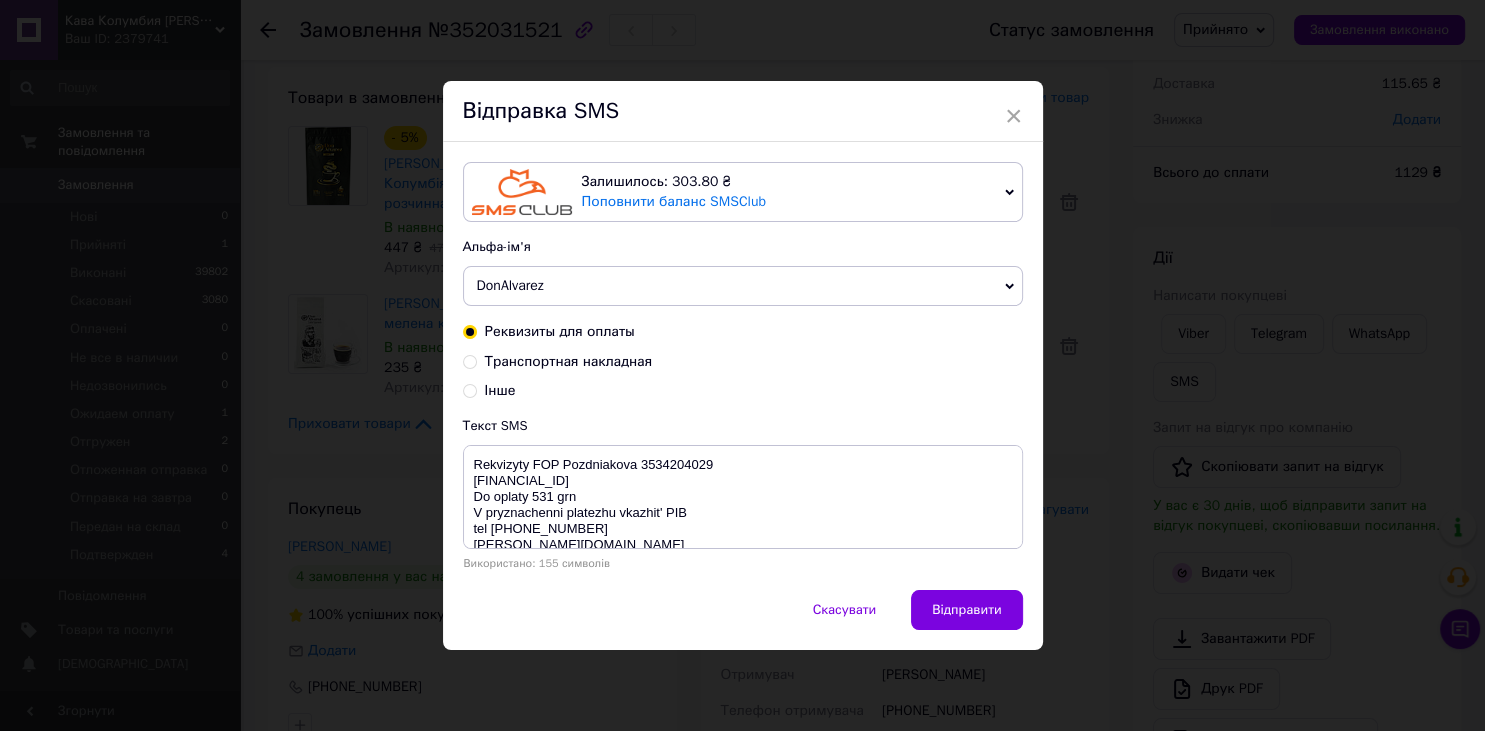 click on "Транспортная накладная" at bounding box center [470, 360] 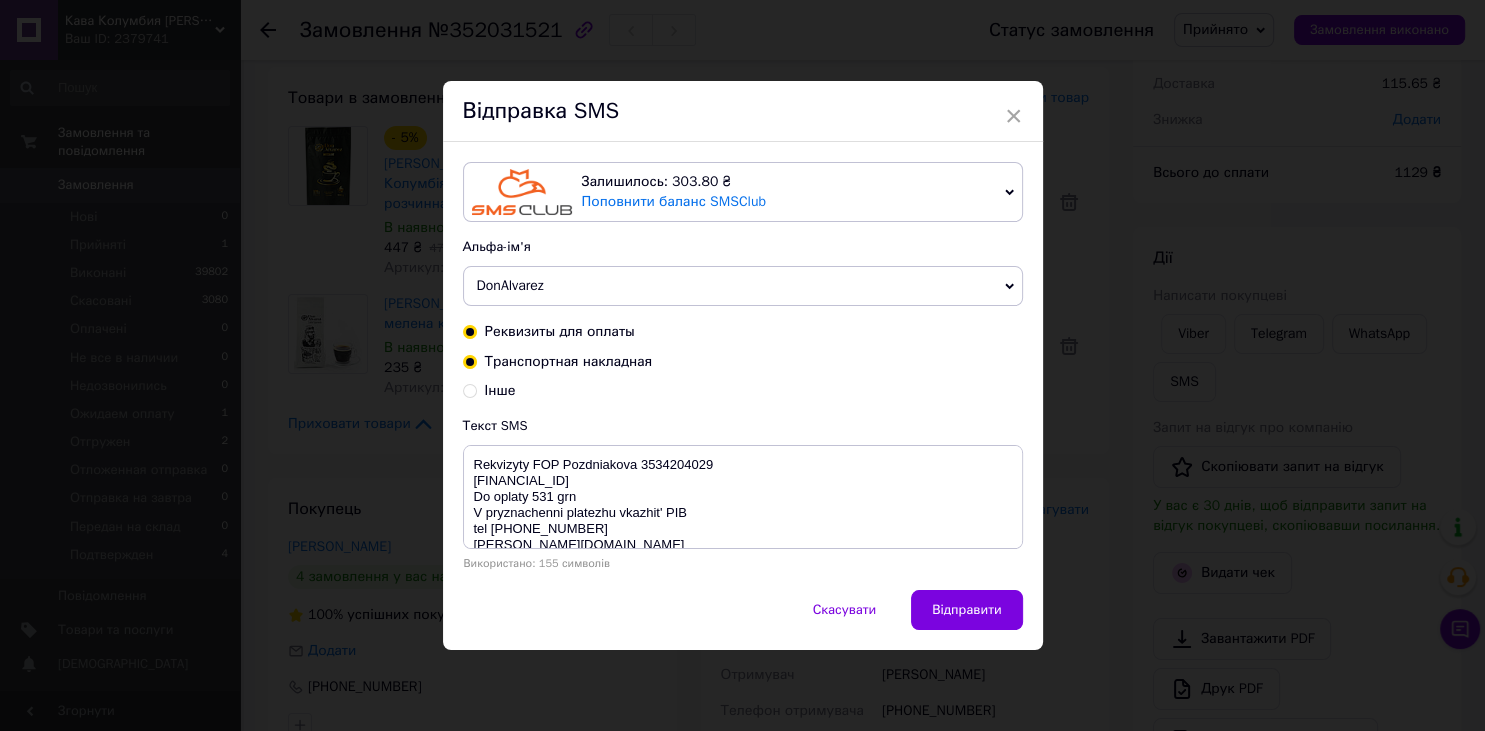 radio on "true" 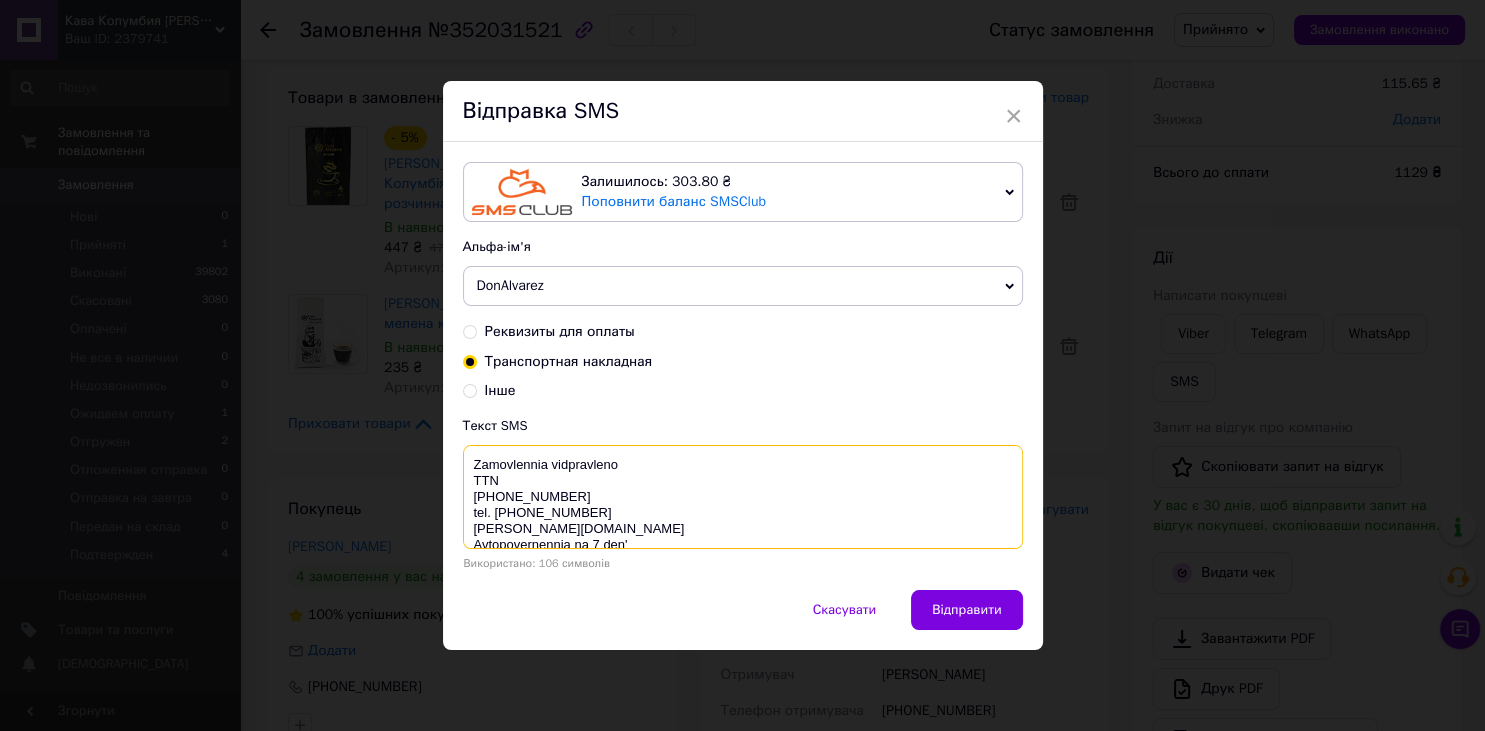 drag, startPoint x: 588, startPoint y: 502, endPoint x: 466, endPoint y: 494, distance: 122.26202 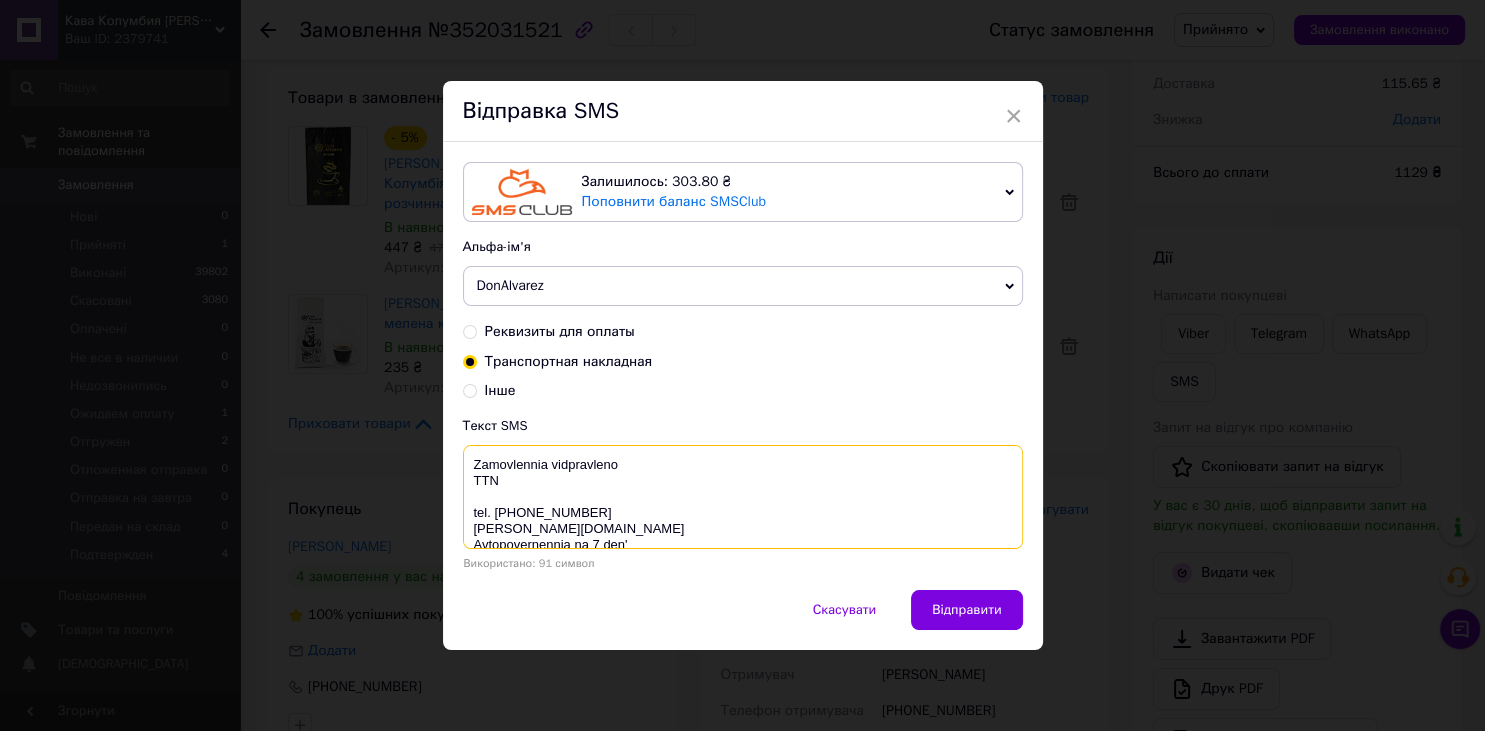 paste on "20451202852376" 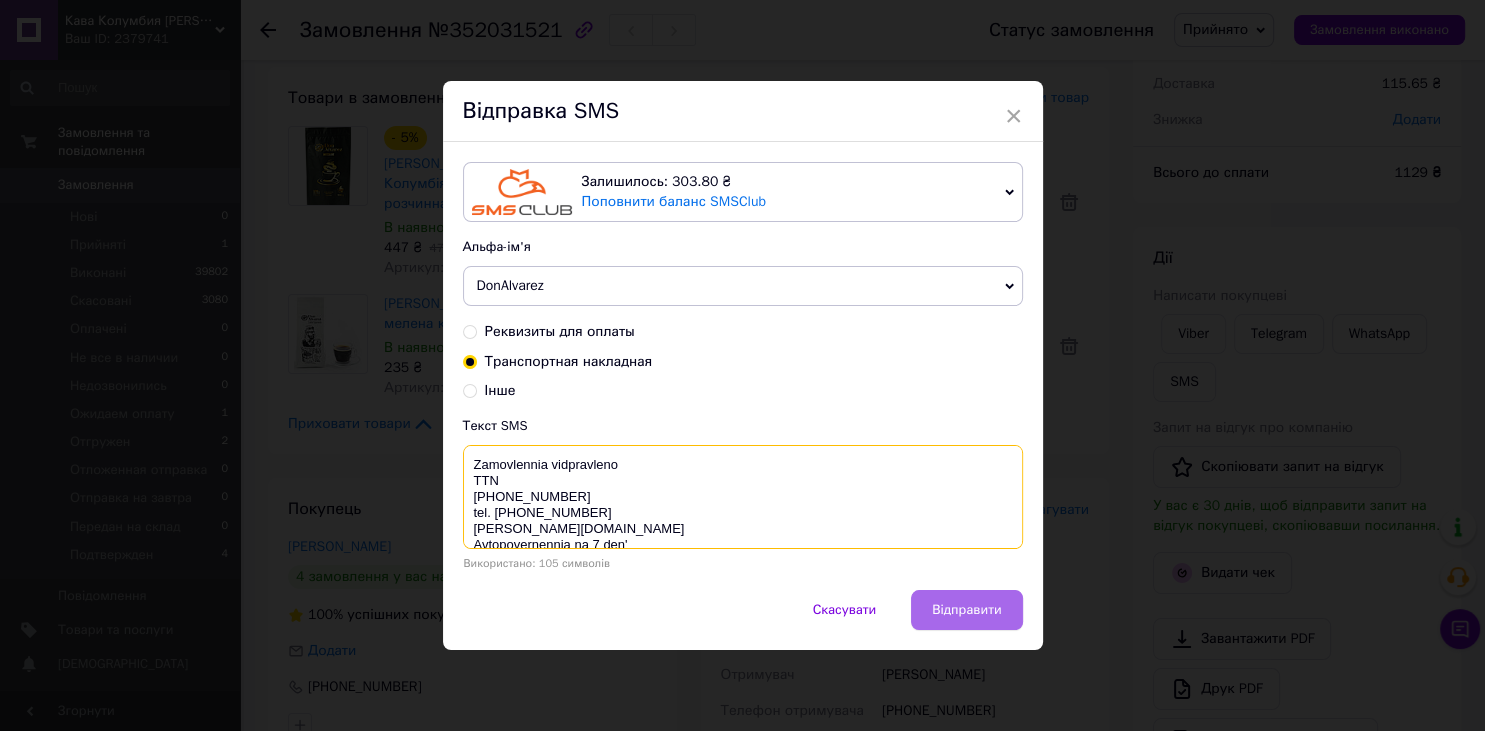 type on "Zamovlennia vidpravleno
TTN
20451202852376
tel. 0505793077
don-alvarez.com.ua
Avtopovernennia na 7 den'" 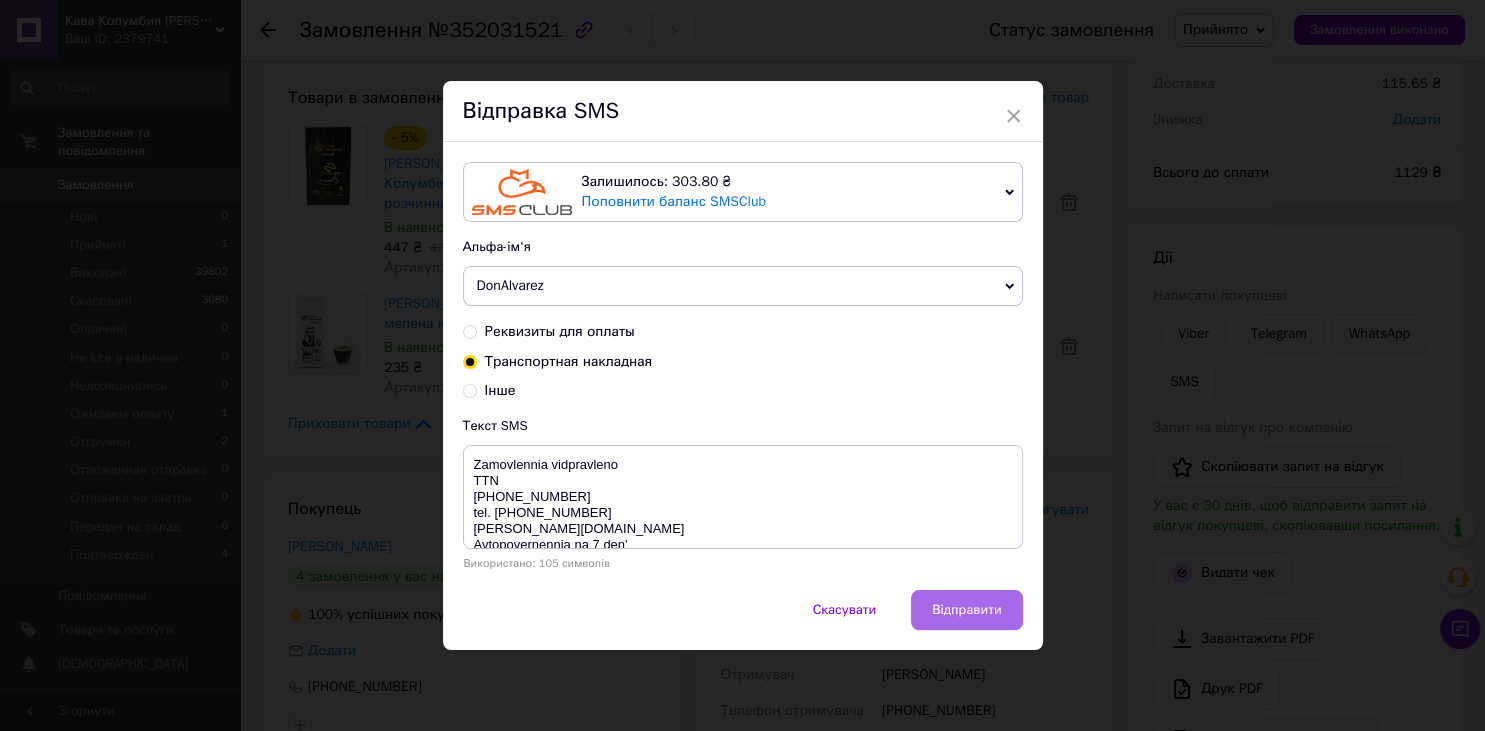 click on "Відправити" at bounding box center [966, 610] 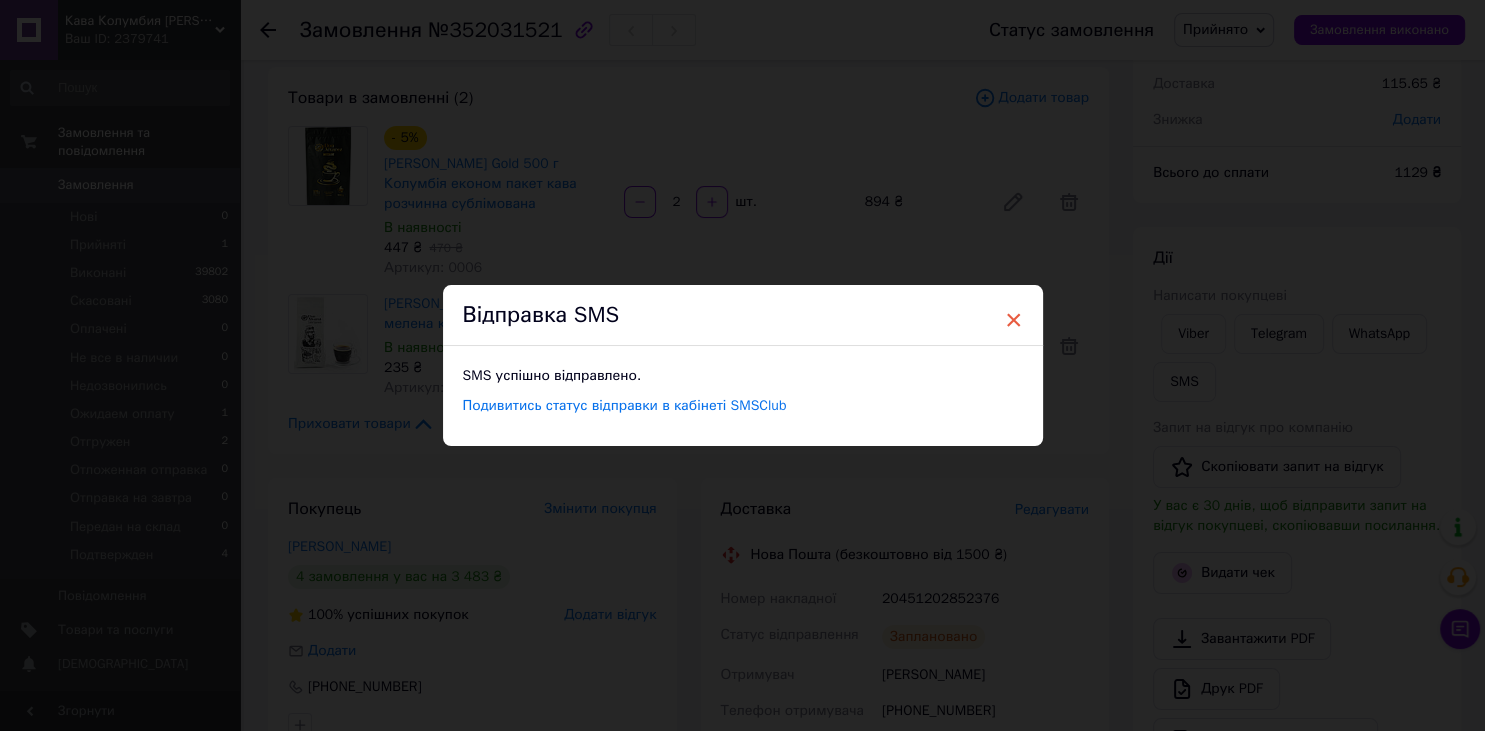 click on "×" at bounding box center [1014, 320] 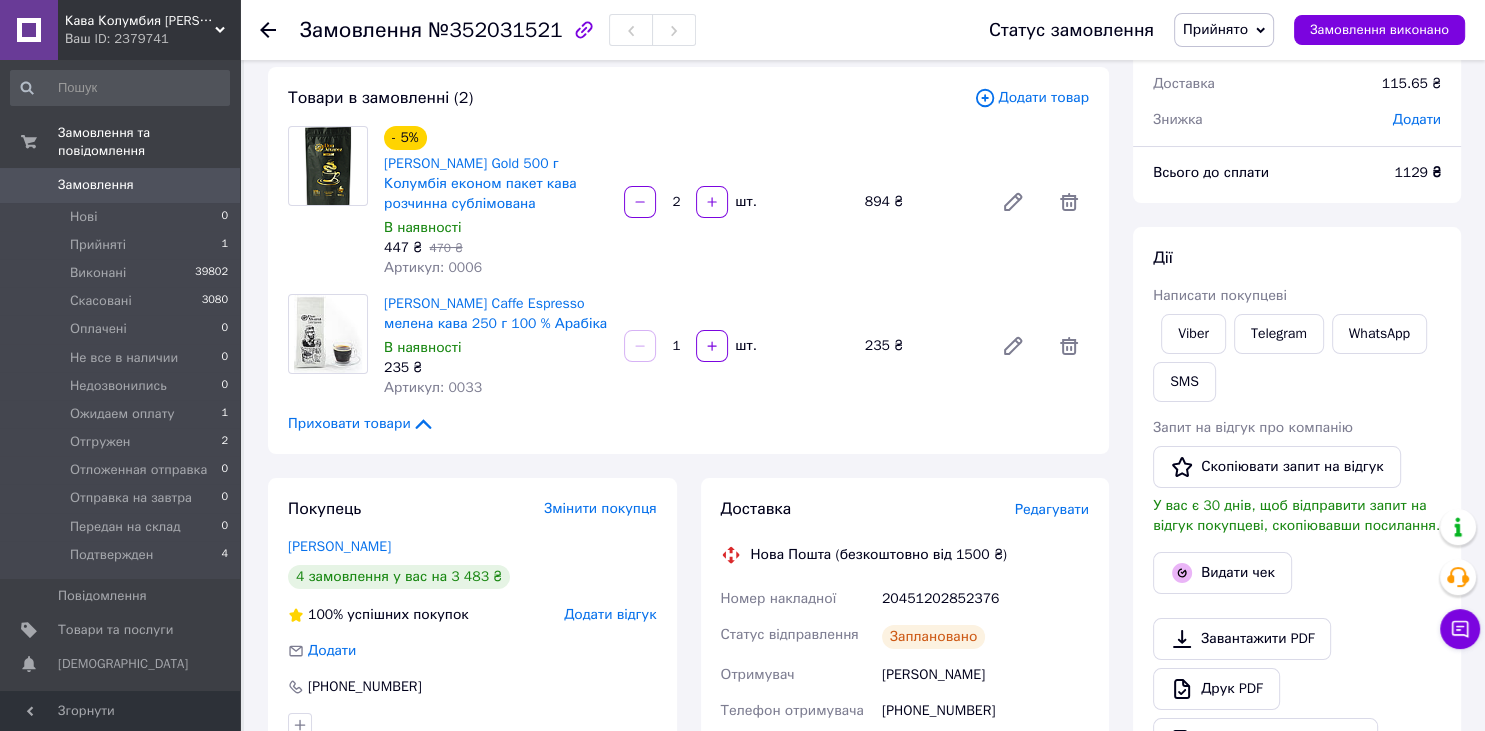 click on "Прийнято" at bounding box center (1215, 29) 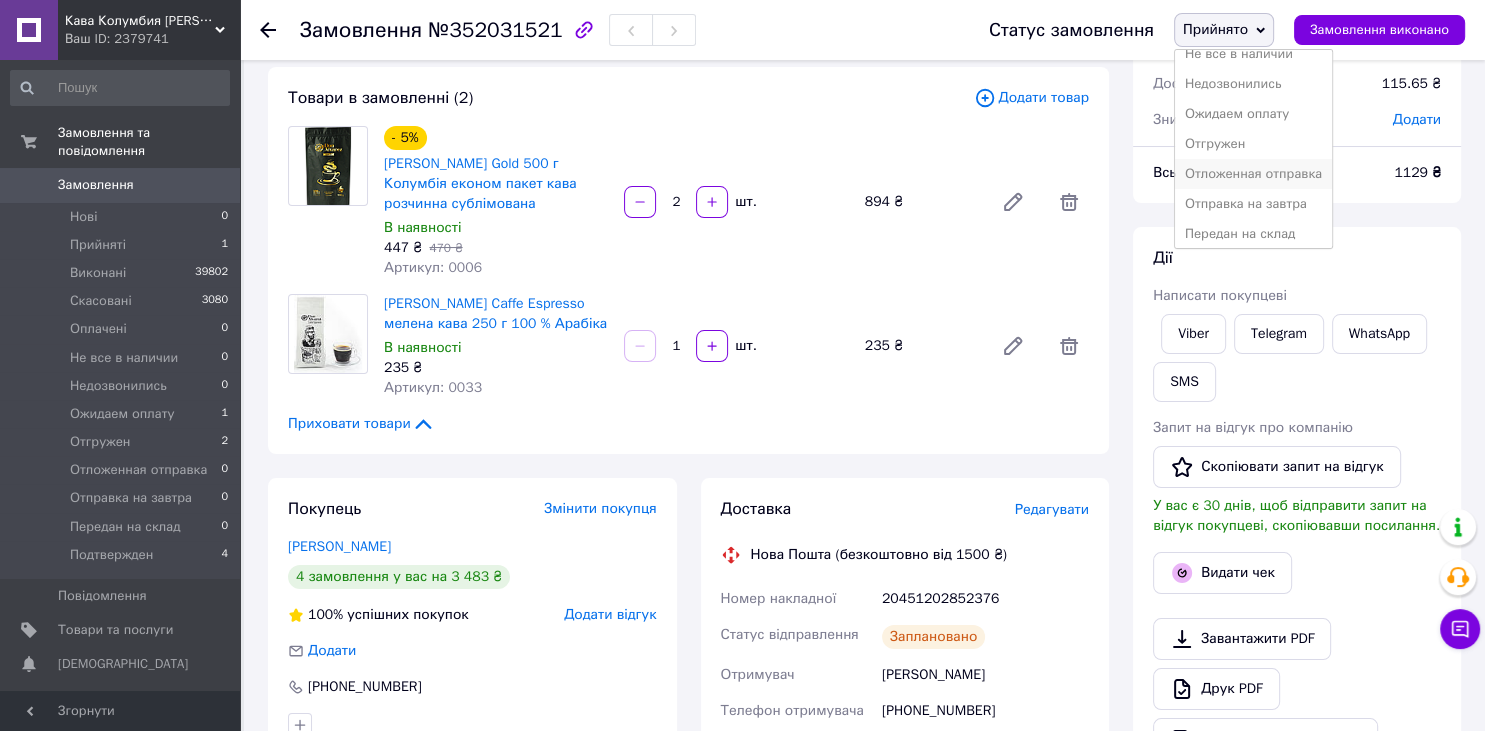 scroll, scrollTop: 142, scrollLeft: 0, axis: vertical 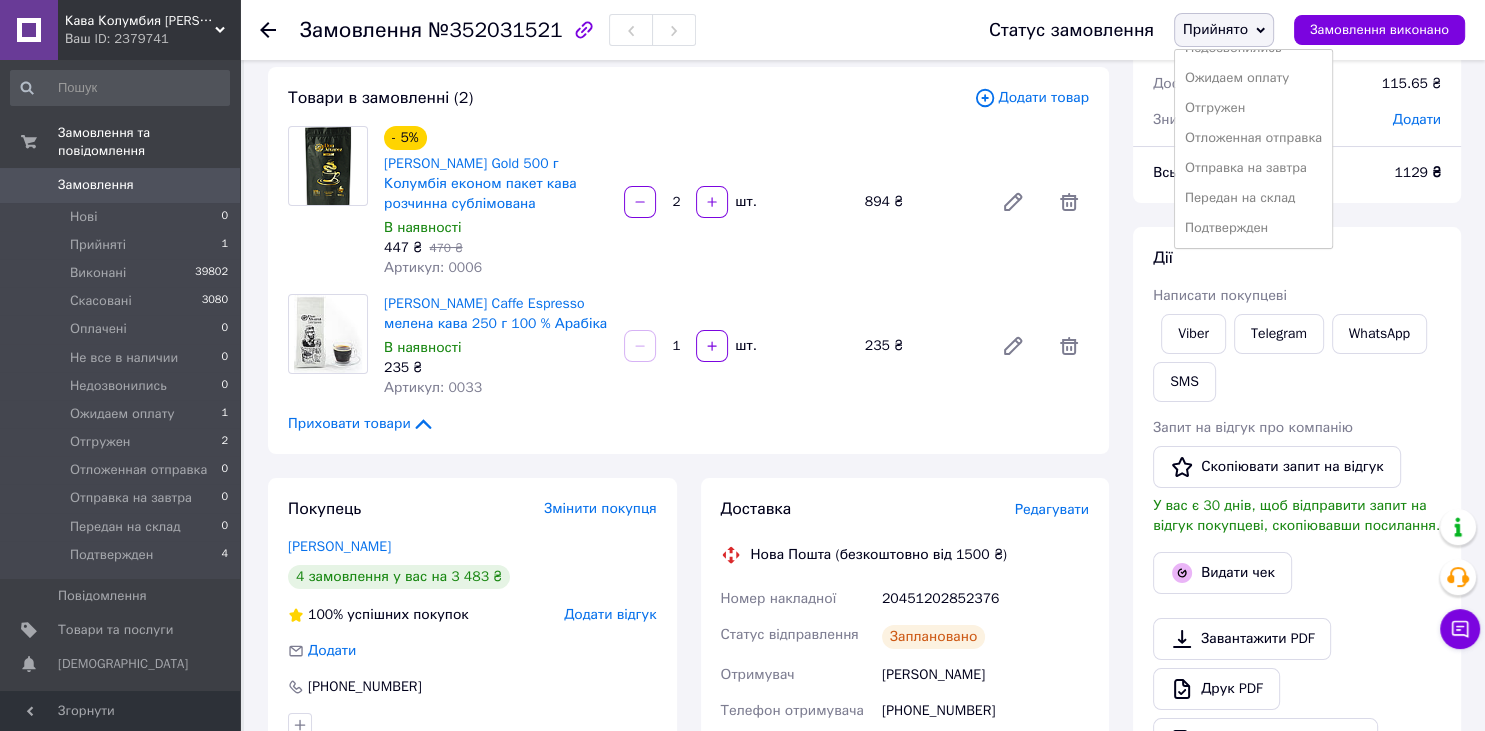 drag, startPoint x: 1263, startPoint y: 171, endPoint x: 716, endPoint y: 113, distance: 550.06635 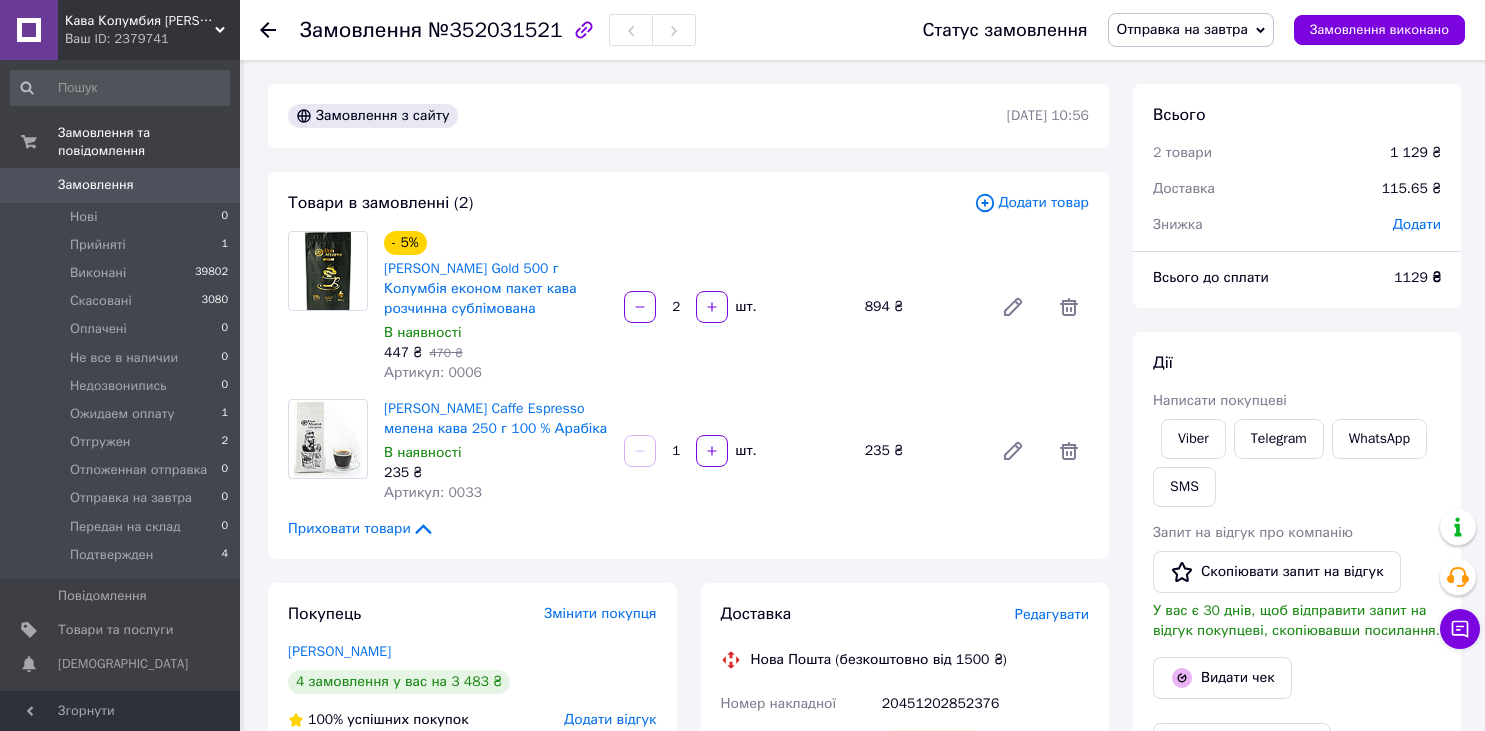 scroll, scrollTop: 0, scrollLeft: 0, axis: both 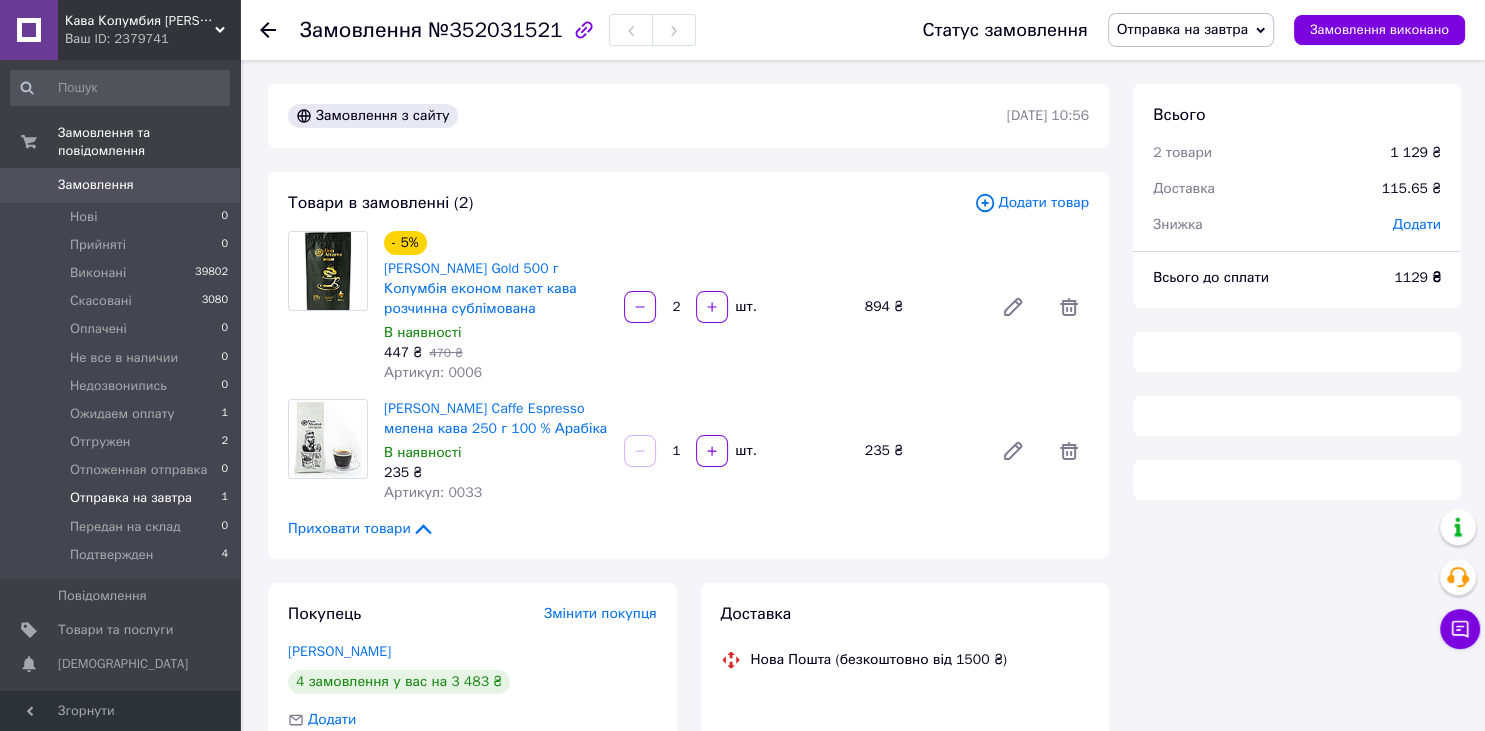 click on "Отправка на завтра" at bounding box center (131, 498) 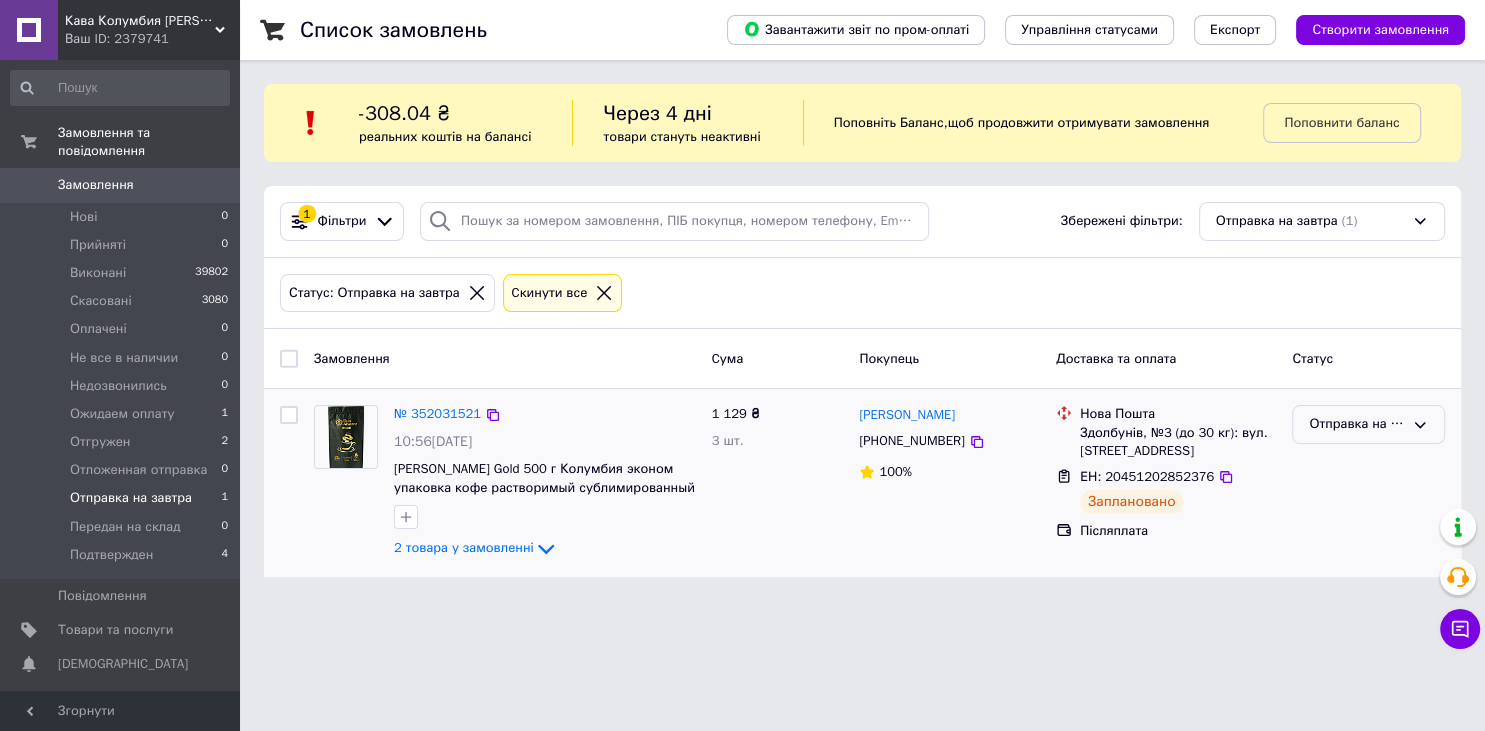 click on "Отправка на завтра" at bounding box center (1356, 424) 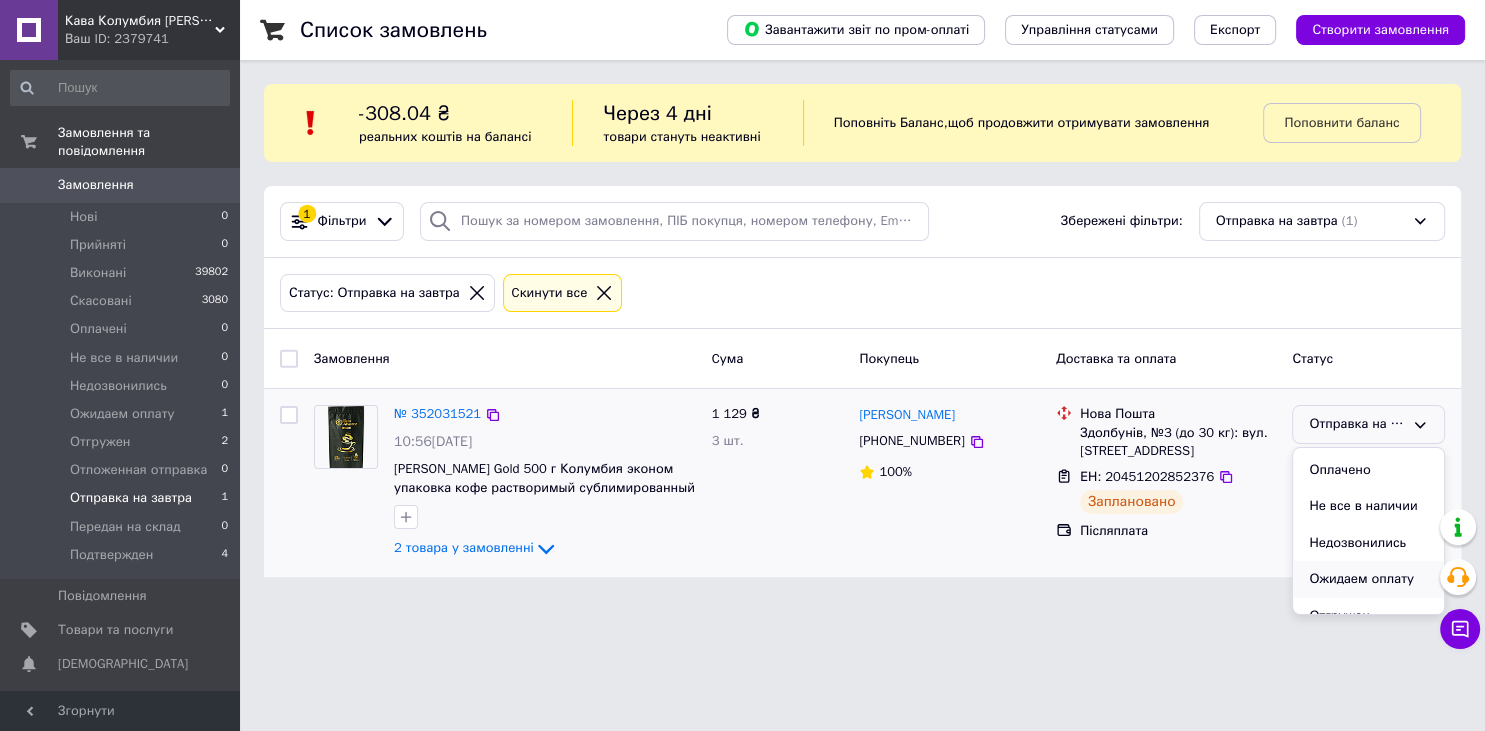 scroll, scrollTop: 258, scrollLeft: 0, axis: vertical 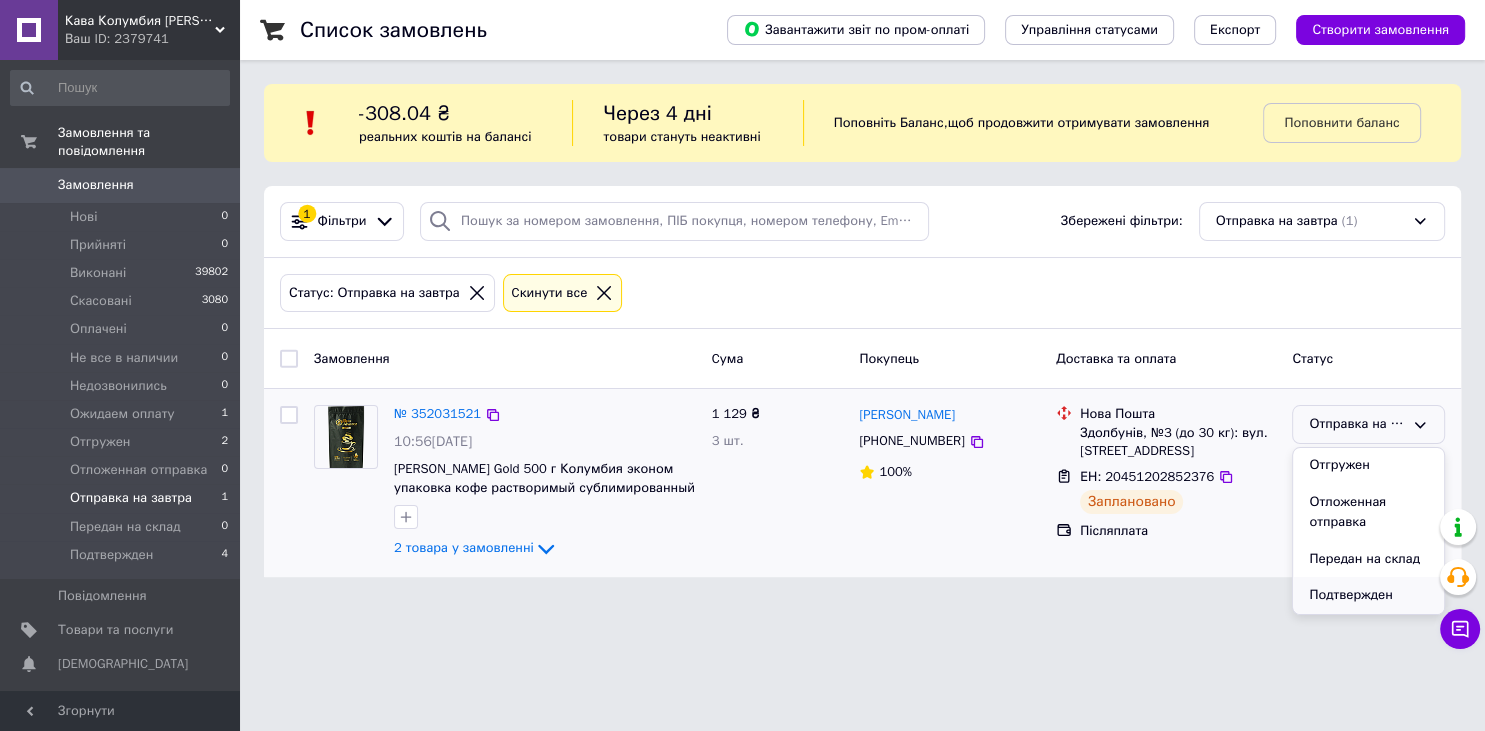 click on "Подтвержден" at bounding box center (1368, 595) 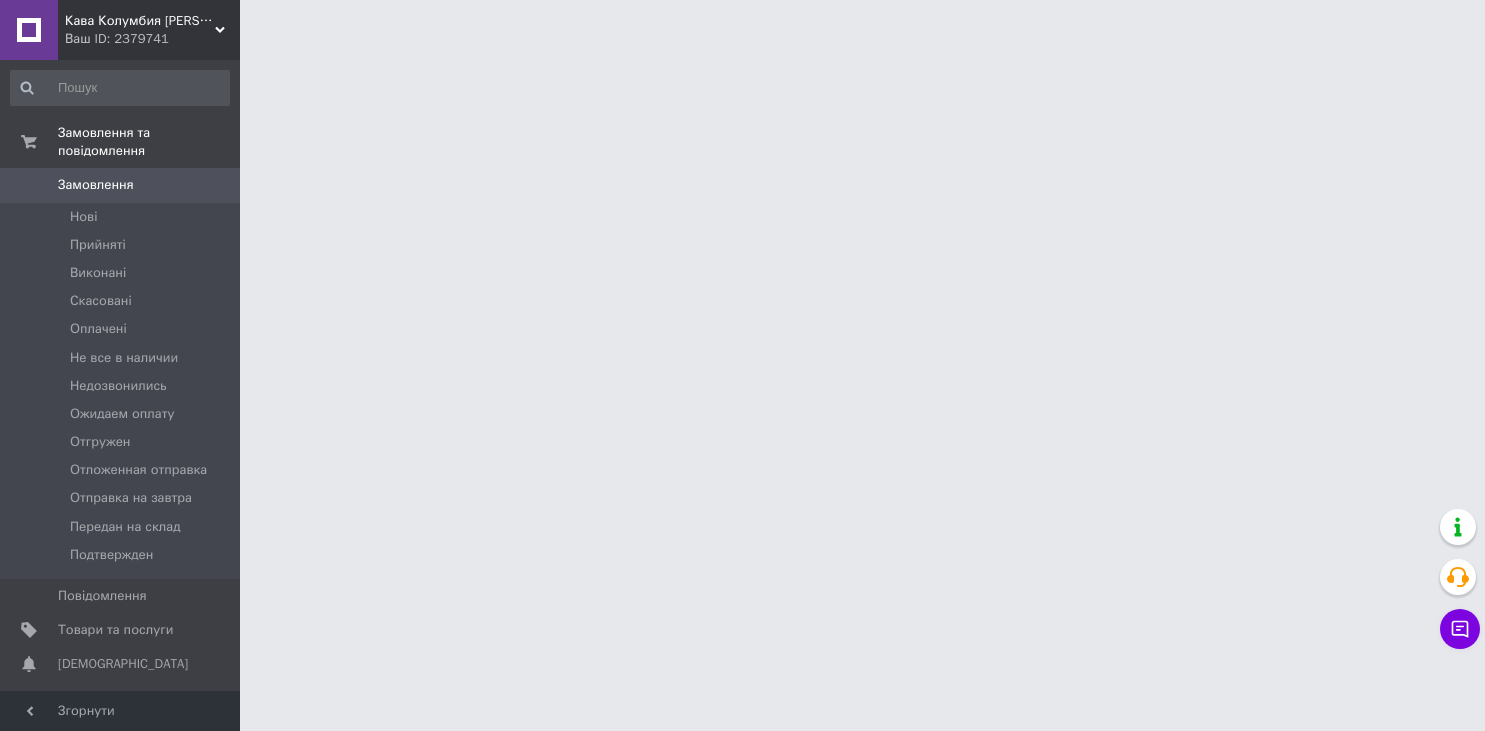 scroll, scrollTop: 0, scrollLeft: 0, axis: both 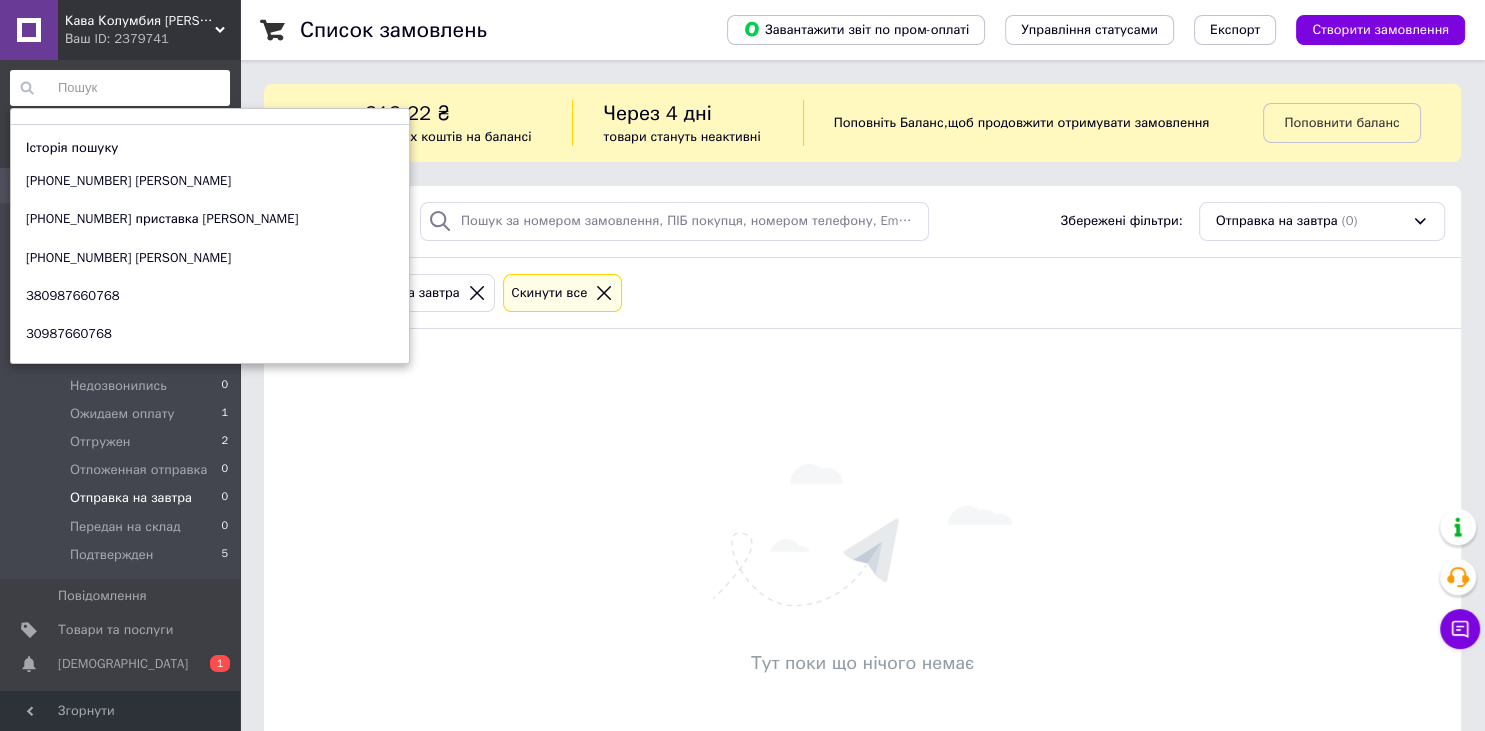 click at bounding box center (120, 88) 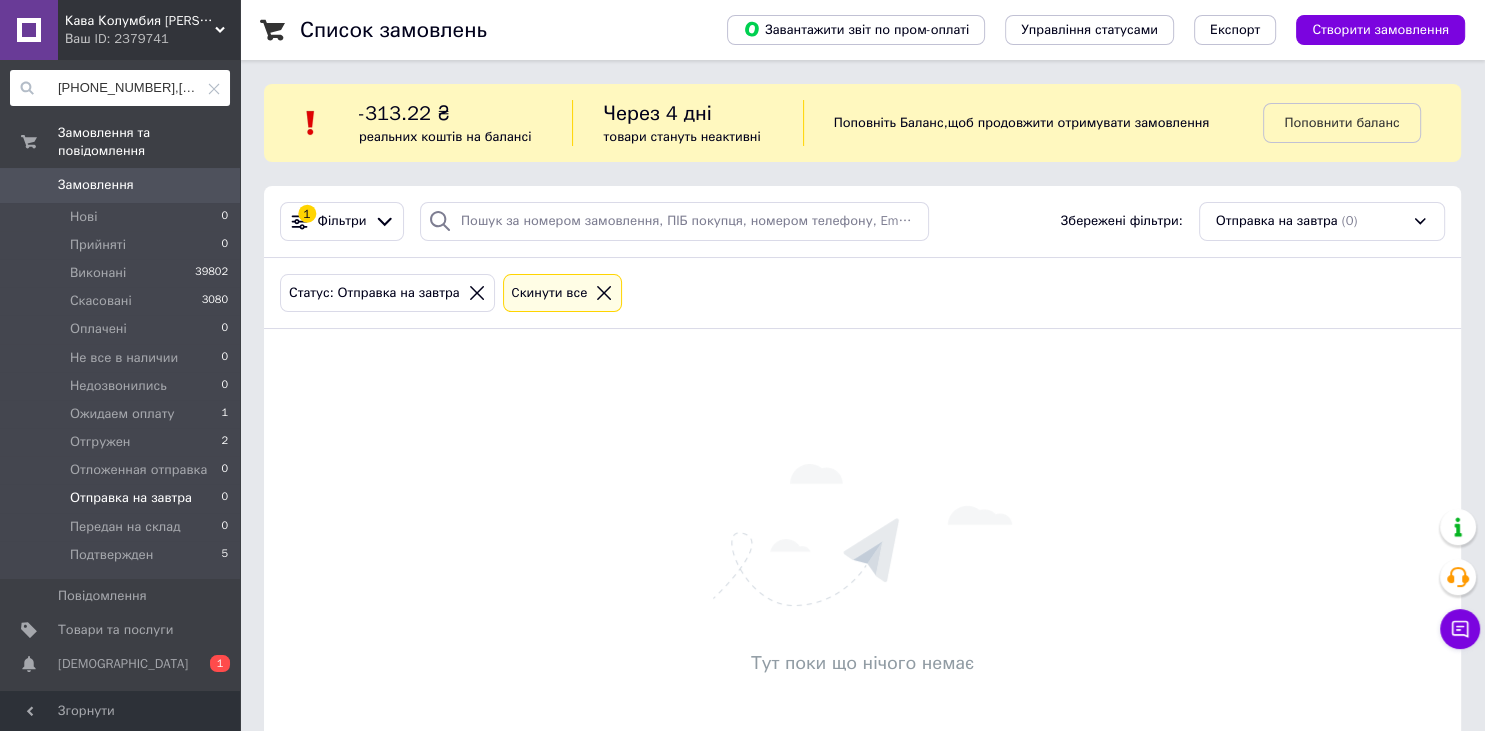 scroll, scrollTop: 0, scrollLeft: 184, axis: horizontal 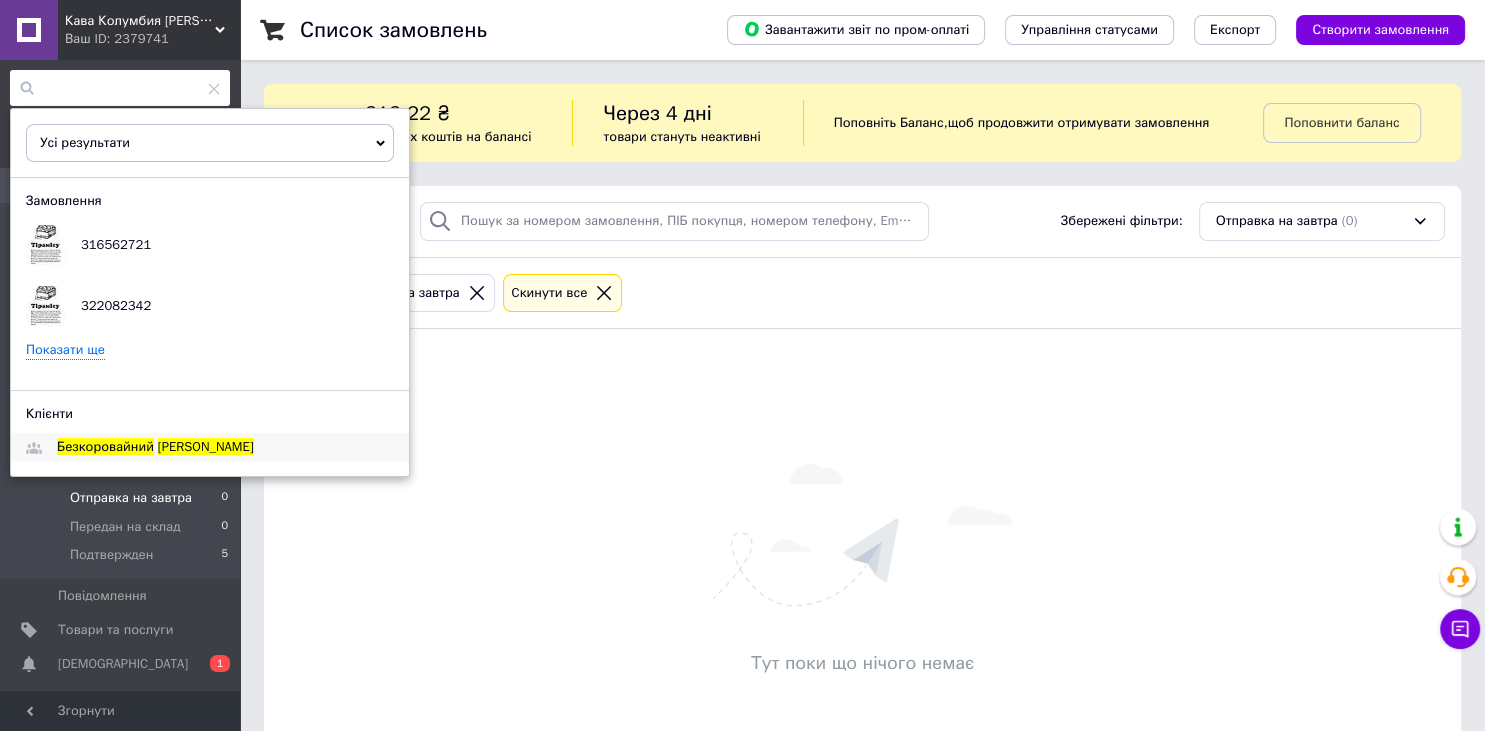 type on "+380509415509,+380661037332 безкоровайний сергій" 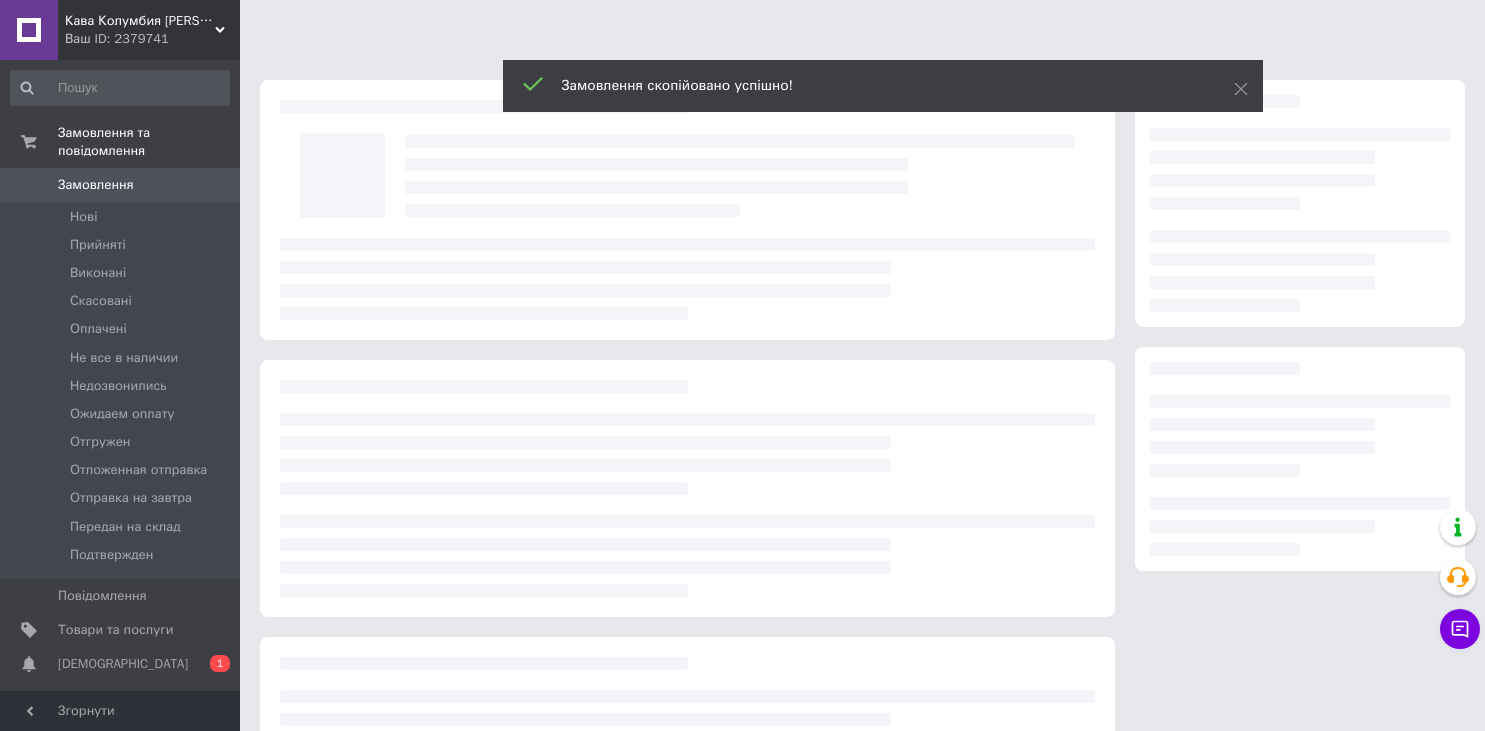 scroll, scrollTop: 0, scrollLeft: 0, axis: both 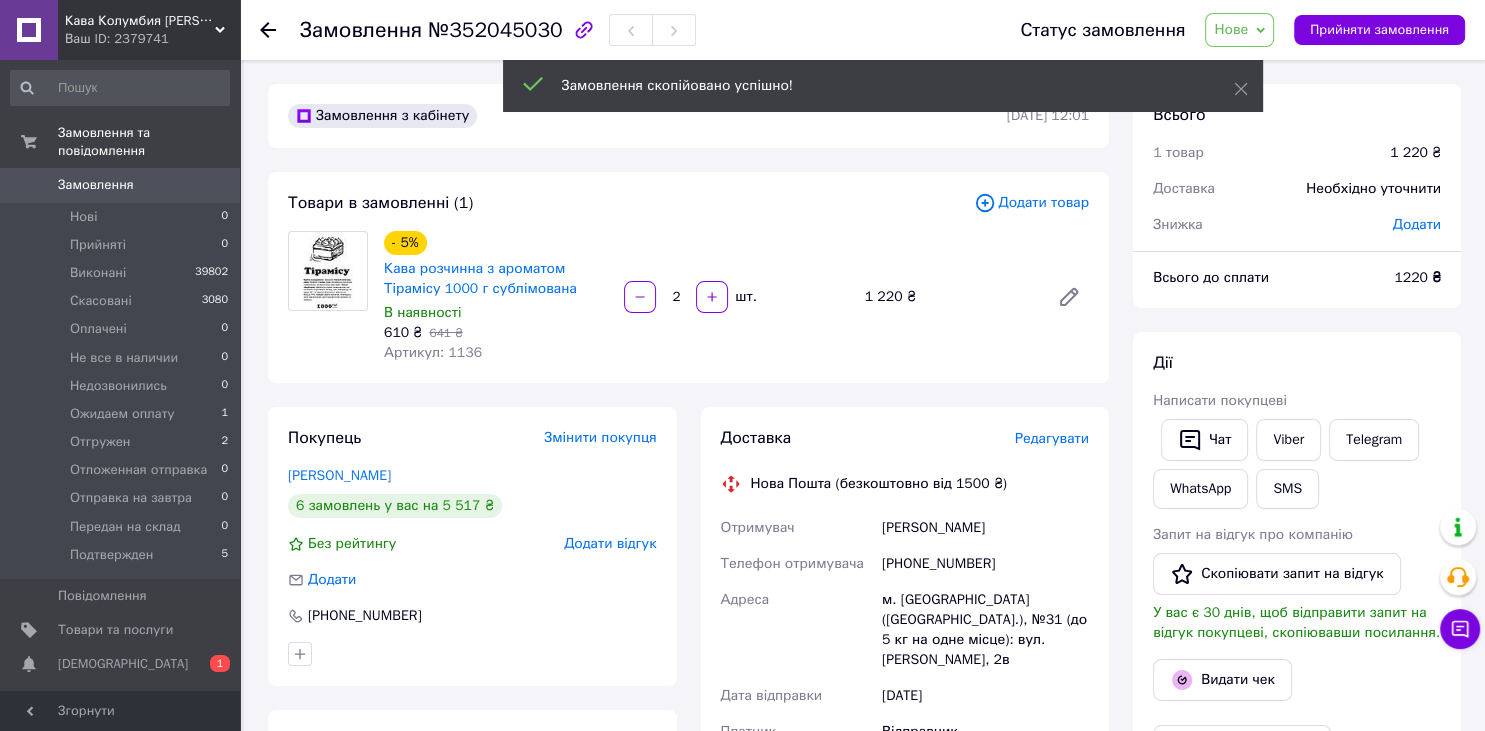 click on "Нове" at bounding box center (1239, 30) 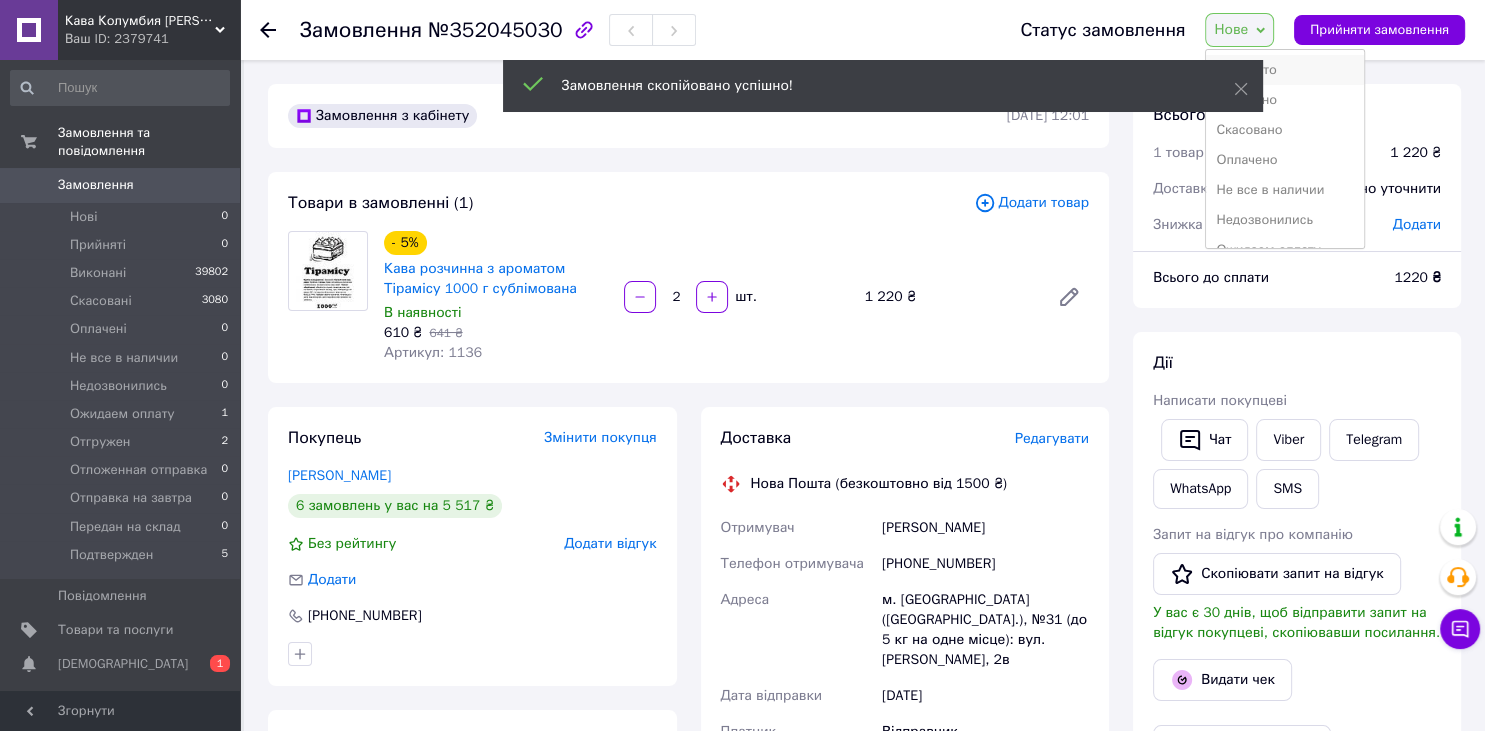 click on "Прийнято" at bounding box center [1284, 70] 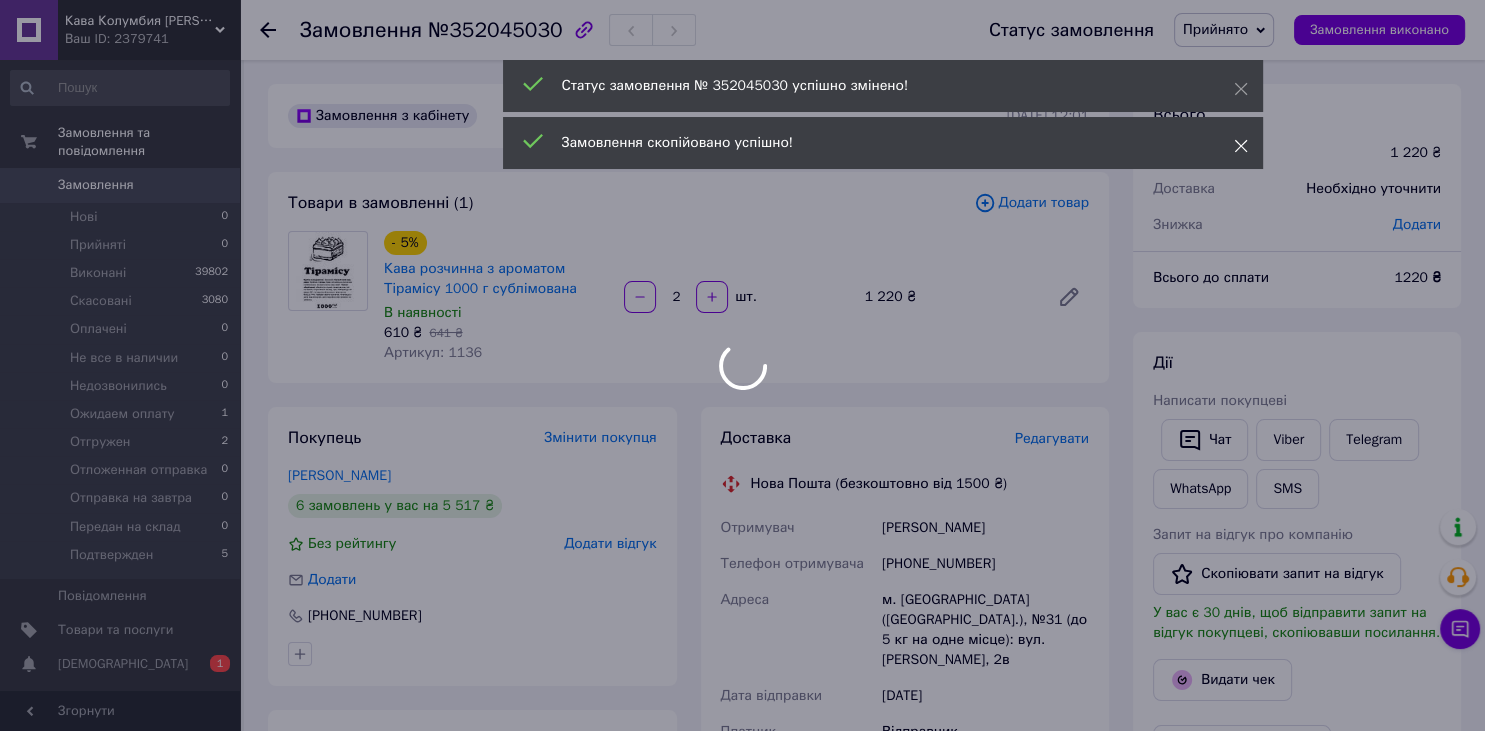 click 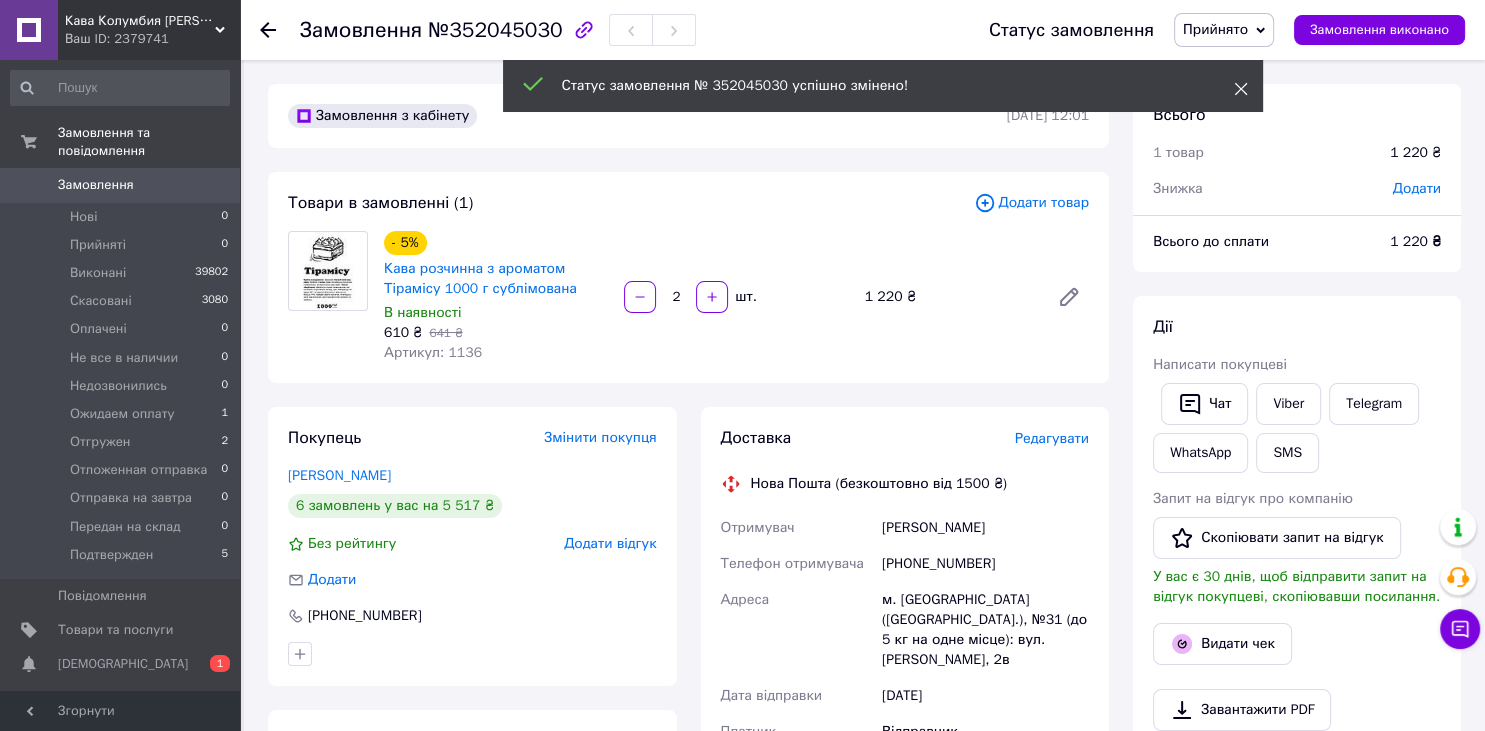 click 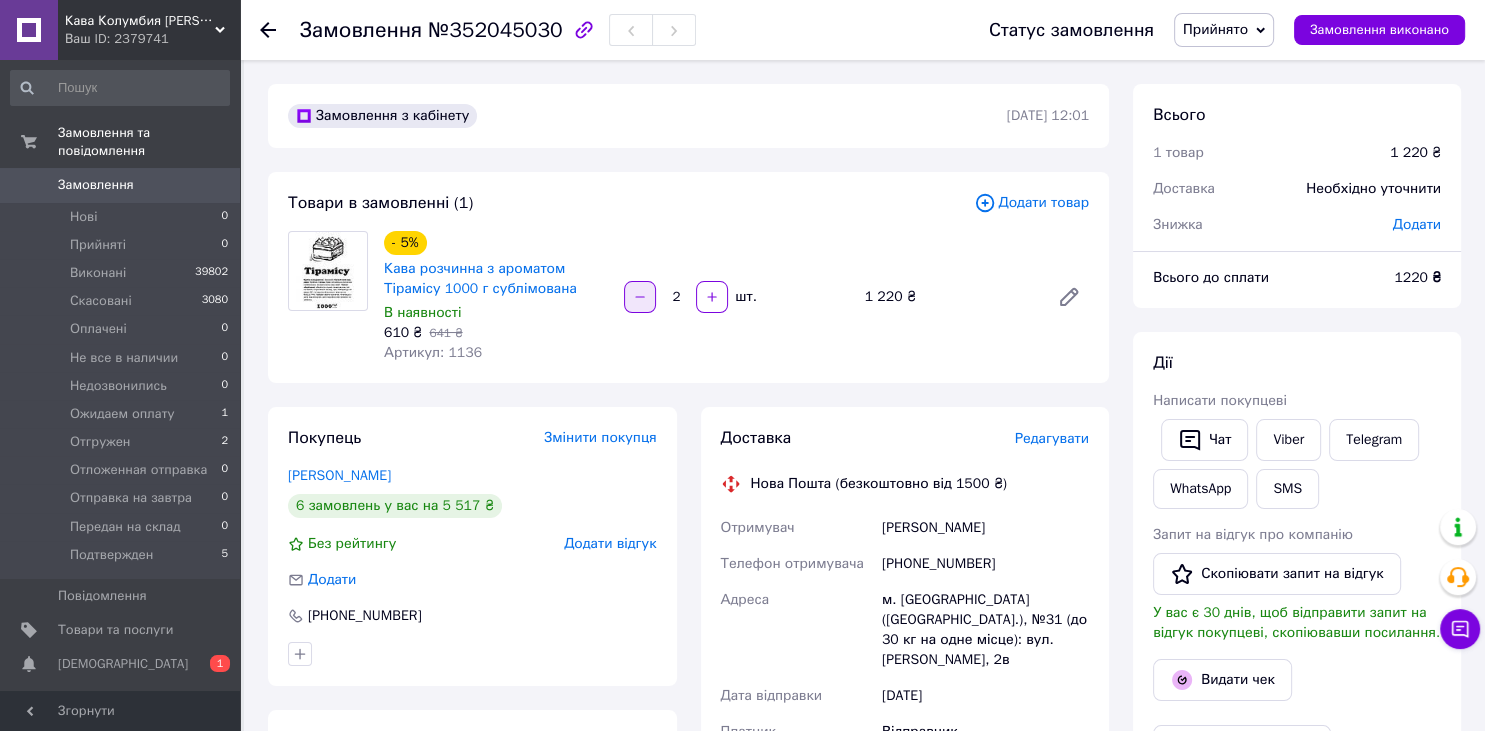 click at bounding box center [640, 297] 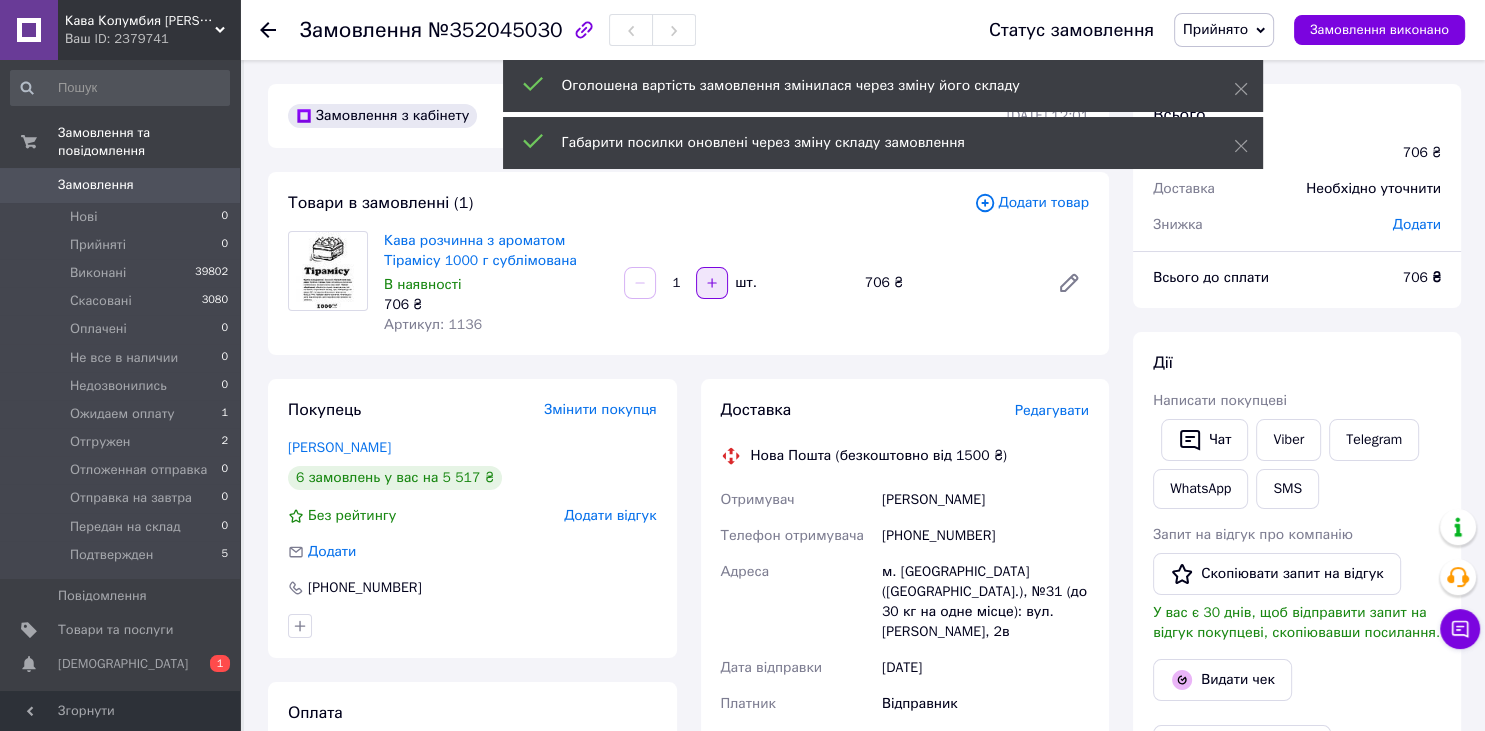 click at bounding box center (712, 283) 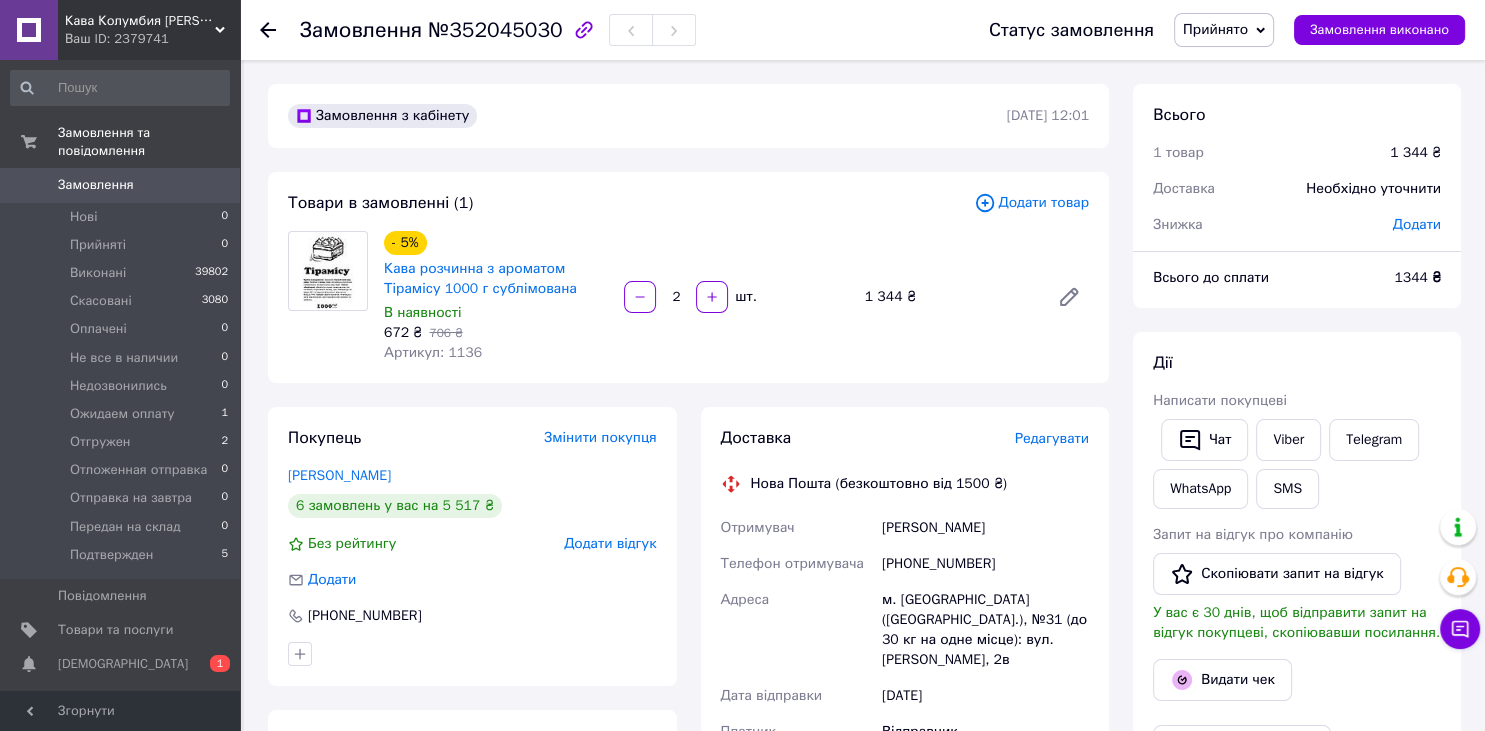 click on "Додати товар" at bounding box center [1031, 203] 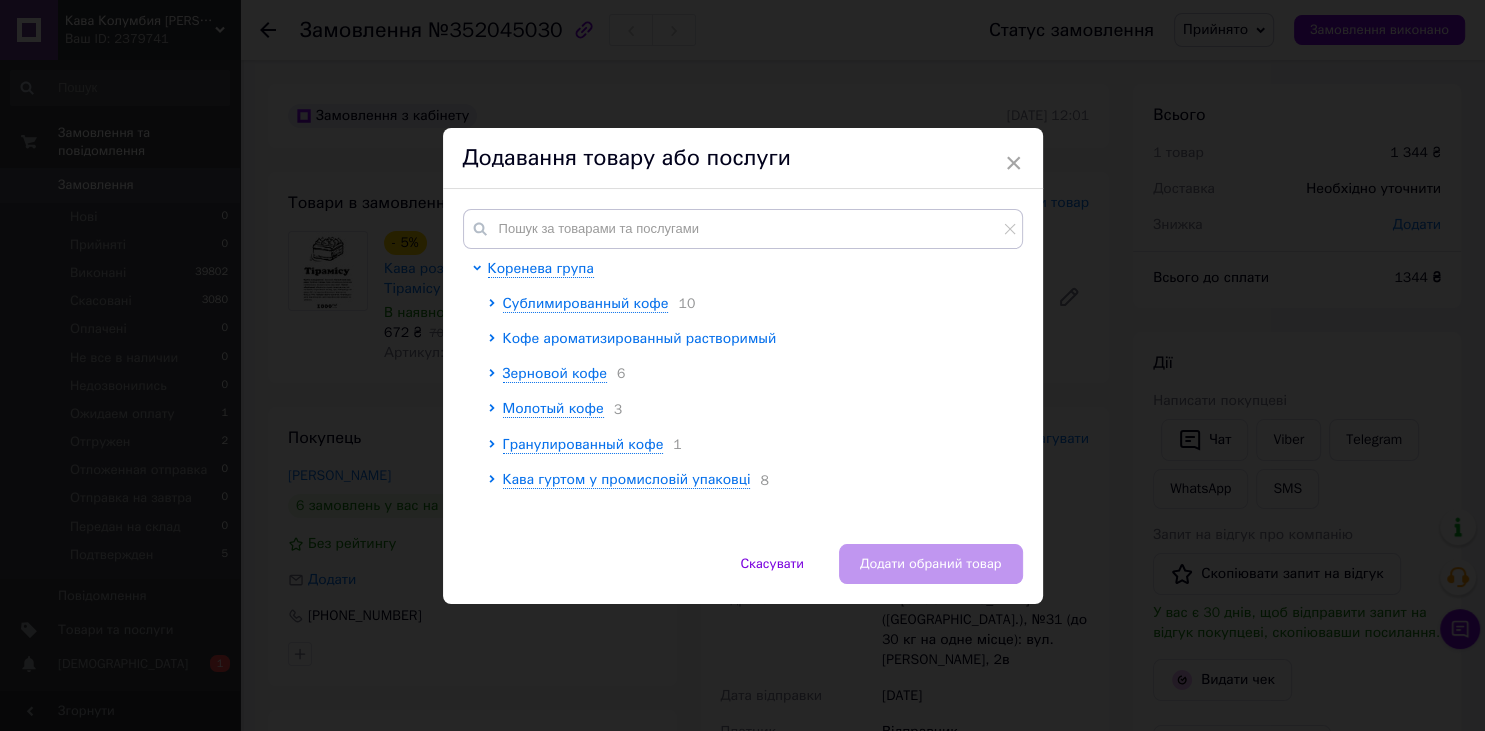 click on "Кофе ароматизированный растворимый" at bounding box center [640, 338] 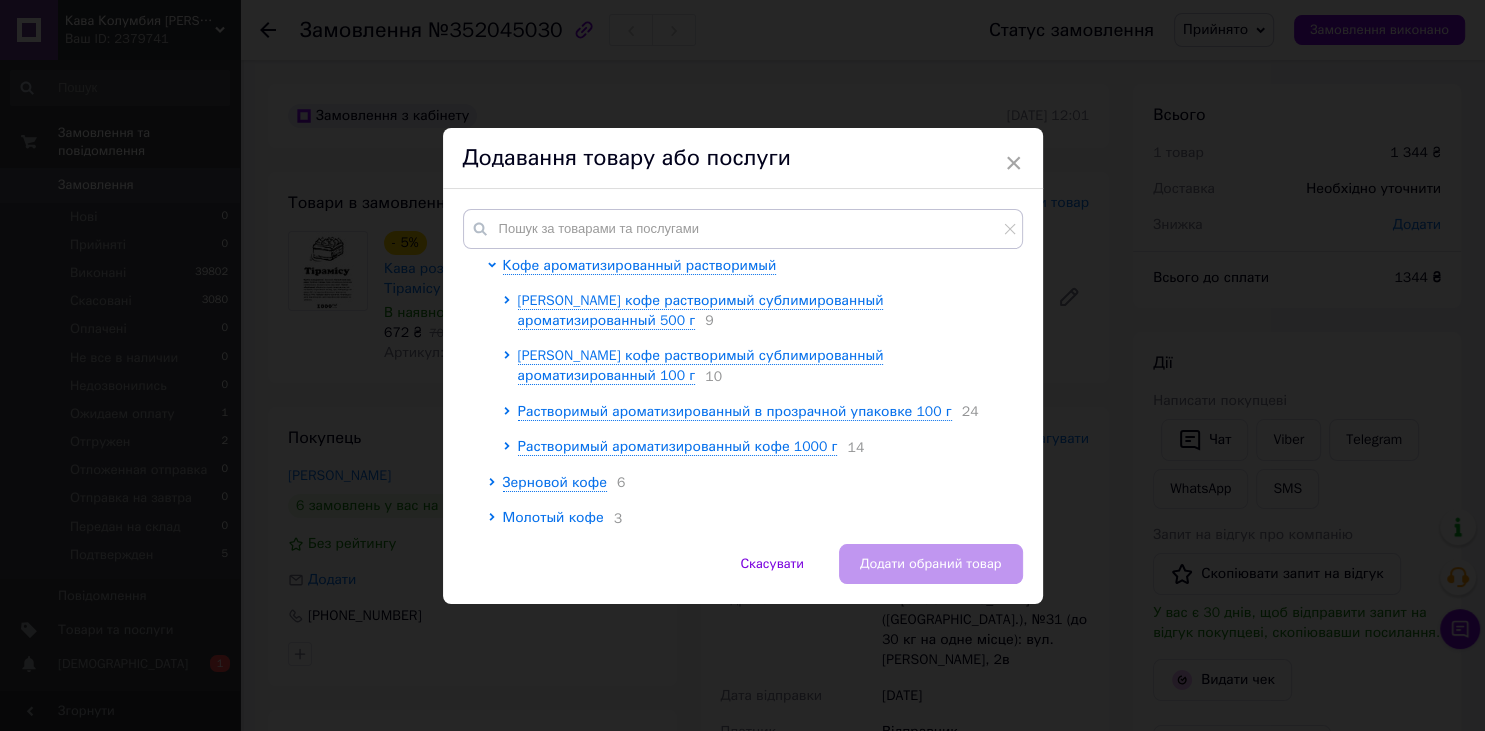 scroll, scrollTop: 110, scrollLeft: 0, axis: vertical 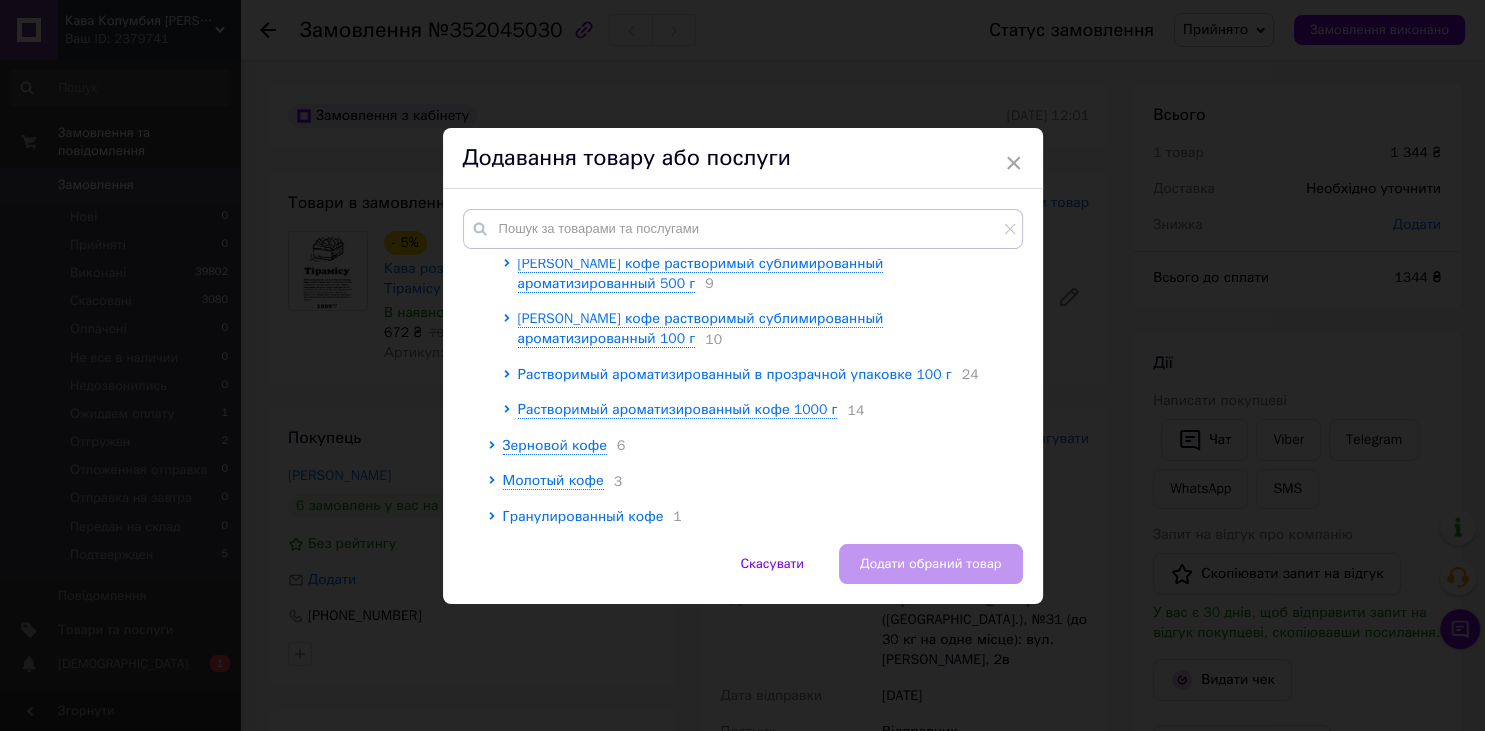 click on "Растворимый ароматизированный в прозрачной упаковке 100 г" at bounding box center (735, 374) 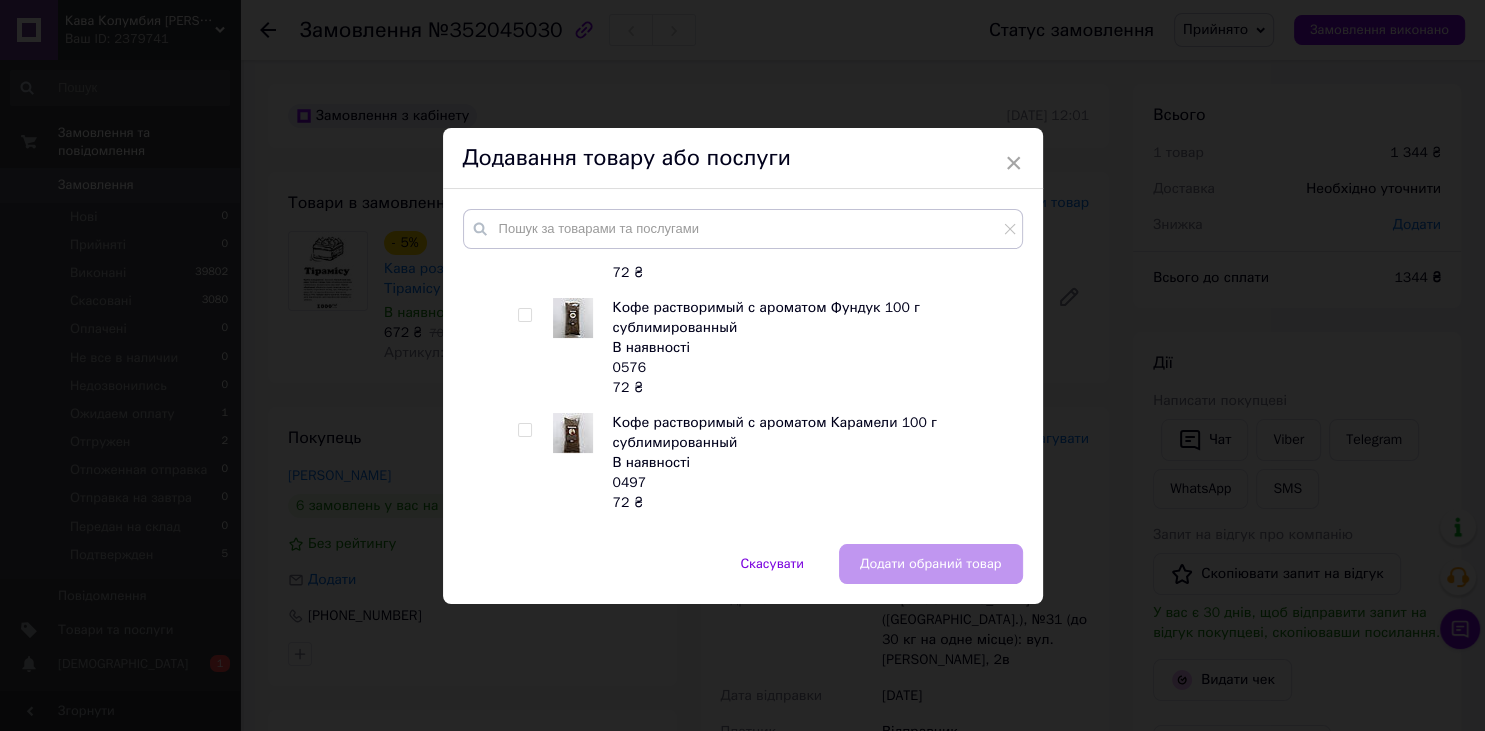 scroll, scrollTop: 552, scrollLeft: 0, axis: vertical 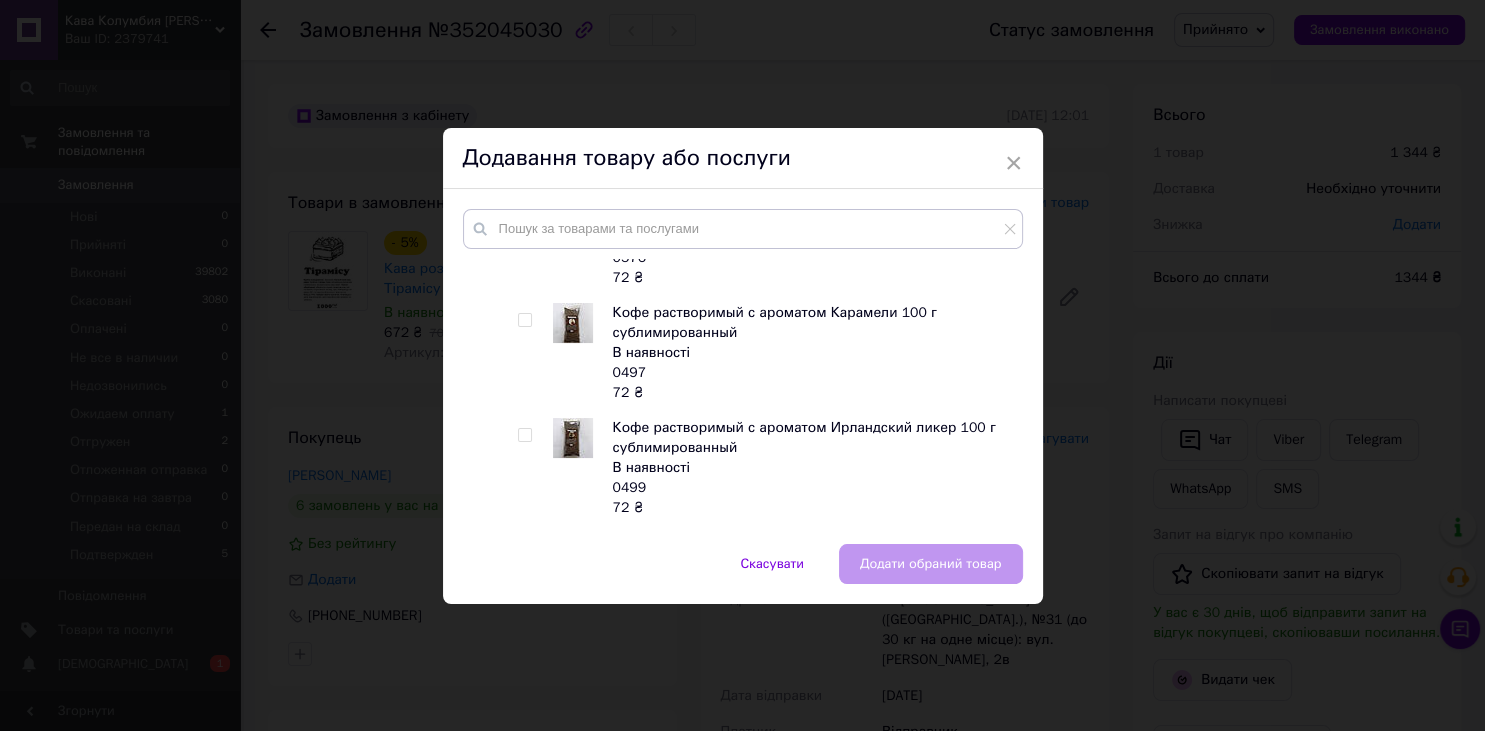 click at bounding box center (524, 320) 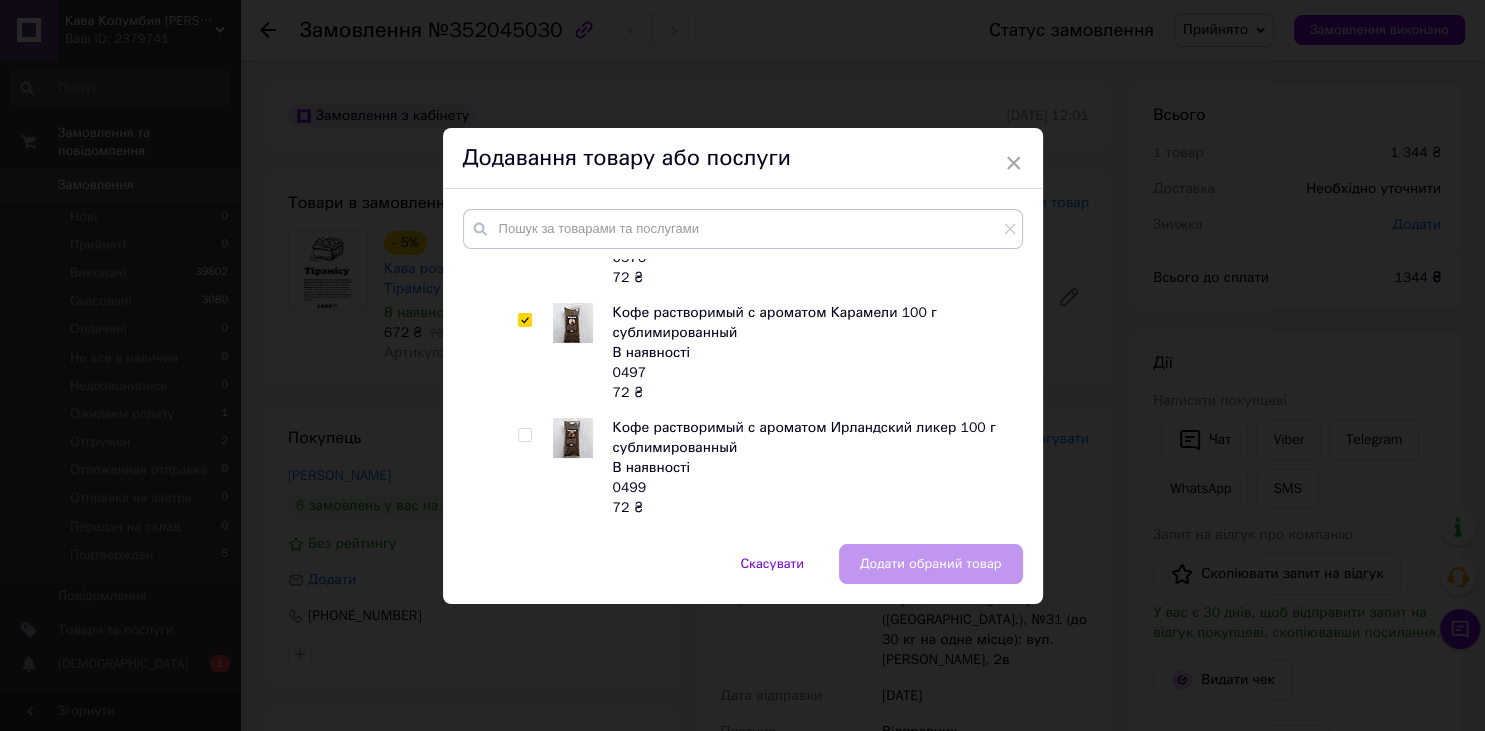 checkbox on "true" 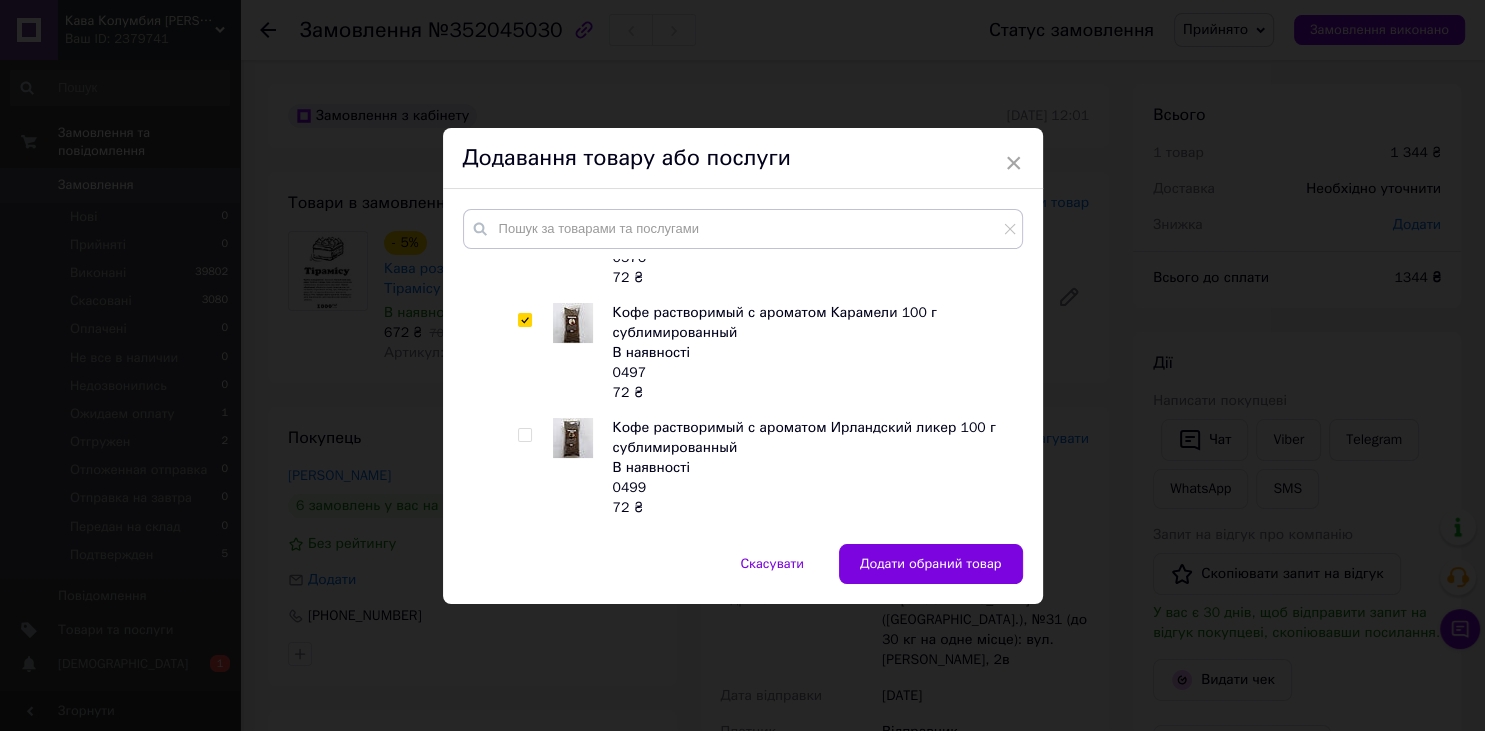 click at bounding box center (524, 435) 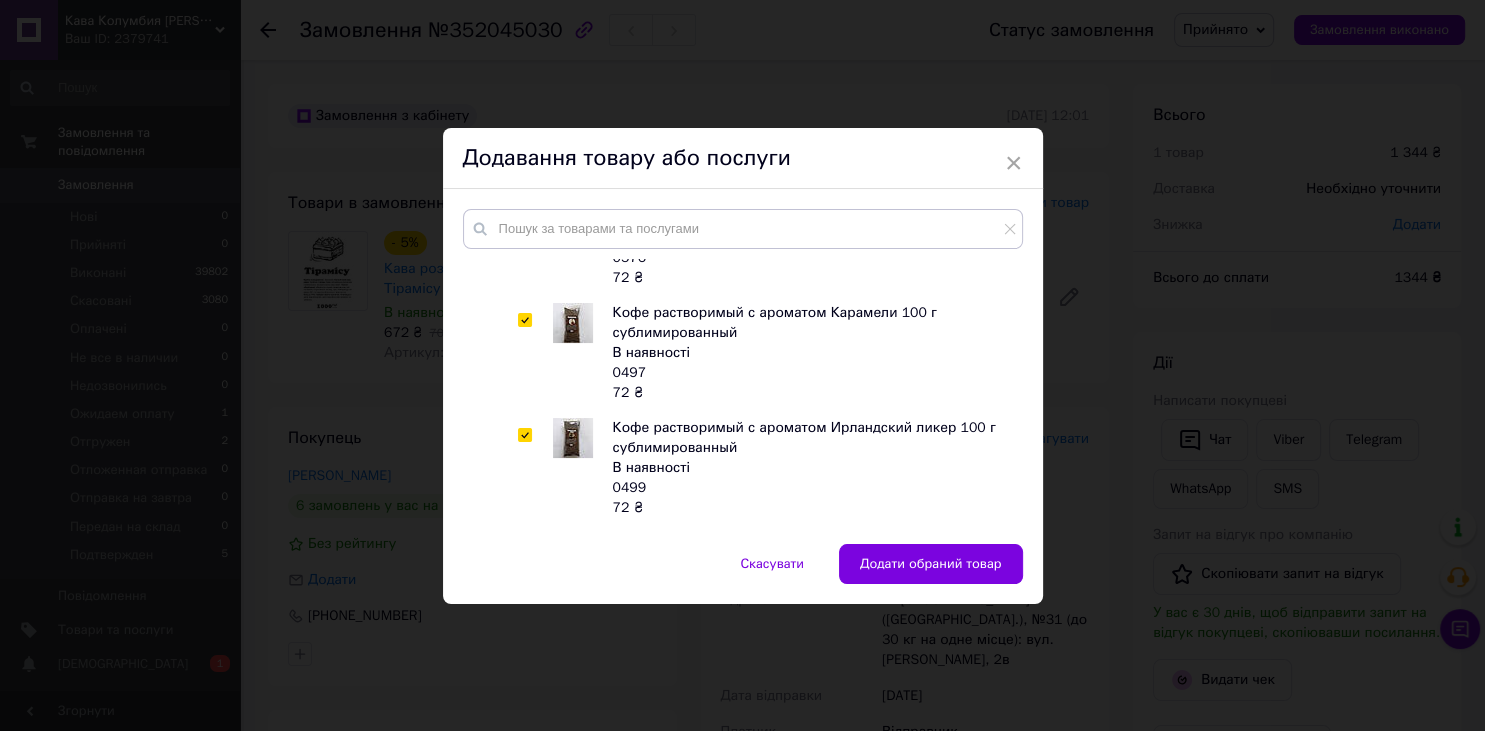 checkbox on "true" 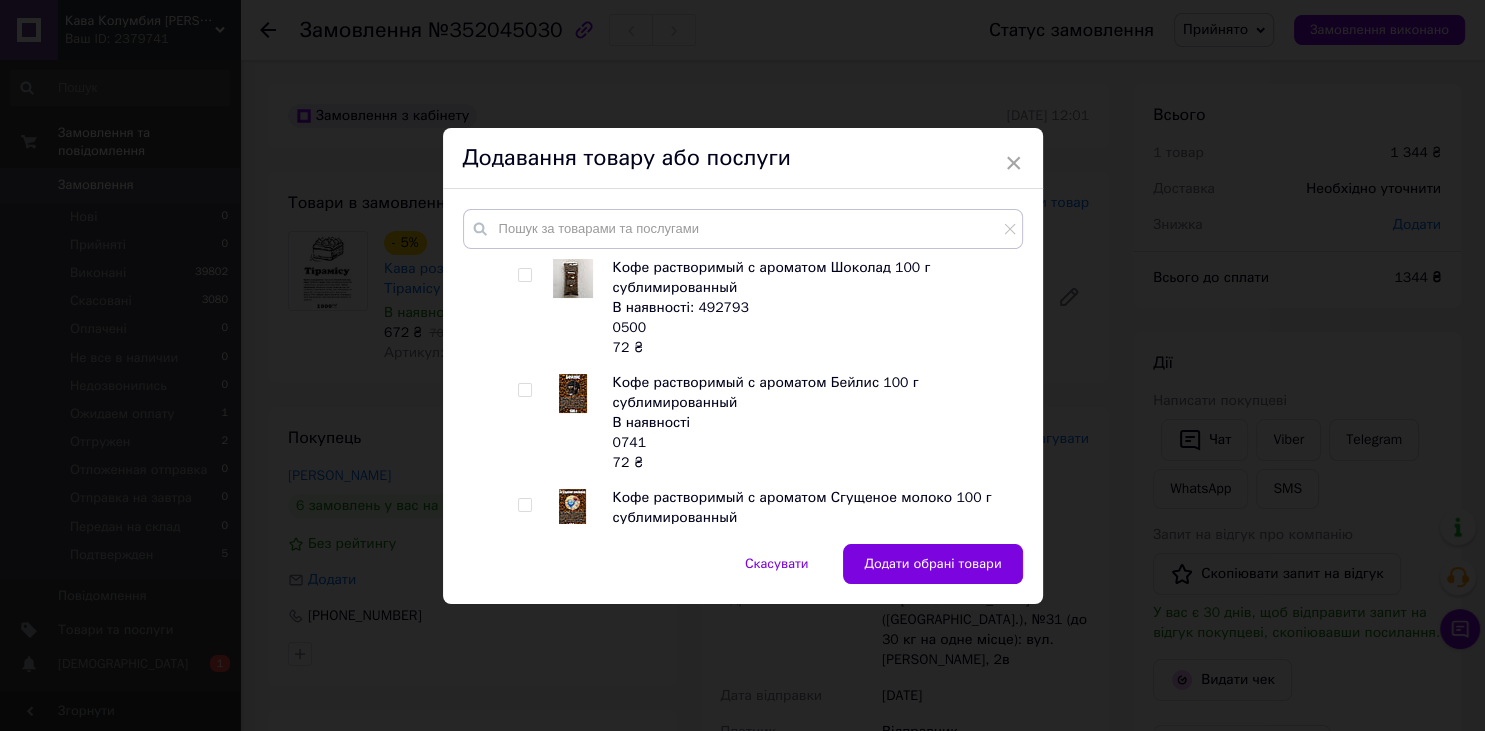 scroll, scrollTop: 1435, scrollLeft: 0, axis: vertical 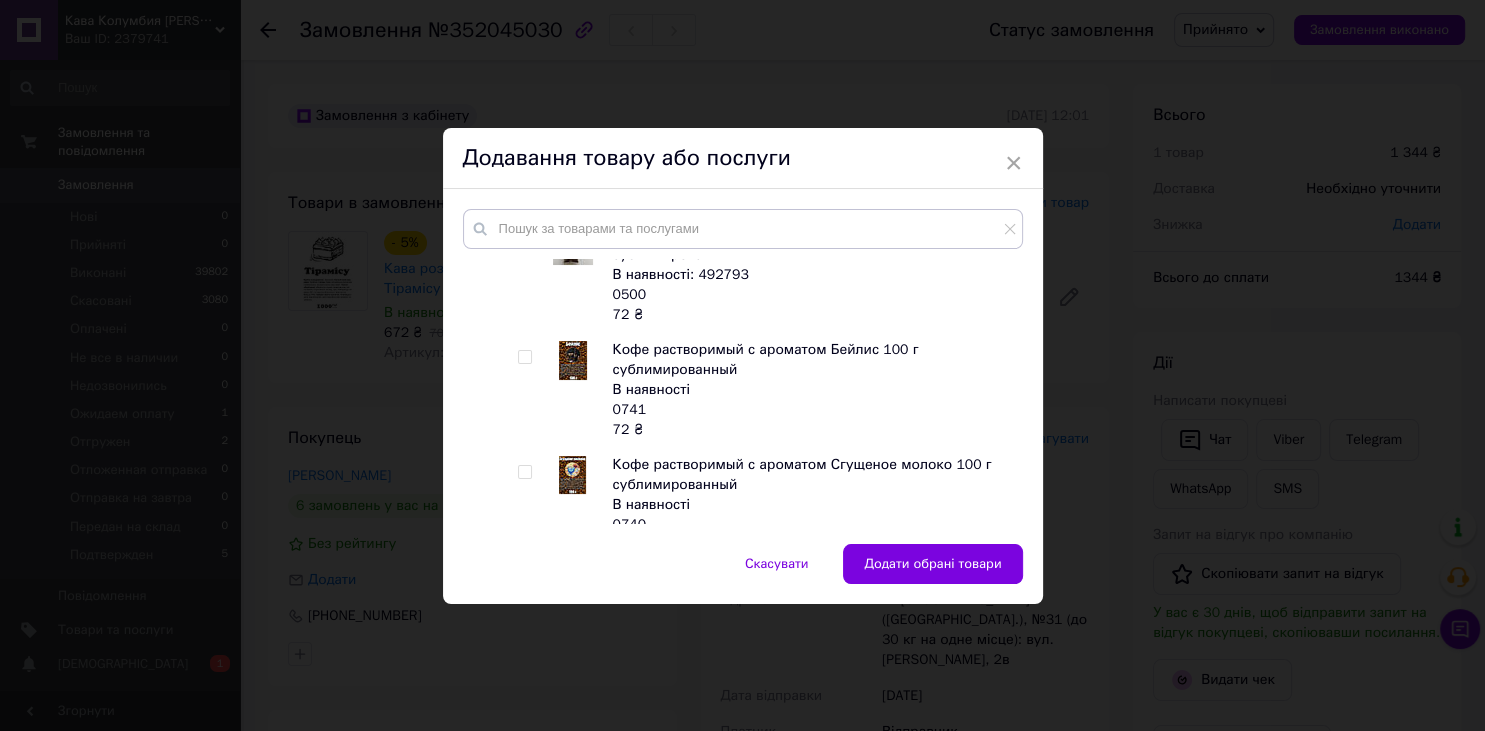 click at bounding box center [524, 472] 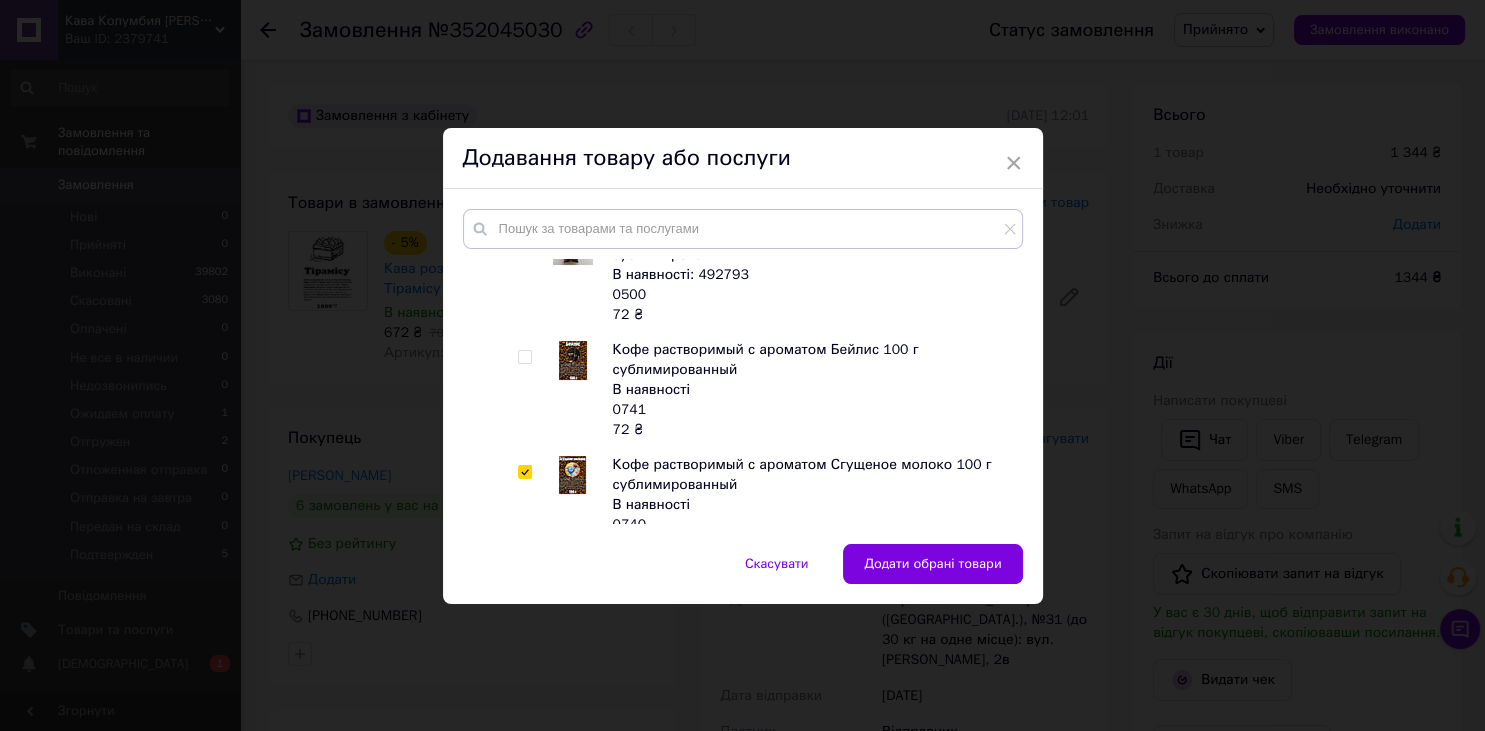 click on "Додати обрані товари" at bounding box center (932, 564) 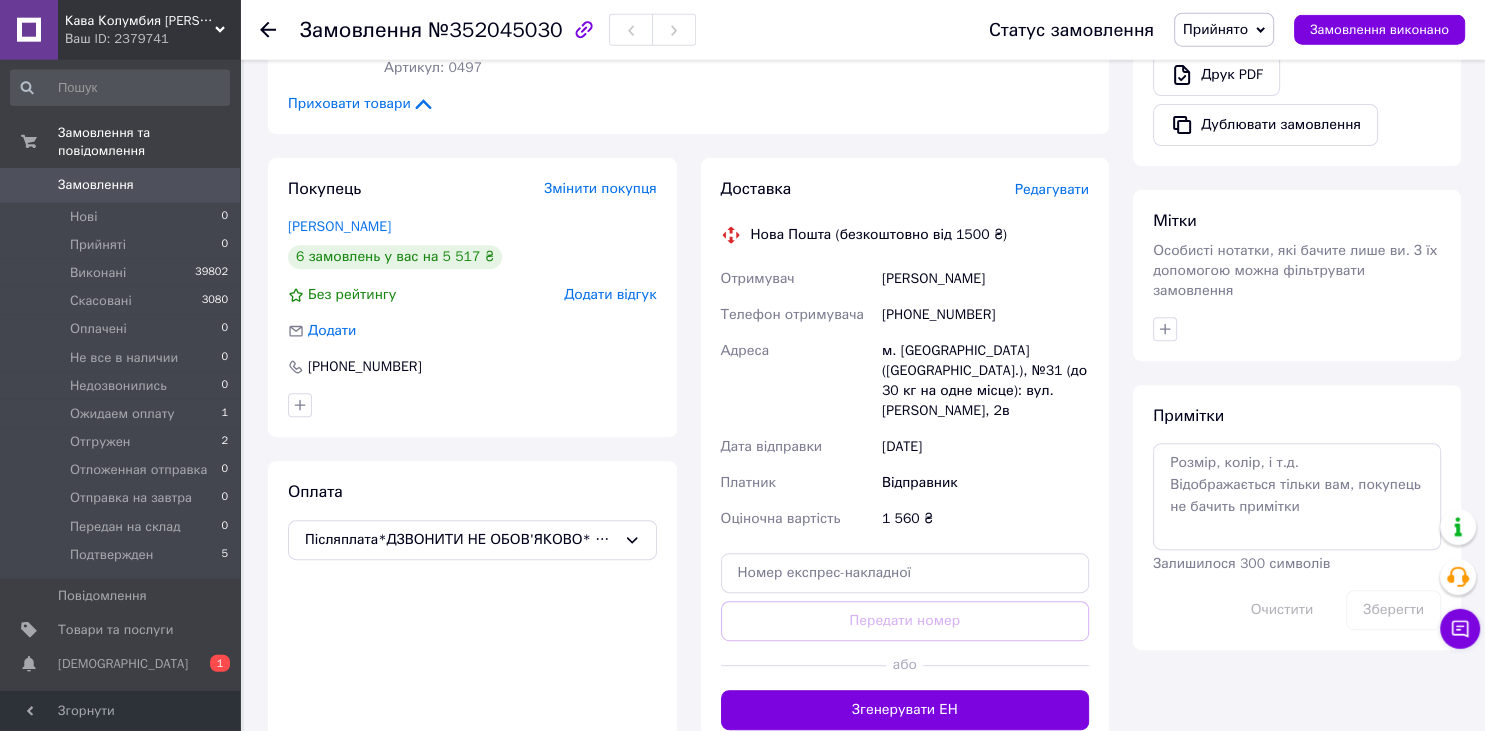 scroll, scrollTop: 739, scrollLeft: 0, axis: vertical 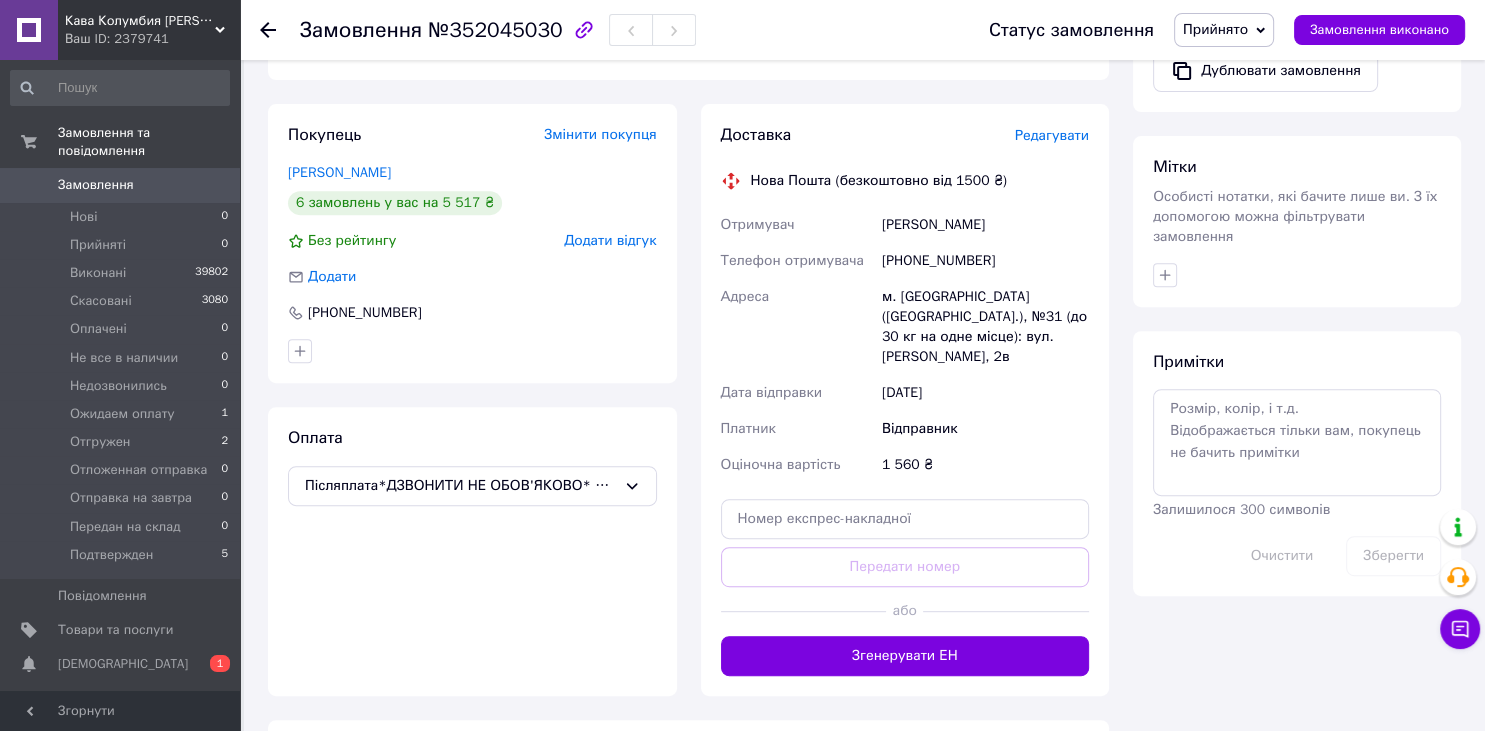 click on "Редагувати" at bounding box center [1052, 135] 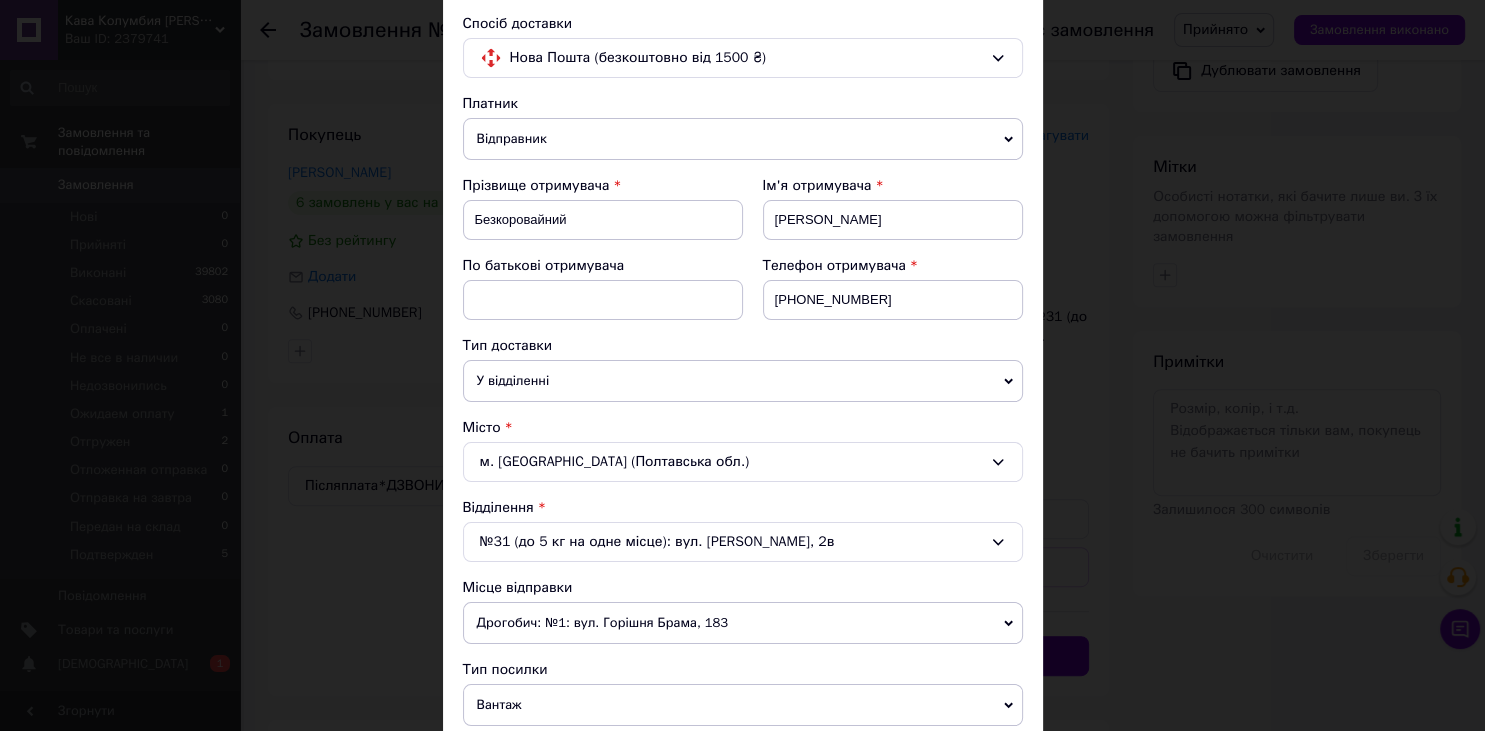 scroll, scrollTop: 221, scrollLeft: 0, axis: vertical 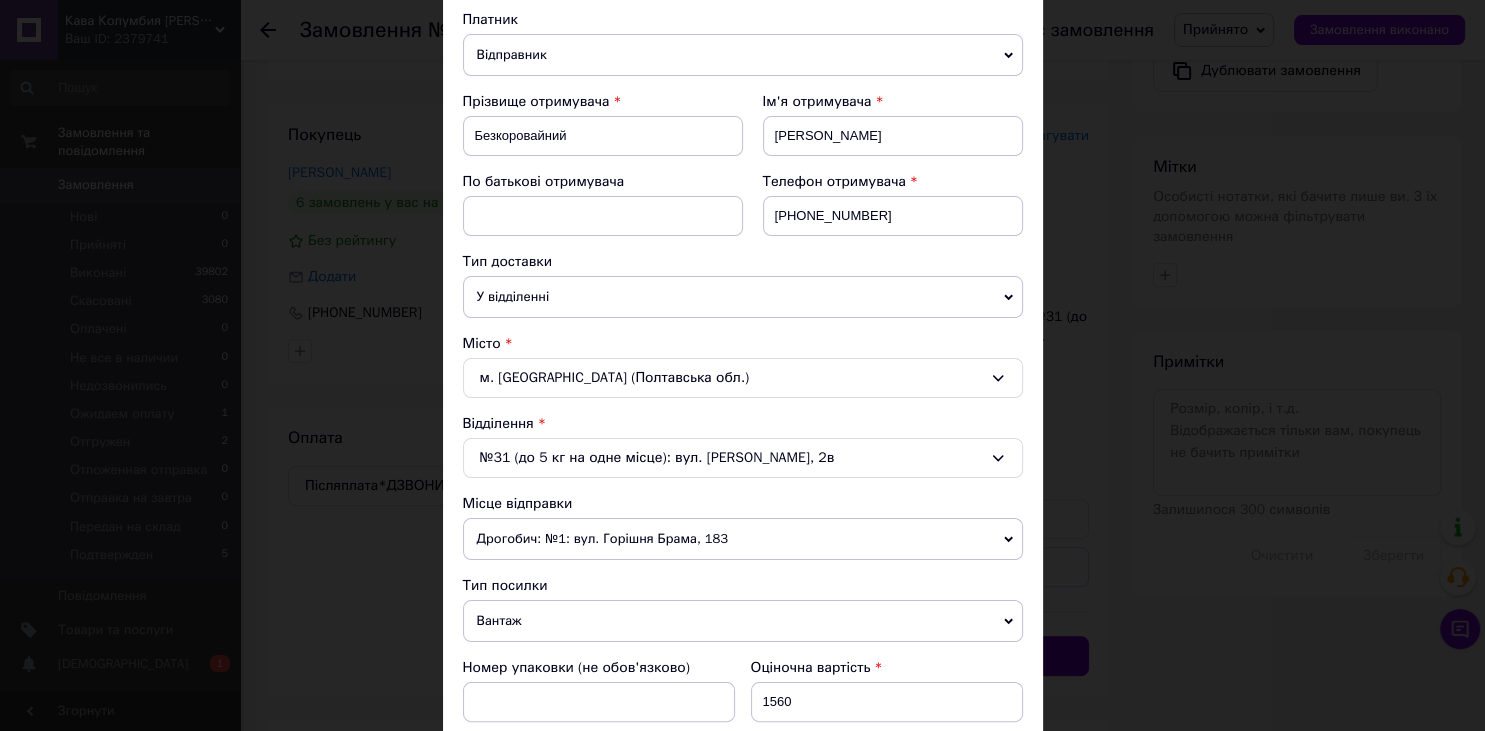 click on "№31 (до 5 кг на одне місце): вул. Сковороди, 2в" at bounding box center [743, 458] 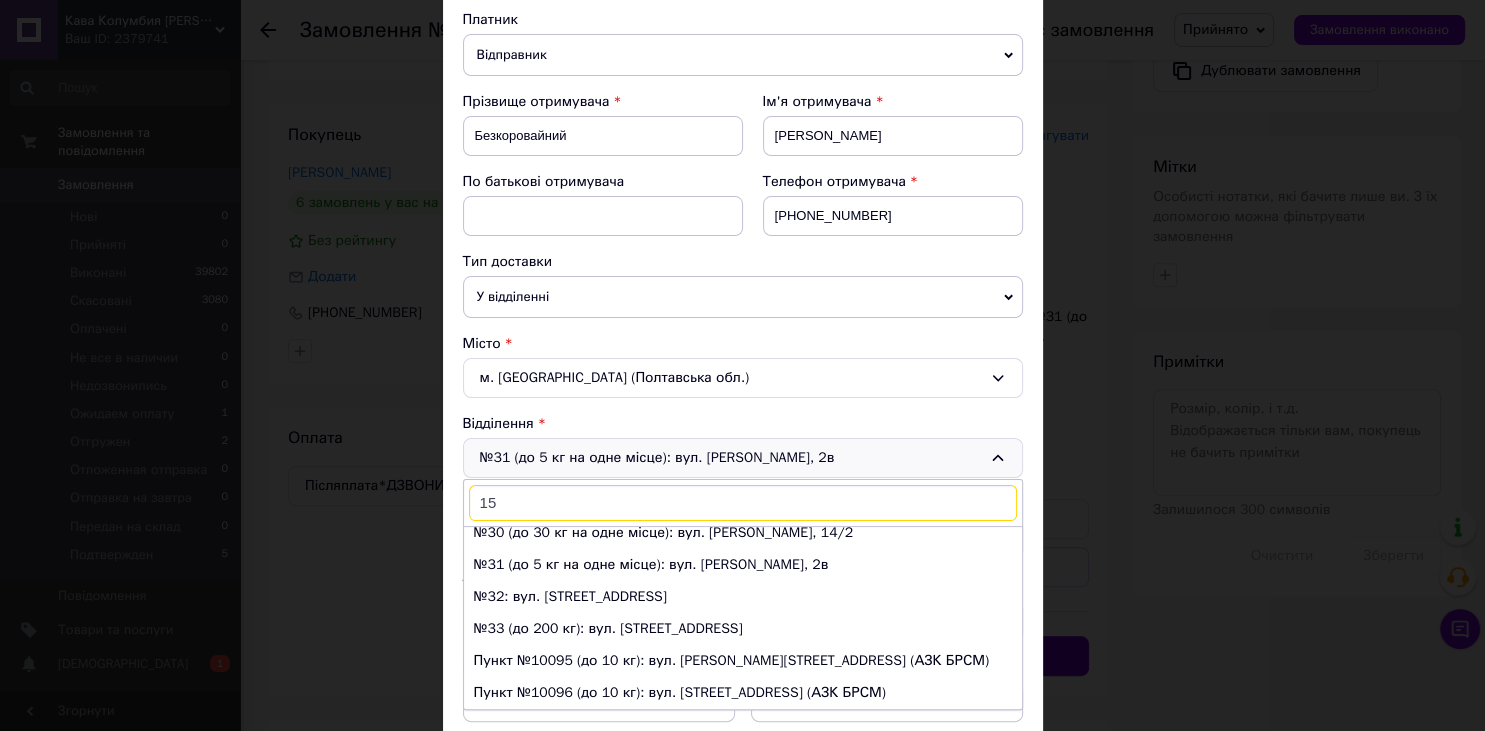 scroll, scrollTop: 0, scrollLeft: 0, axis: both 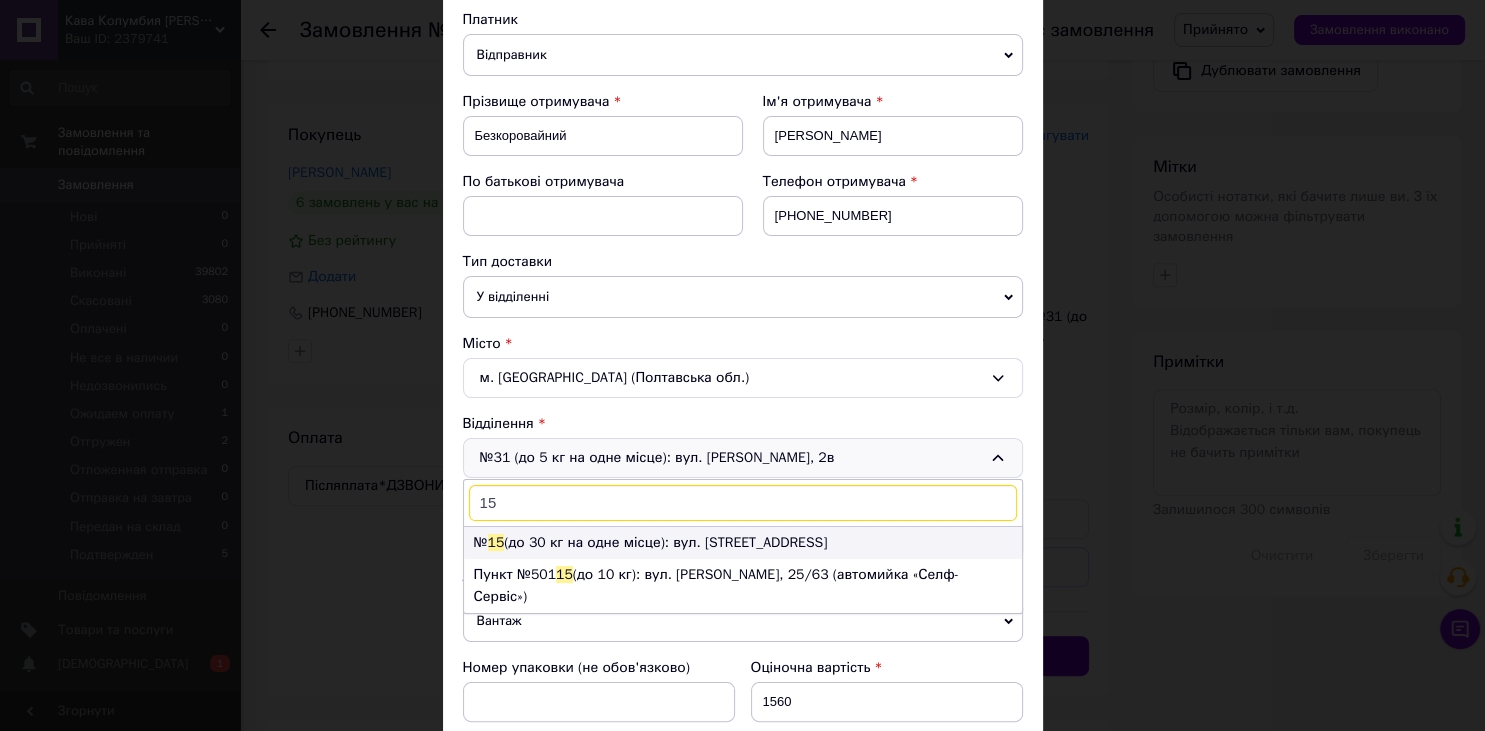 type on "15" 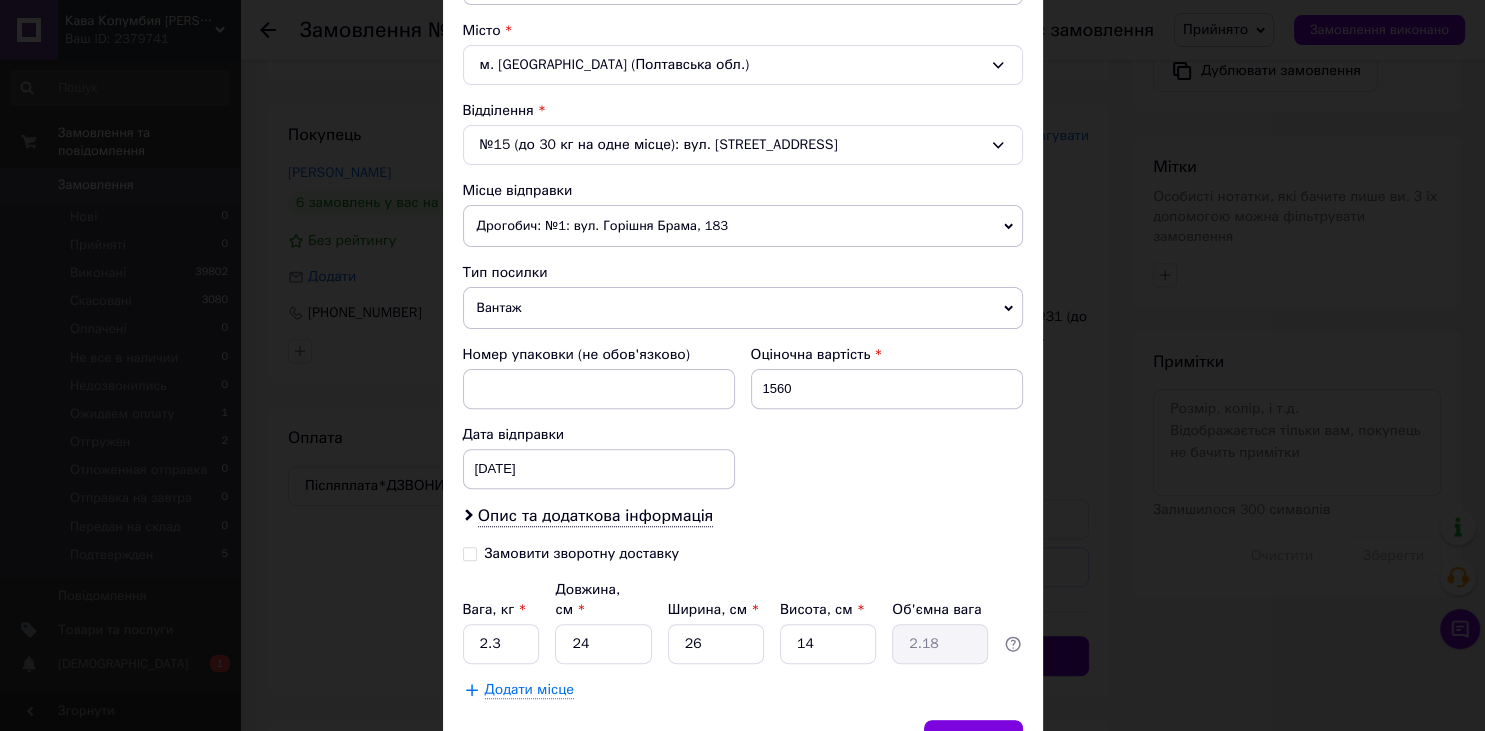 scroll, scrollTop: 627, scrollLeft: 0, axis: vertical 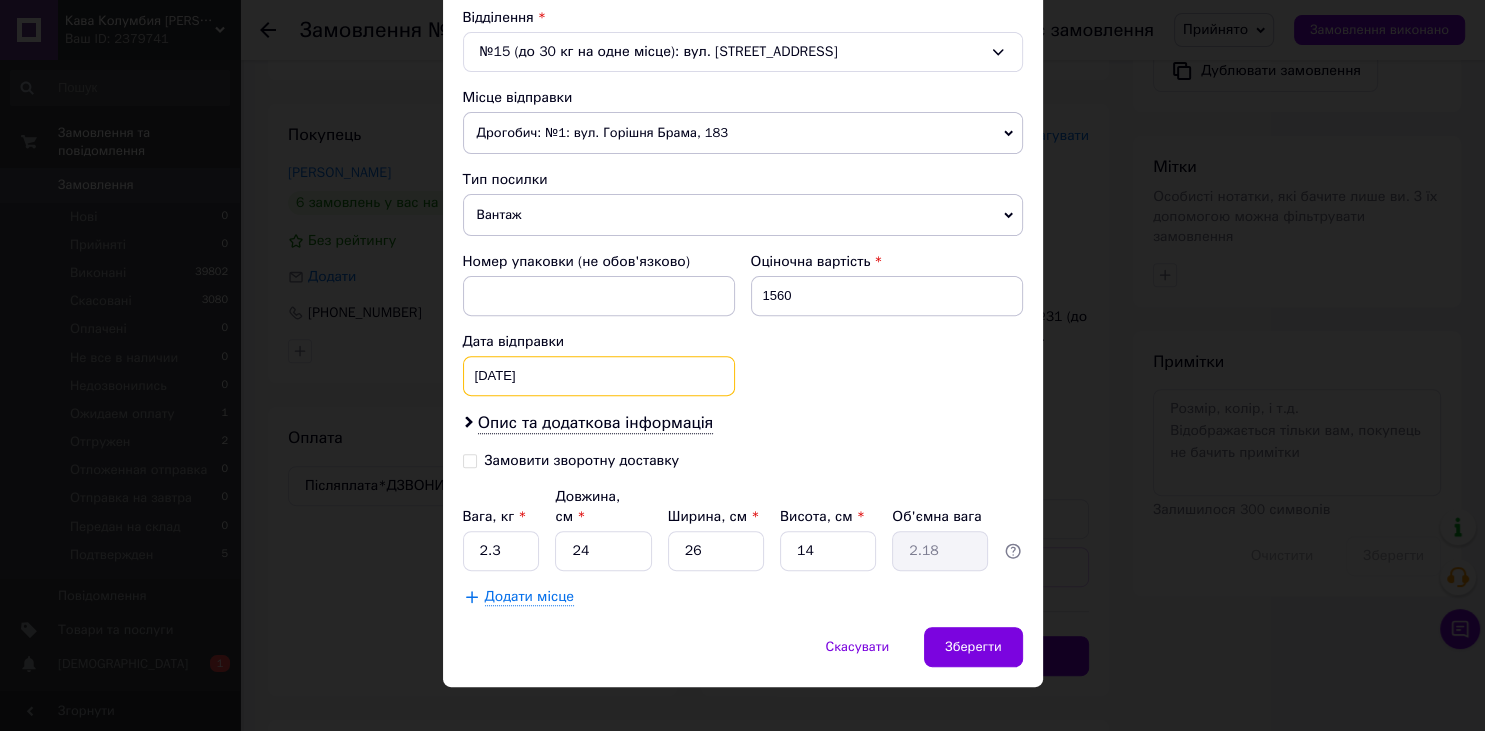 click on "16.12.2024" at bounding box center [599, 376] 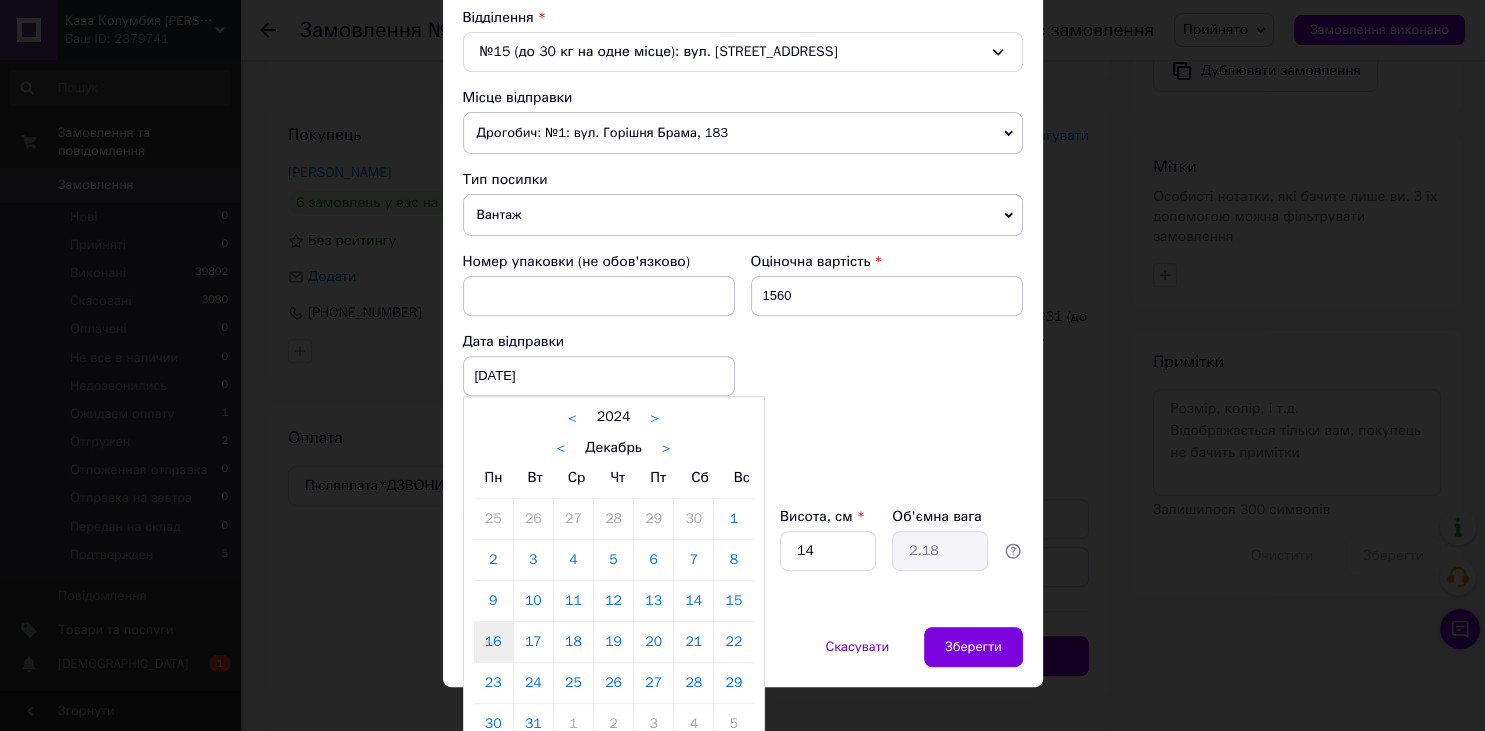 click on ">" at bounding box center (666, 448) 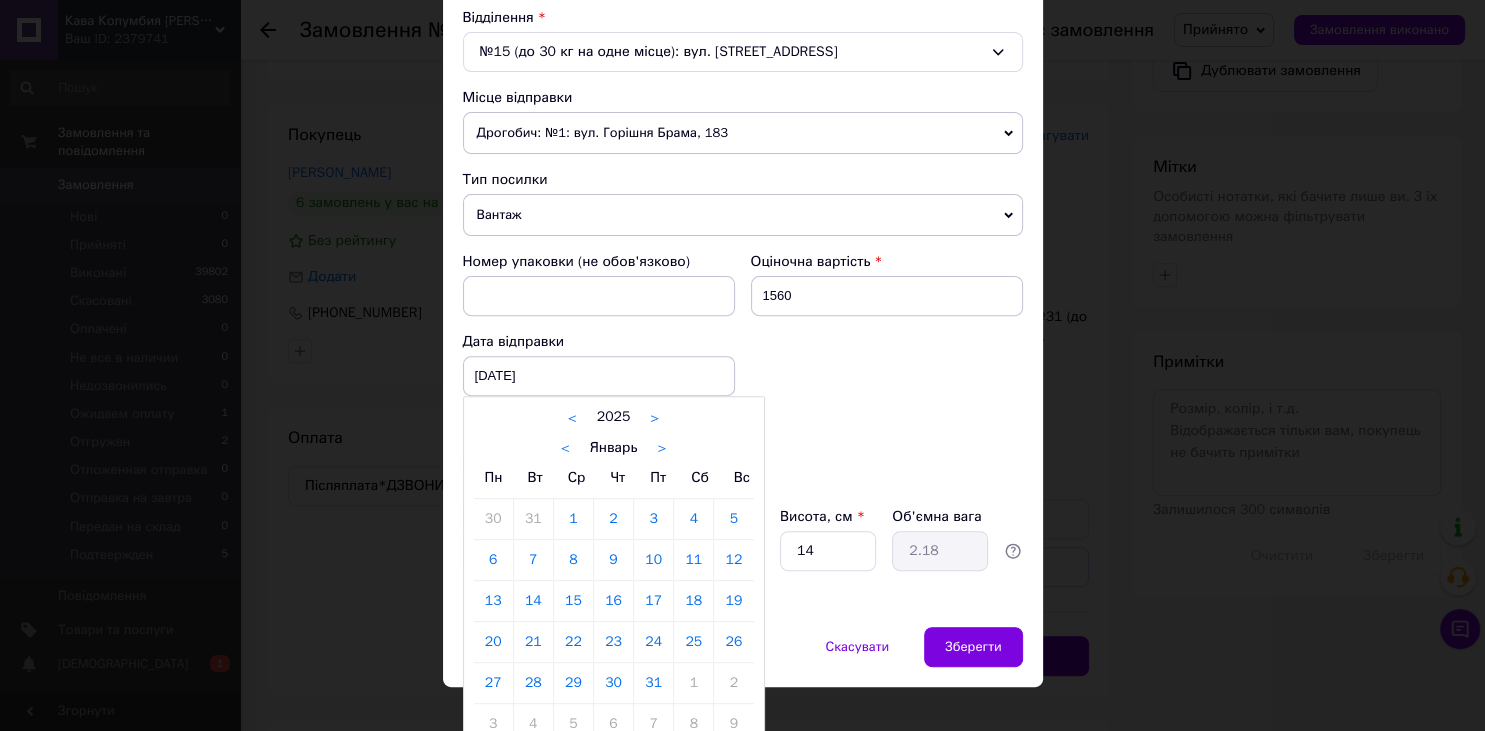 click on ">" at bounding box center [661, 448] 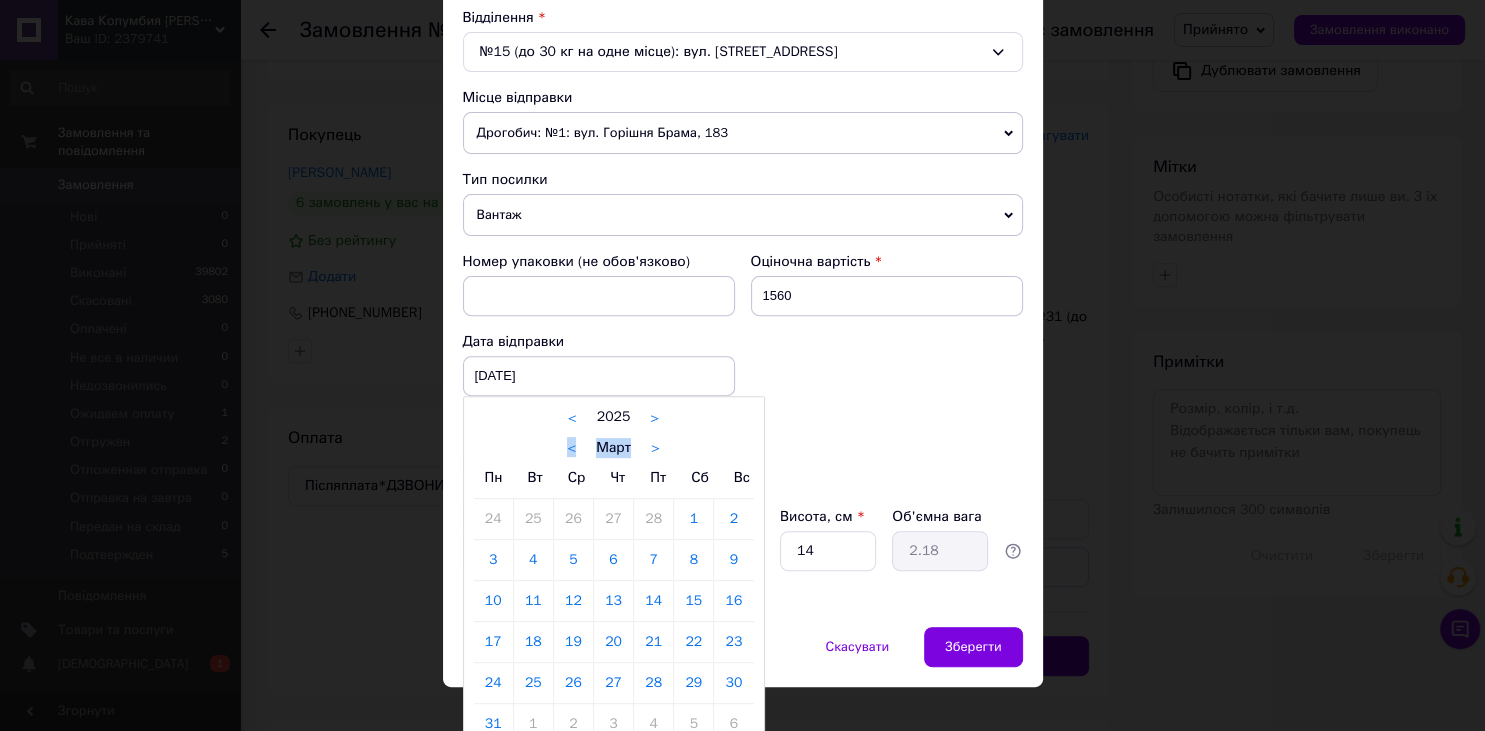 click on "< Март >" at bounding box center (614, 447) 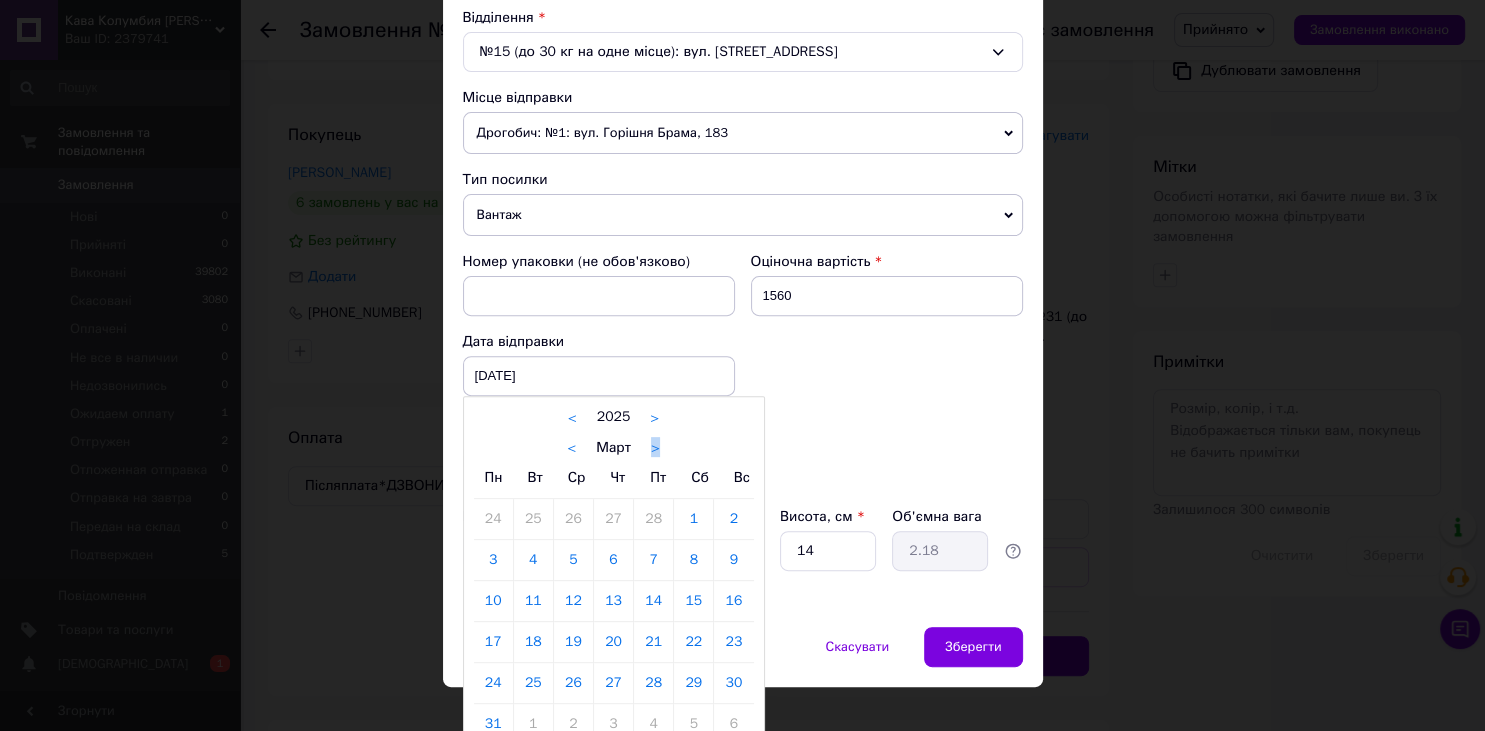 click on "< Март >" at bounding box center (614, 447) 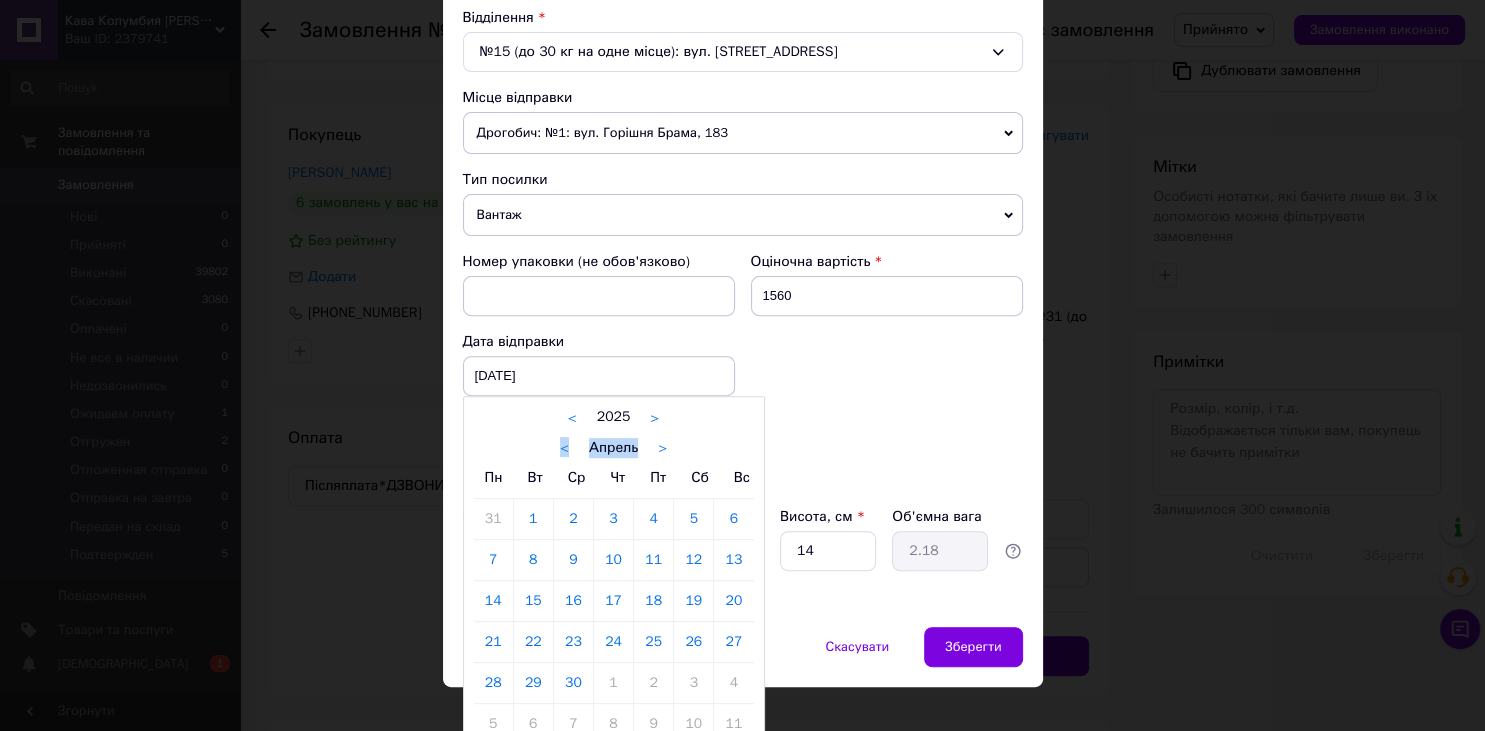click on "< Апрель >" at bounding box center (614, 447) 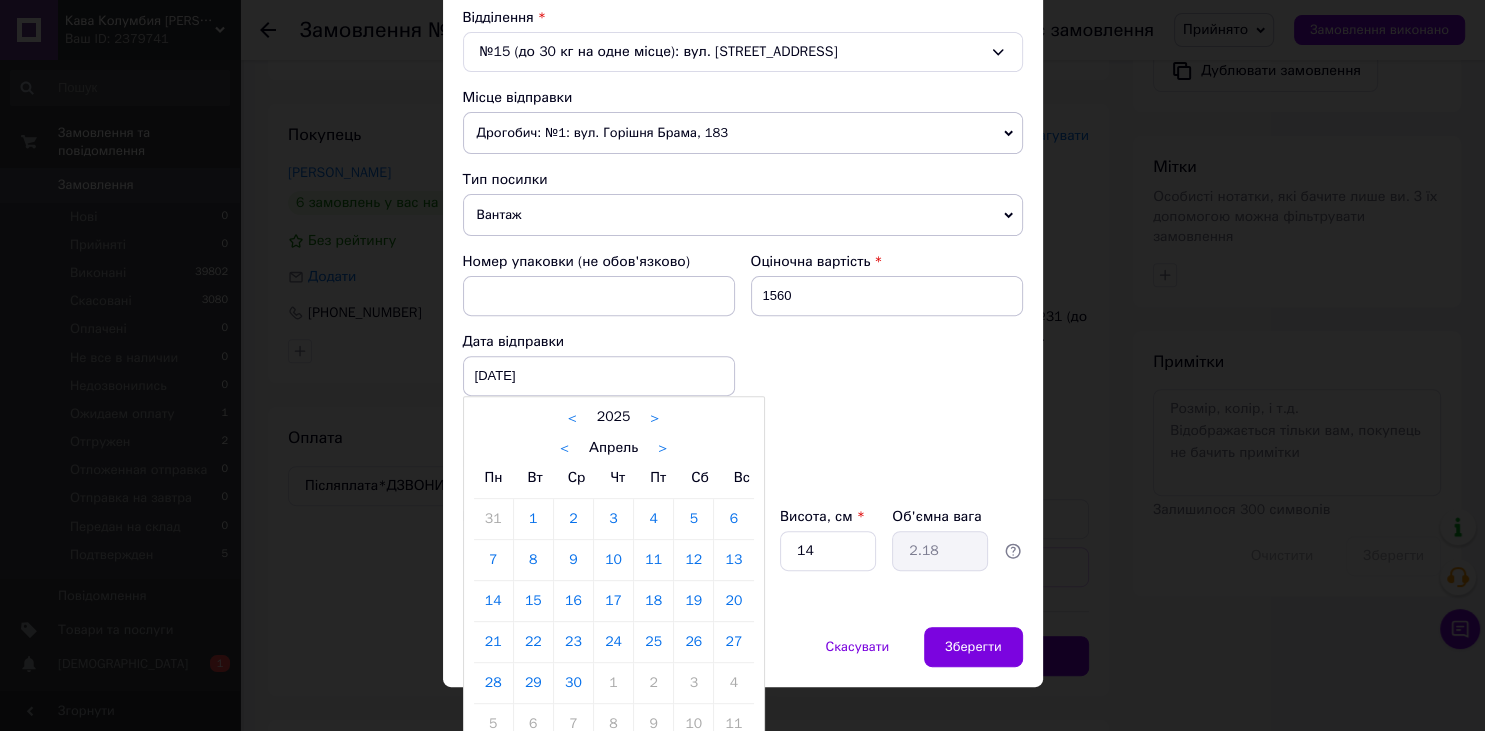 click on ">" at bounding box center (662, 448) 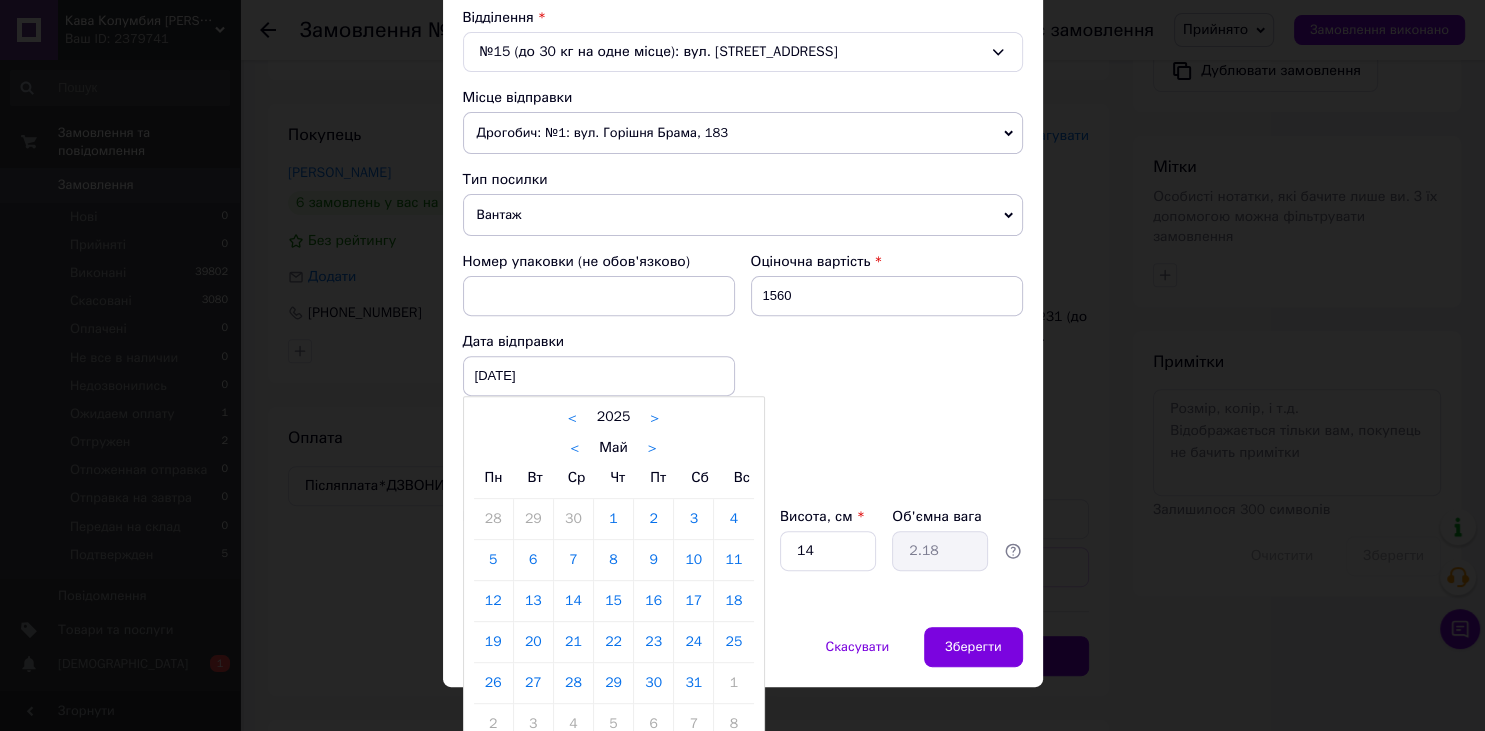 click on ">" at bounding box center (652, 448) 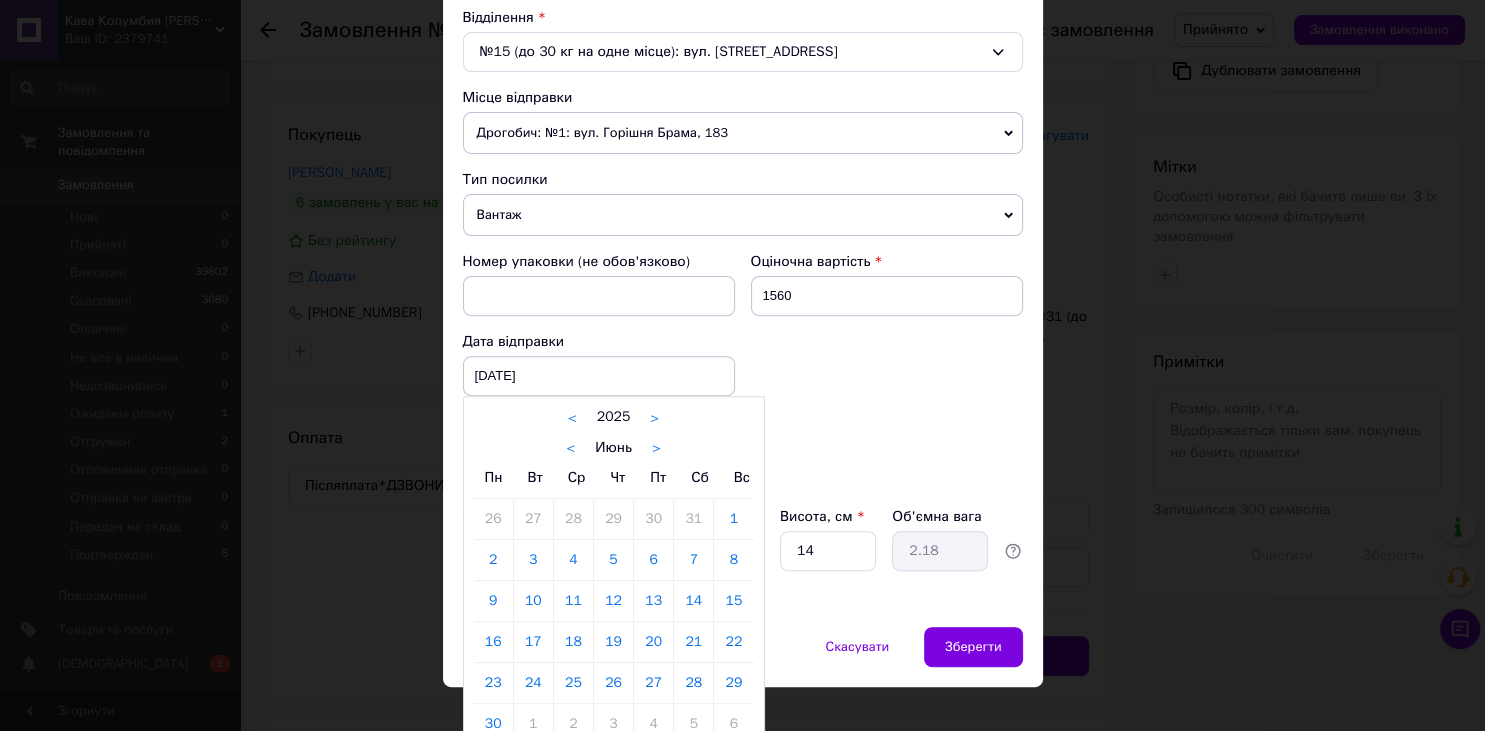 click on "< Июнь >" at bounding box center [614, 447] 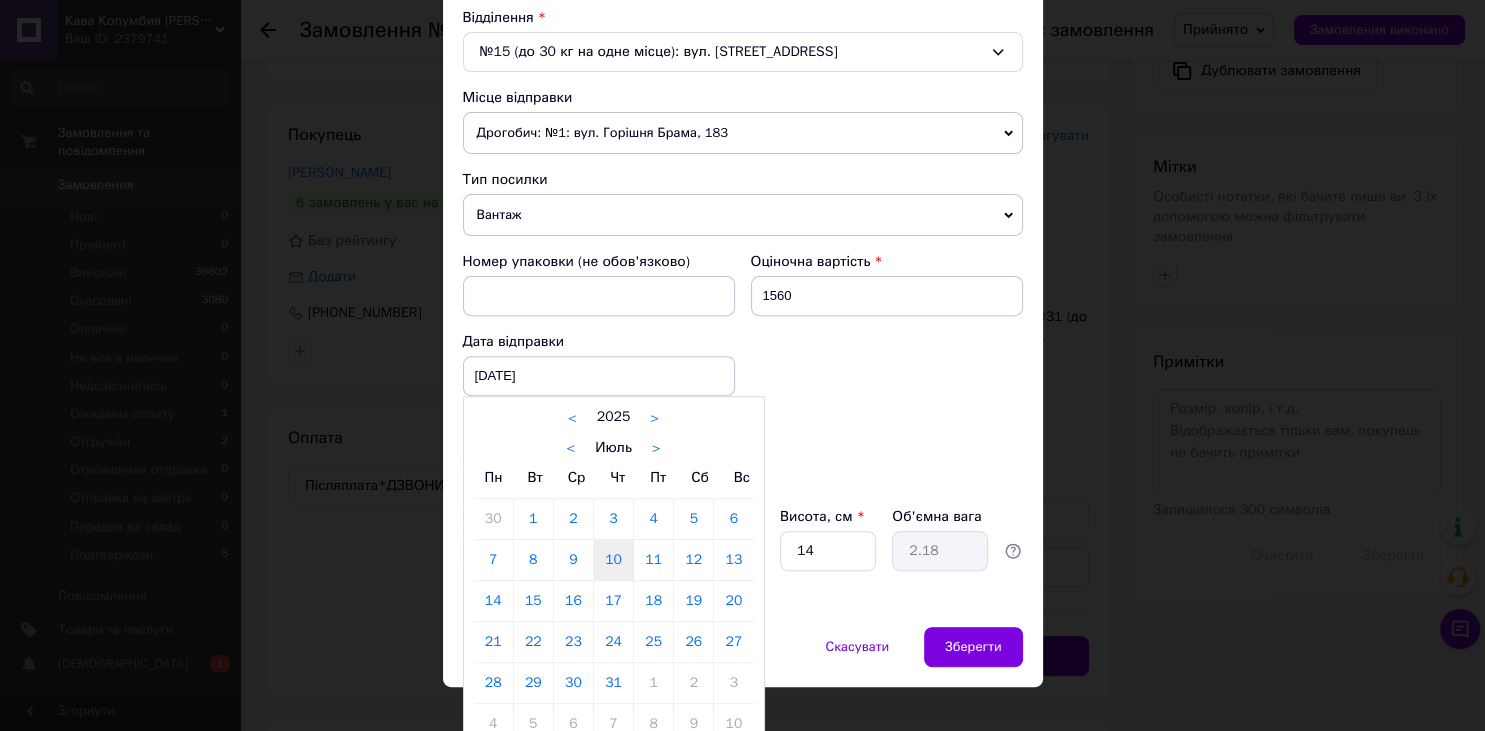 click on "10" at bounding box center (613, 560) 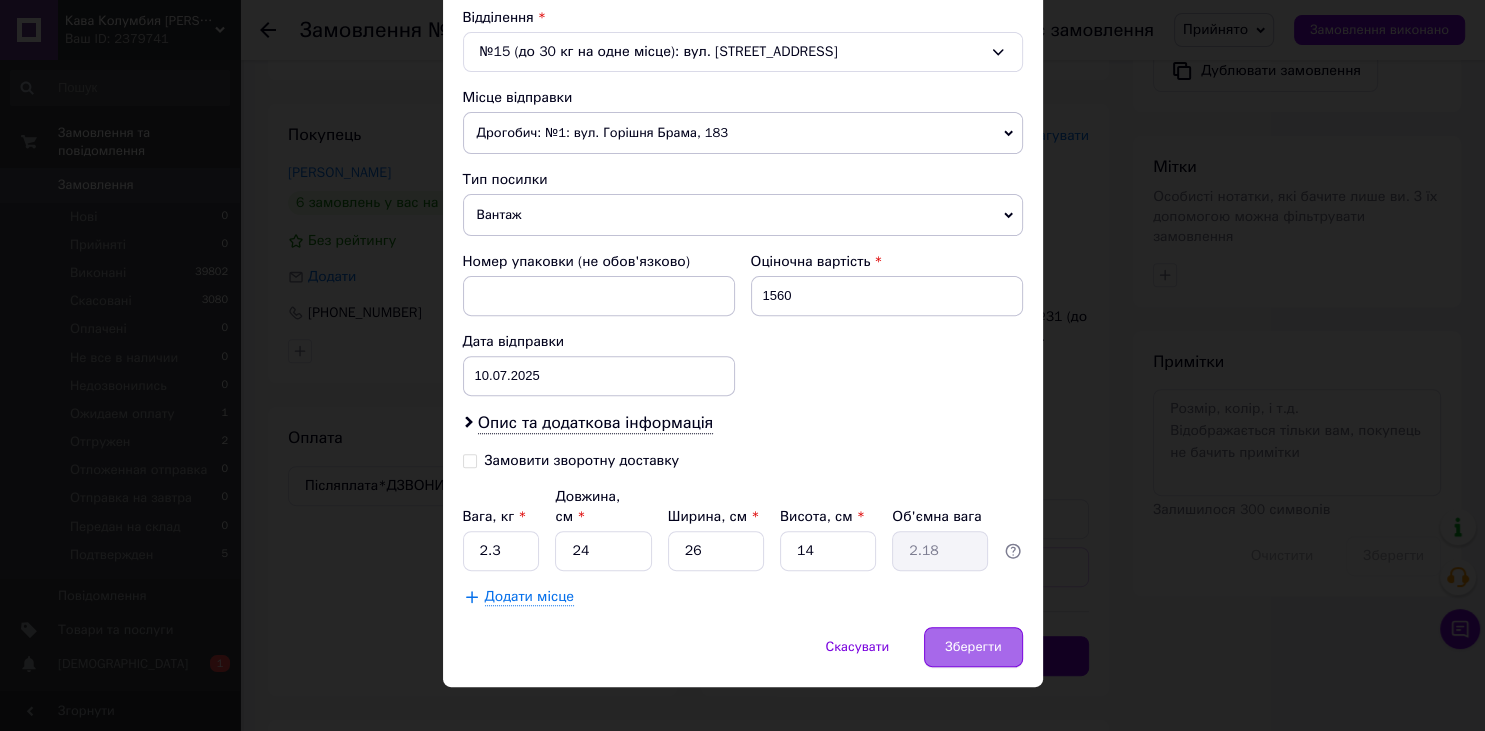 click on "Зберегти" at bounding box center (973, 647) 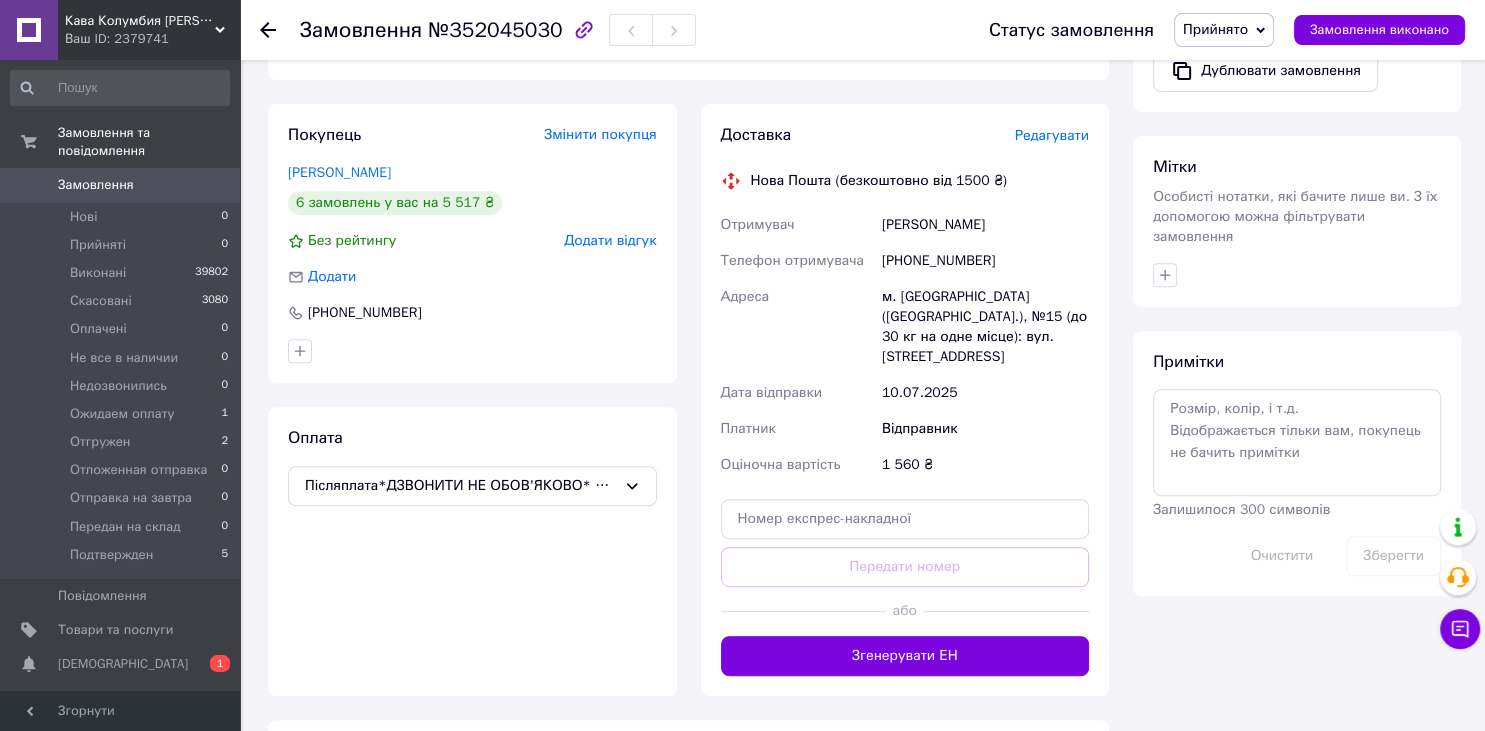 click on "Товари в замовленні (4) Додати товар - 5% Кава розчинна з ароматом Тірамісу 1000 г сублімована В наявності 672 ₴   706 ₴ Артикул: 1136 2   шт. 1 344 ₴ Кава розчинна ароматизована Згущене молоко 100 г сублімована В наявності 72 ₴ Артикул: 0740 1   шт. 72 ₴ Кава розчинна з ароматом Ірландський Лікер 100 г сублімована В наявності 72 ₴ Артикул: 0499 1   шт. 72 ₴ Кава розчинна з ароматом Карамелі 100 г сублімована В наявності 72 ₴ Артикул: 0497 1   шт. 72 ₴ Приховати товари" at bounding box center [688, -244] 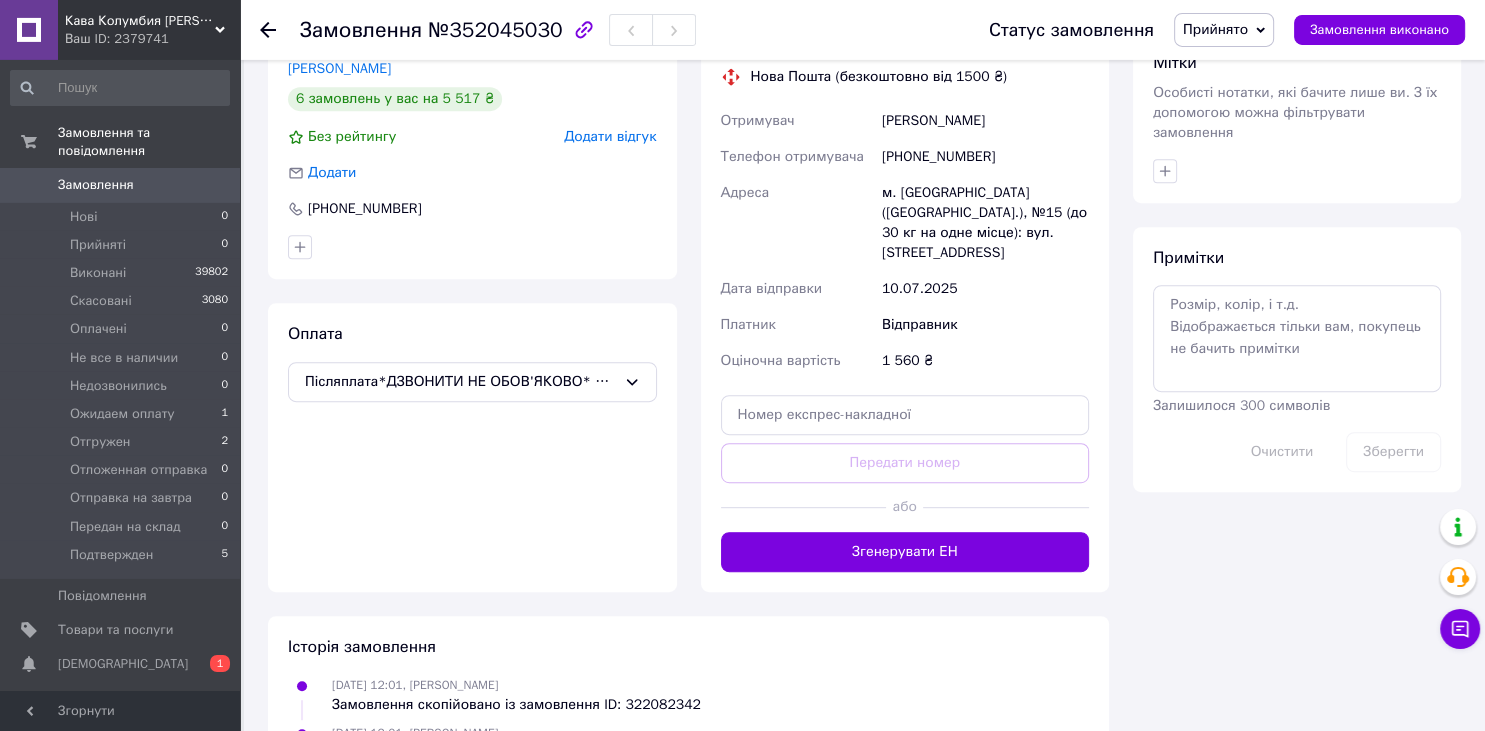 scroll, scrollTop: 844, scrollLeft: 0, axis: vertical 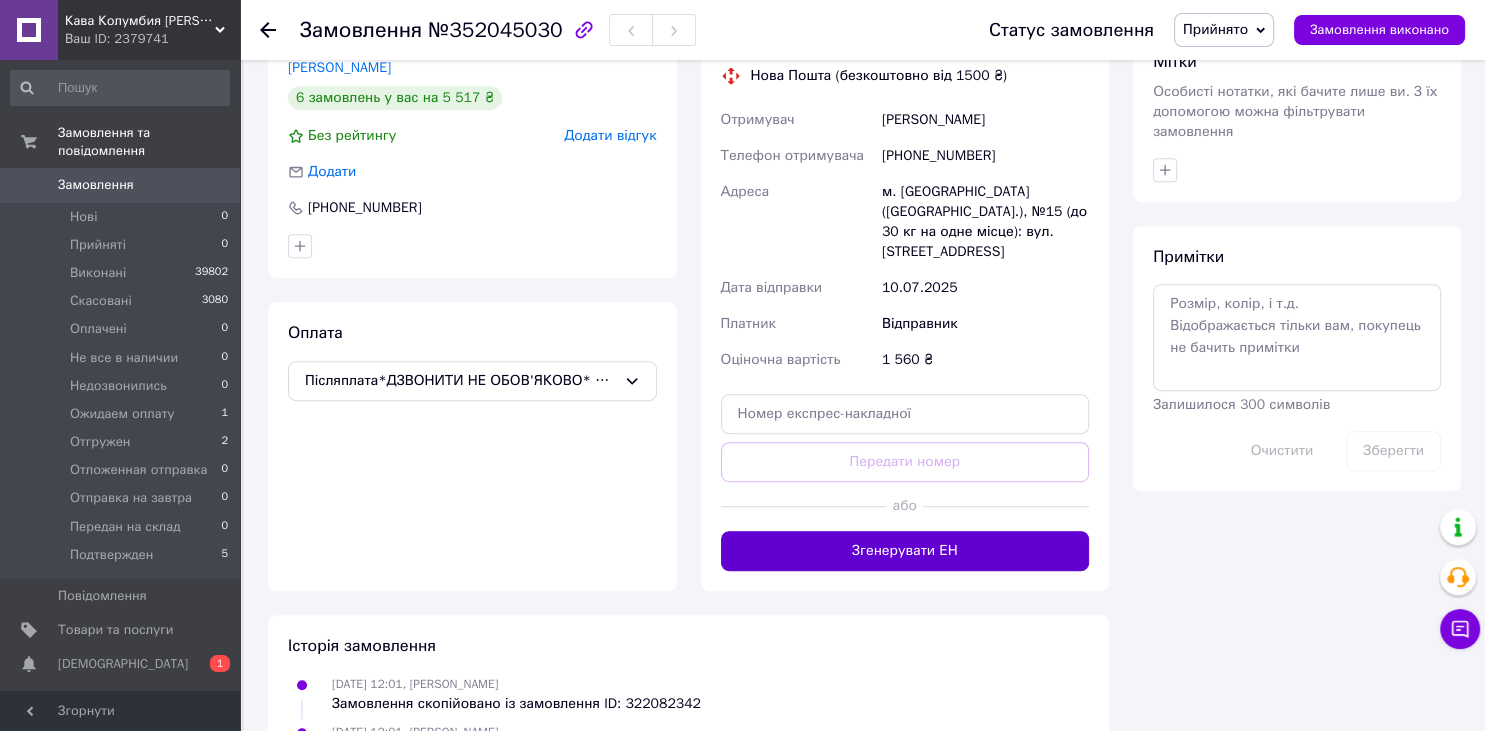 click on "Згенерувати ЕН" at bounding box center (905, 551) 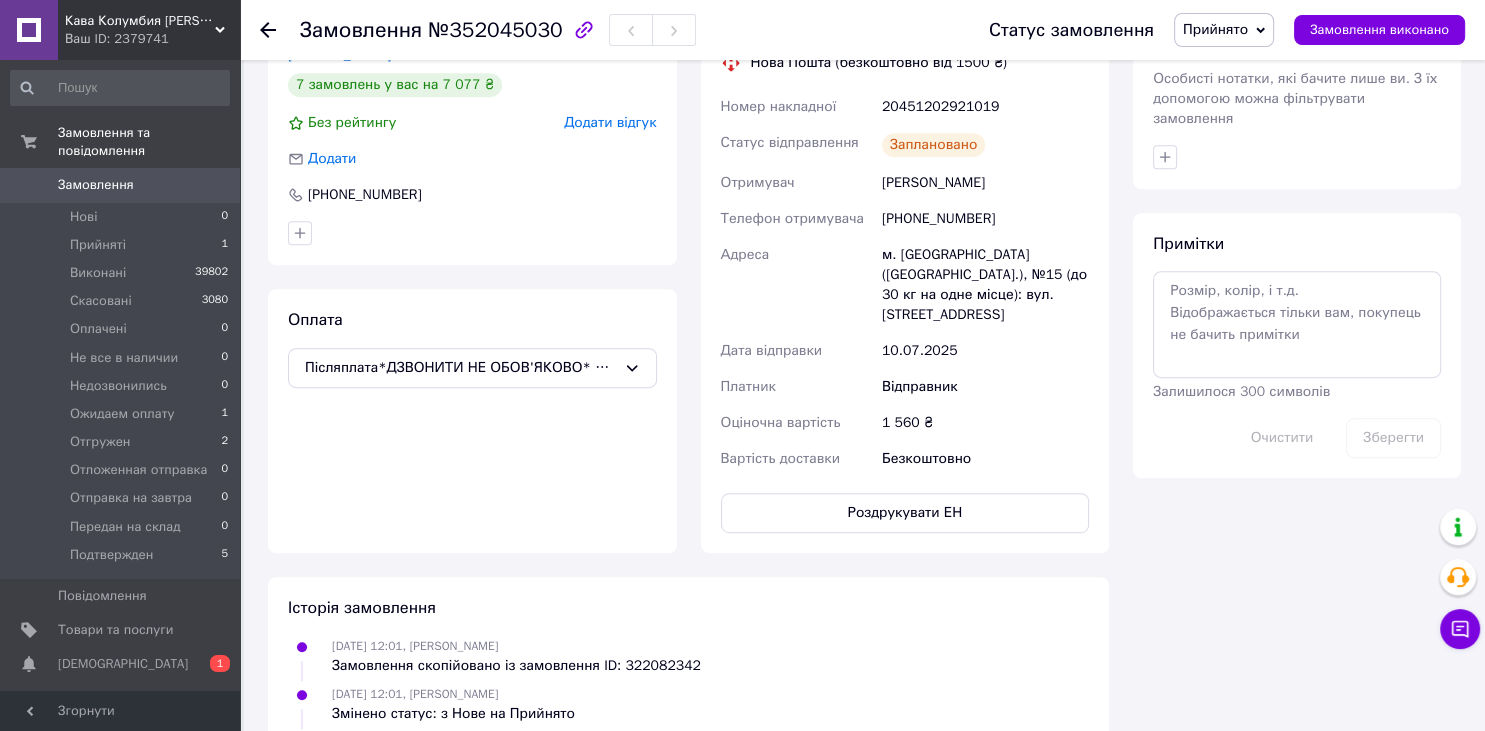 scroll, scrollTop: 752, scrollLeft: 0, axis: vertical 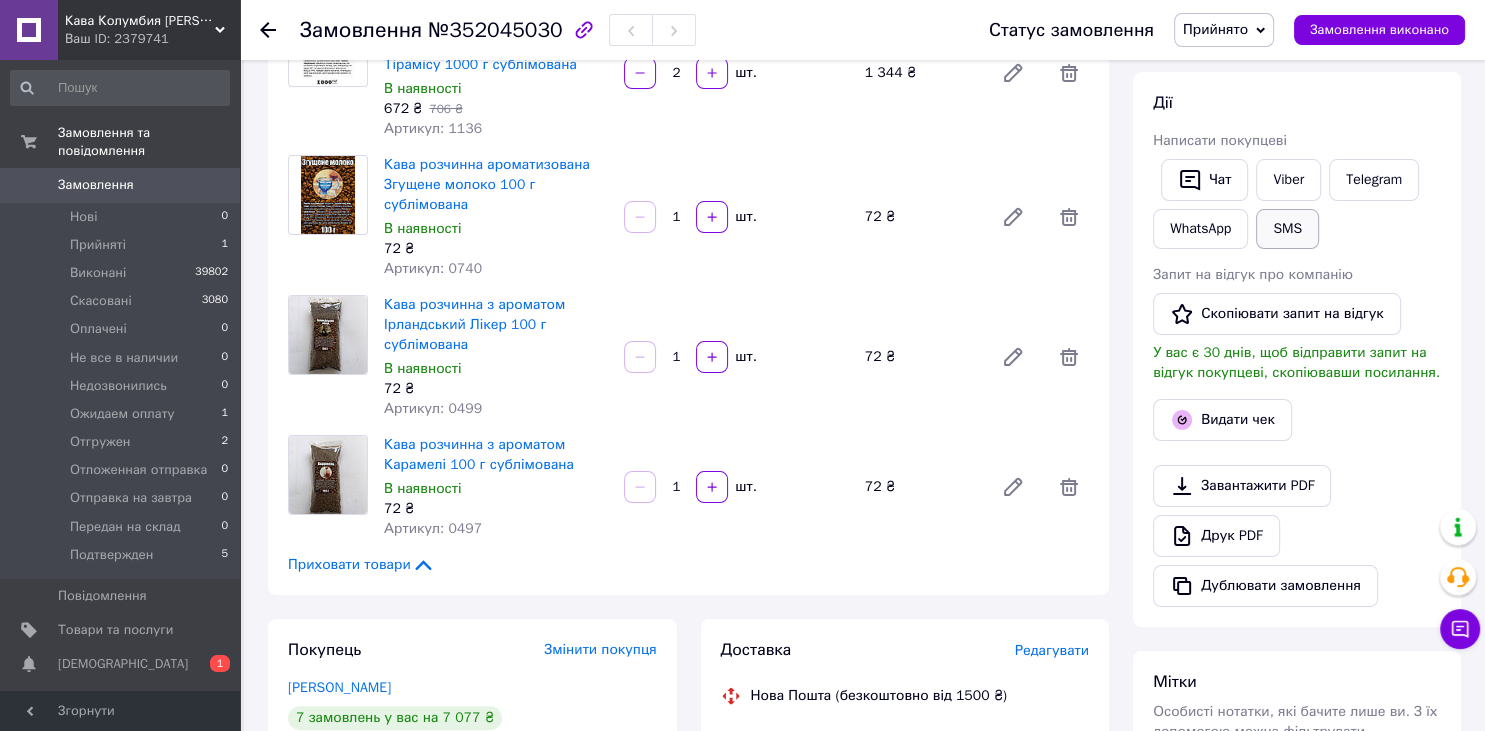 click on "SMS" at bounding box center [1287, 229] 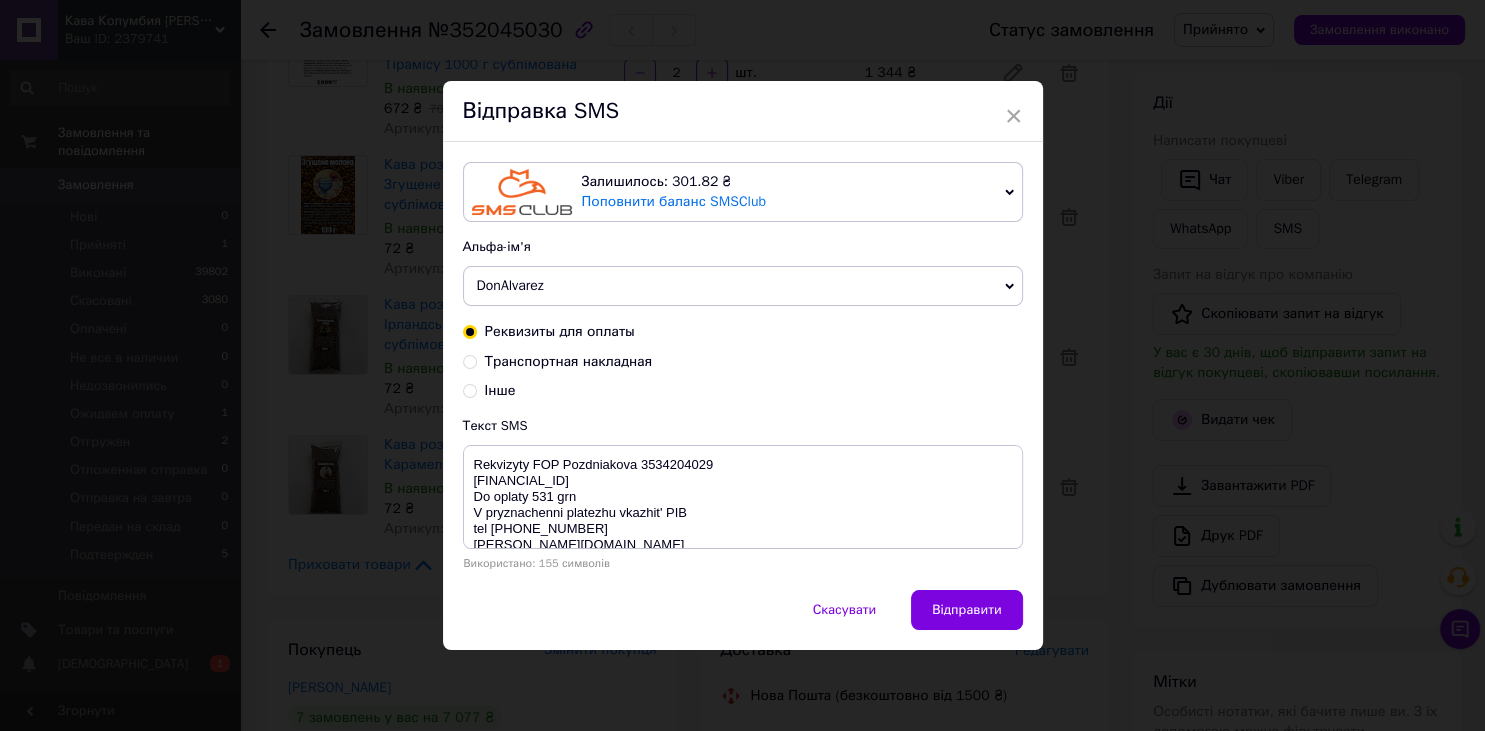 click on "Транспортная накладная" at bounding box center (470, 360) 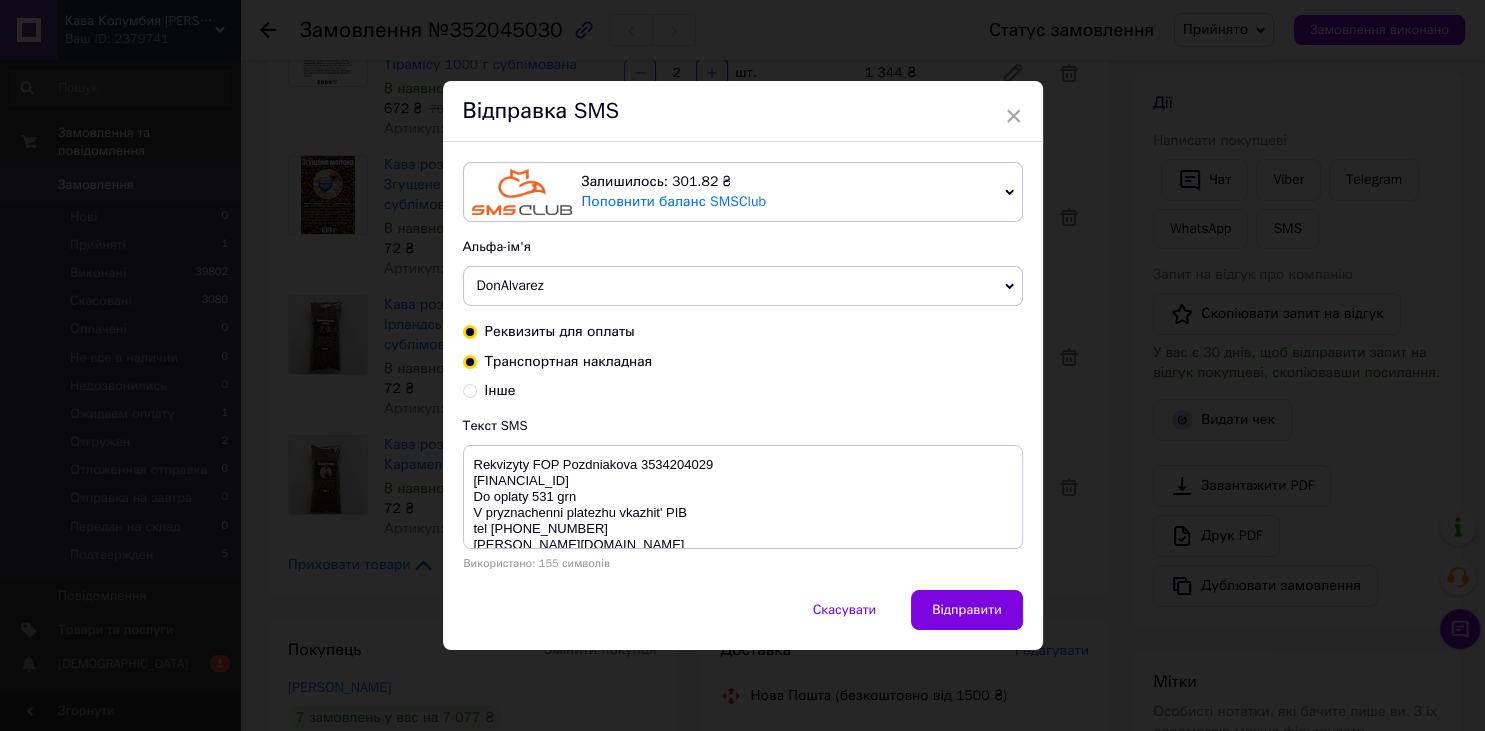 radio on "true" 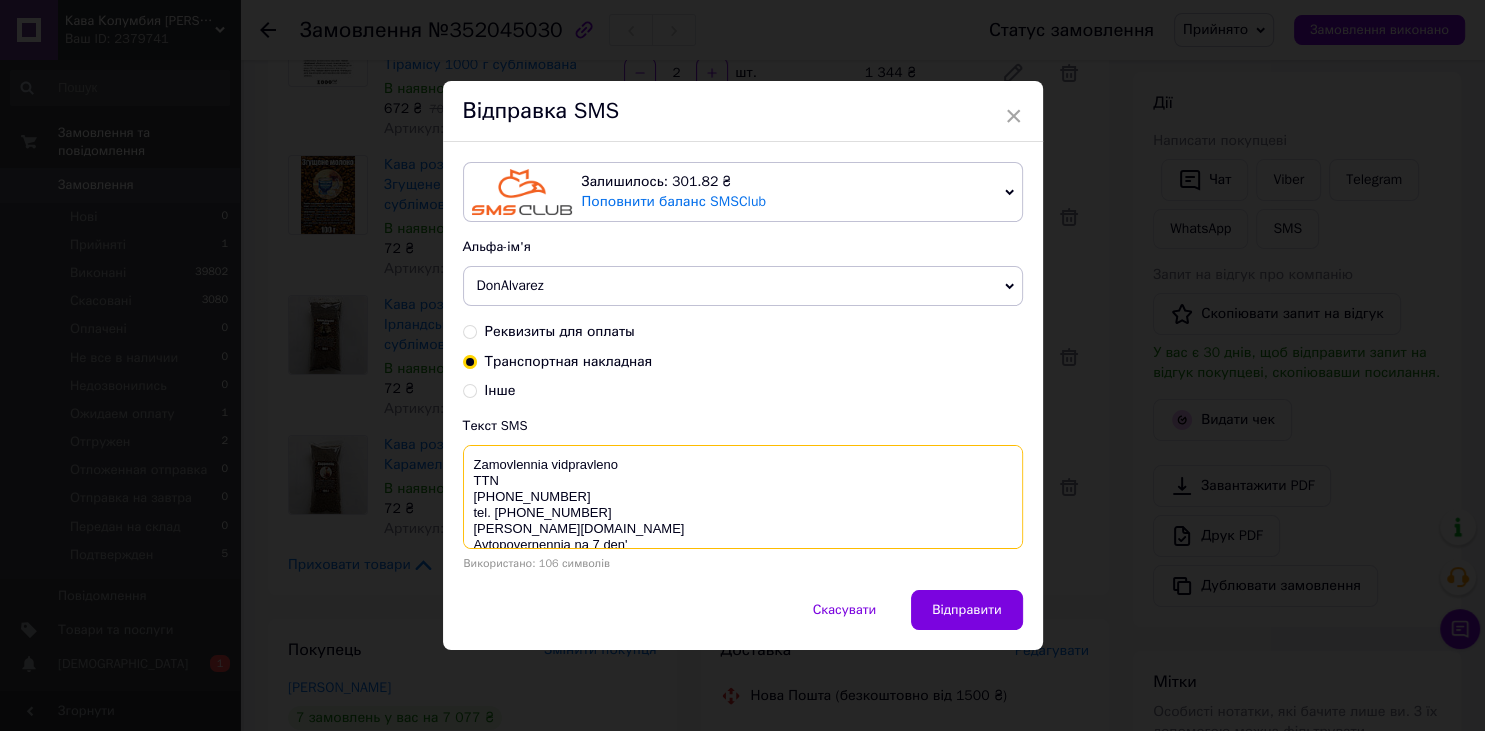 drag, startPoint x: 583, startPoint y: 506, endPoint x: 440, endPoint y: 499, distance: 143.17122 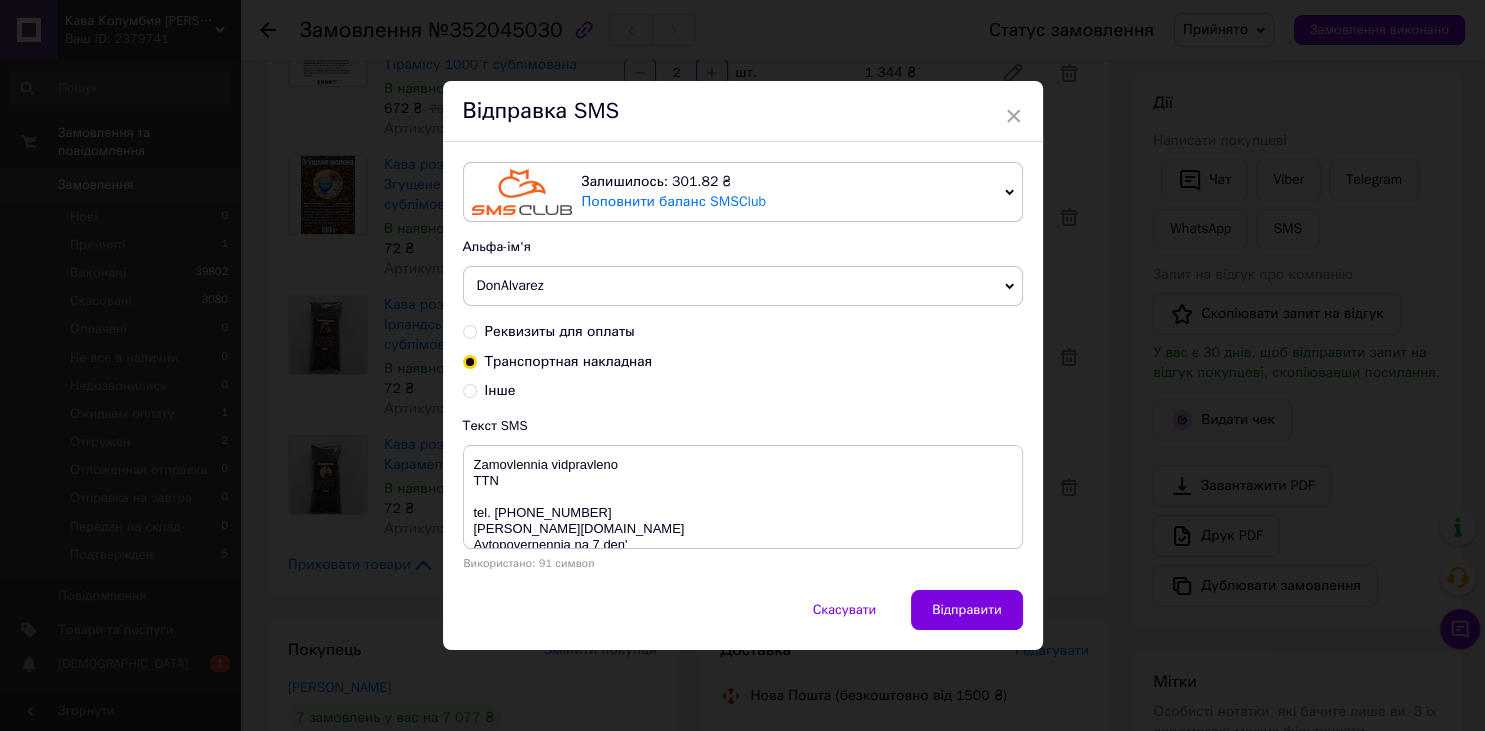 click on "Альфа-ім'я  DonAlvarez Оновити список альфа-імен" at bounding box center [743, 272] 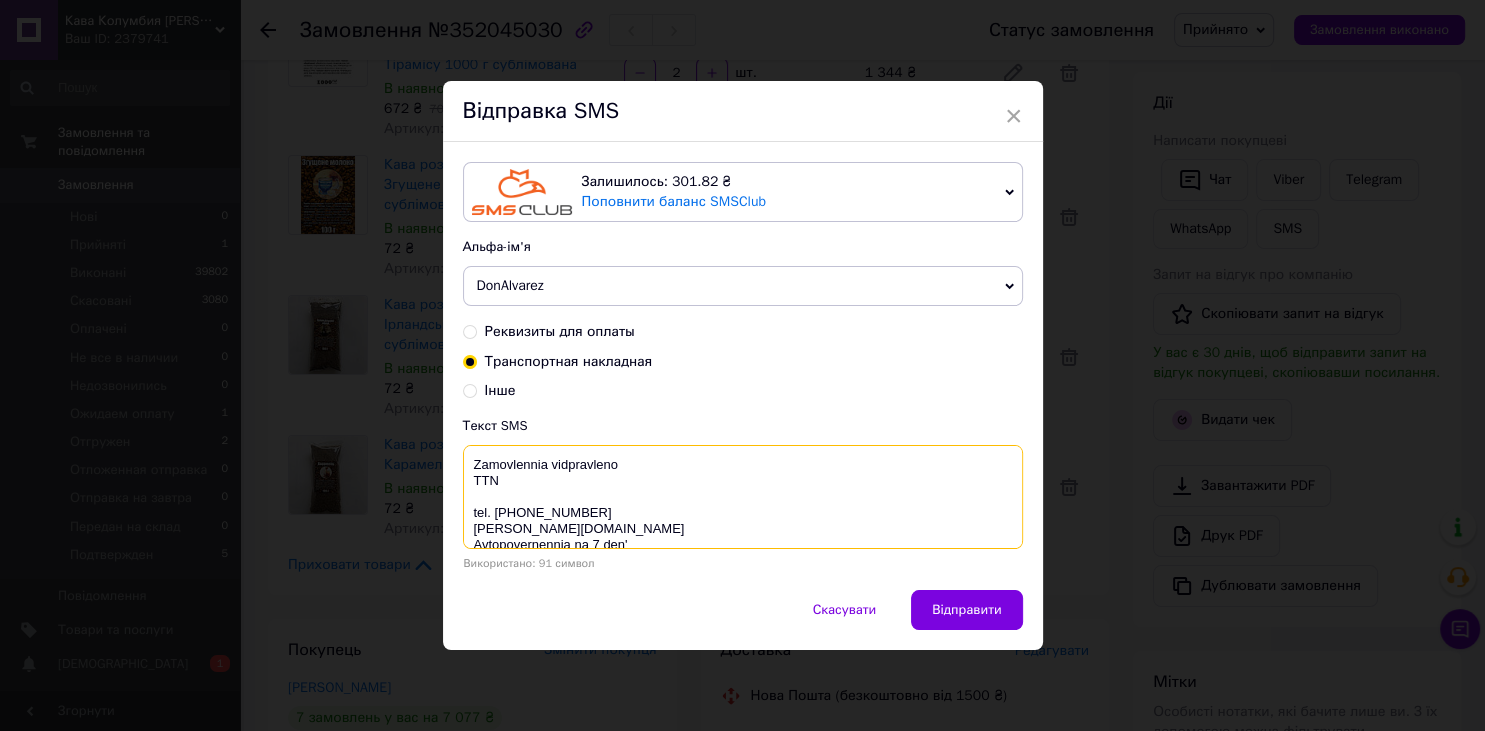 click on "Zamovlennia vidpravleno
TTN
tel. 0505793077
don-alvarez.com.ua
Avtopovernennia na 7 den'" at bounding box center (743, 497) 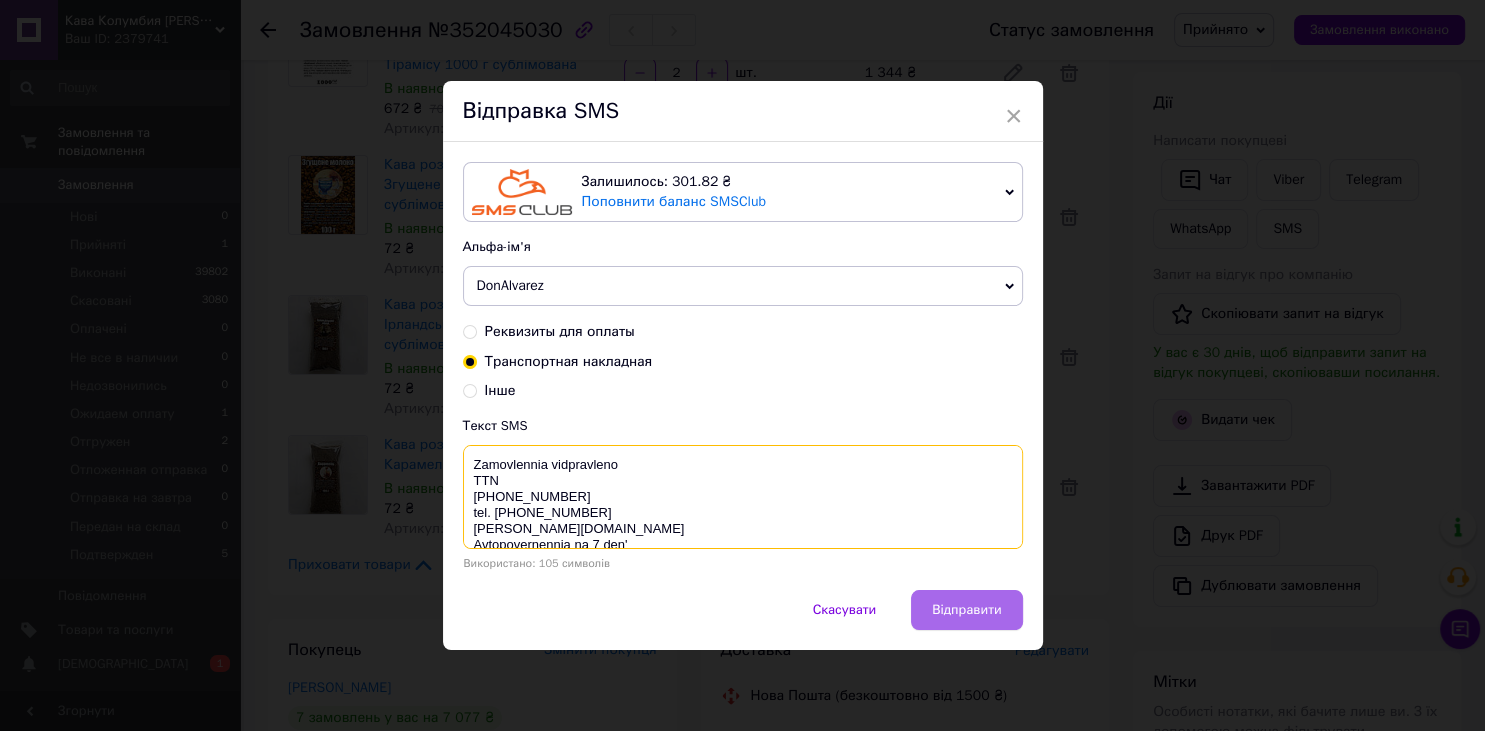 type on "Zamovlennia vidpravleno
TTN
20451202921019
tel. 0505793077
don-alvarez.com.ua
Avtopovernennia na 7 den'" 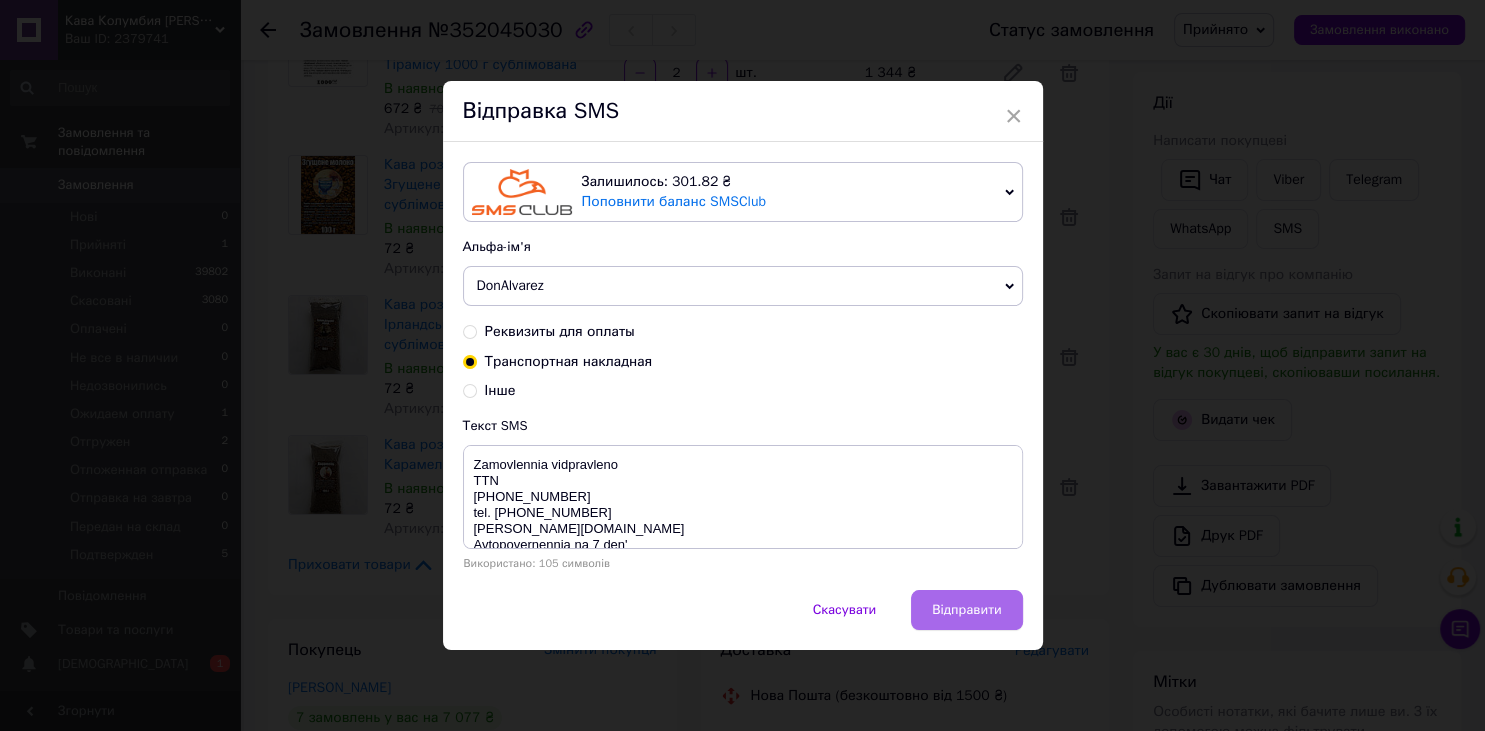 click on "Відправити" at bounding box center (966, 610) 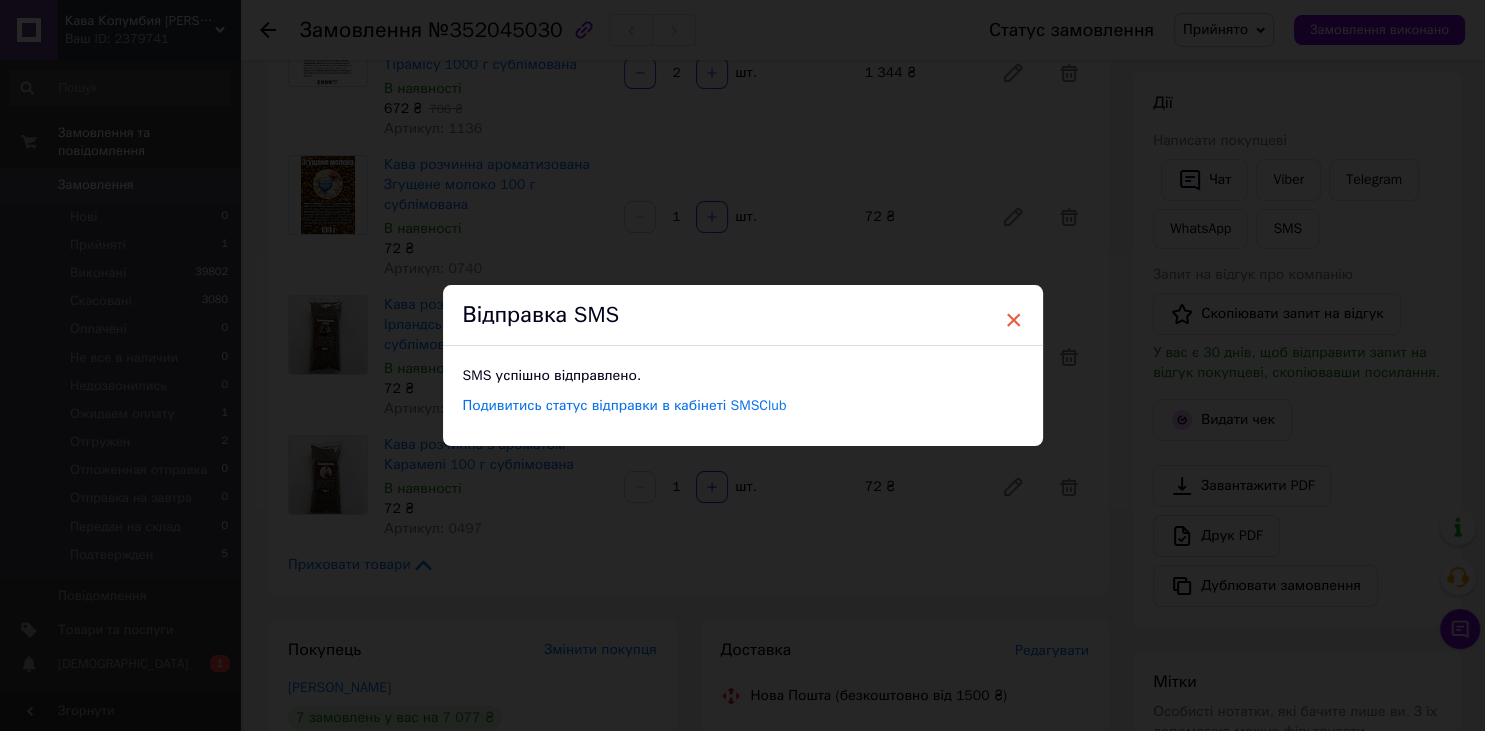 click on "×" at bounding box center [1014, 320] 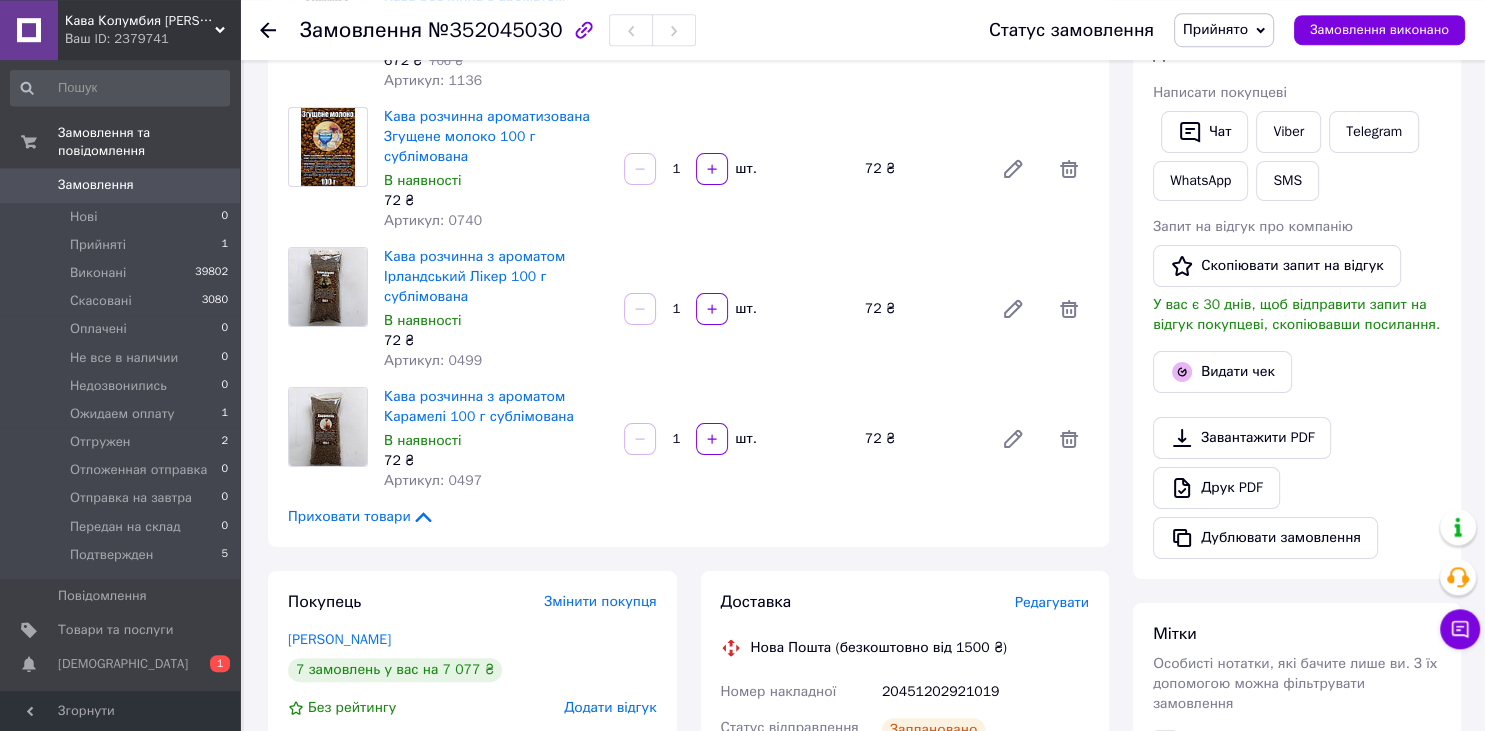 scroll, scrollTop: 118, scrollLeft: 0, axis: vertical 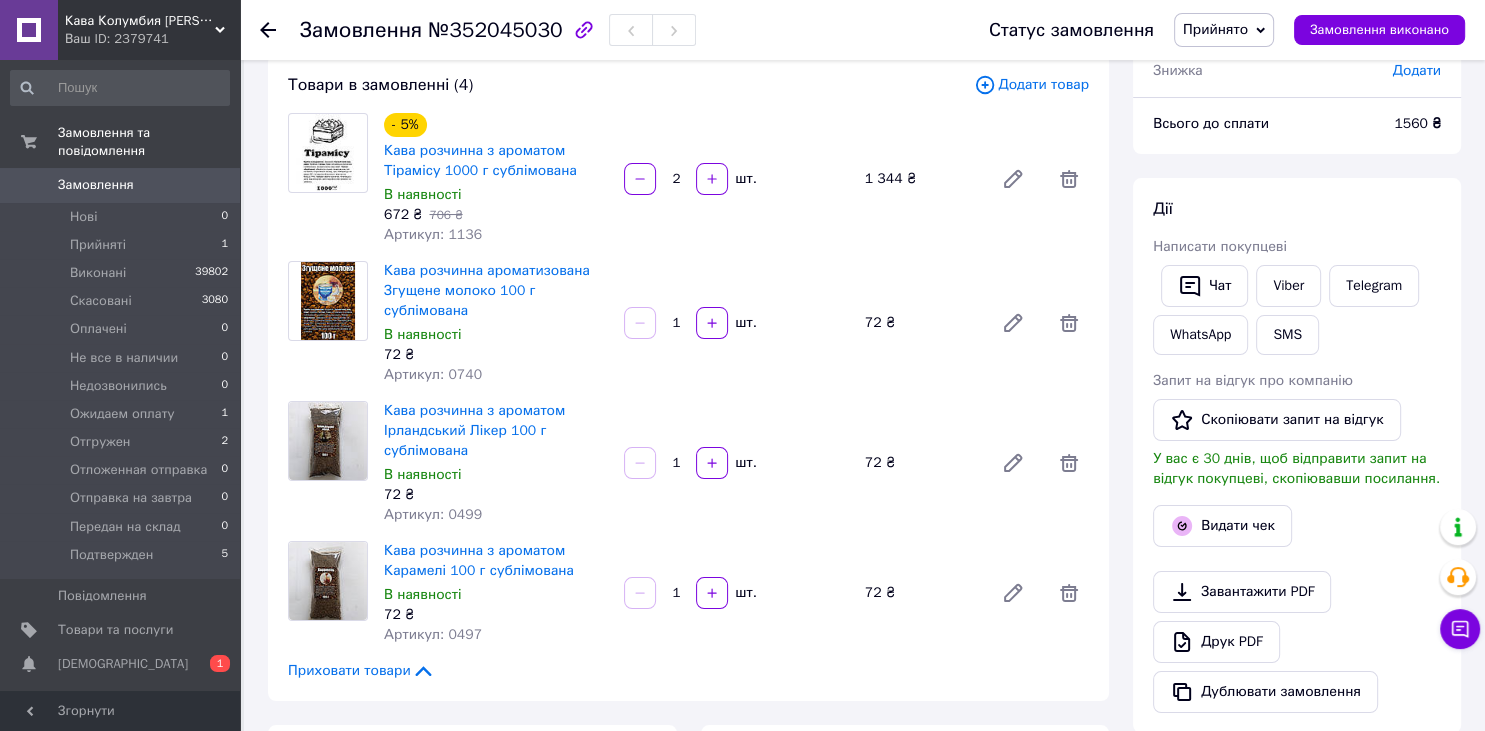 click on "Прийнято" at bounding box center [1215, 29] 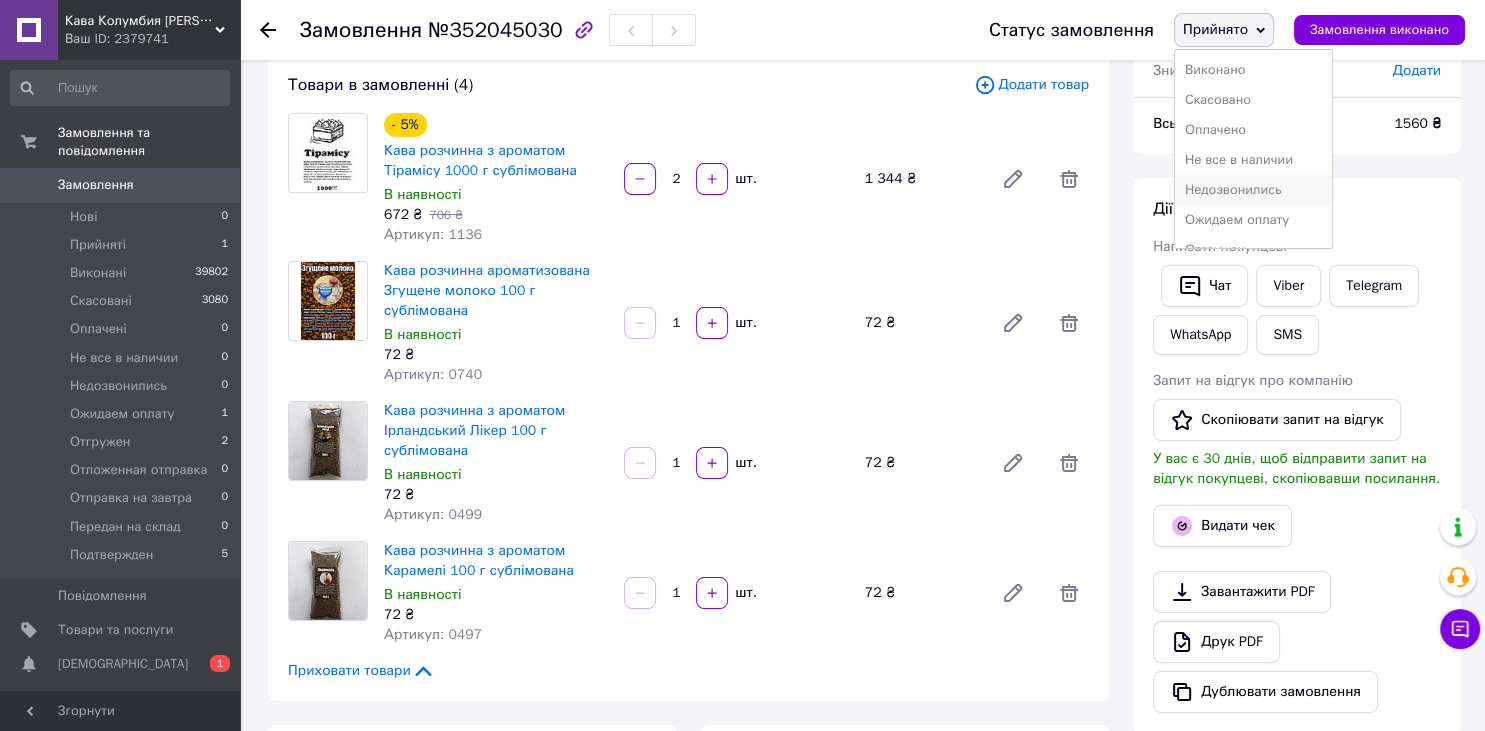 scroll, scrollTop: 142, scrollLeft: 0, axis: vertical 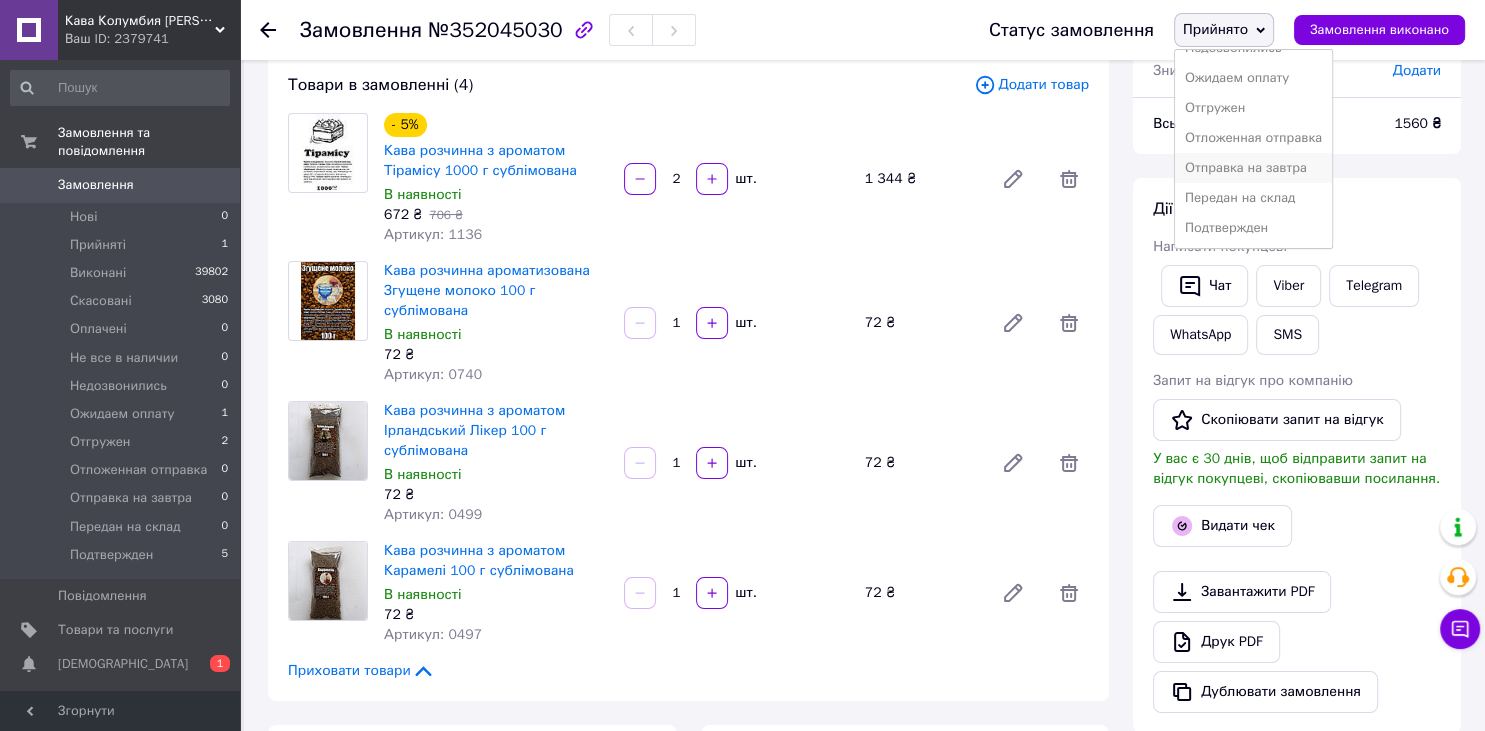 click on "Отправка на завтра" at bounding box center (1253, 168) 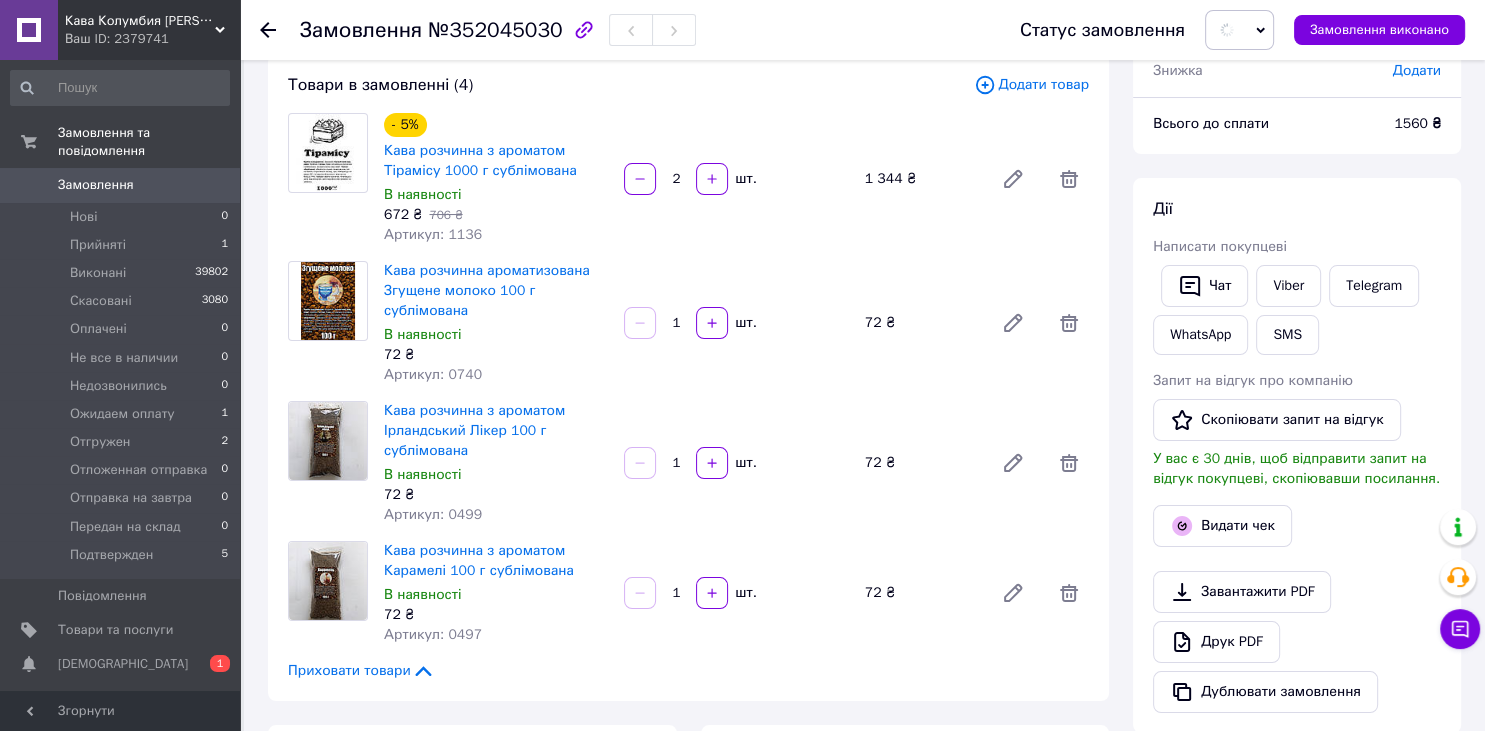 scroll, scrollTop: 240, scrollLeft: 0, axis: vertical 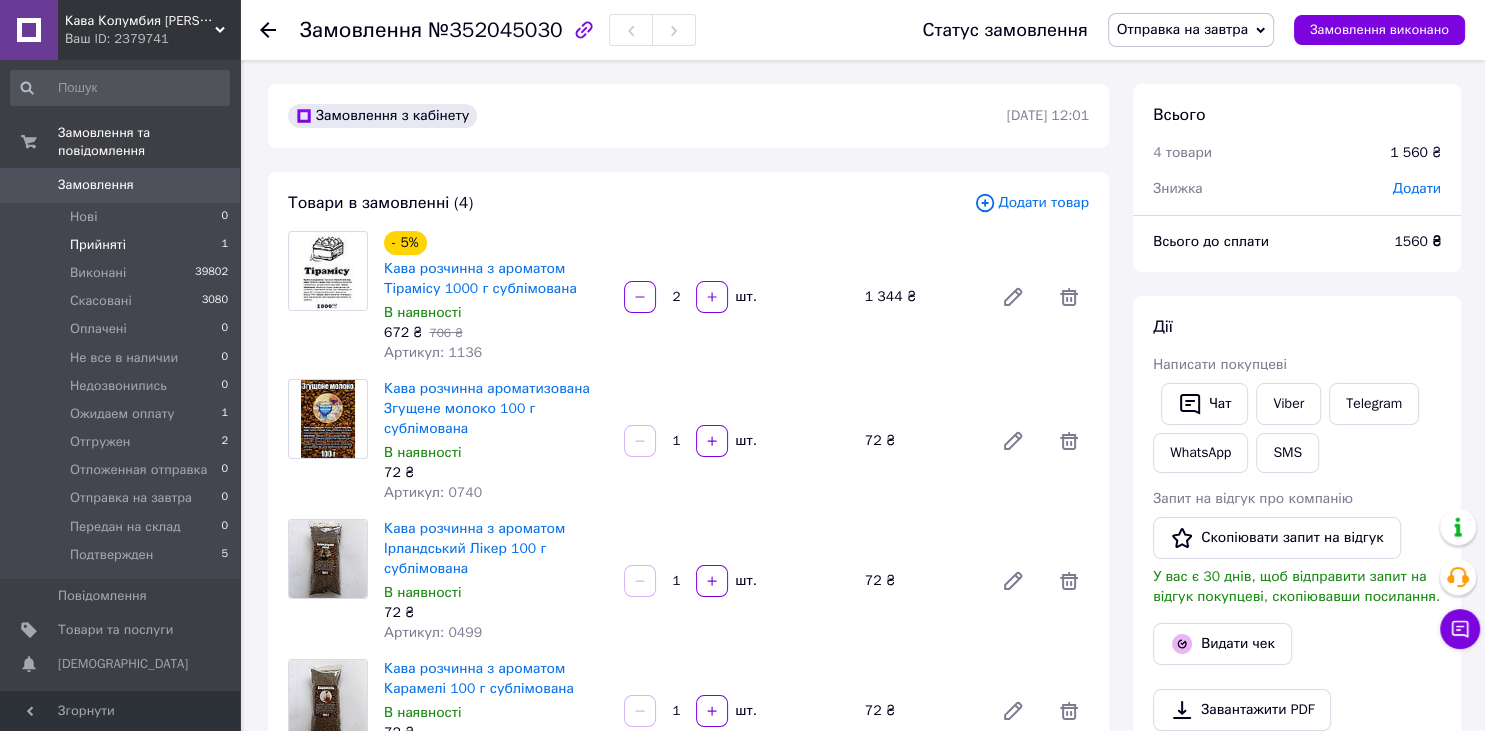 click on "Прийняті 1" at bounding box center (120, 245) 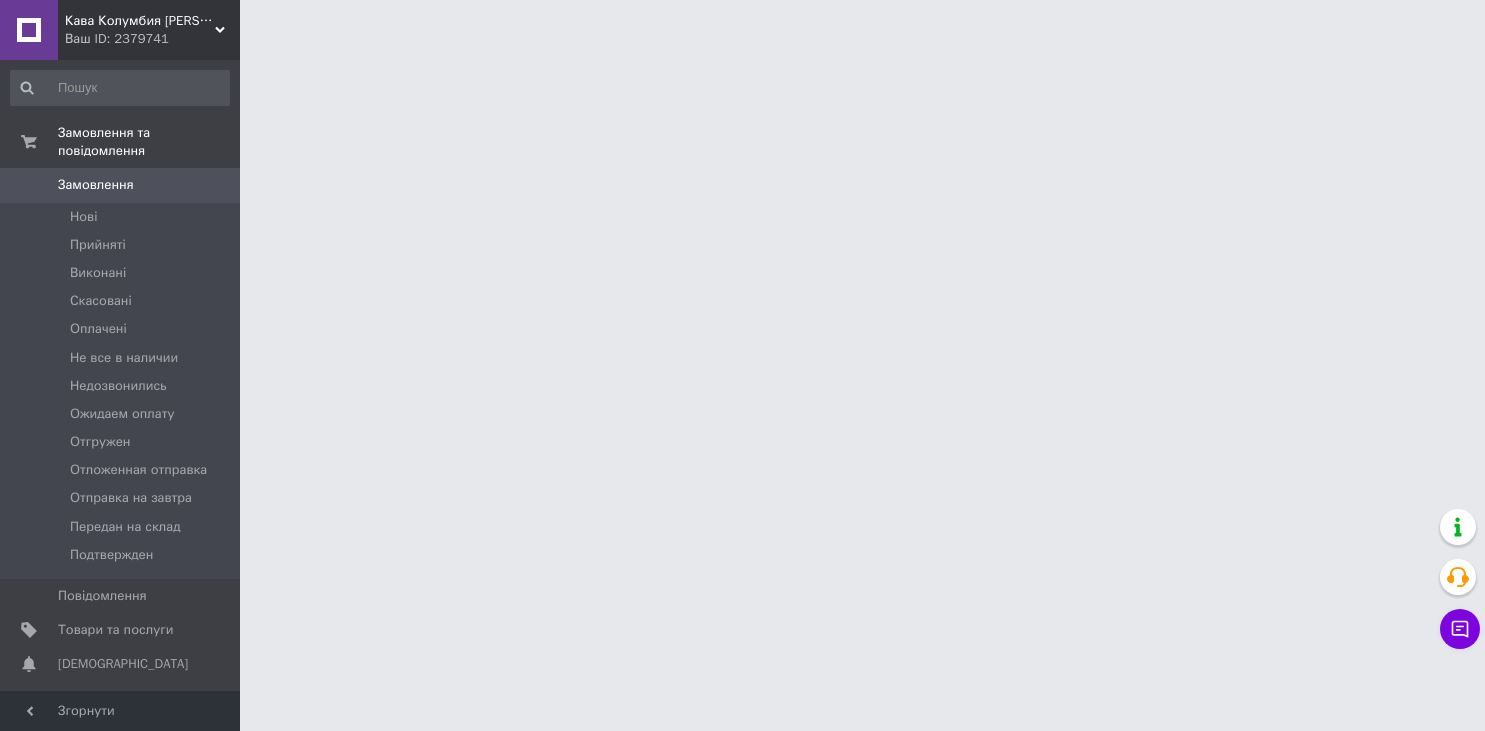scroll, scrollTop: 0, scrollLeft: 0, axis: both 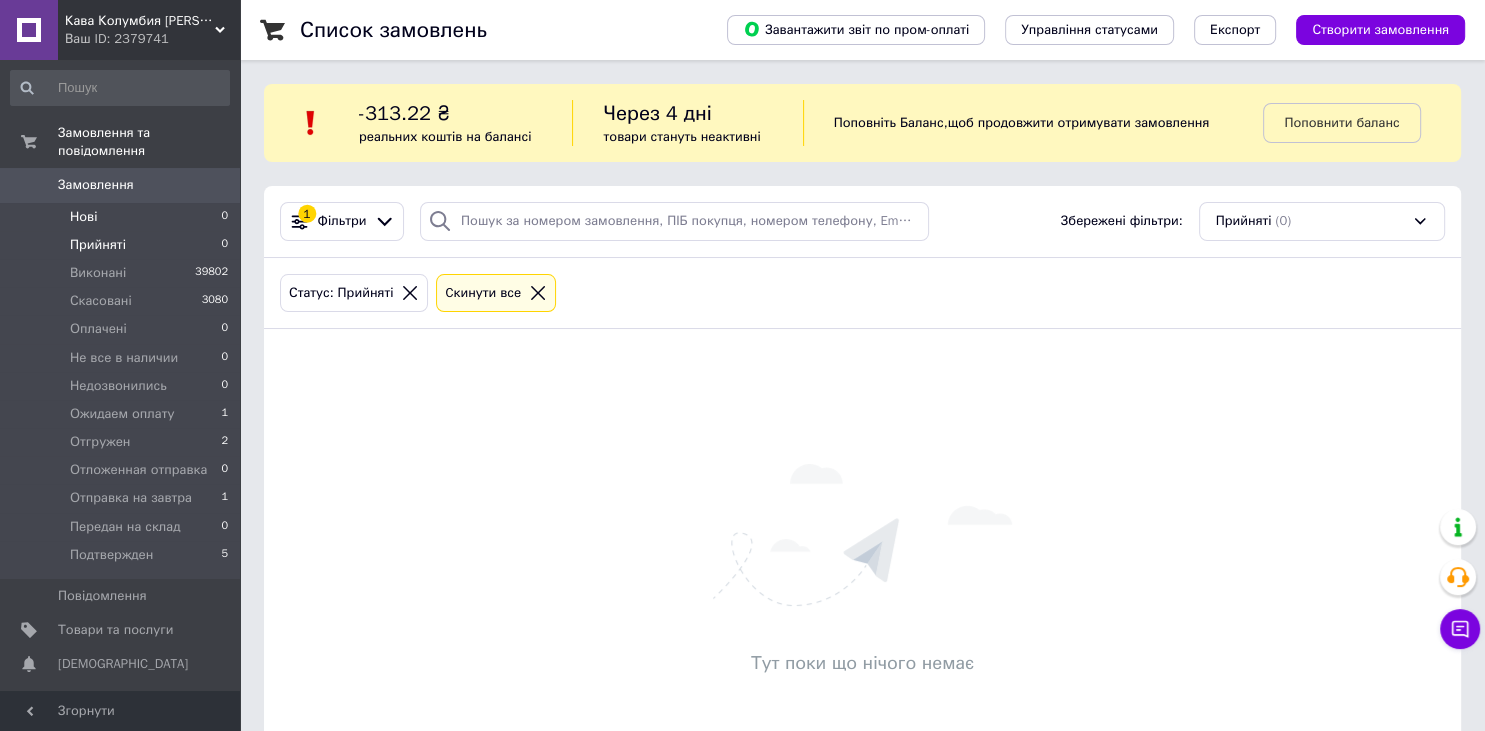 click on "Нові 0" at bounding box center [120, 217] 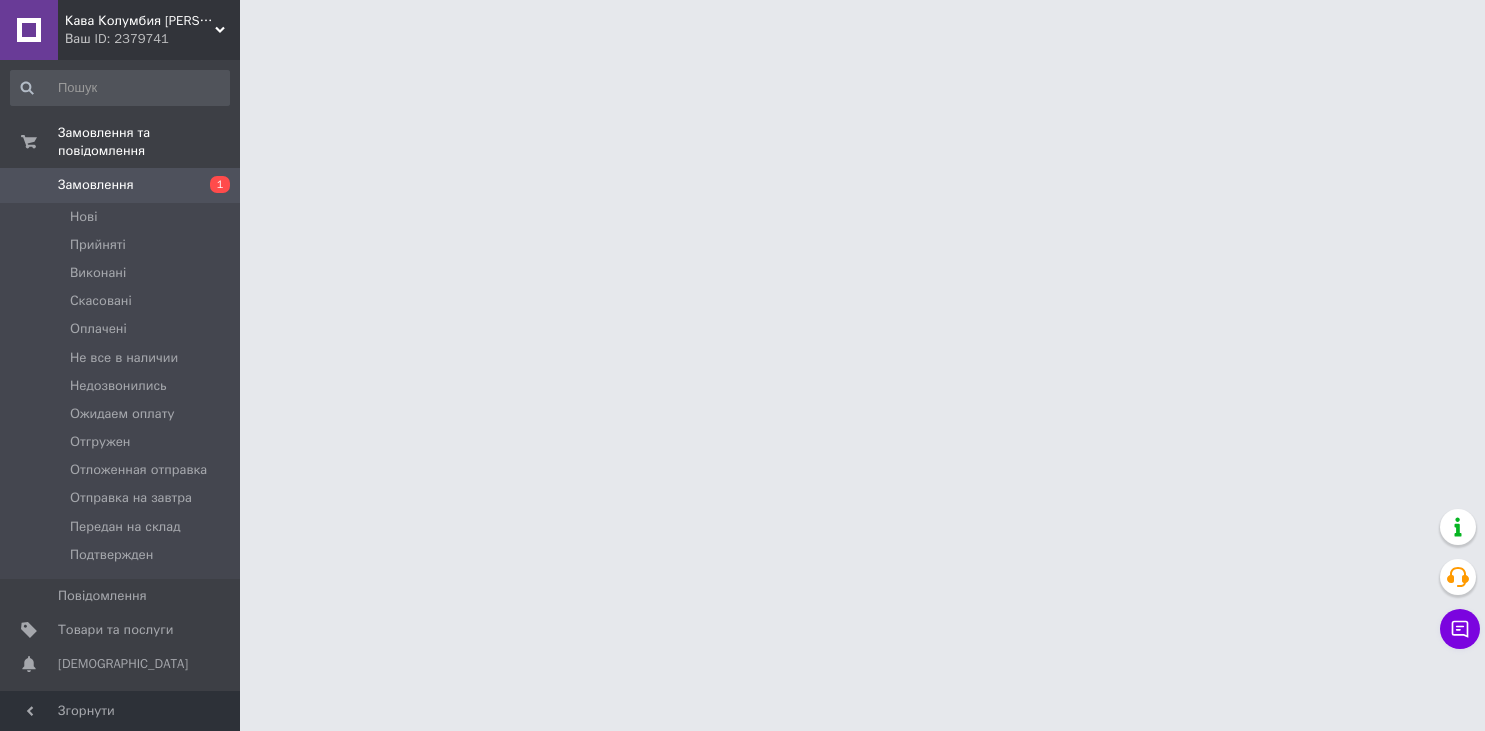 scroll, scrollTop: 0, scrollLeft: 0, axis: both 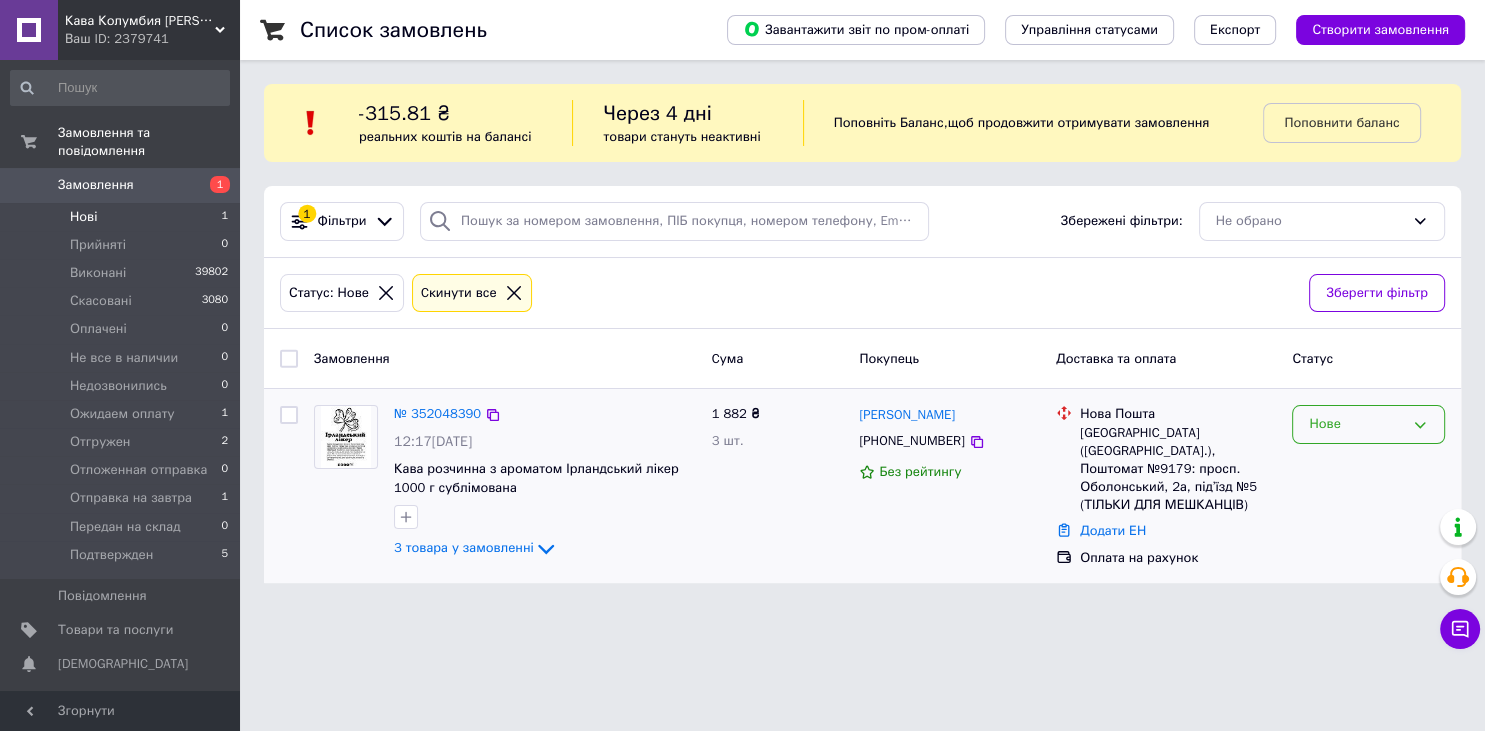 click on "Нове" at bounding box center [1356, 424] 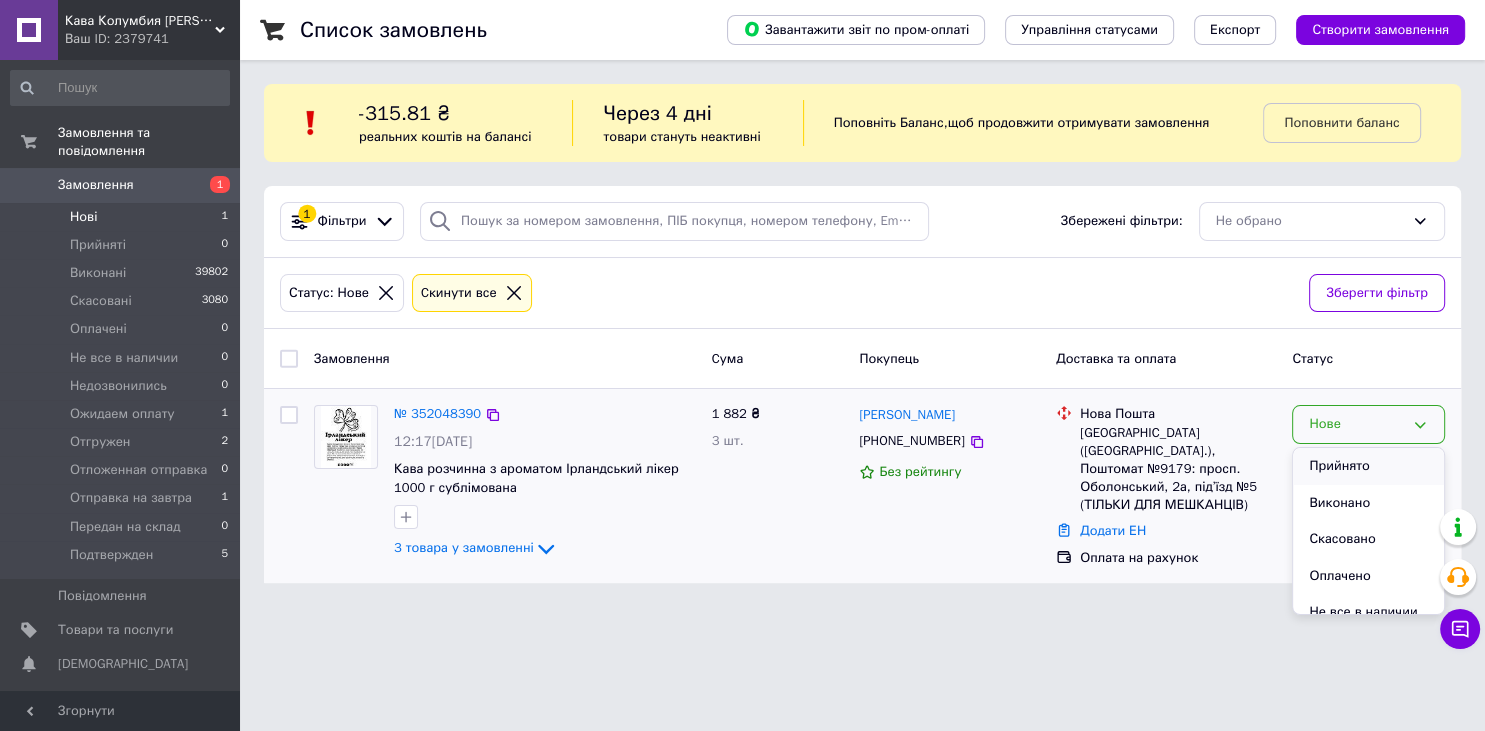 click on "Прийнято" at bounding box center [1368, 466] 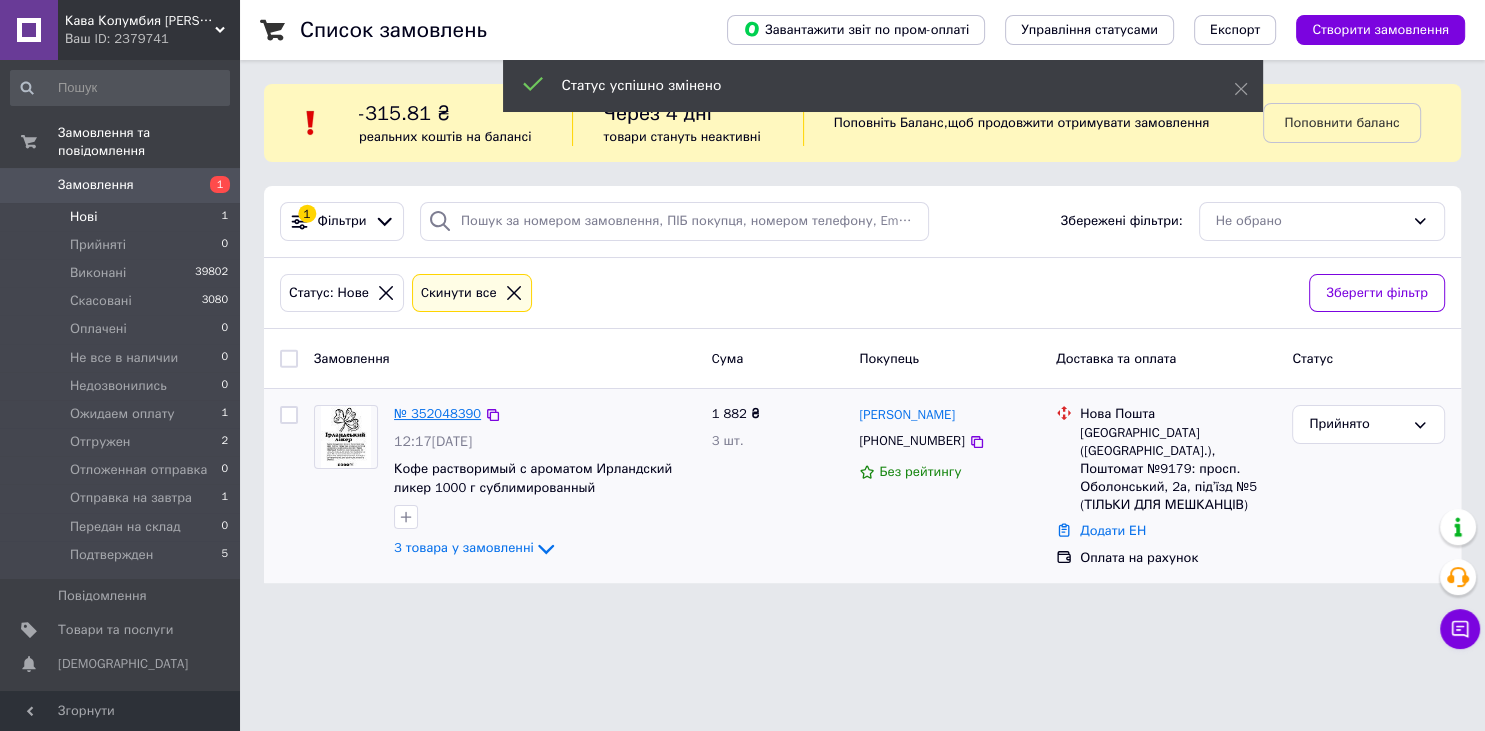 click on "№ 352048390" at bounding box center (437, 413) 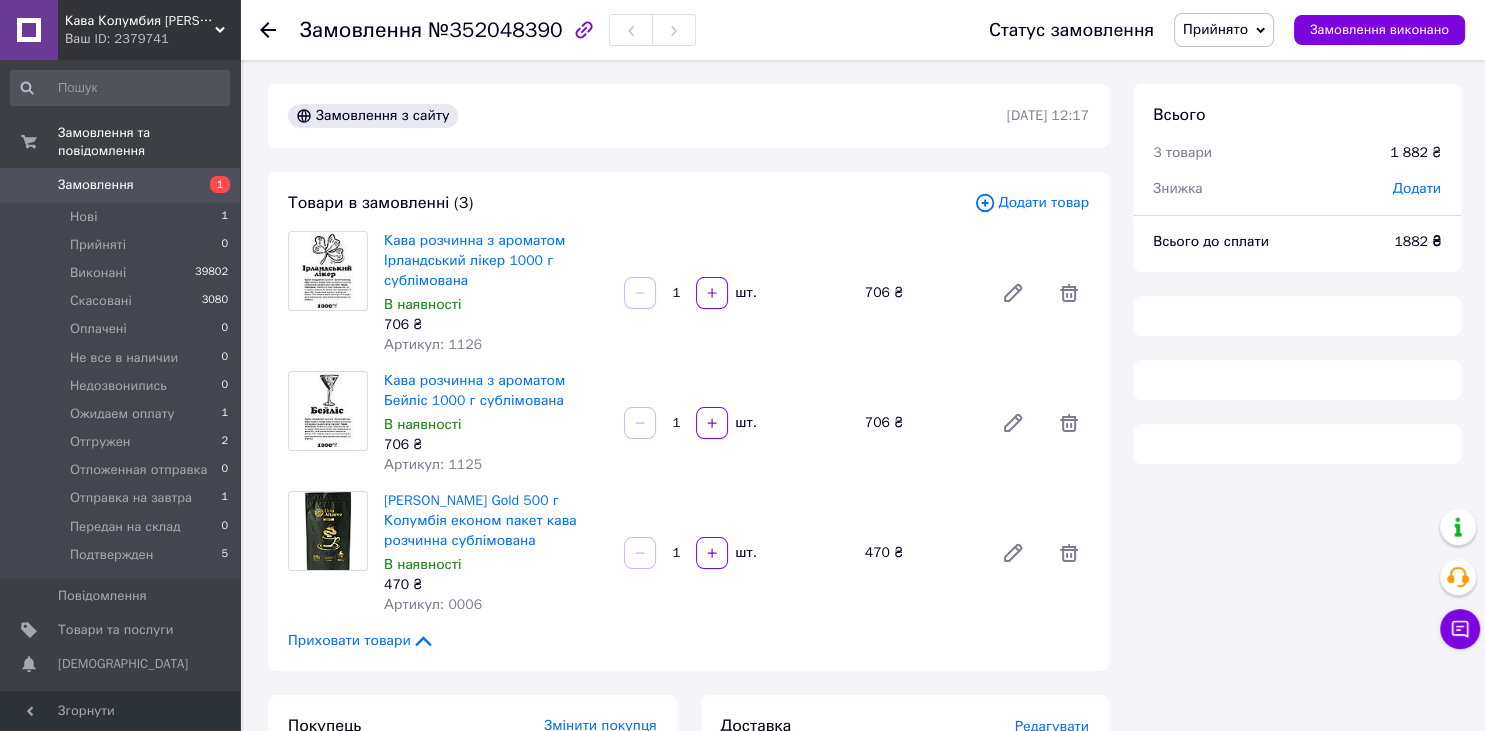 scroll, scrollTop: 105, scrollLeft: 0, axis: vertical 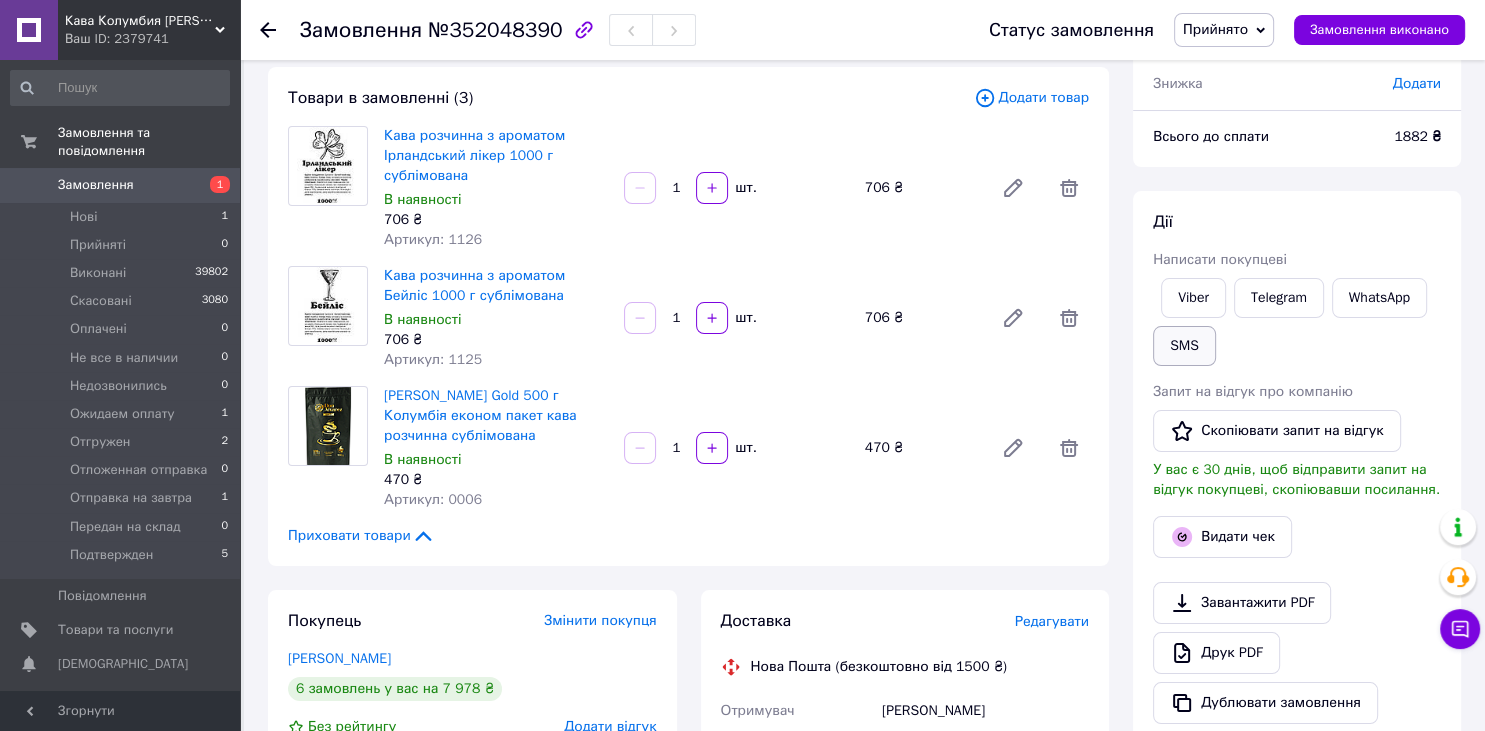 click on "SMS" at bounding box center [1184, 346] 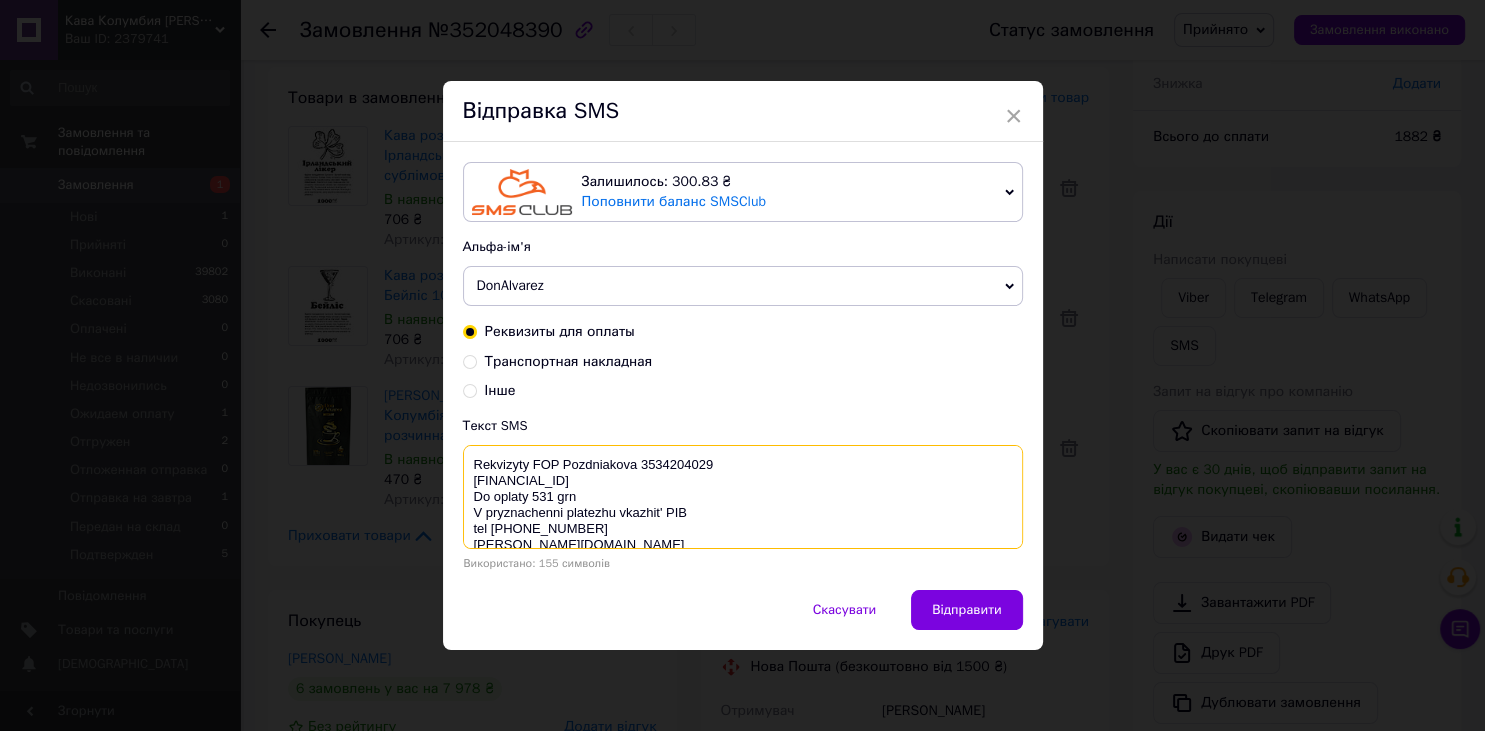 click on "Rekvizyty FOP Pozdniakova 3534204029
UA923052990000026004001041647
Do oplaty 531 grn
V pryznachenni platezhu vkazhit' PIB
tel 0667701007
don-alvarez.com.ua" at bounding box center [743, 497] 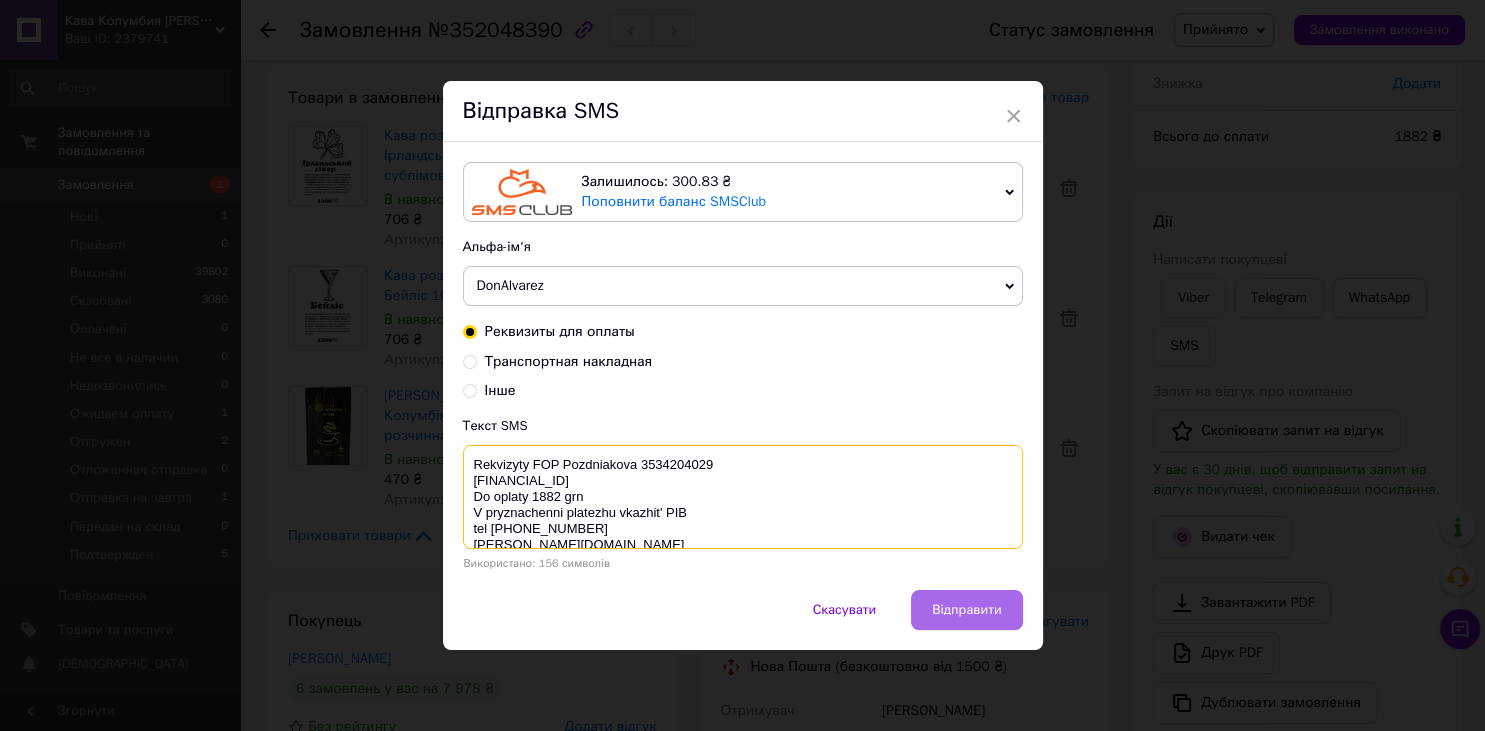 type on "Rekvizyty FOP Pozdniakova 3534204029
UA923052990000026004001041647
Do oplaty 1882 grn
V pryznachenni platezhu vkazhit' PIB
tel 0667701007
don-alvarez.com.ua" 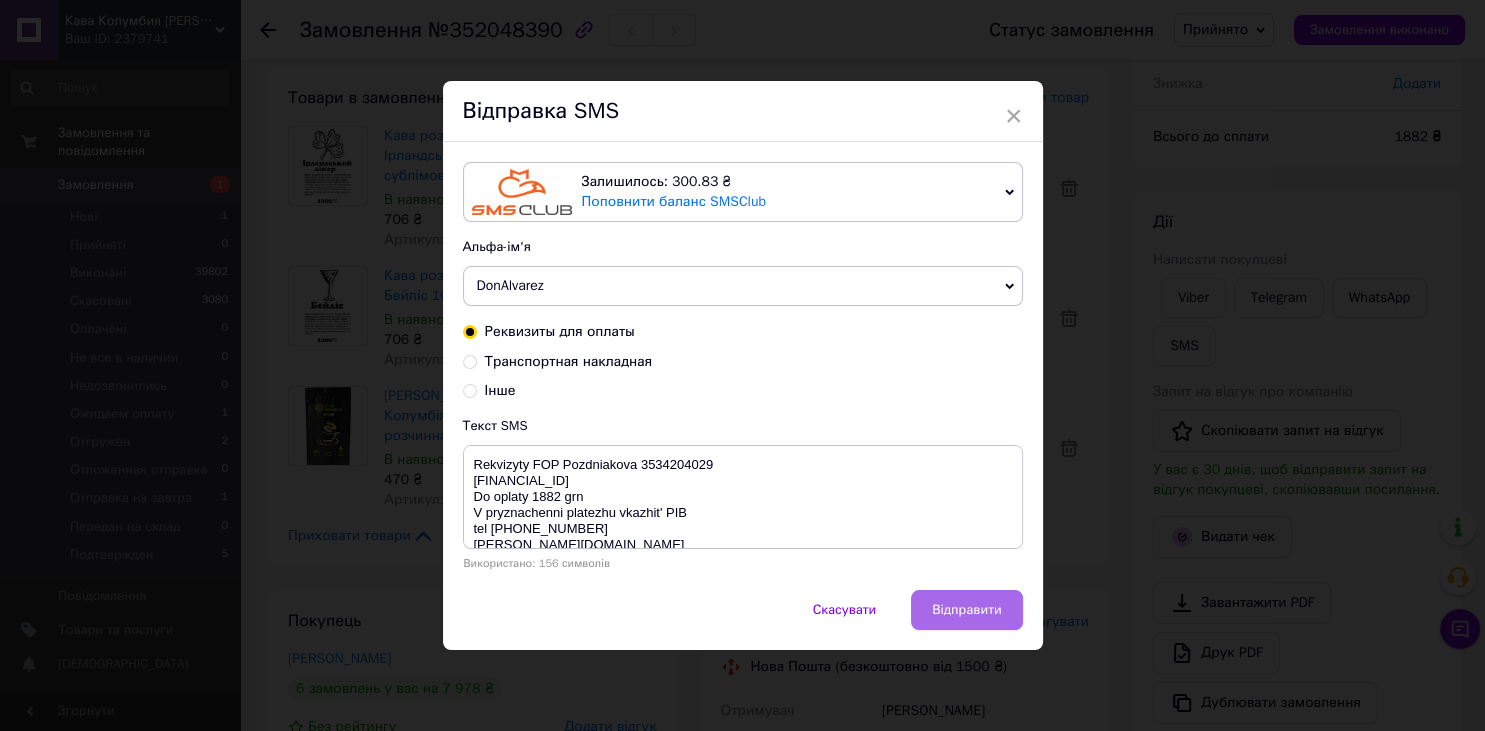 click on "Відправити" at bounding box center [966, 610] 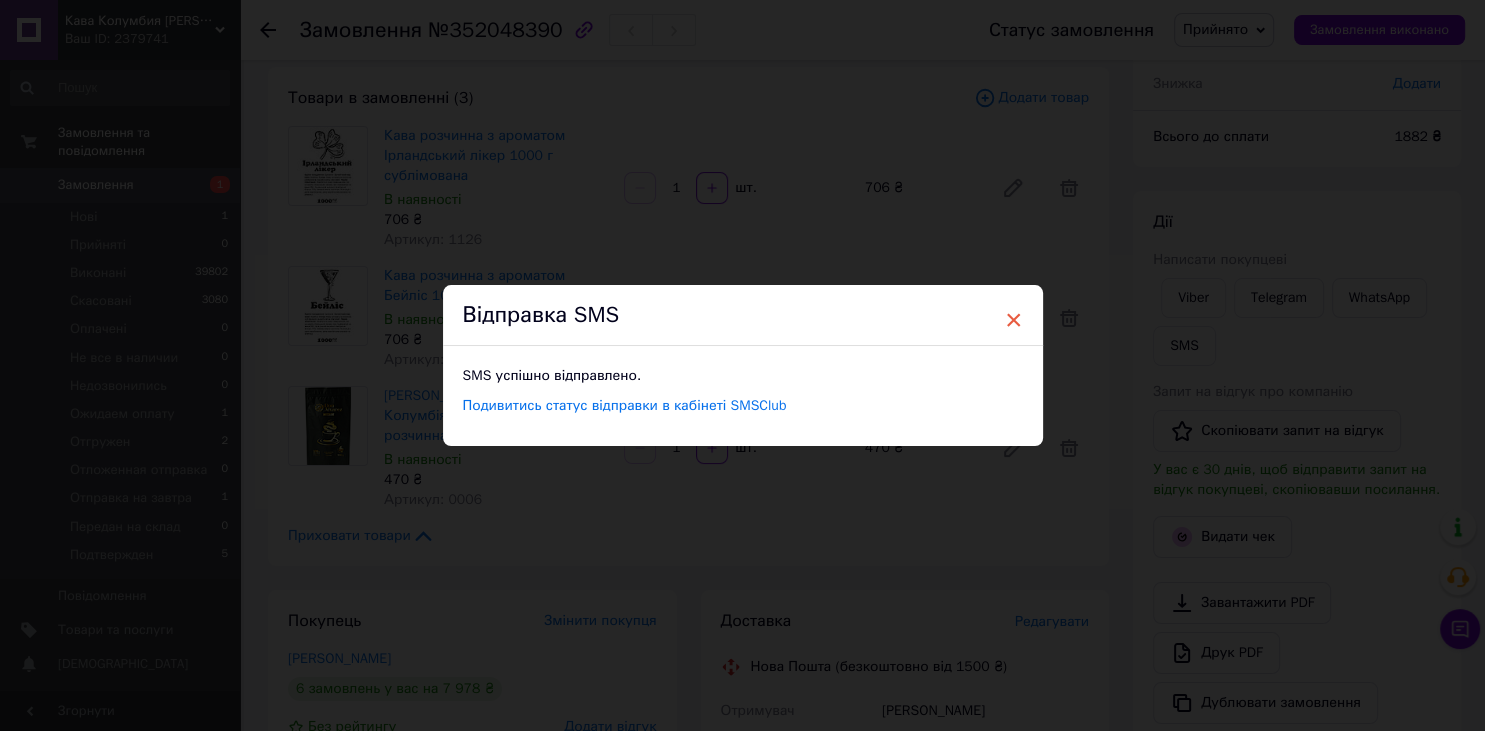 click on "×" at bounding box center [1014, 320] 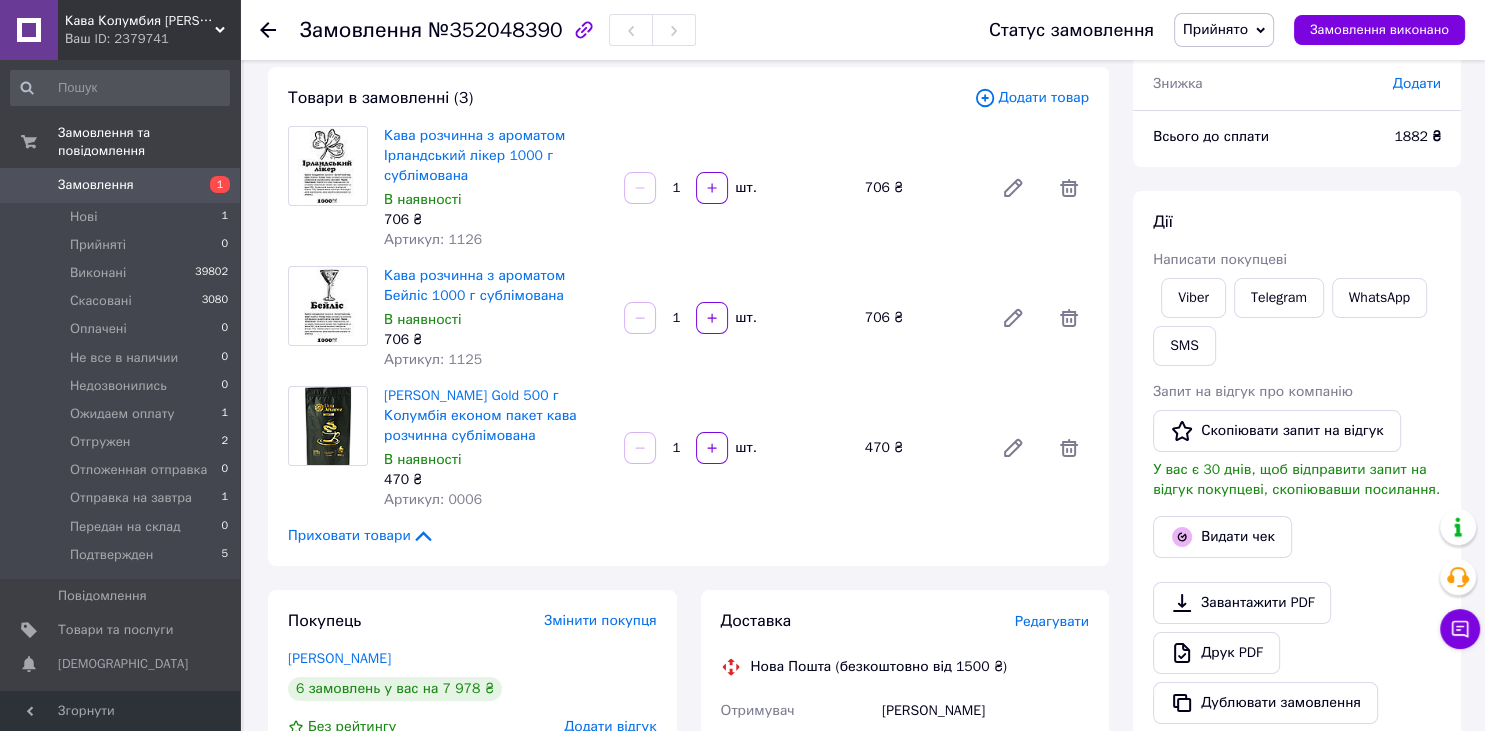 click on "Прийнято" at bounding box center (1215, 29) 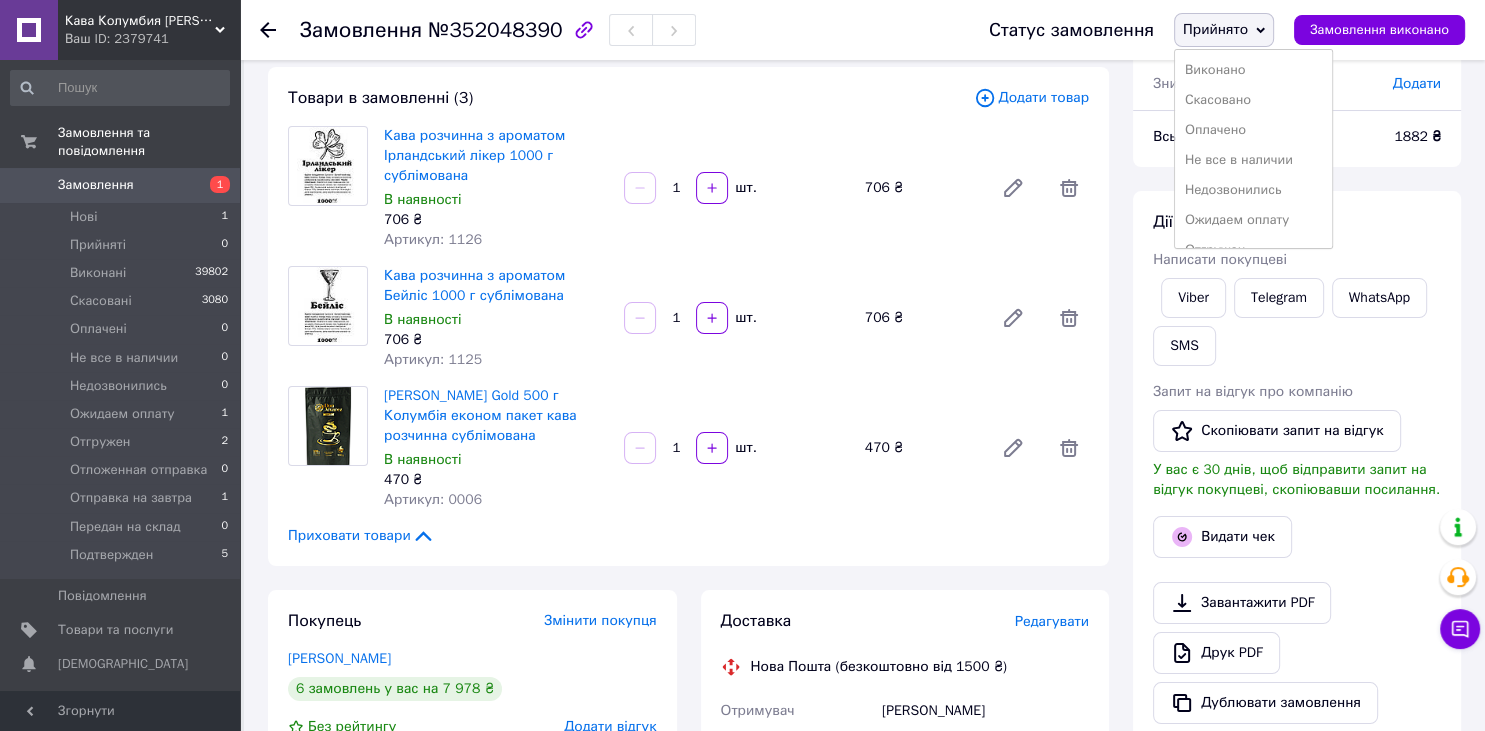 click on "Ожидаем оплату" at bounding box center [1253, 220] 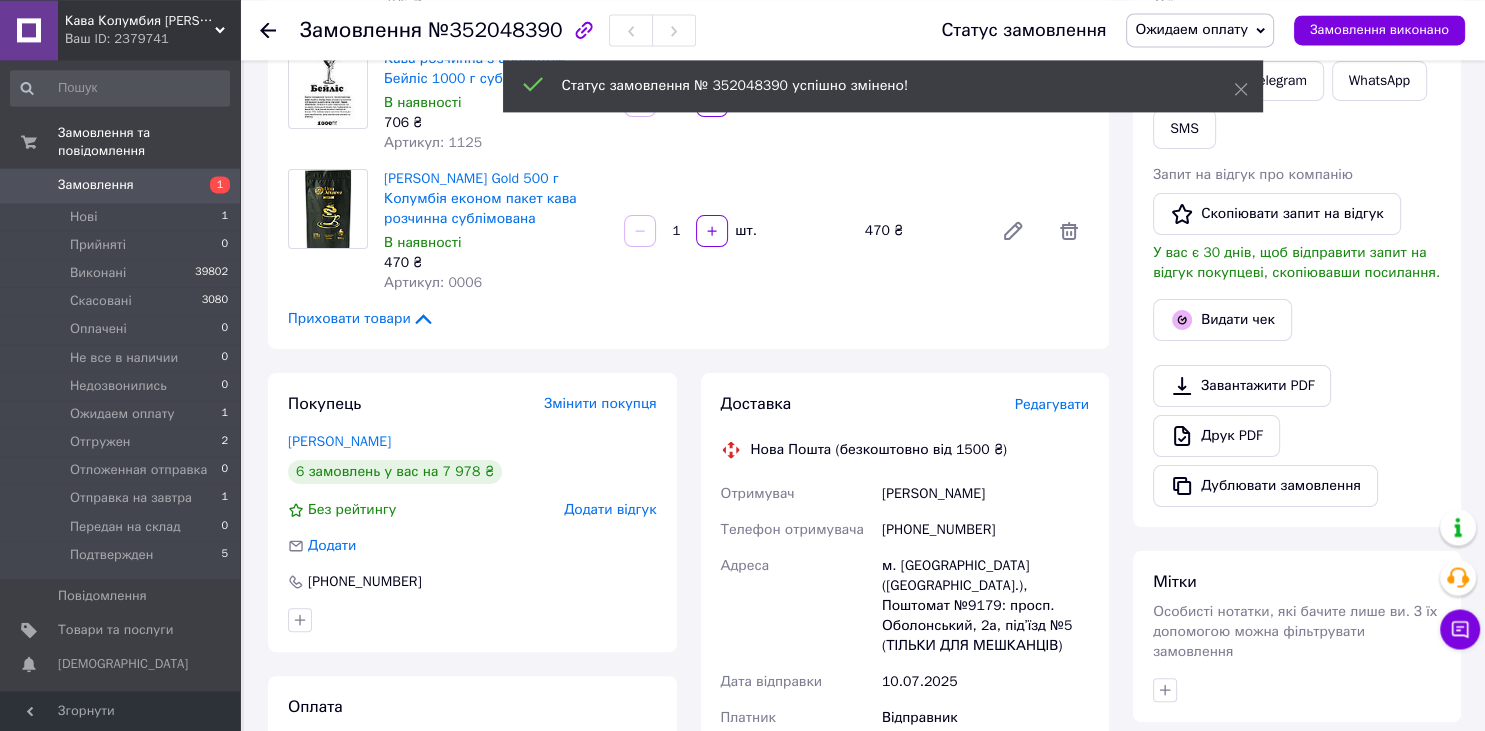 scroll, scrollTop: 316, scrollLeft: 0, axis: vertical 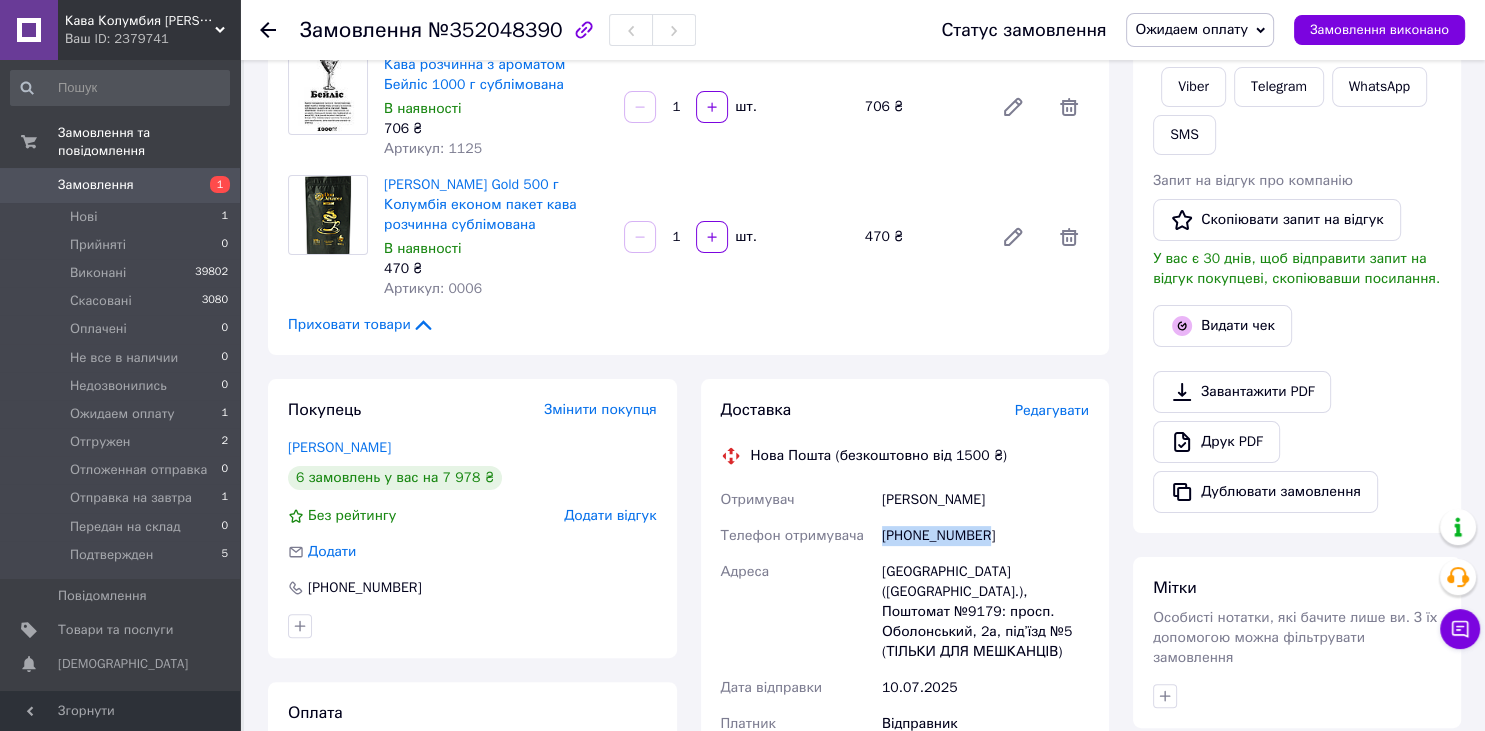 drag, startPoint x: 991, startPoint y: 530, endPoint x: 876, endPoint y: 526, distance: 115.06954 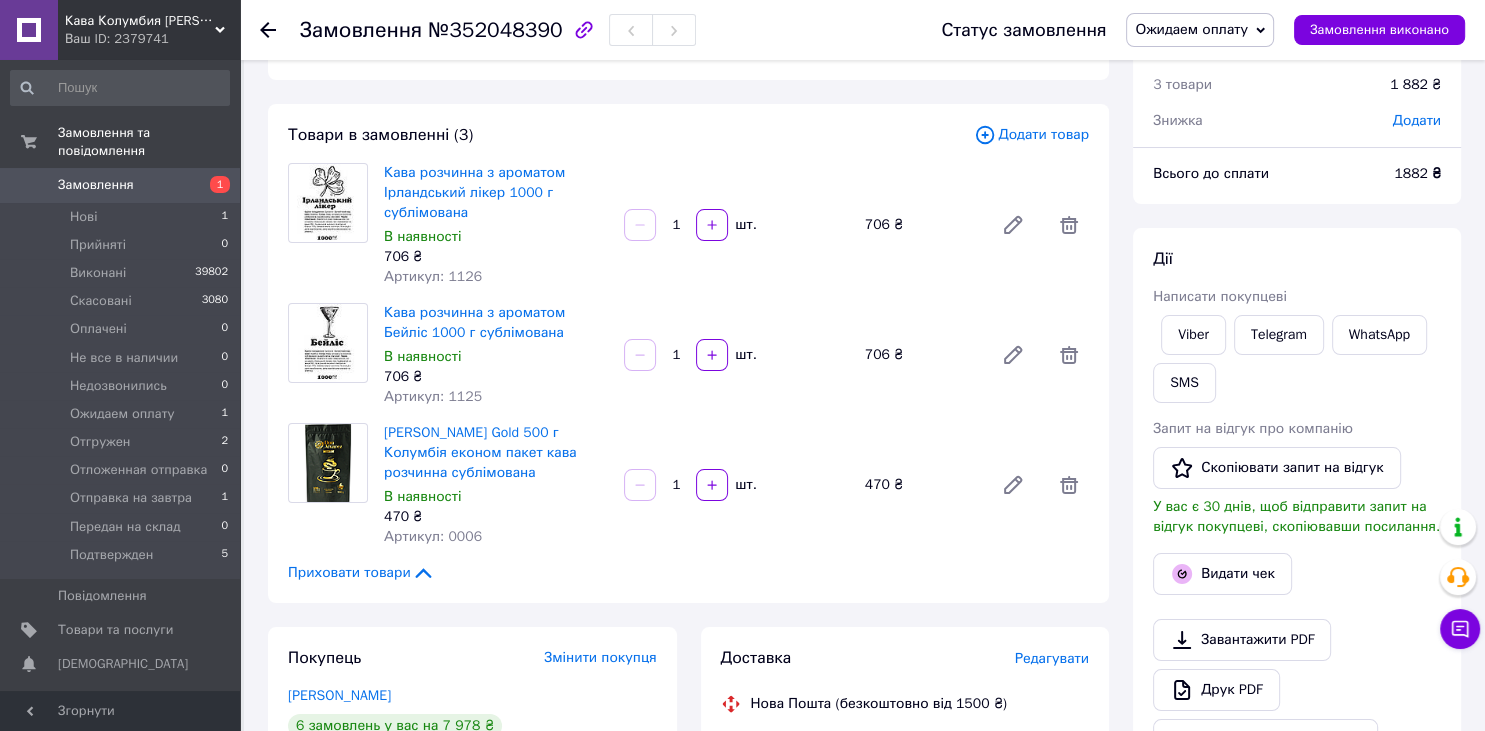 scroll, scrollTop: 0, scrollLeft: 0, axis: both 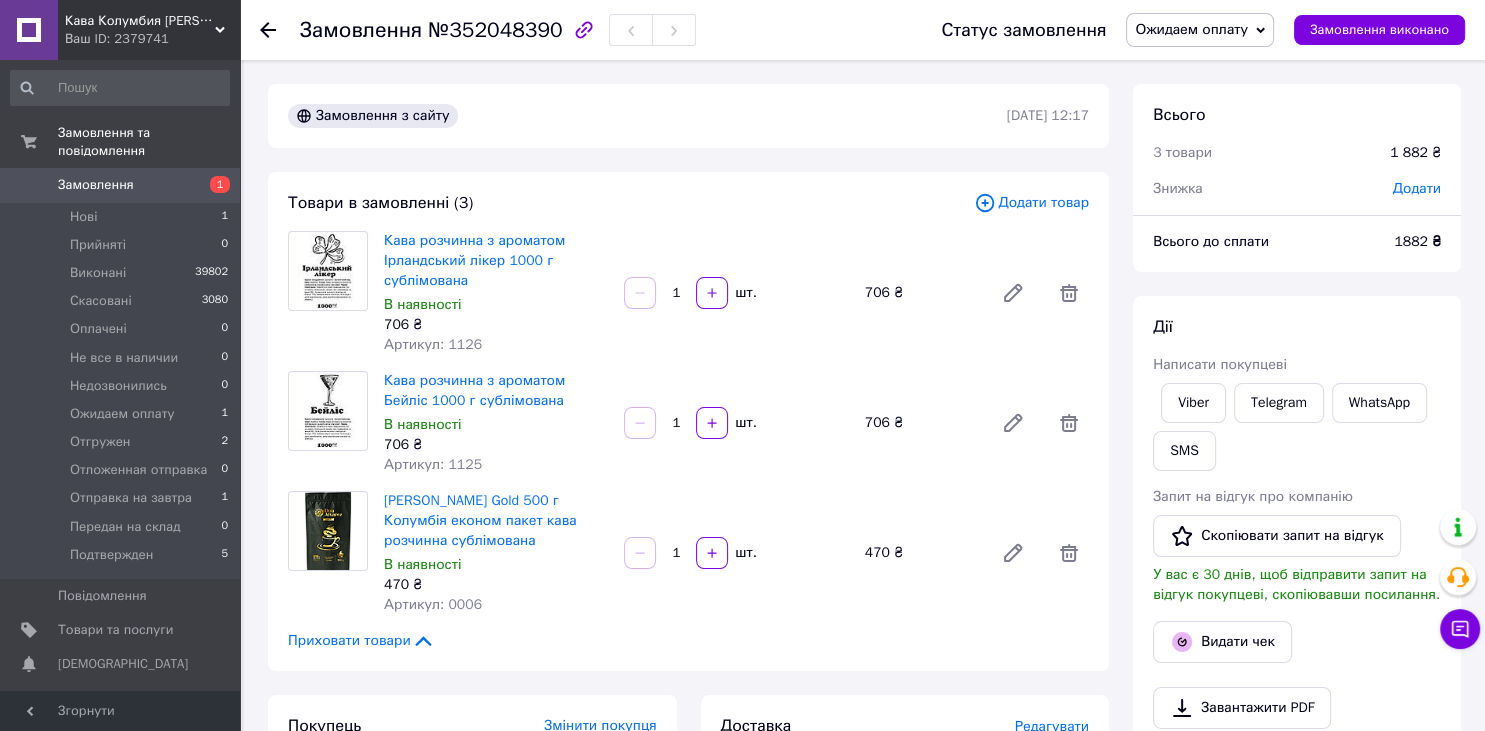 drag, startPoint x: 494, startPoint y: 308, endPoint x: 486, endPoint y: 326, distance: 19.697716 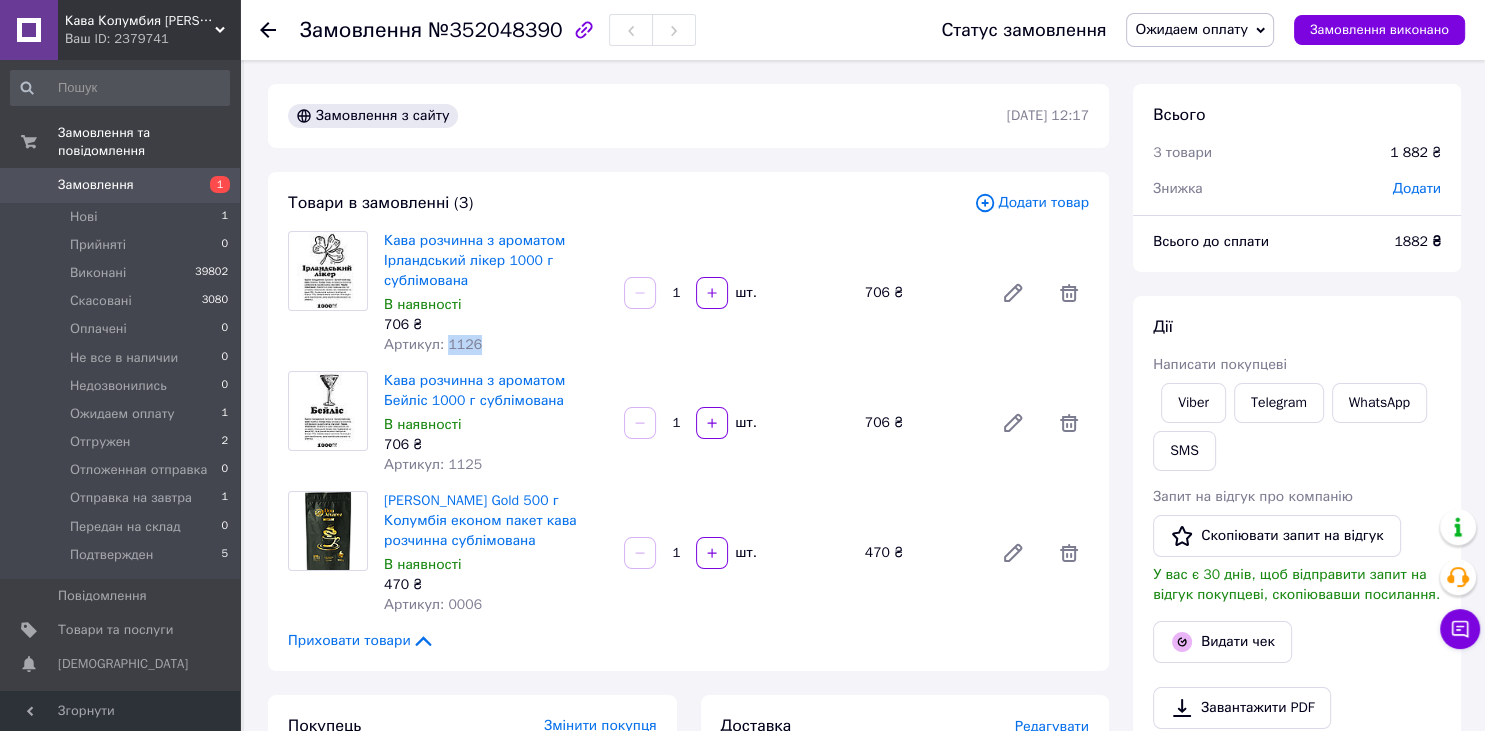 drag, startPoint x: 475, startPoint y: 345, endPoint x: 442, endPoint y: 347, distance: 33.06055 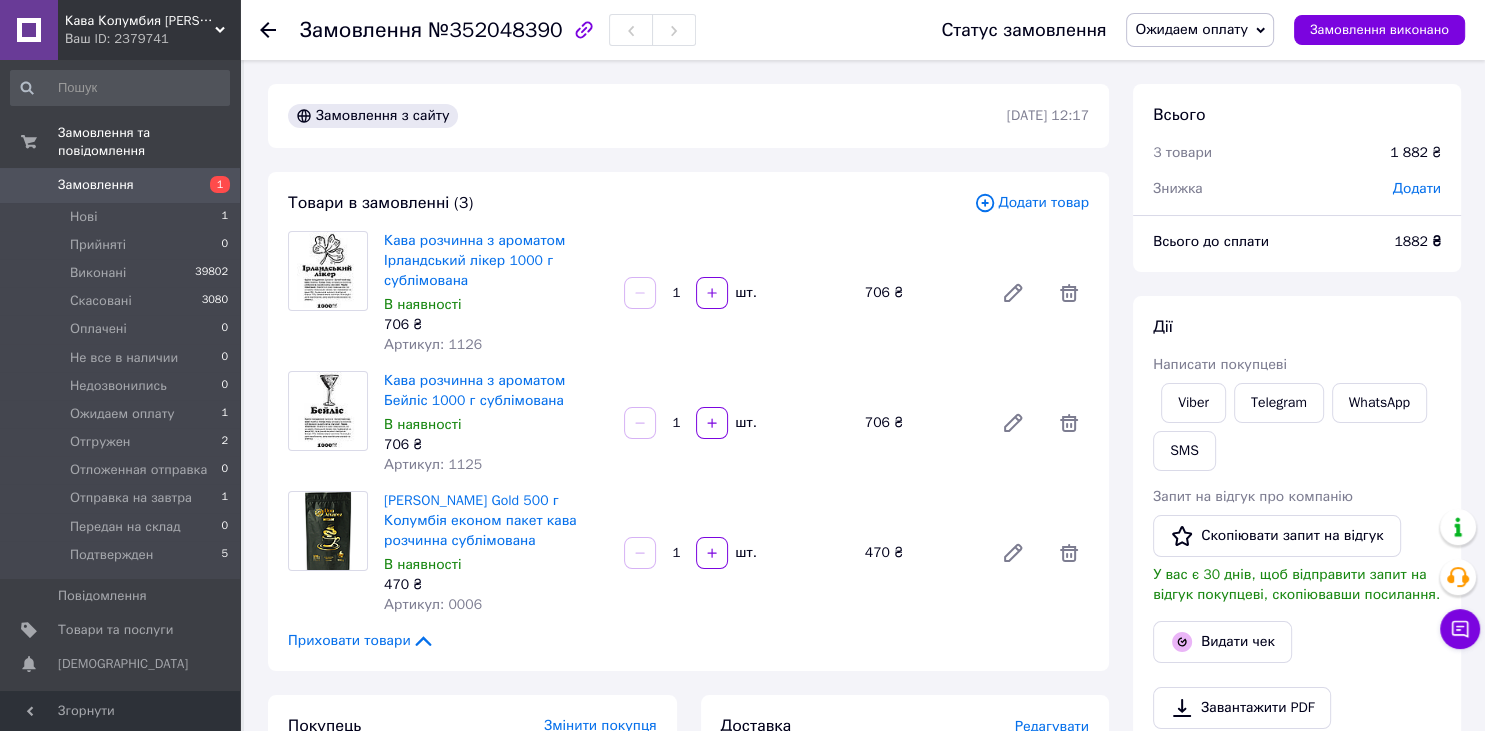 click on "706 ₴" at bounding box center [496, 445] 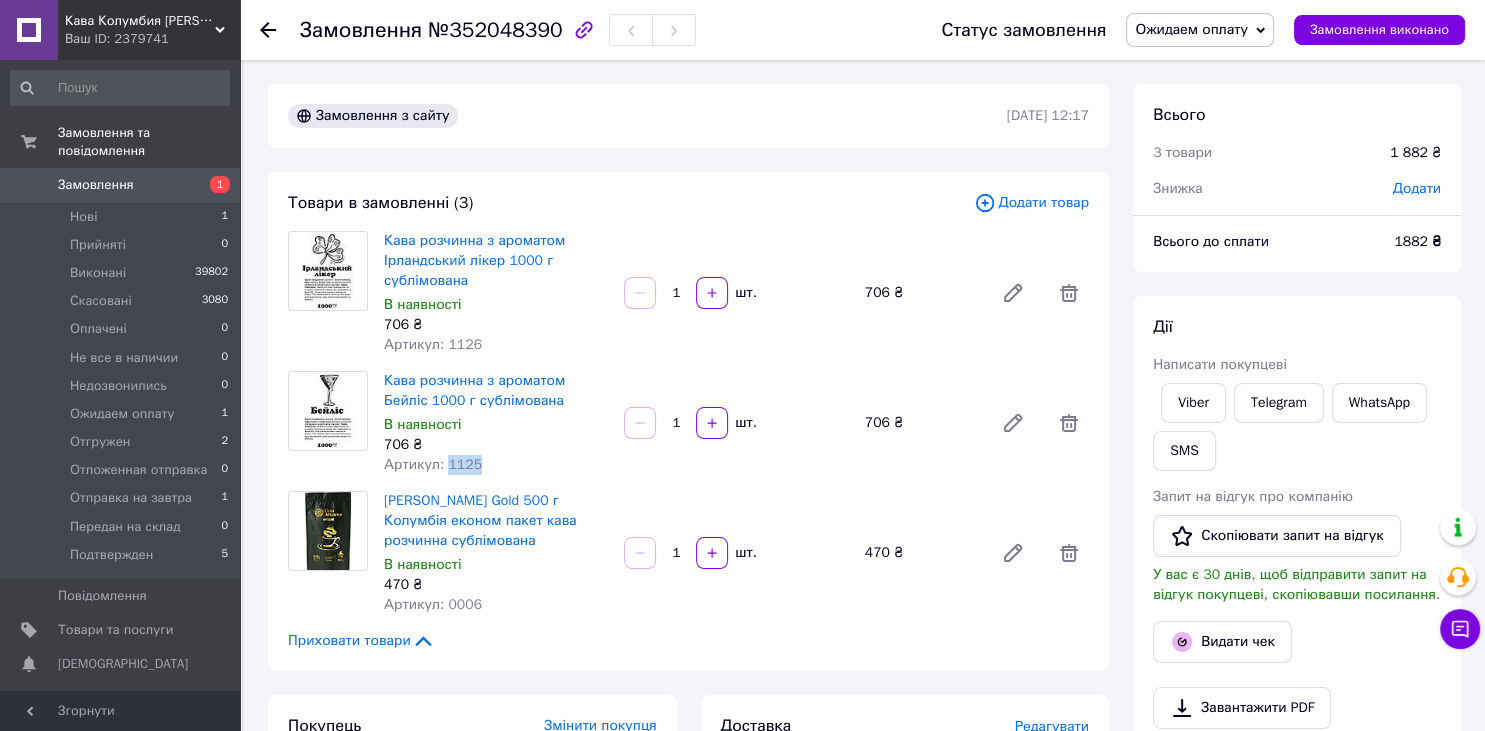 drag, startPoint x: 483, startPoint y: 469, endPoint x: 446, endPoint y: 464, distance: 37.336308 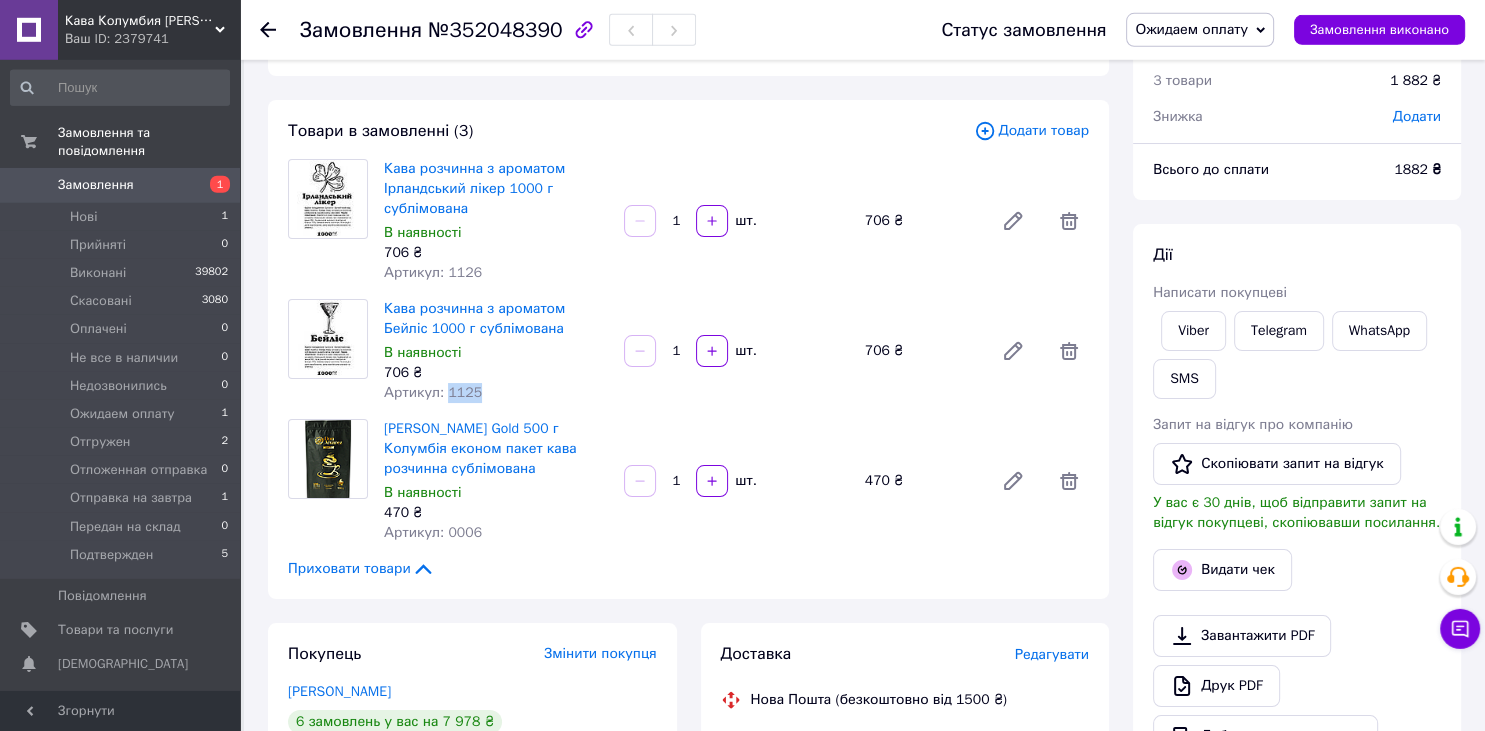scroll, scrollTop: 105, scrollLeft: 0, axis: vertical 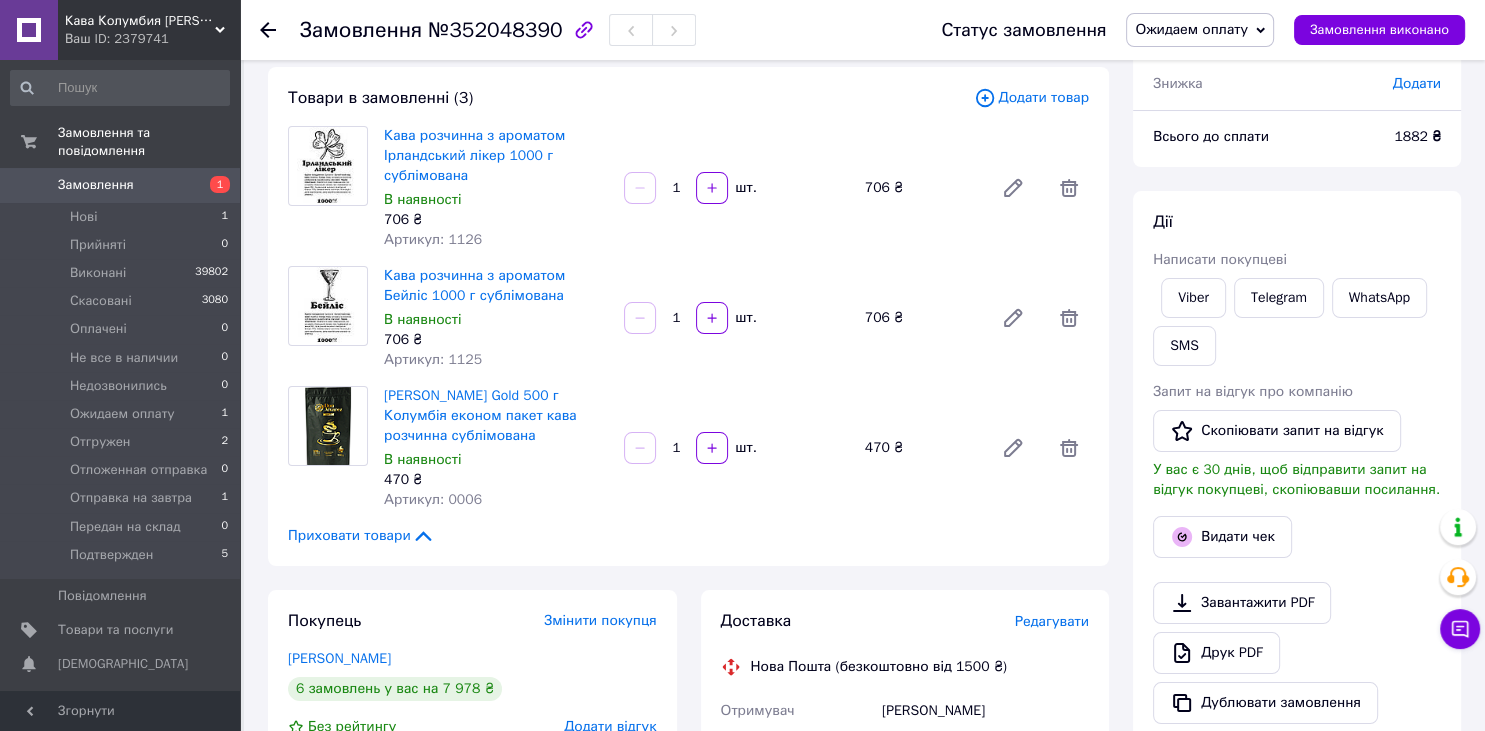 click on "470 ₴" 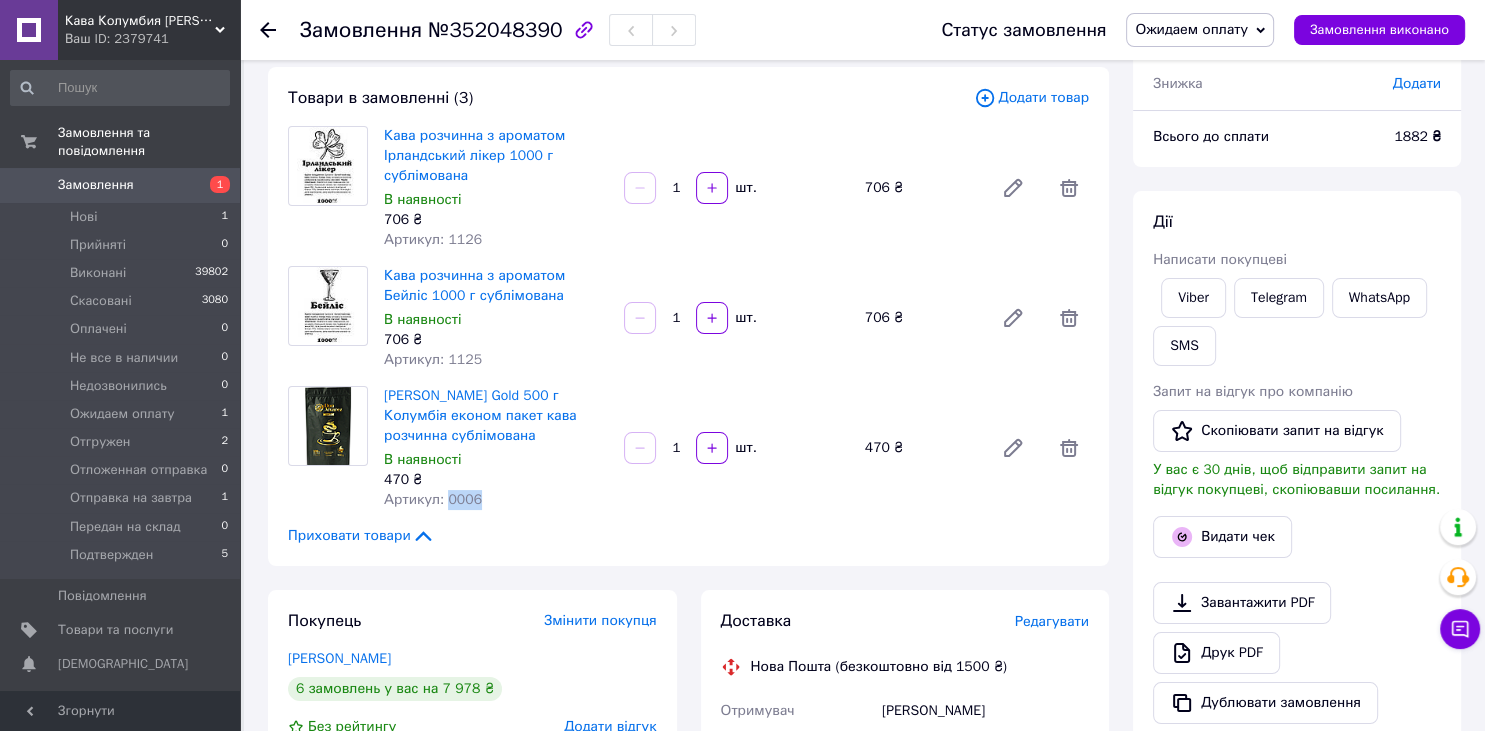drag, startPoint x: 479, startPoint y: 498, endPoint x: 444, endPoint y: 498, distance: 35 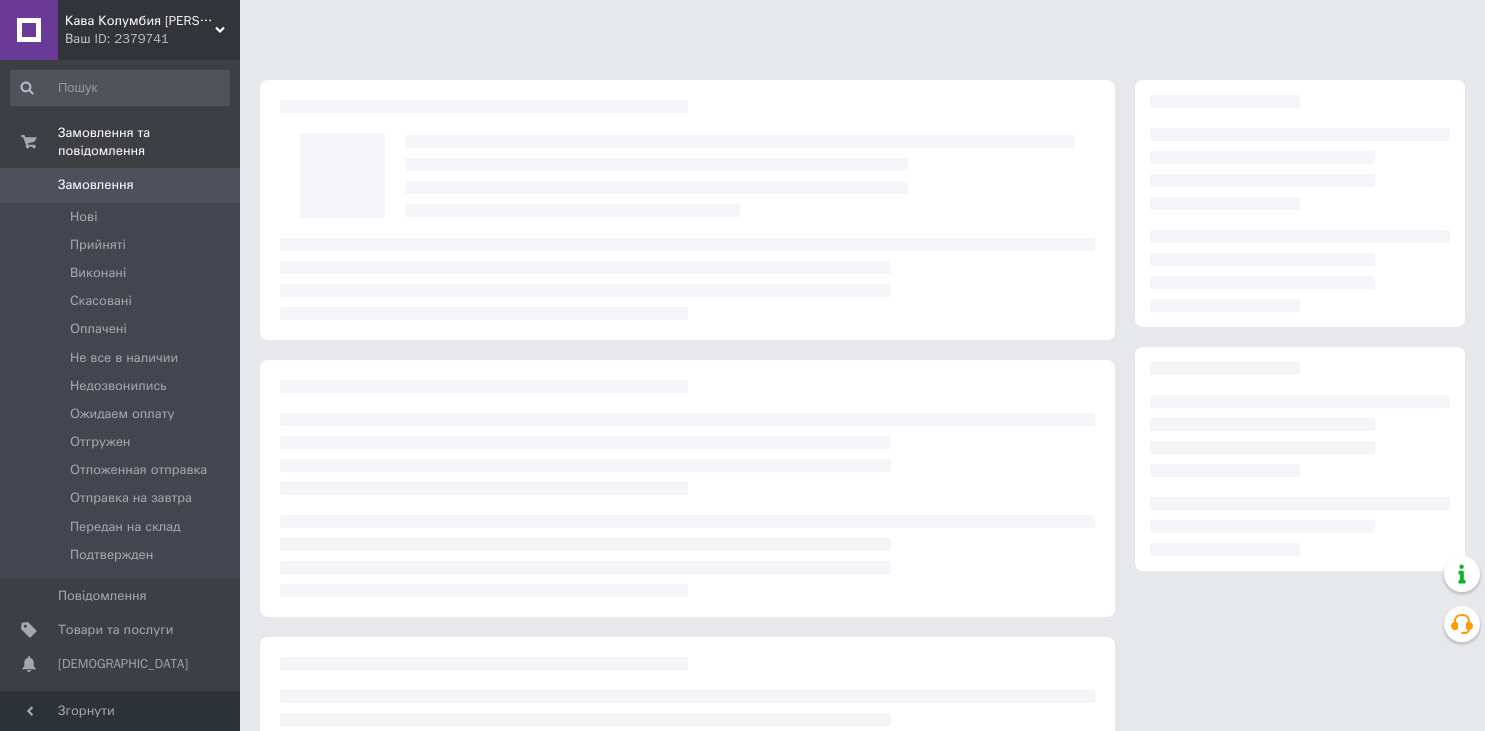 scroll, scrollTop: 0, scrollLeft: 0, axis: both 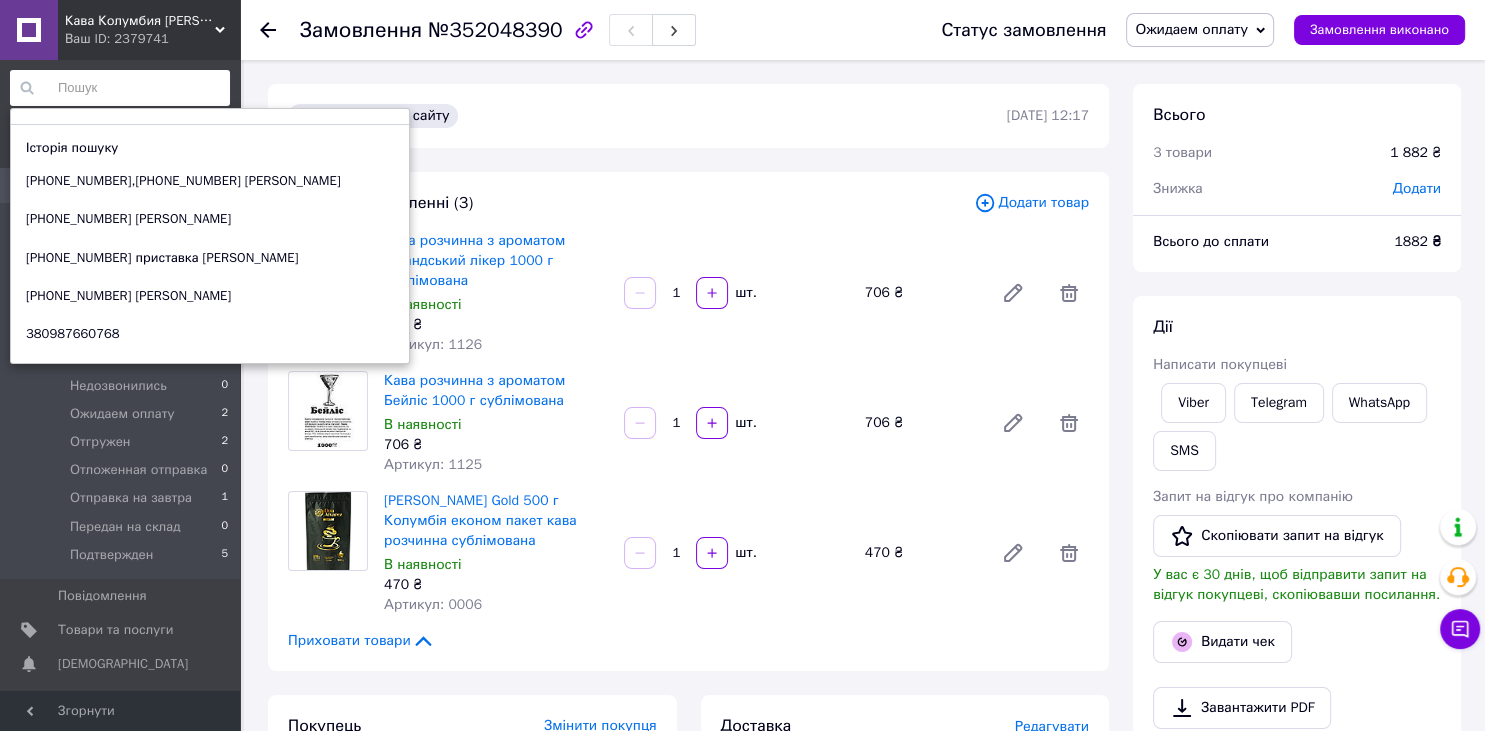 paste on "[PHONE_NUMBER] [PERSON_NAME]" 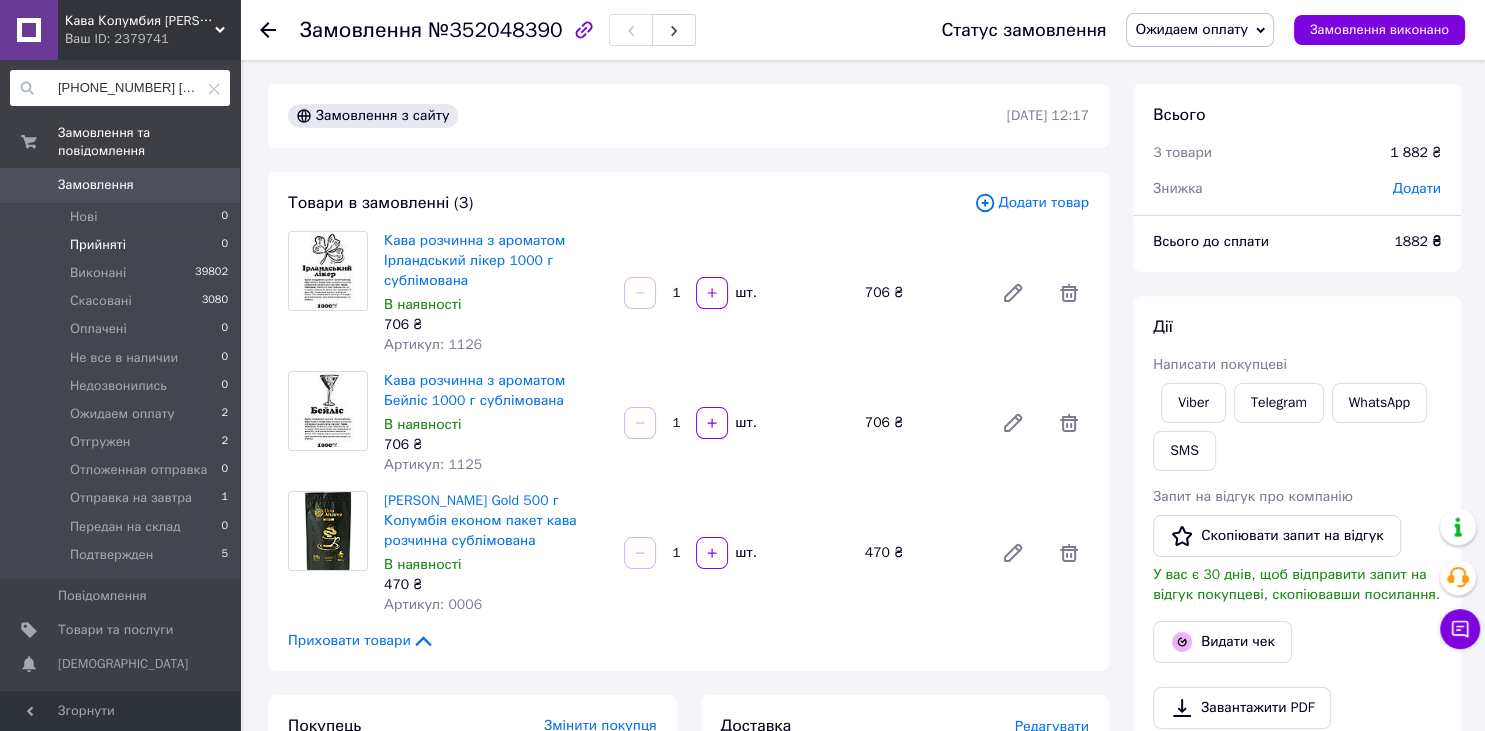 scroll, scrollTop: 0, scrollLeft: 50, axis: horizontal 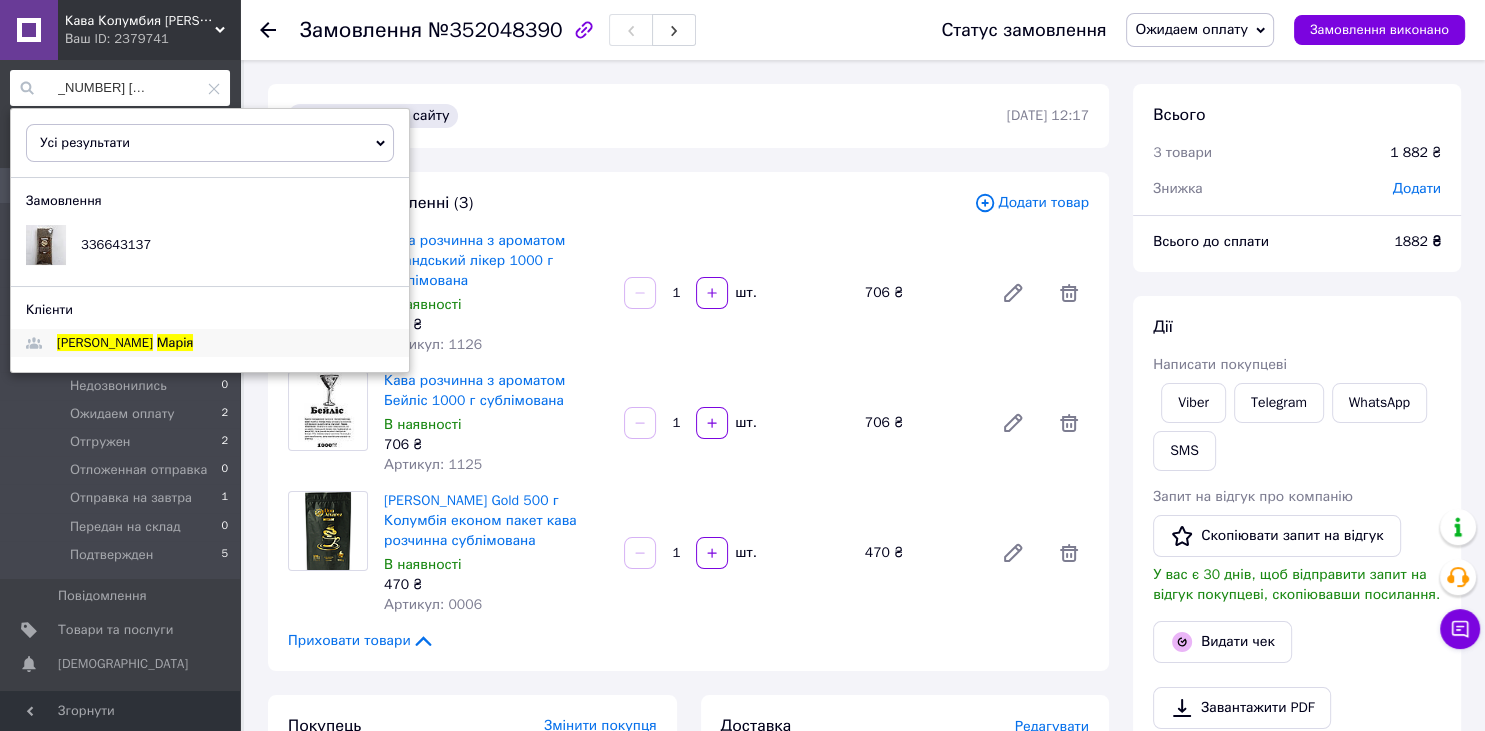 type on "[PHONE_NUMBER] [PERSON_NAME]" 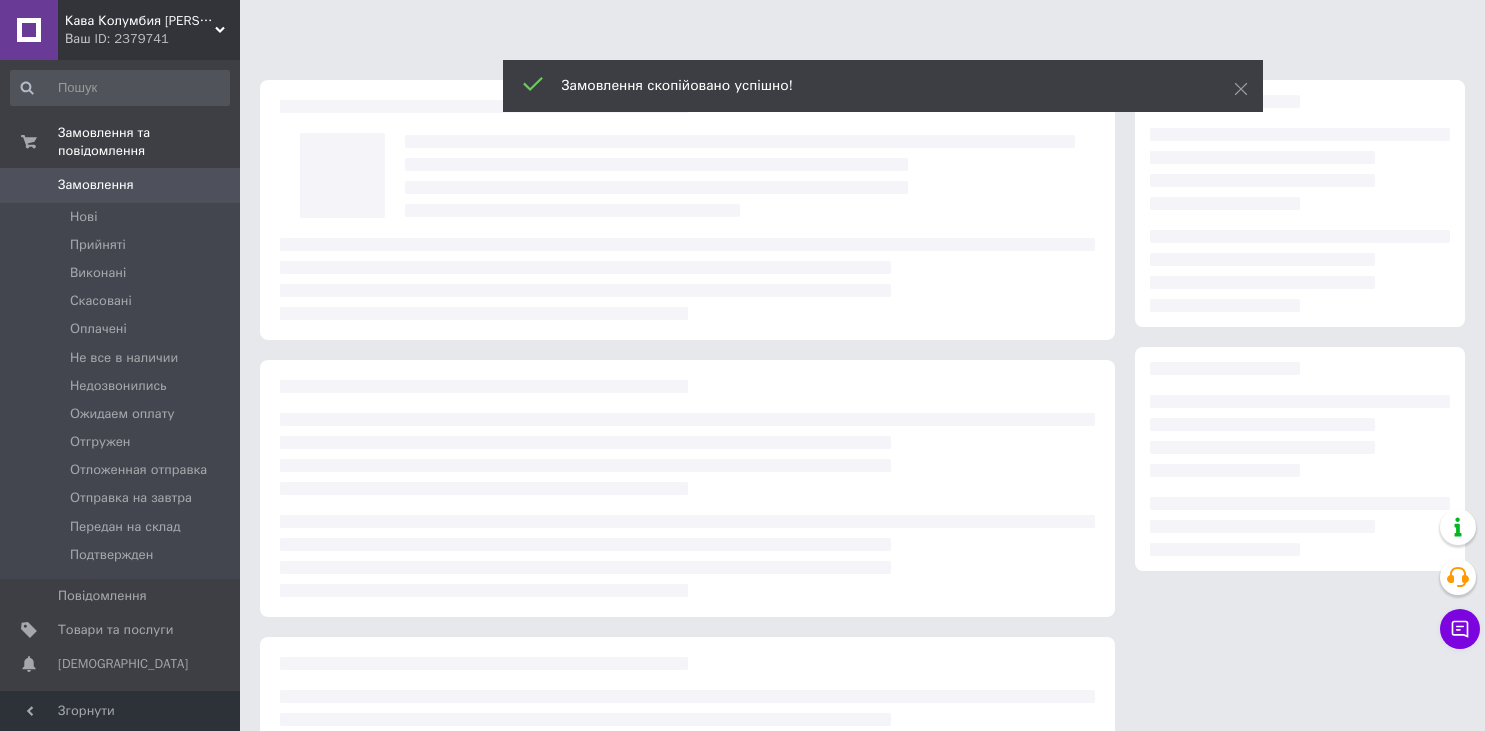 scroll, scrollTop: 0, scrollLeft: 0, axis: both 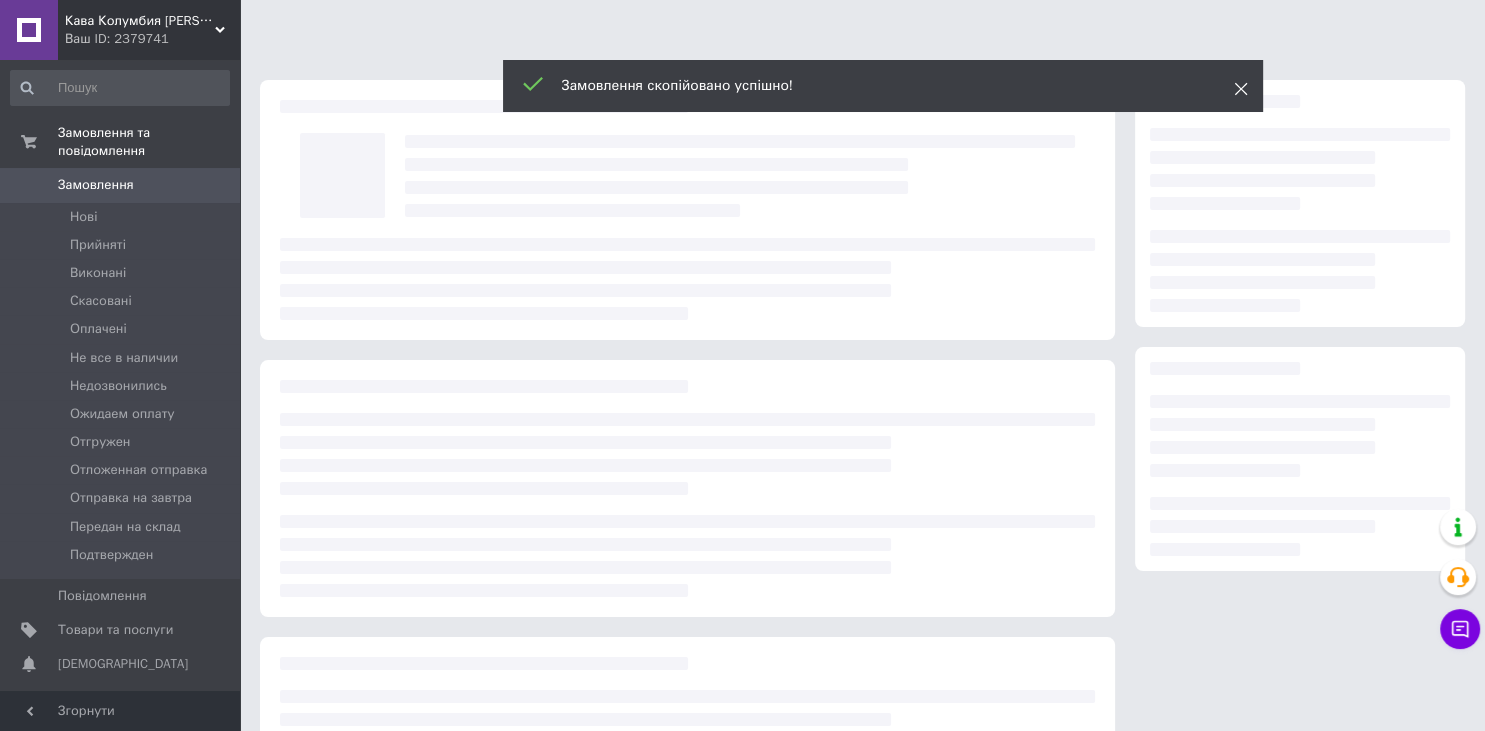 click 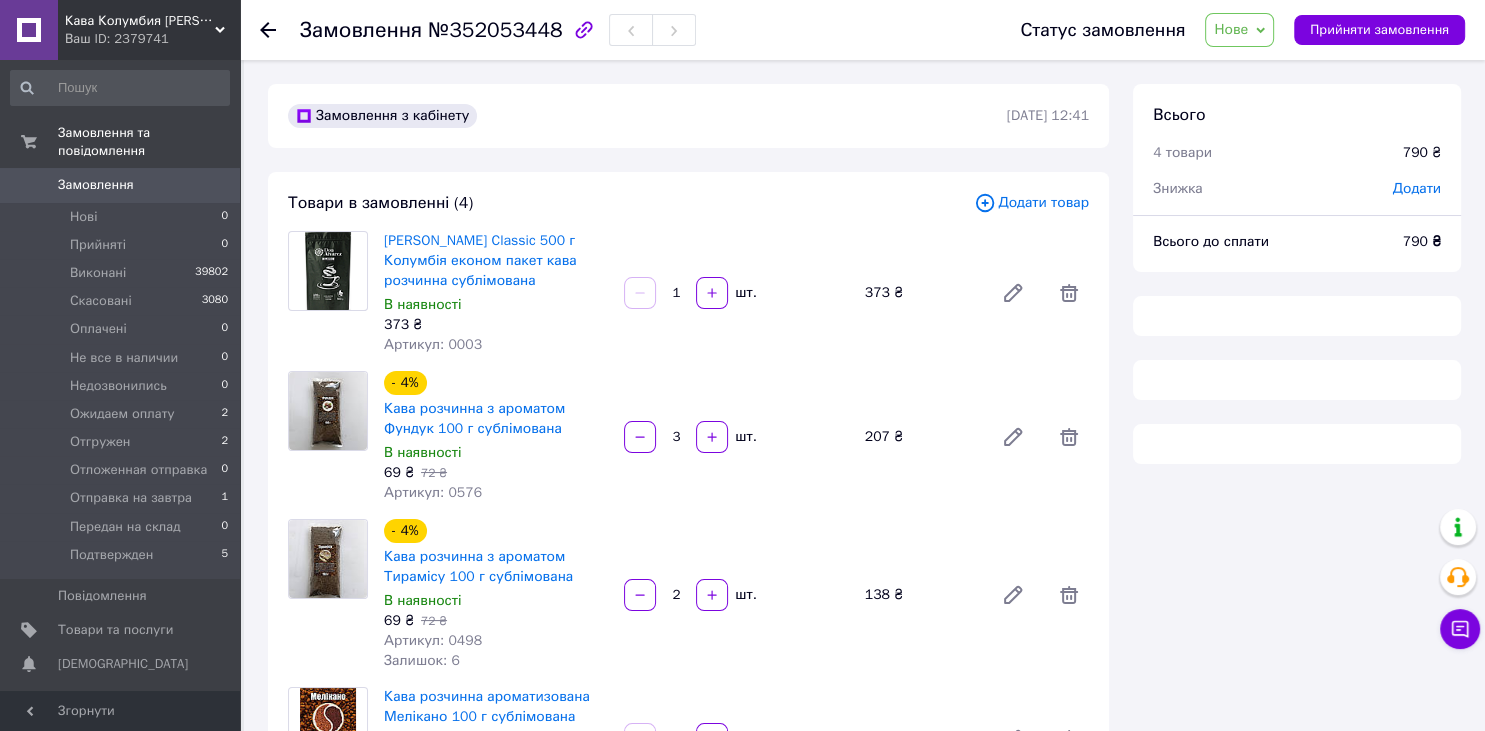 click on "Нове" at bounding box center [1239, 30] 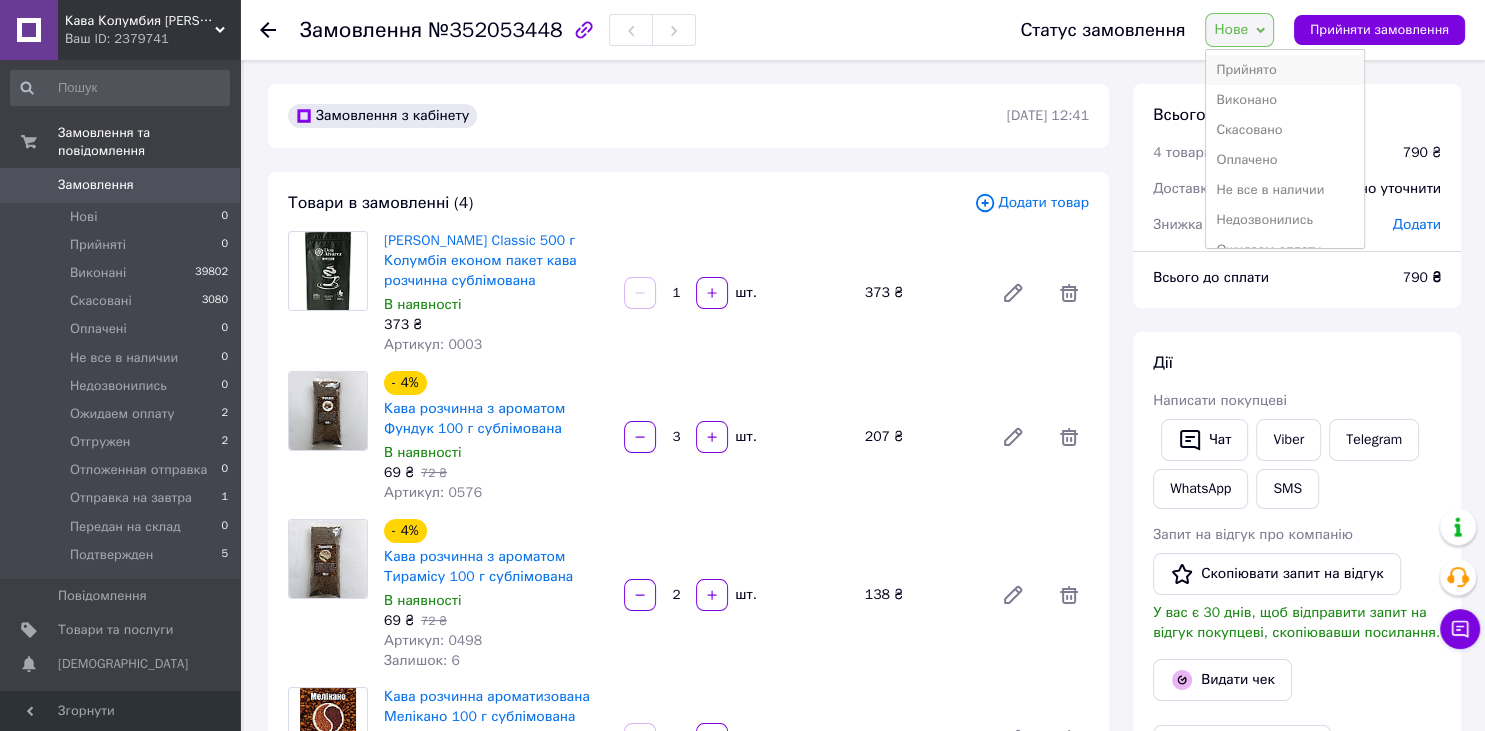 click on "Прийнято" at bounding box center (1284, 70) 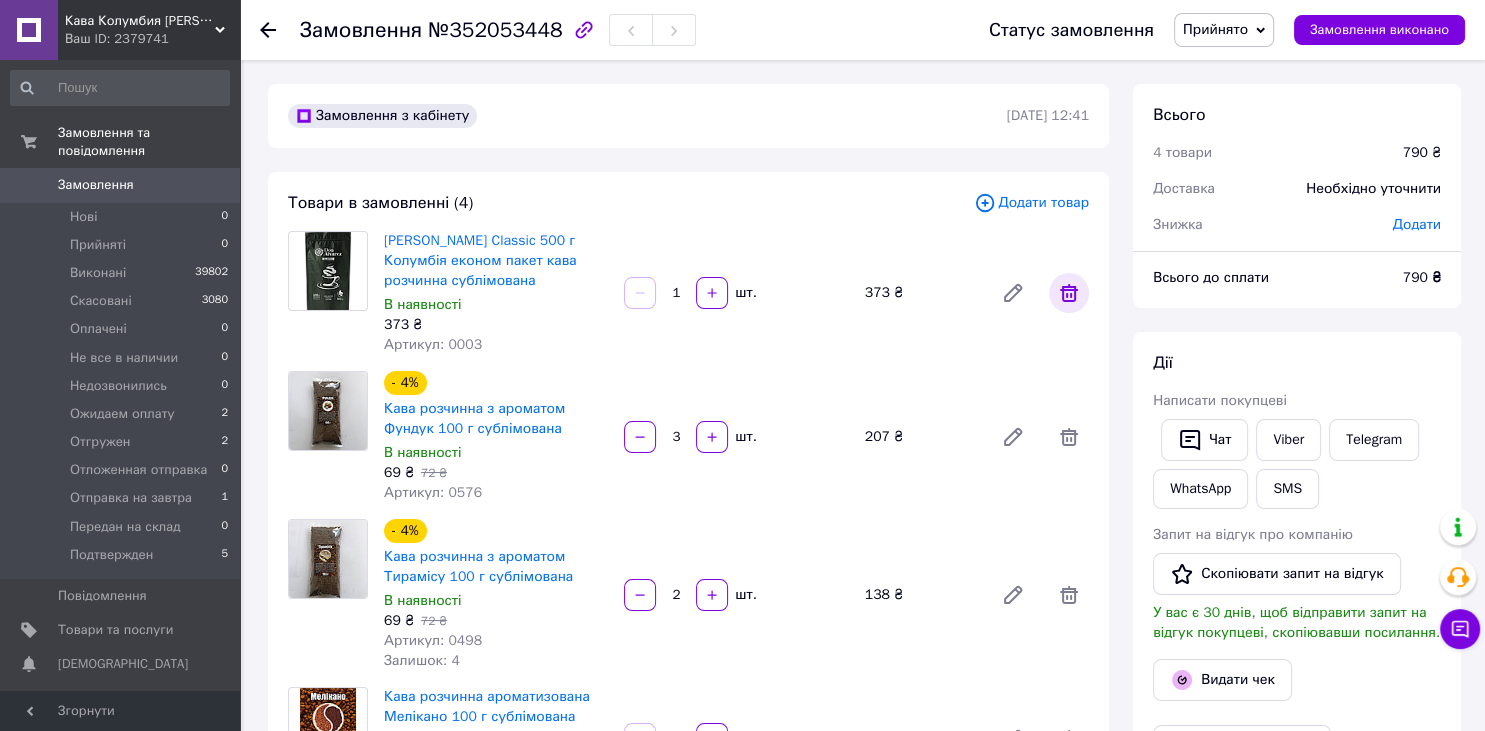 click 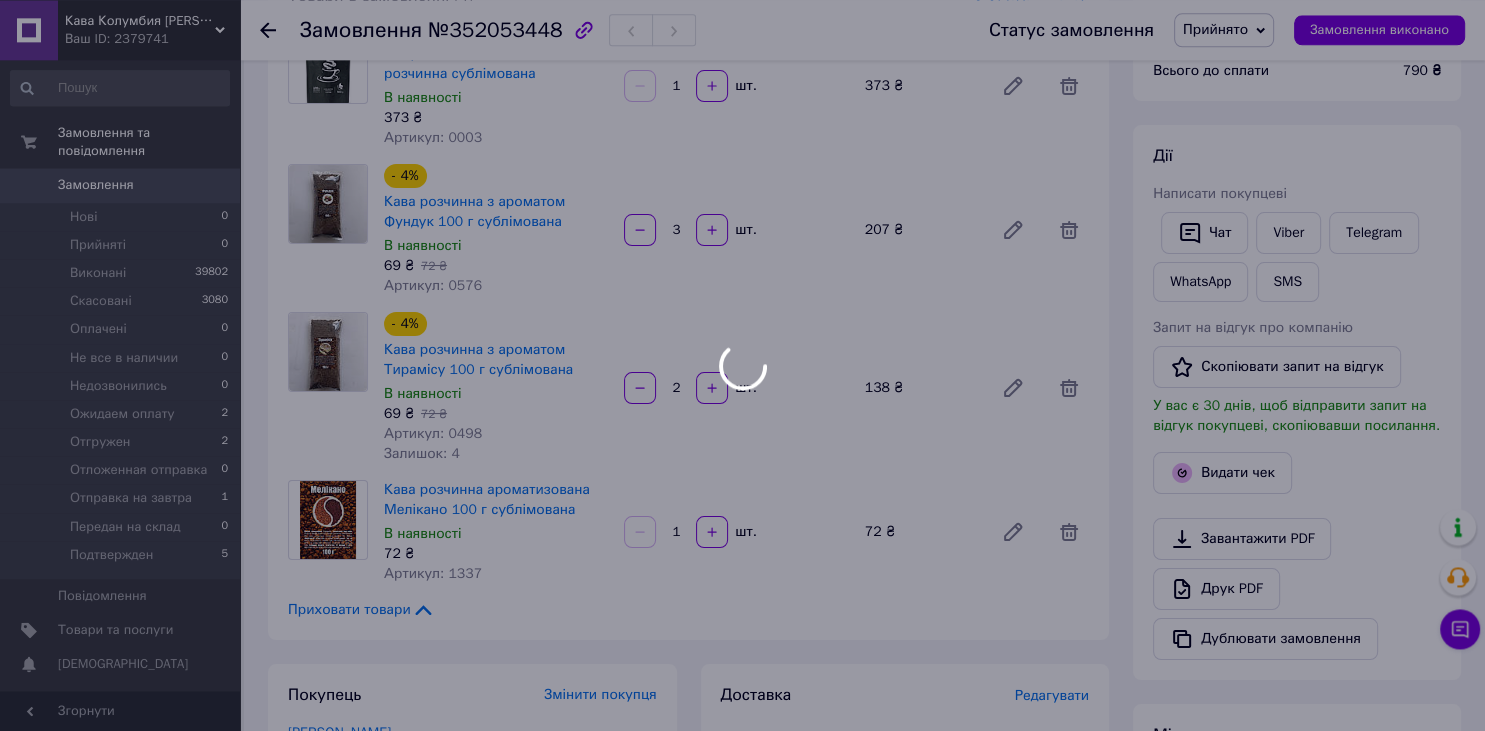 scroll, scrollTop: 211, scrollLeft: 0, axis: vertical 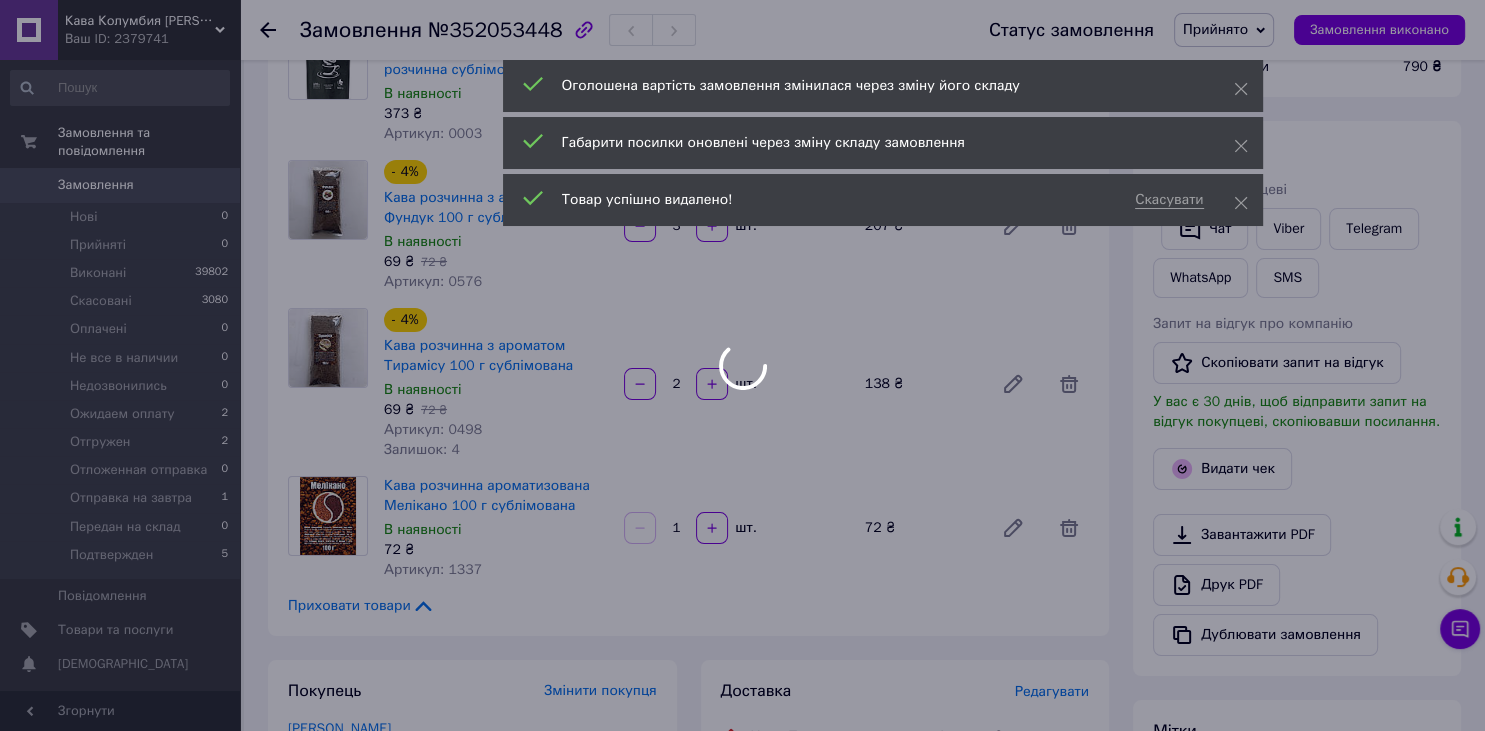 type on "3" 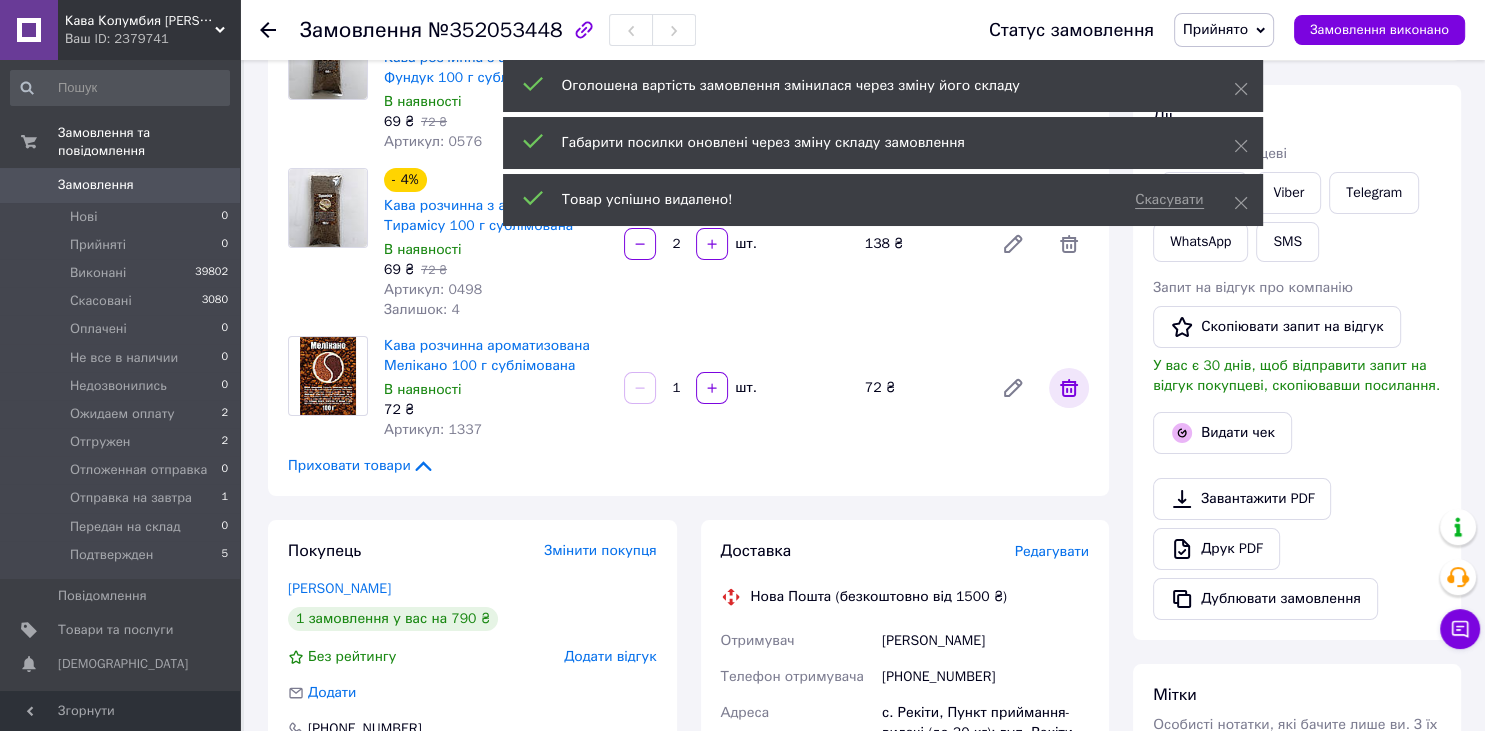 click 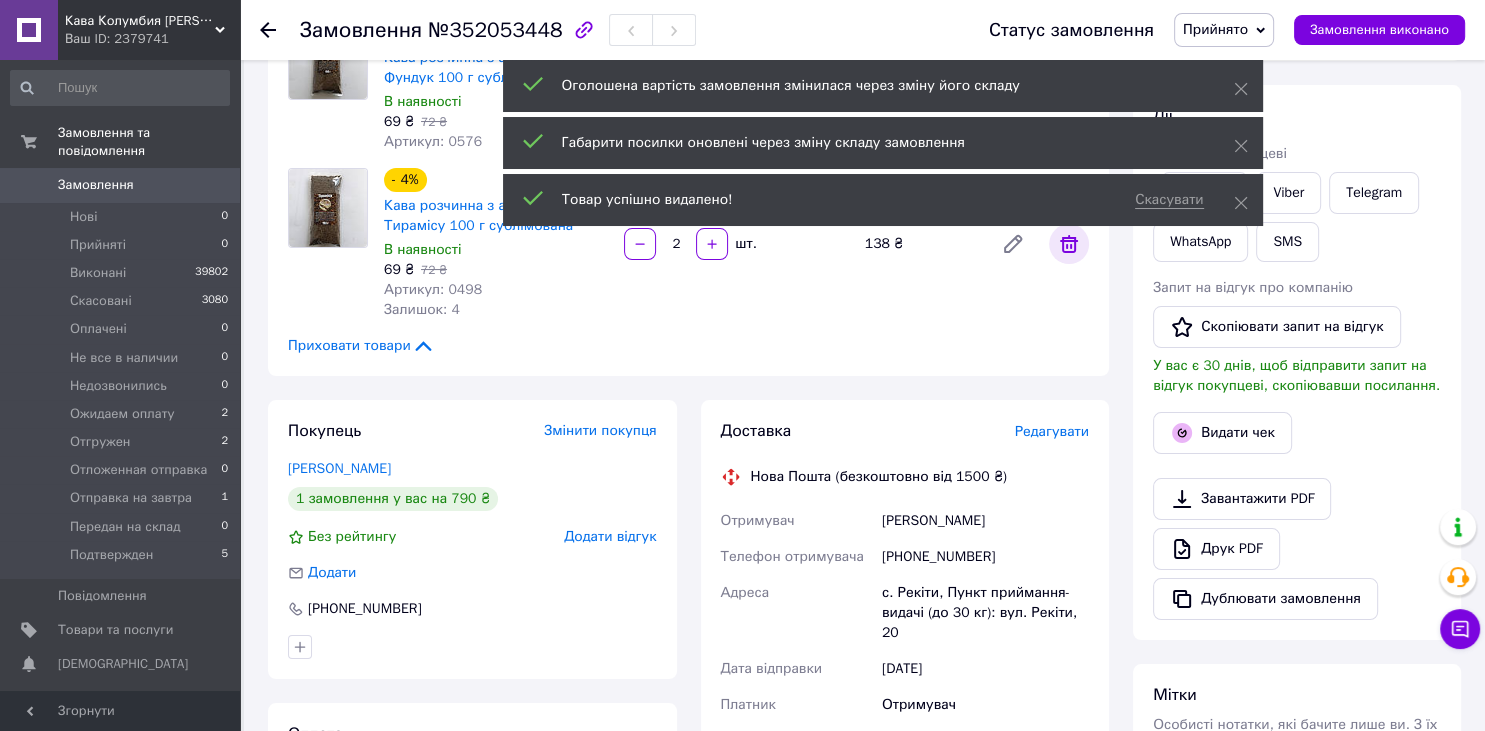 click at bounding box center [1069, 244] 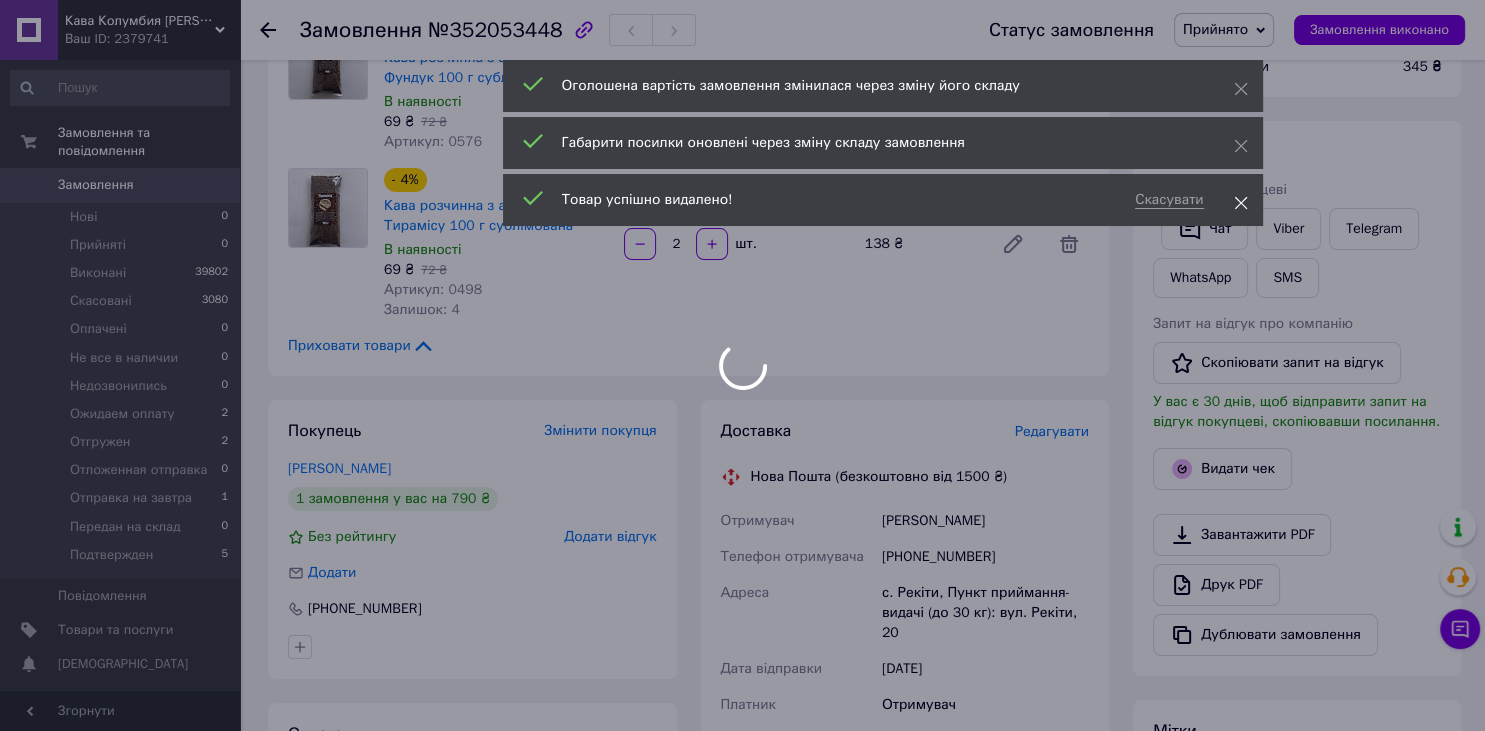 click 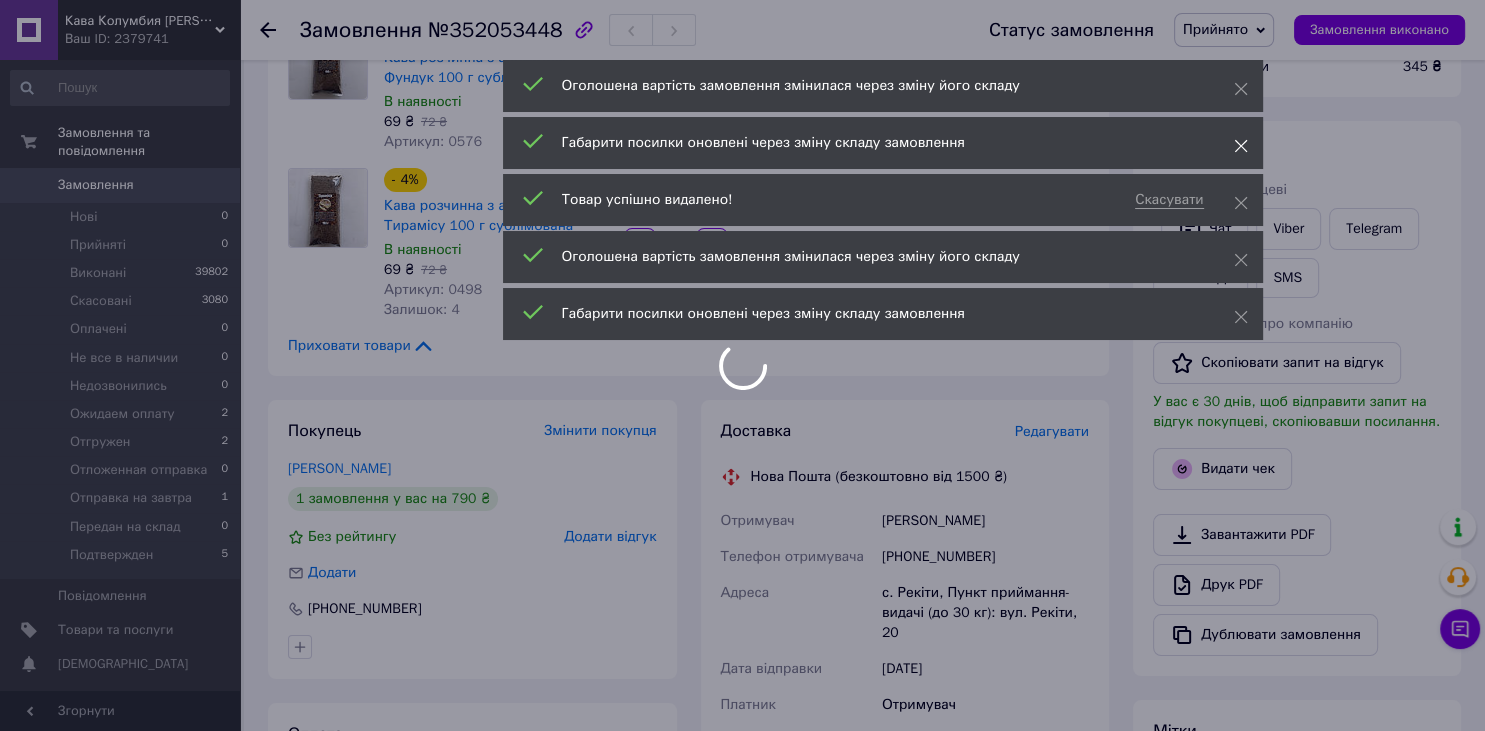click 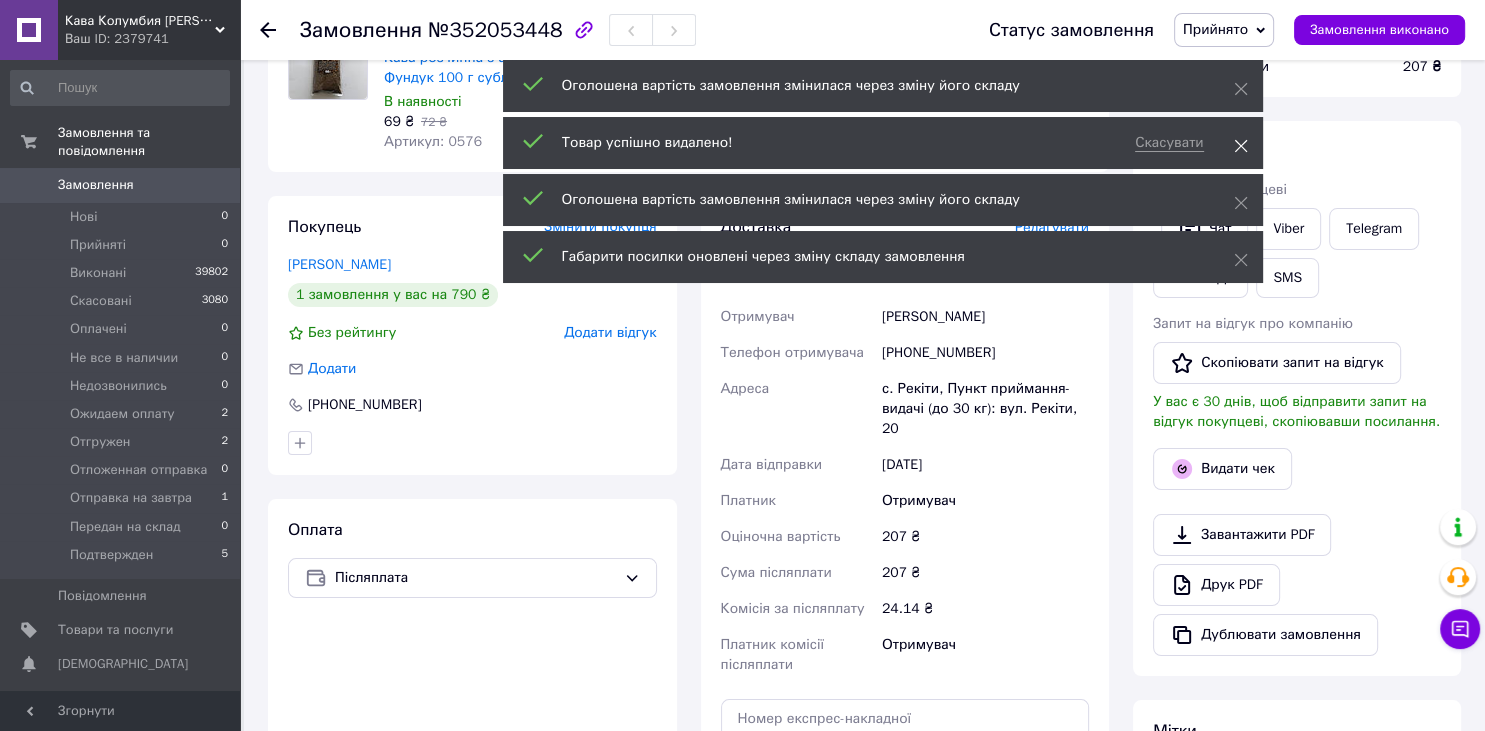 click 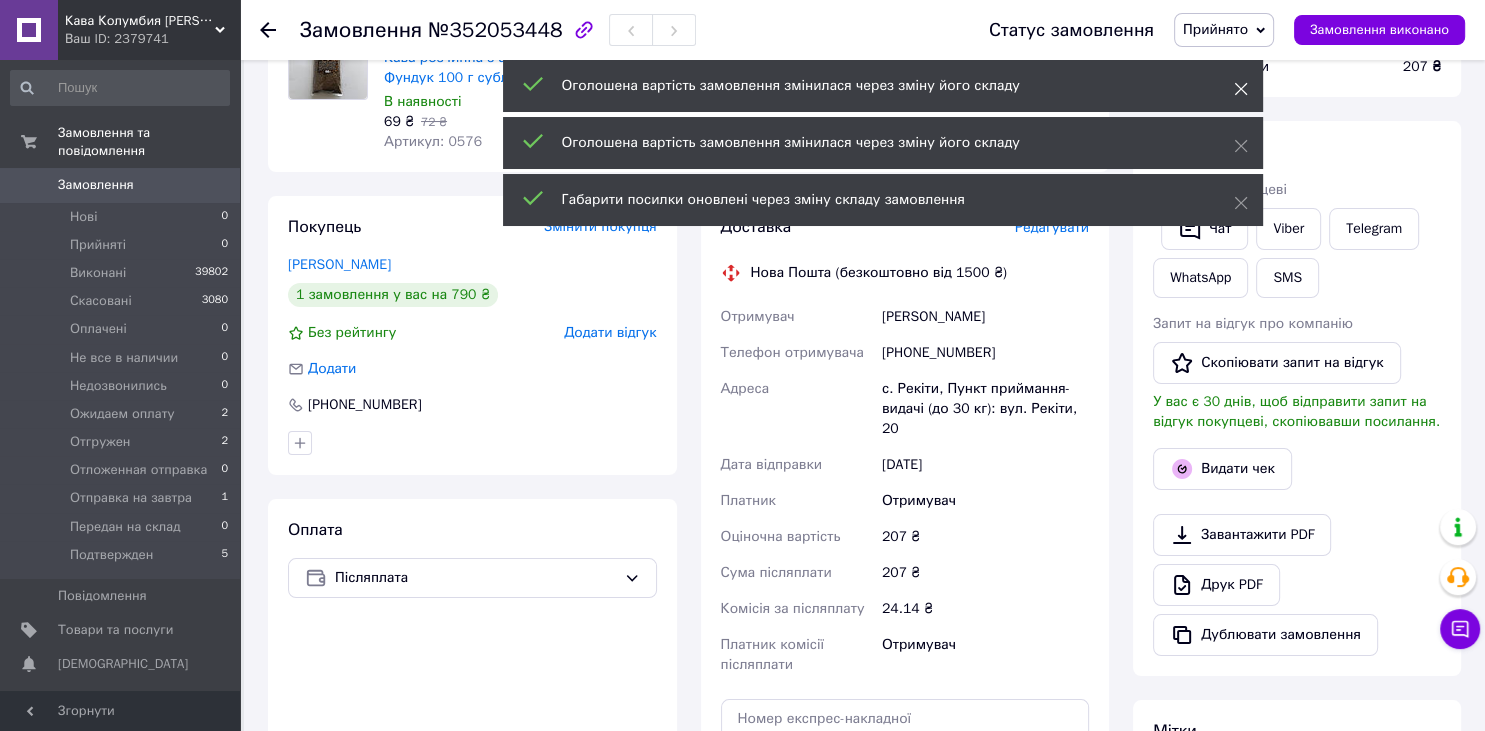 click at bounding box center (1241, 89) 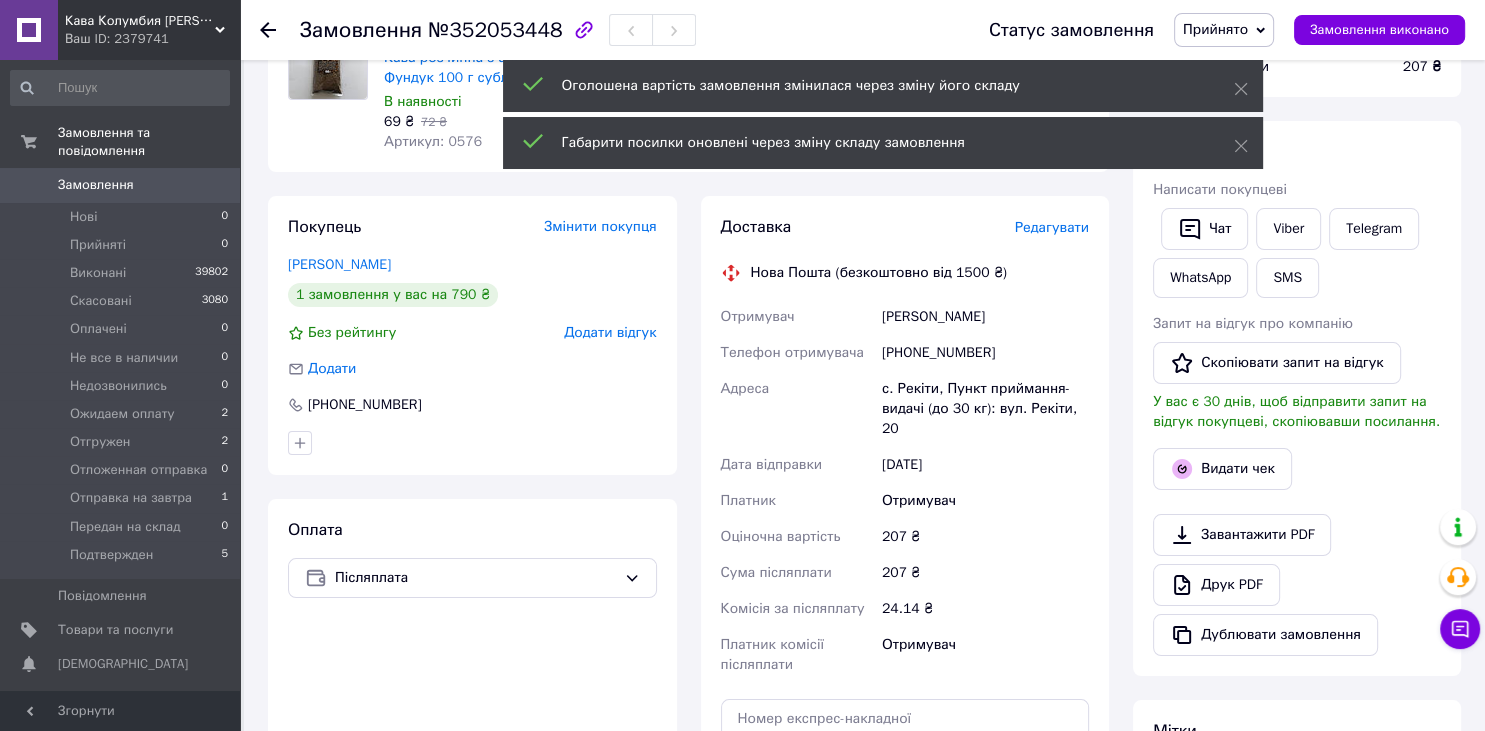 click on "Оголошена вартість замовлення змінилася через зміну його складу" at bounding box center (883, 86) 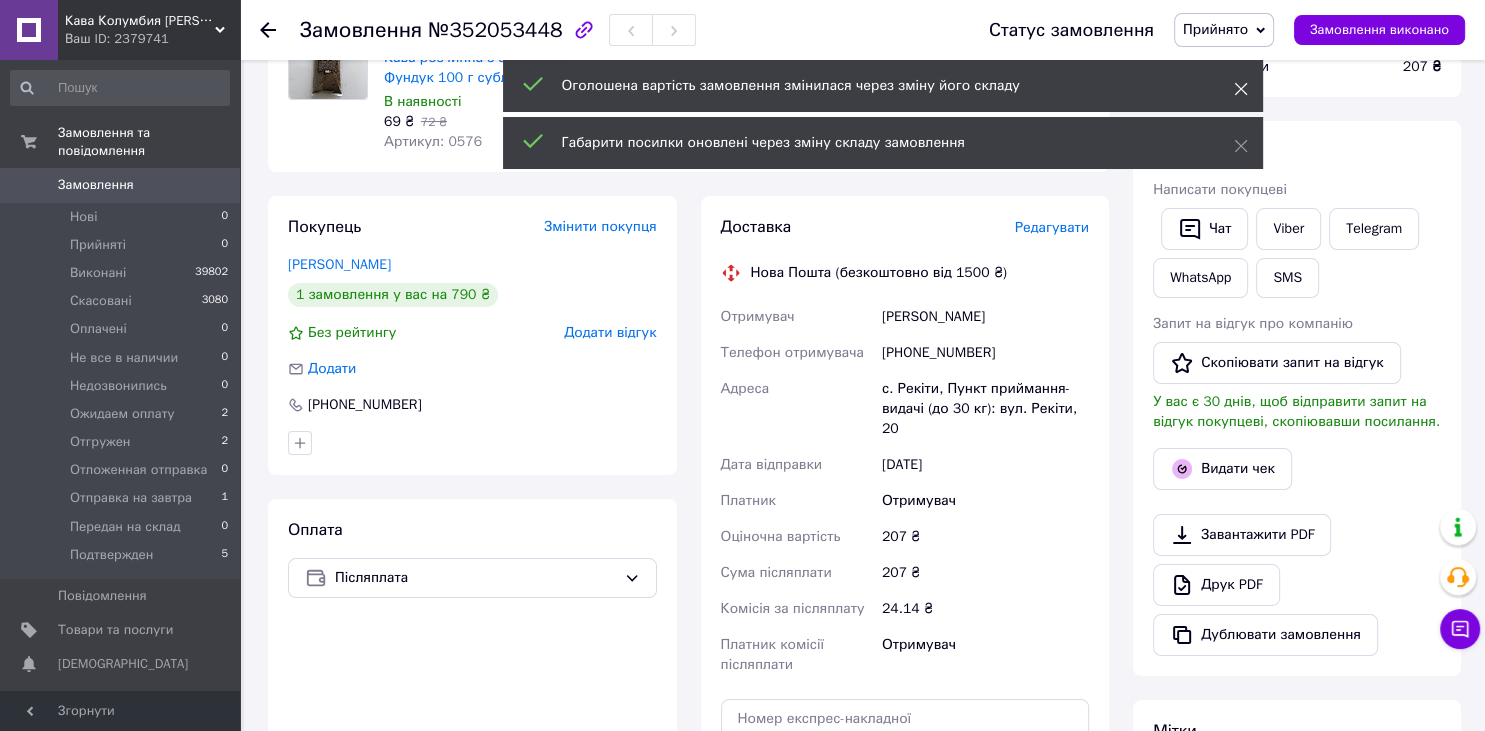 click 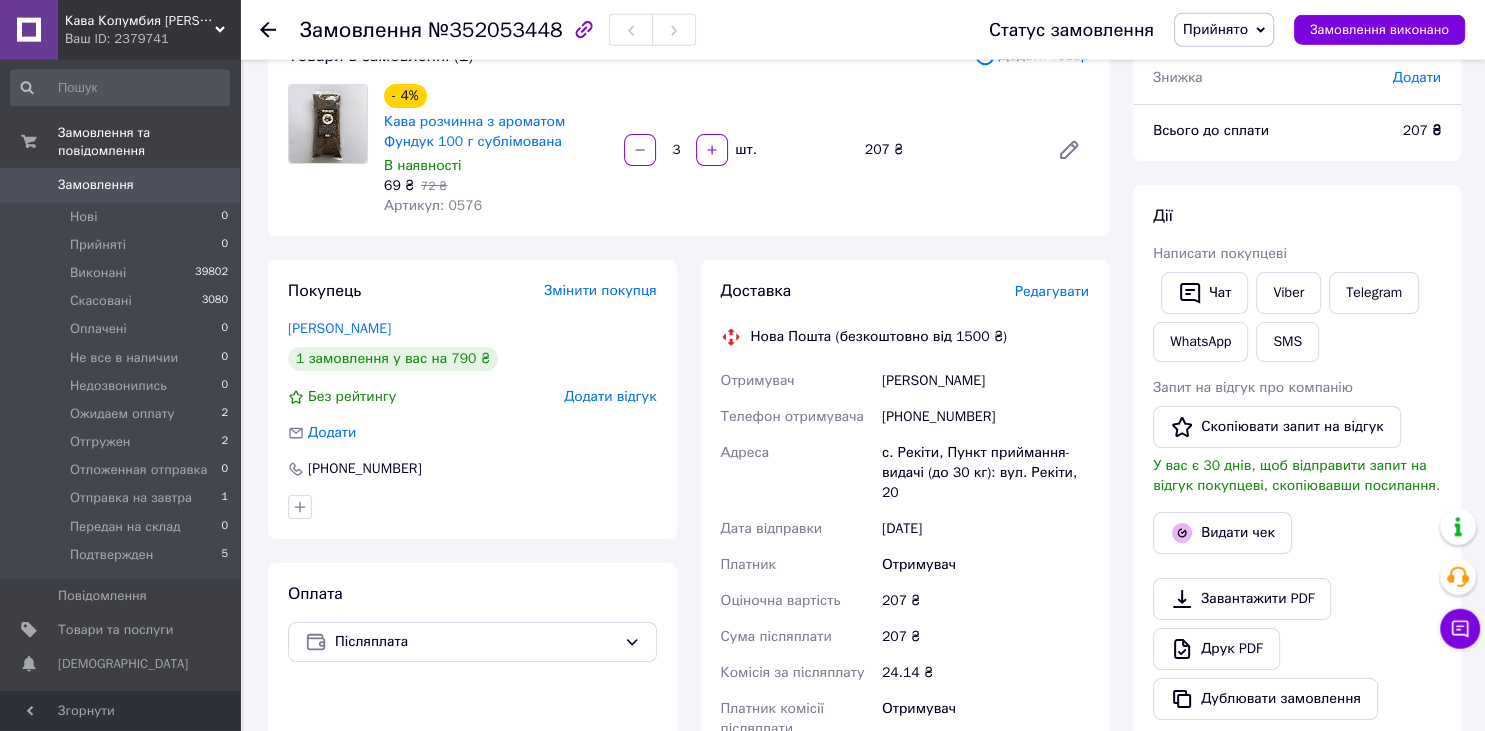 scroll, scrollTop: 0, scrollLeft: 0, axis: both 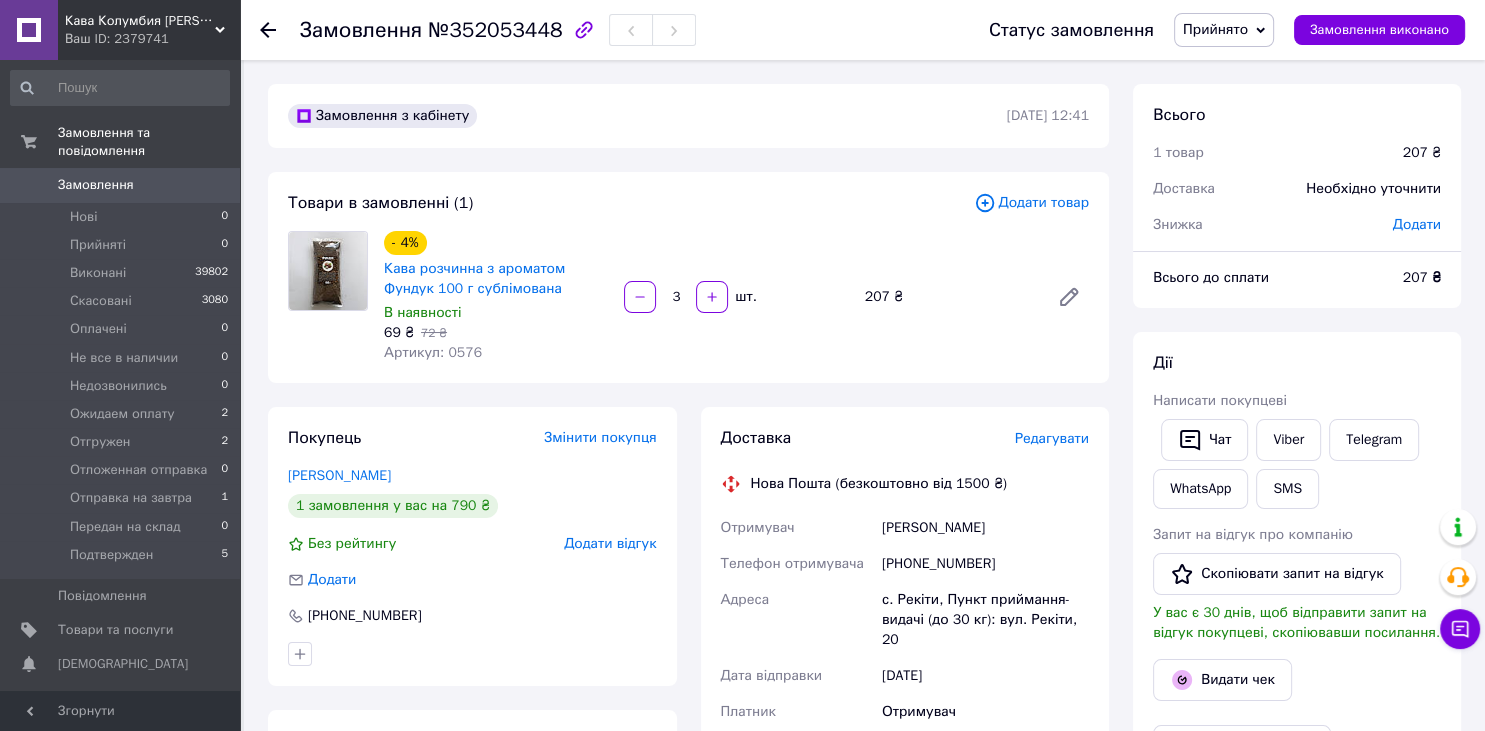 click on "Додати товар" at bounding box center [1031, 203] 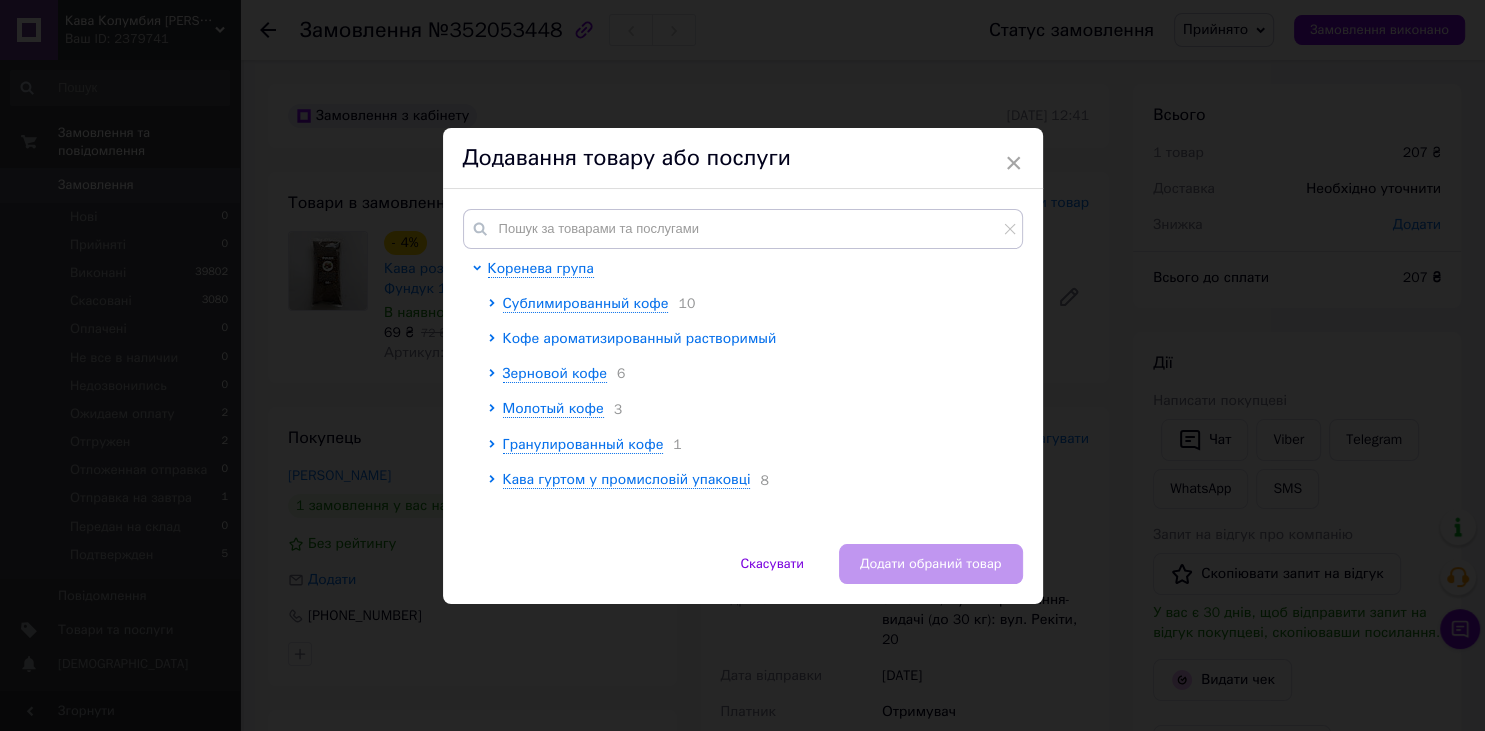 click on "Кофе ароматизированный растворимый" at bounding box center (640, 338) 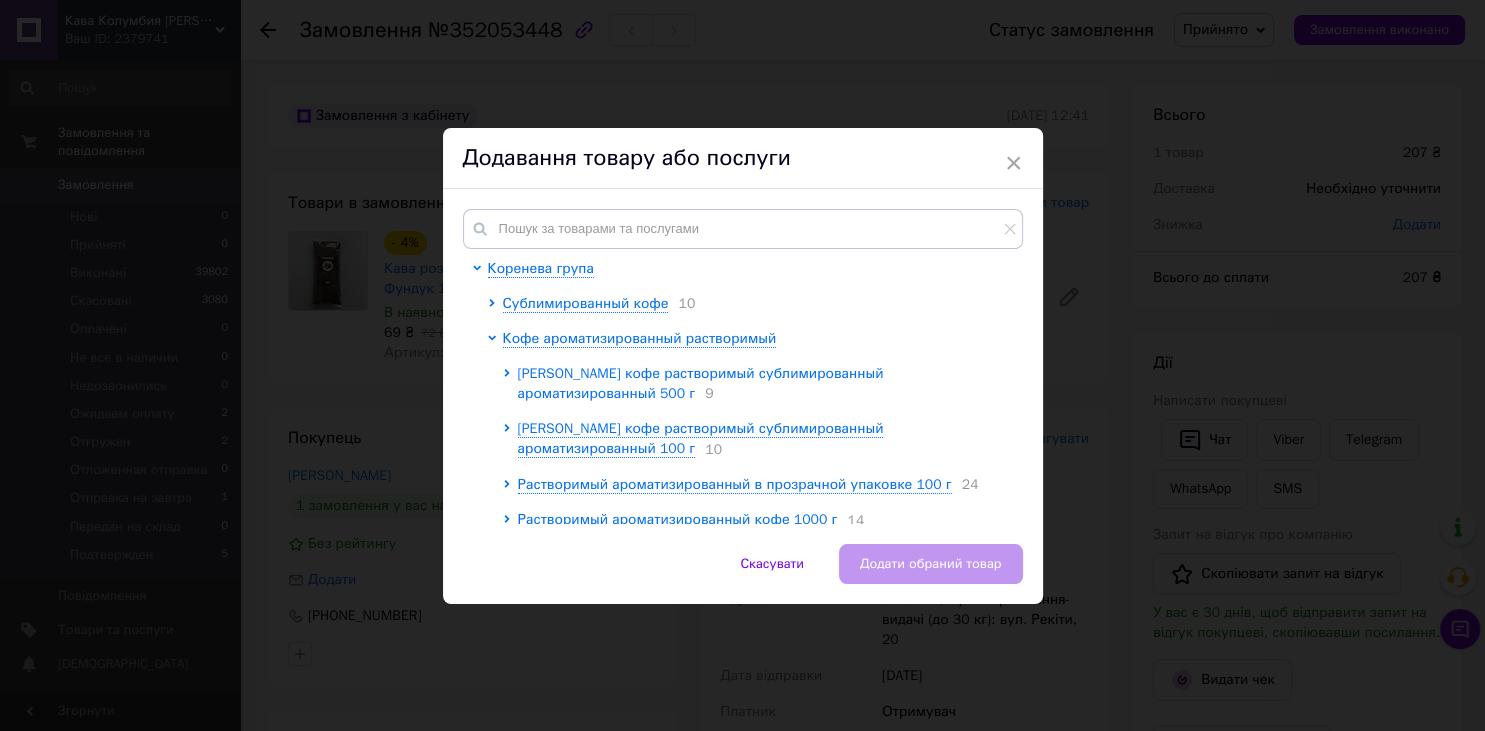 click on "Don Alvarez кофе растворимый сублимированный ароматизированный 500 г" at bounding box center [701, 383] 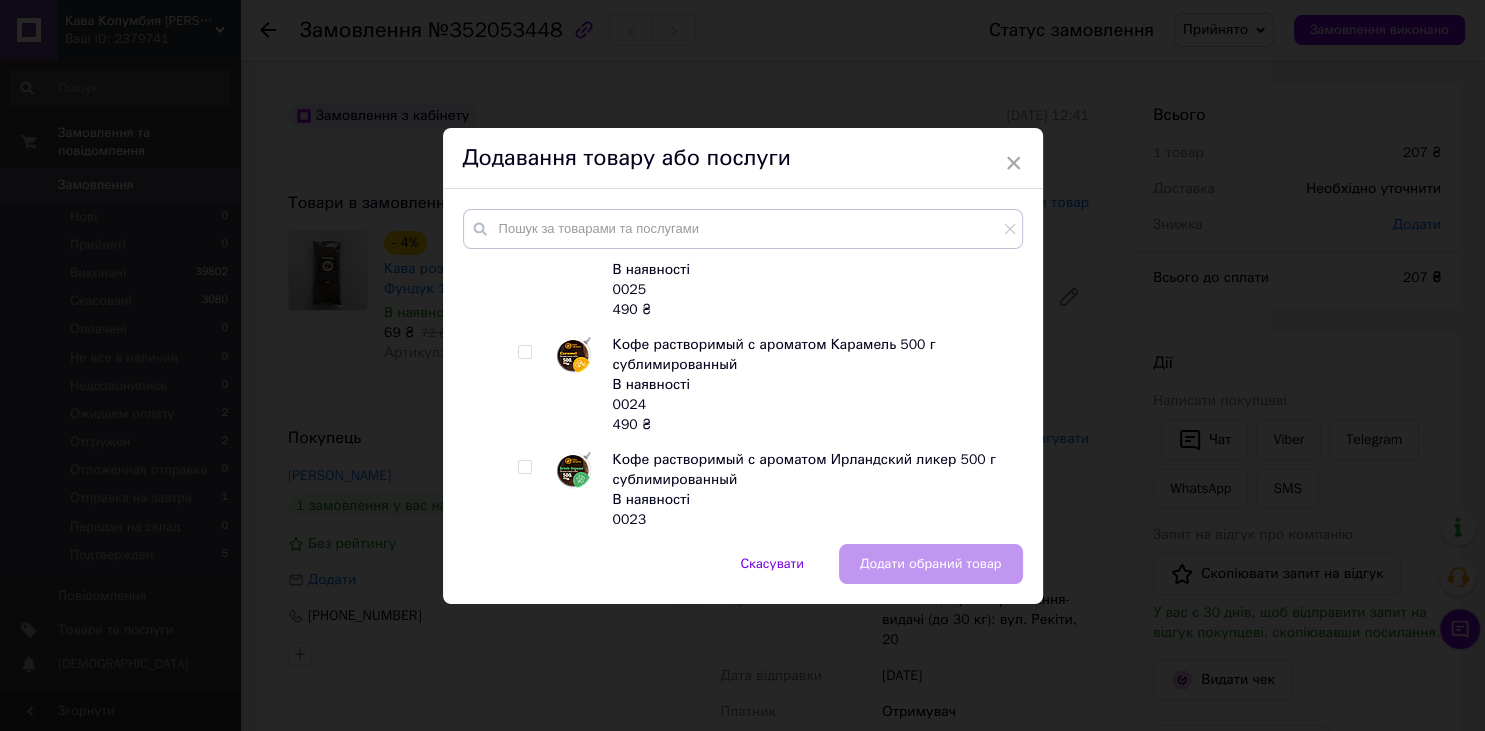 scroll, scrollTop: 221, scrollLeft: 0, axis: vertical 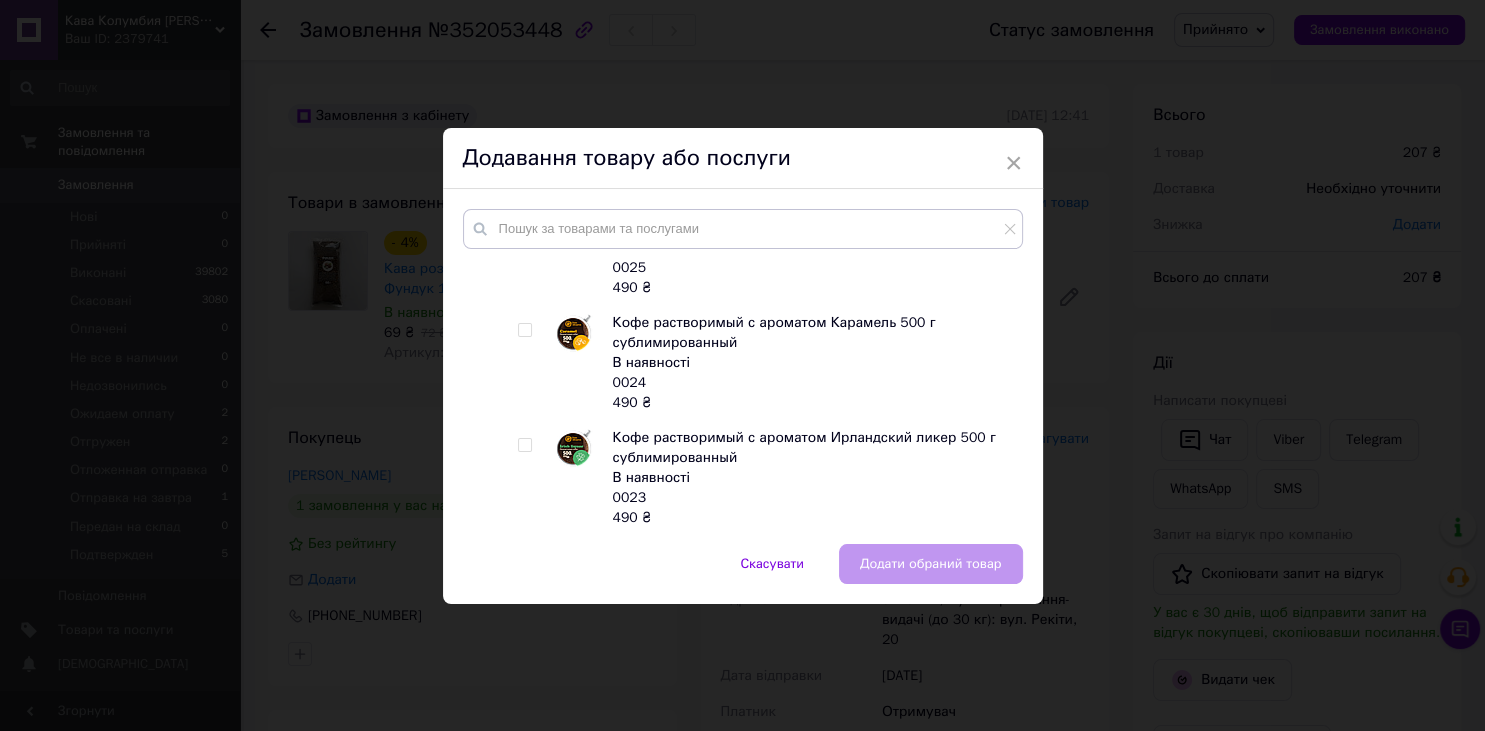 click at bounding box center [524, 330] 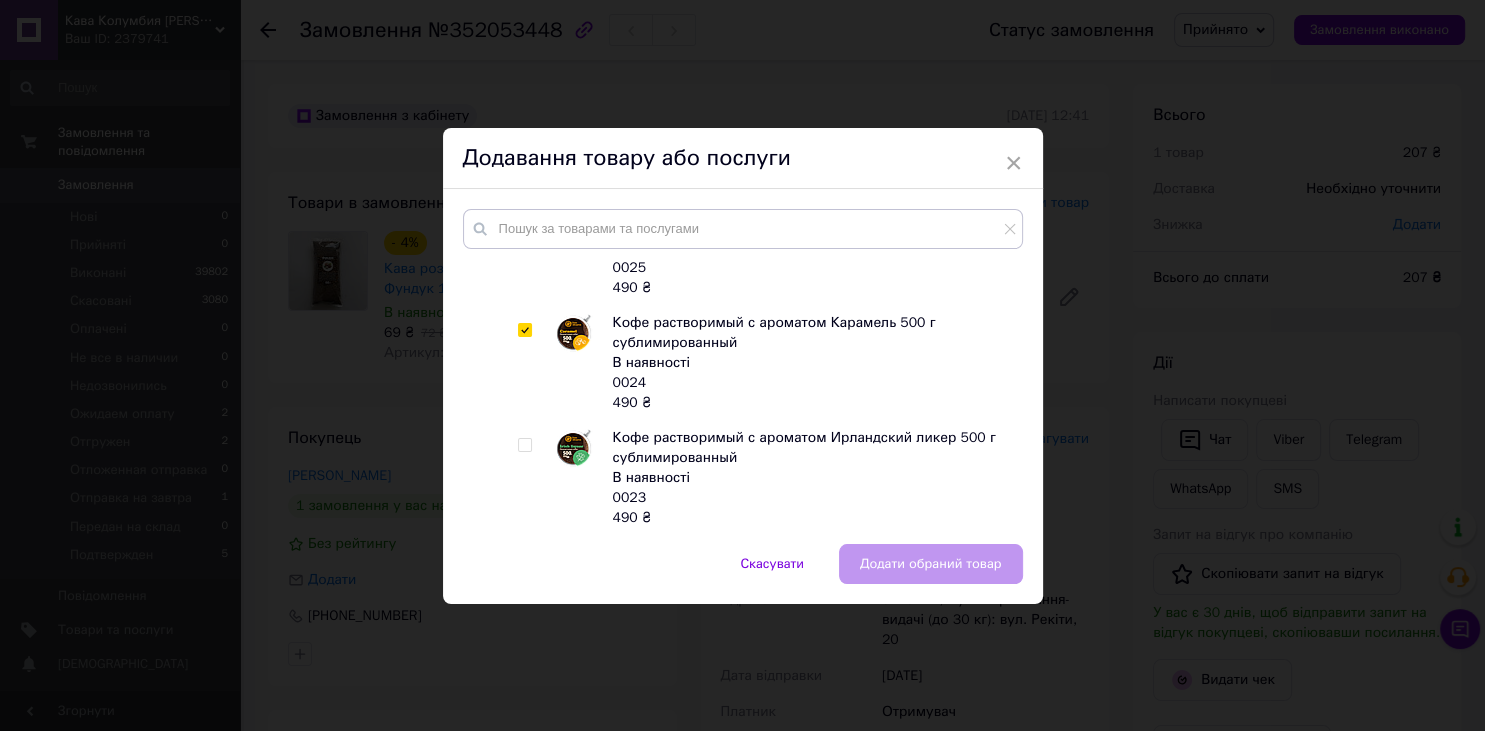checkbox on "true" 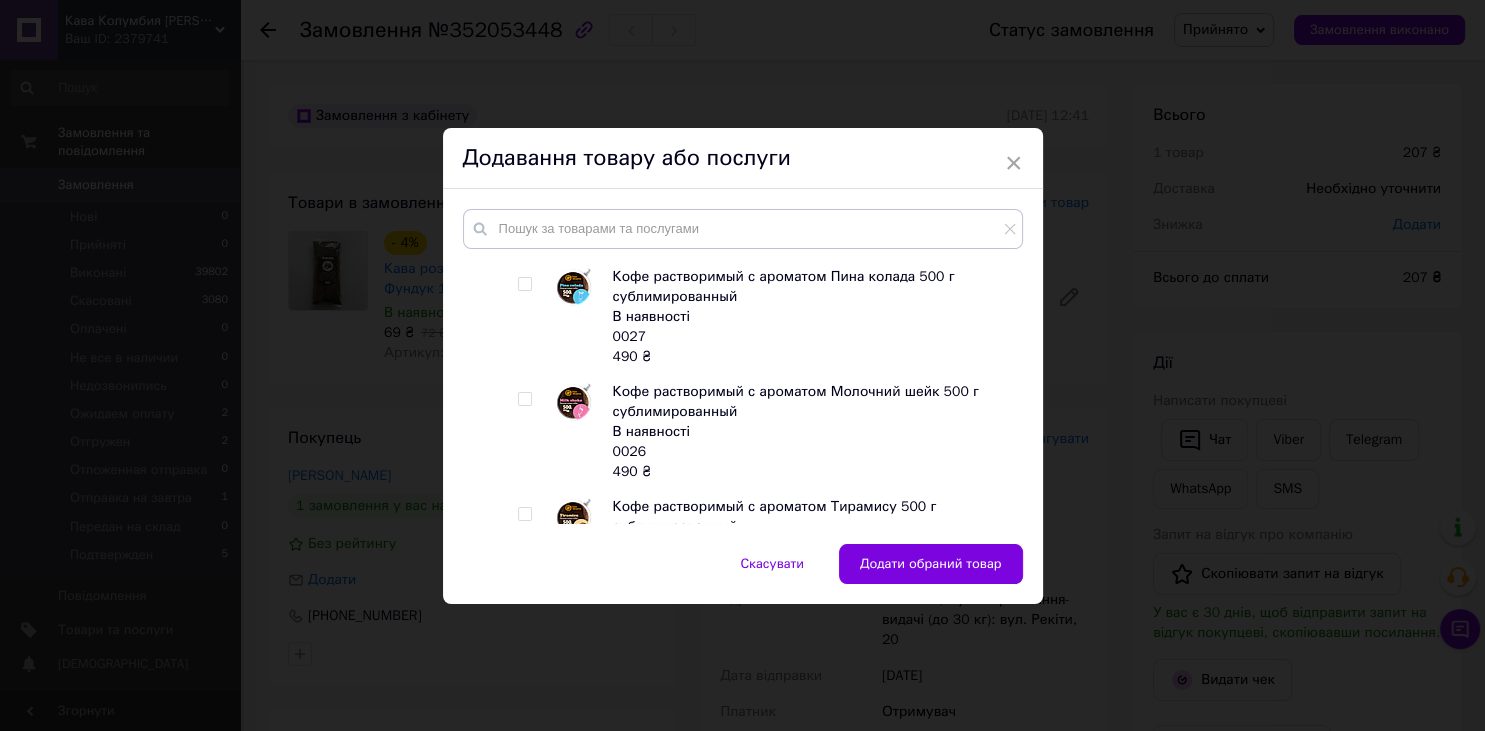 scroll, scrollTop: 552, scrollLeft: 0, axis: vertical 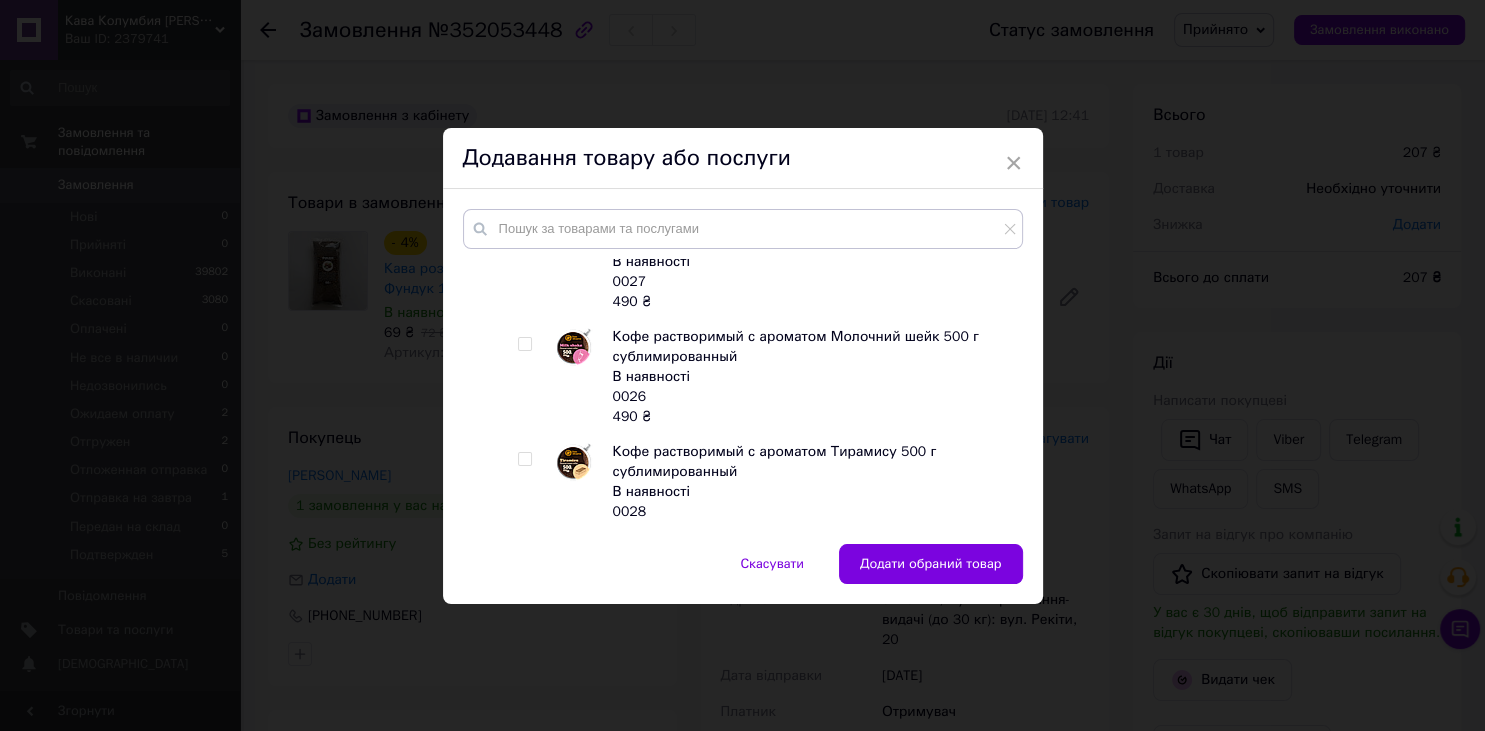 click at bounding box center [524, 459] 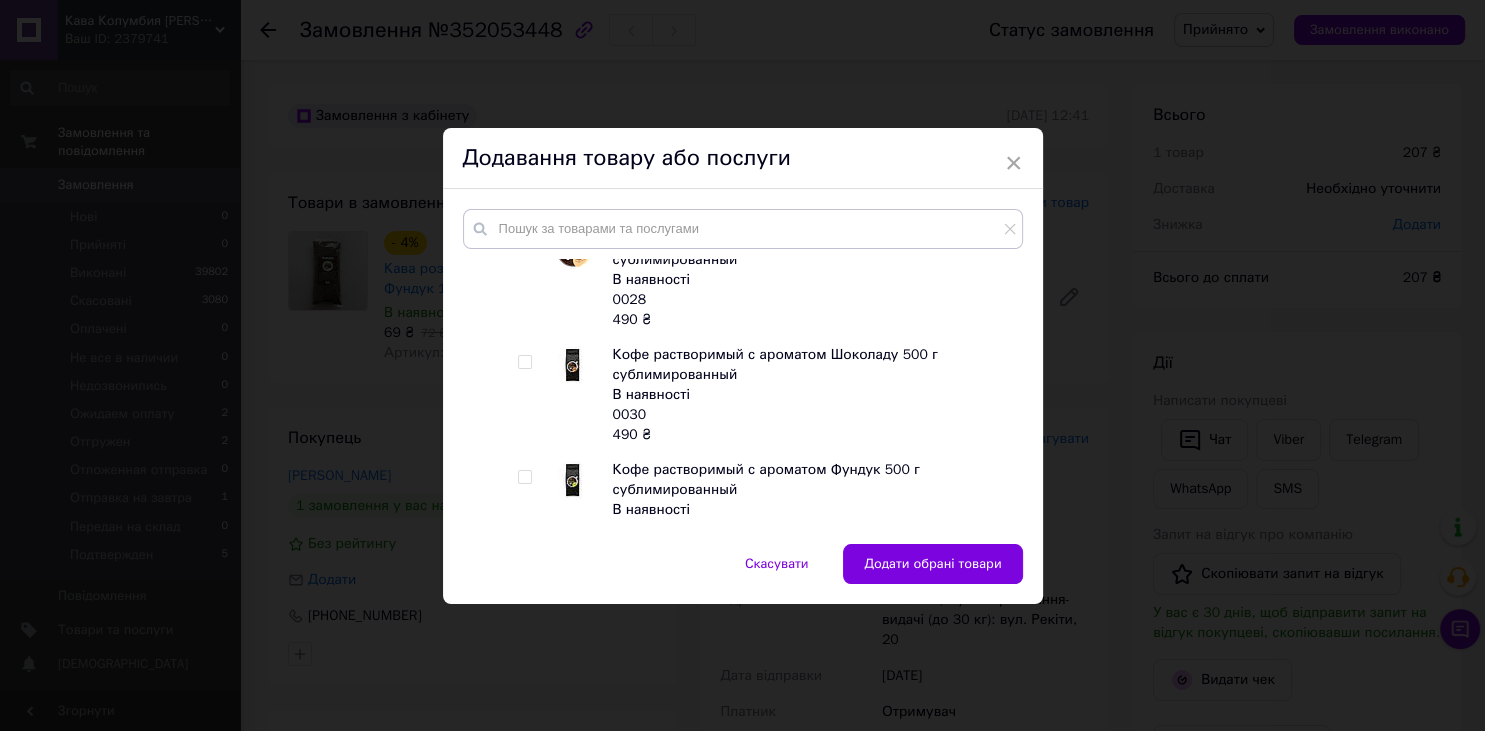 scroll, scrollTop: 773, scrollLeft: 0, axis: vertical 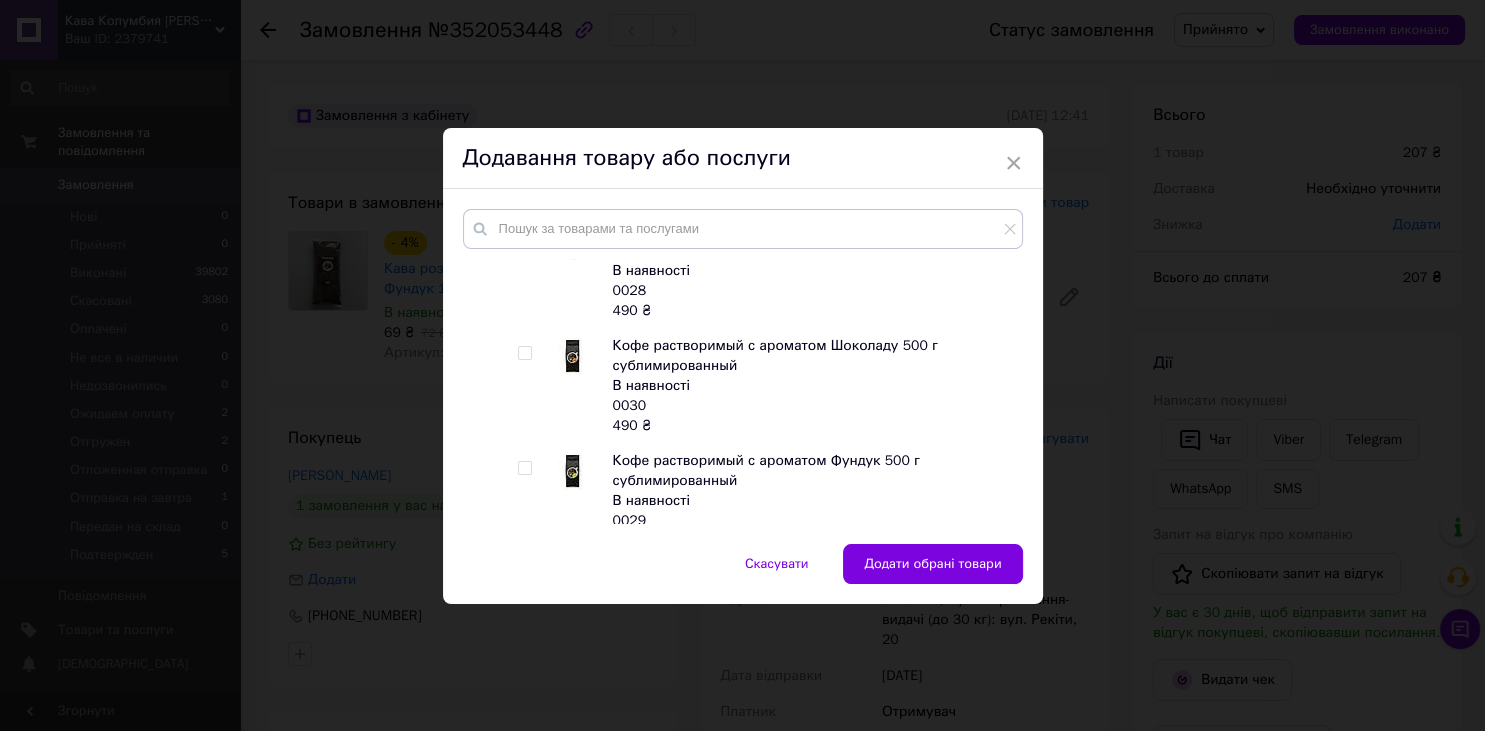 click at bounding box center (524, 468) 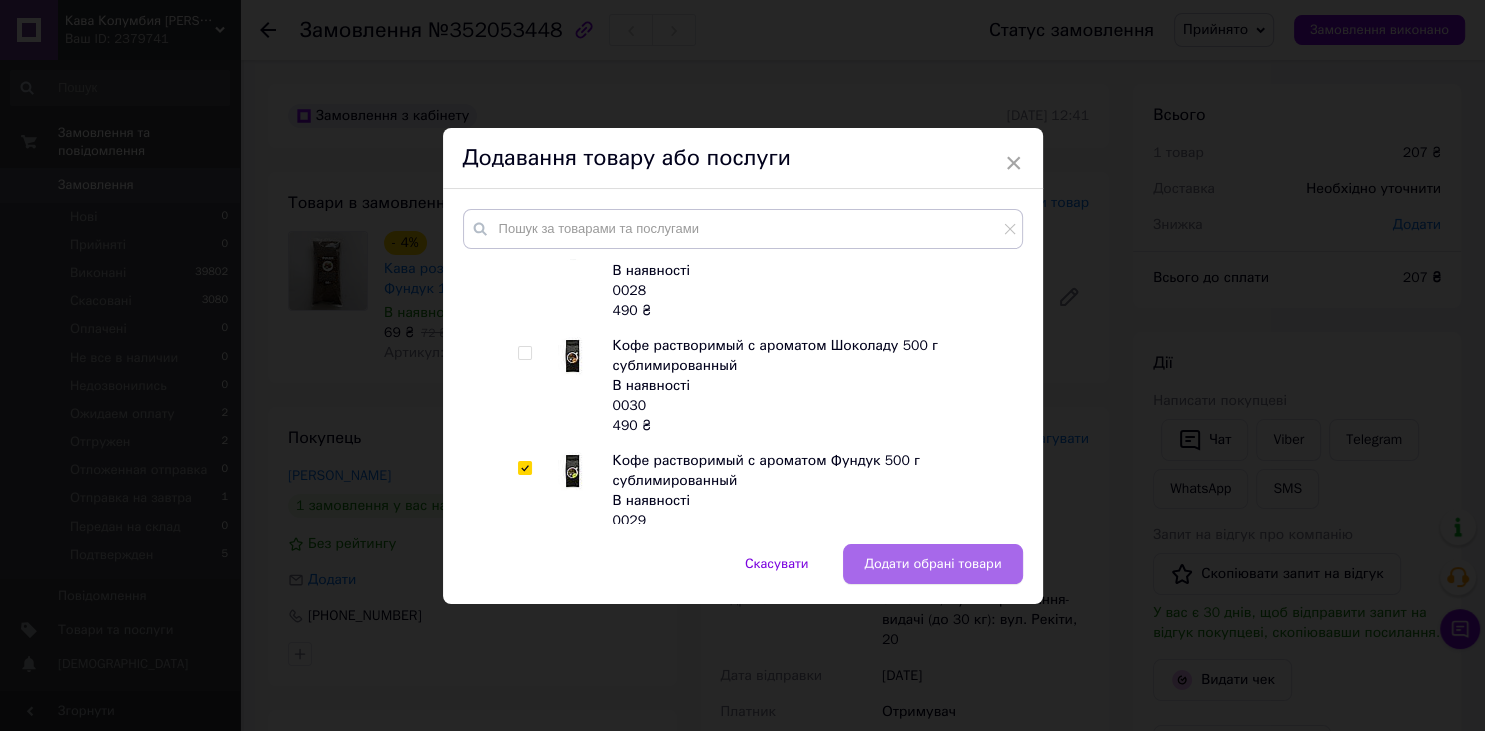 click on "Додати обрані товари" at bounding box center (932, 564) 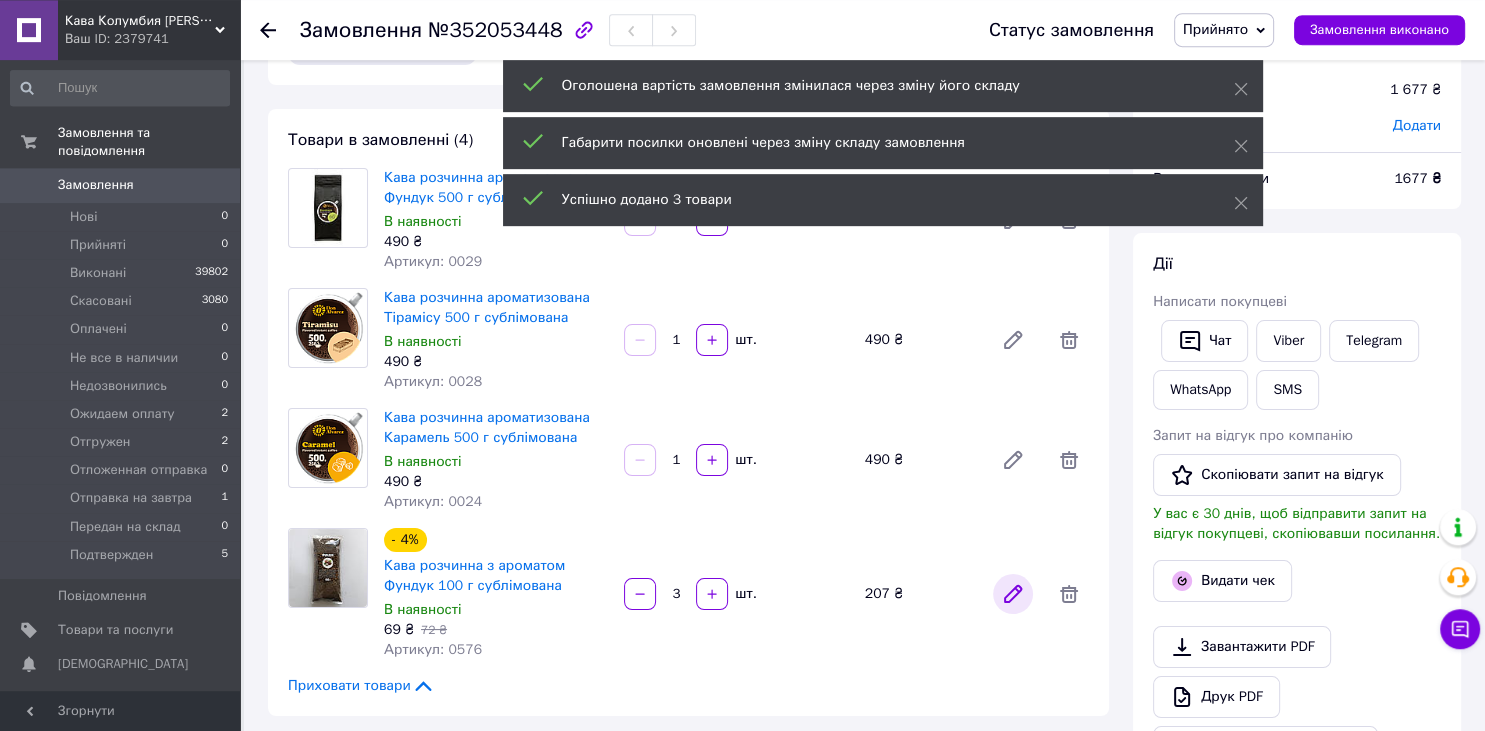 scroll, scrollTop: 105, scrollLeft: 0, axis: vertical 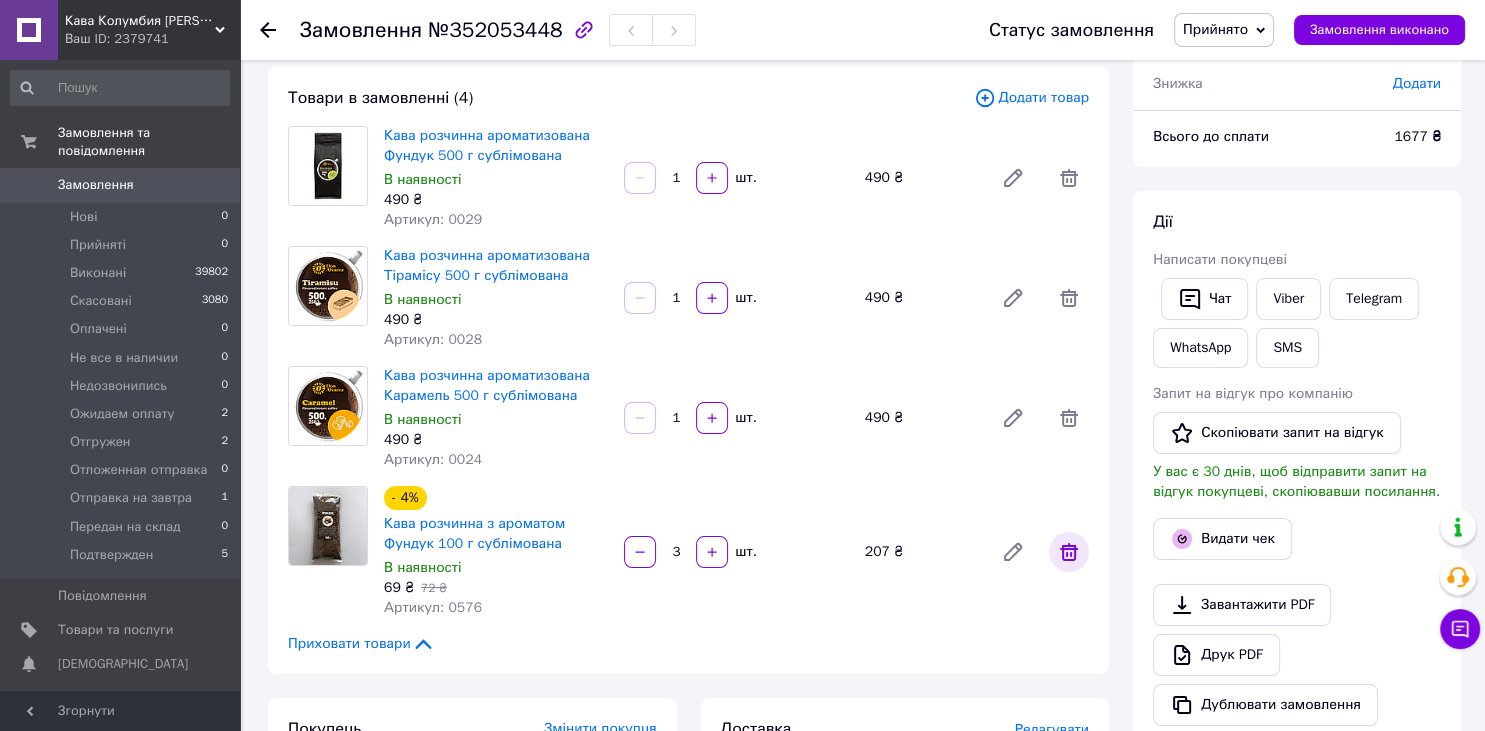 click 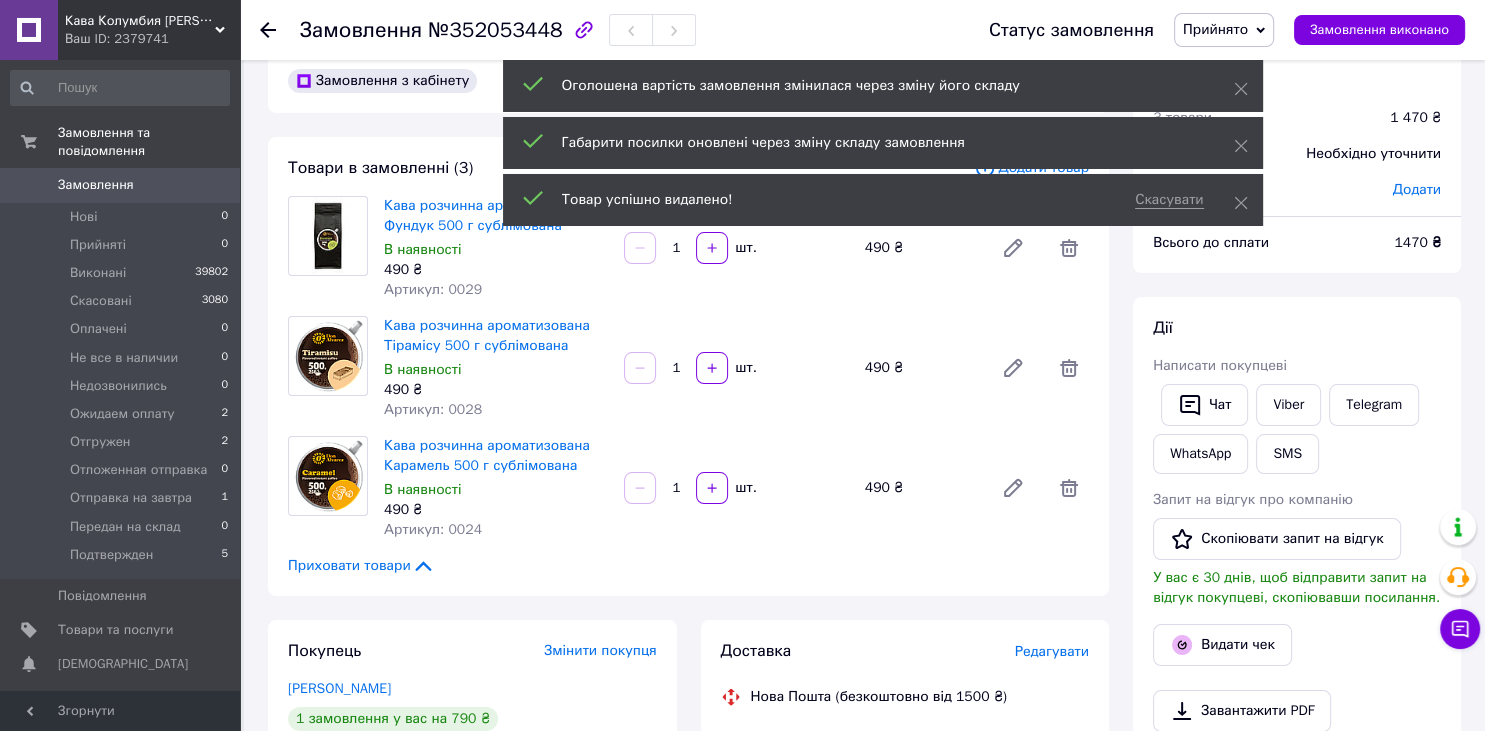 scroll, scrollTop: 0, scrollLeft: 0, axis: both 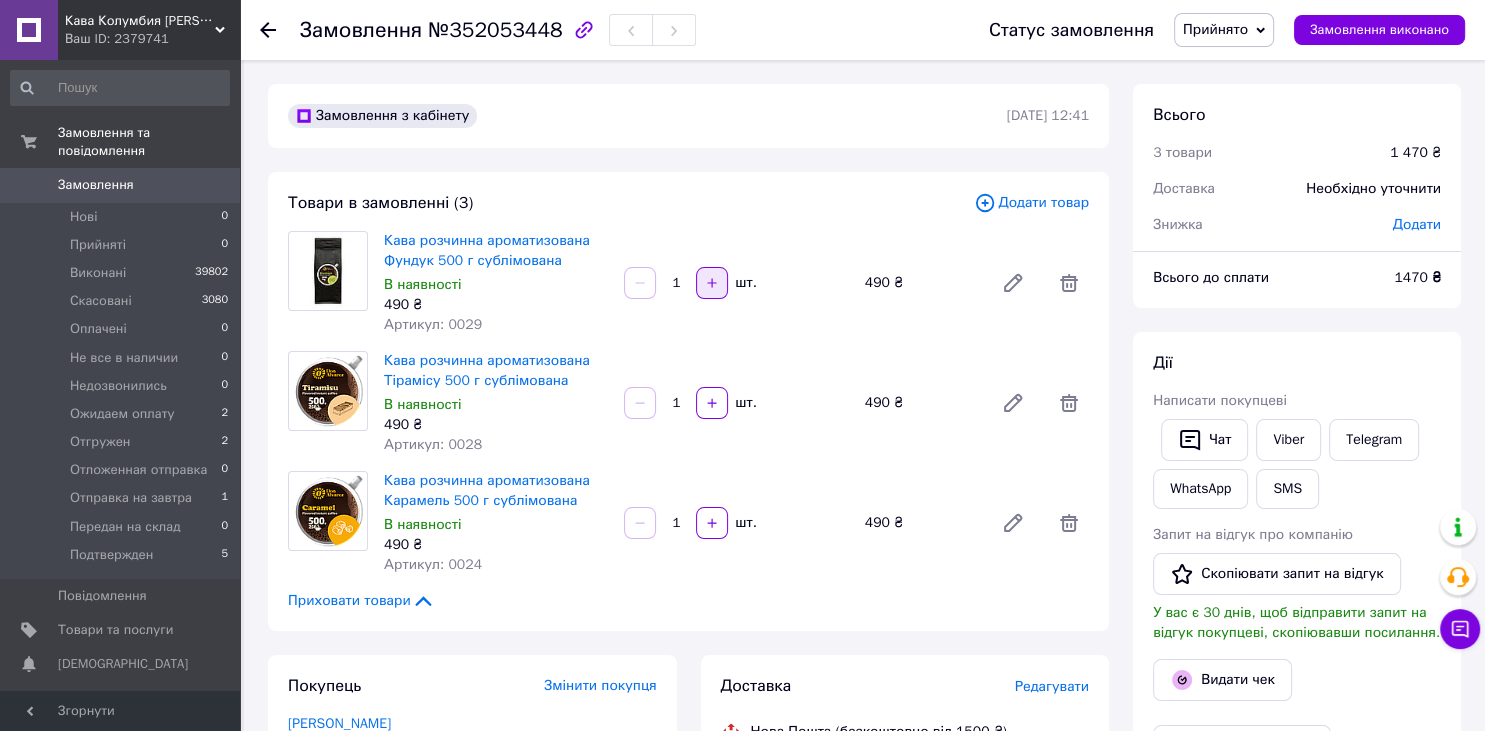 click at bounding box center (712, 283) 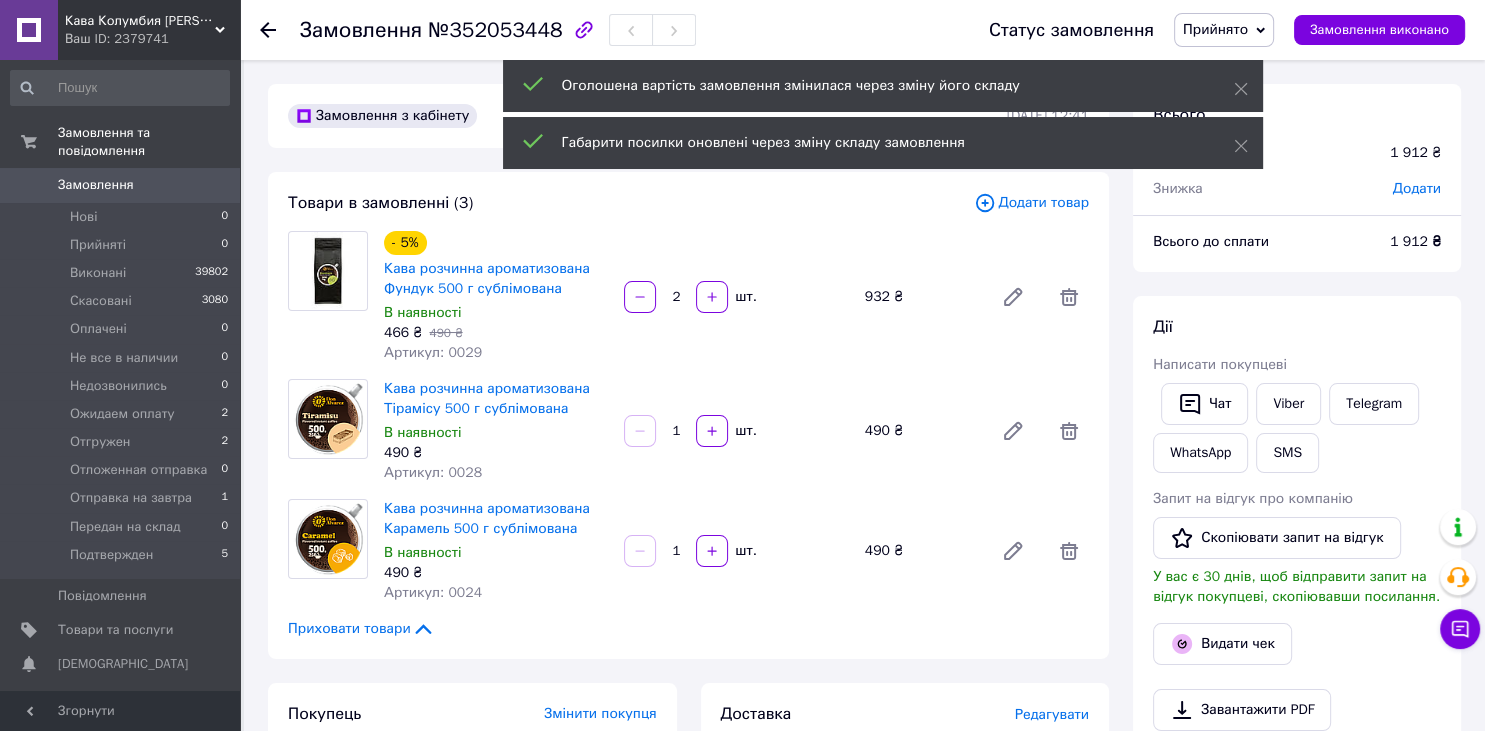 scroll, scrollTop: 84, scrollLeft: 0, axis: vertical 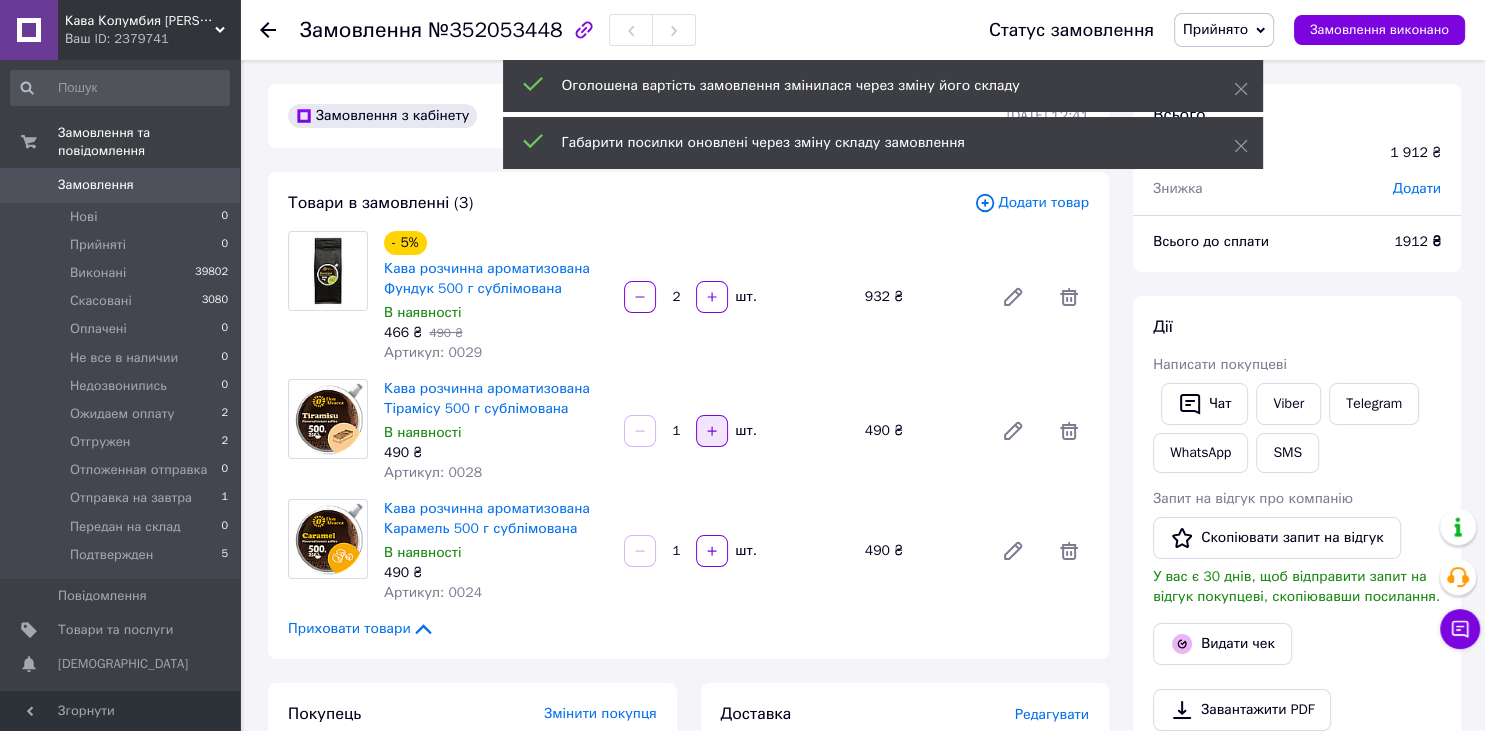 click at bounding box center [712, 431] 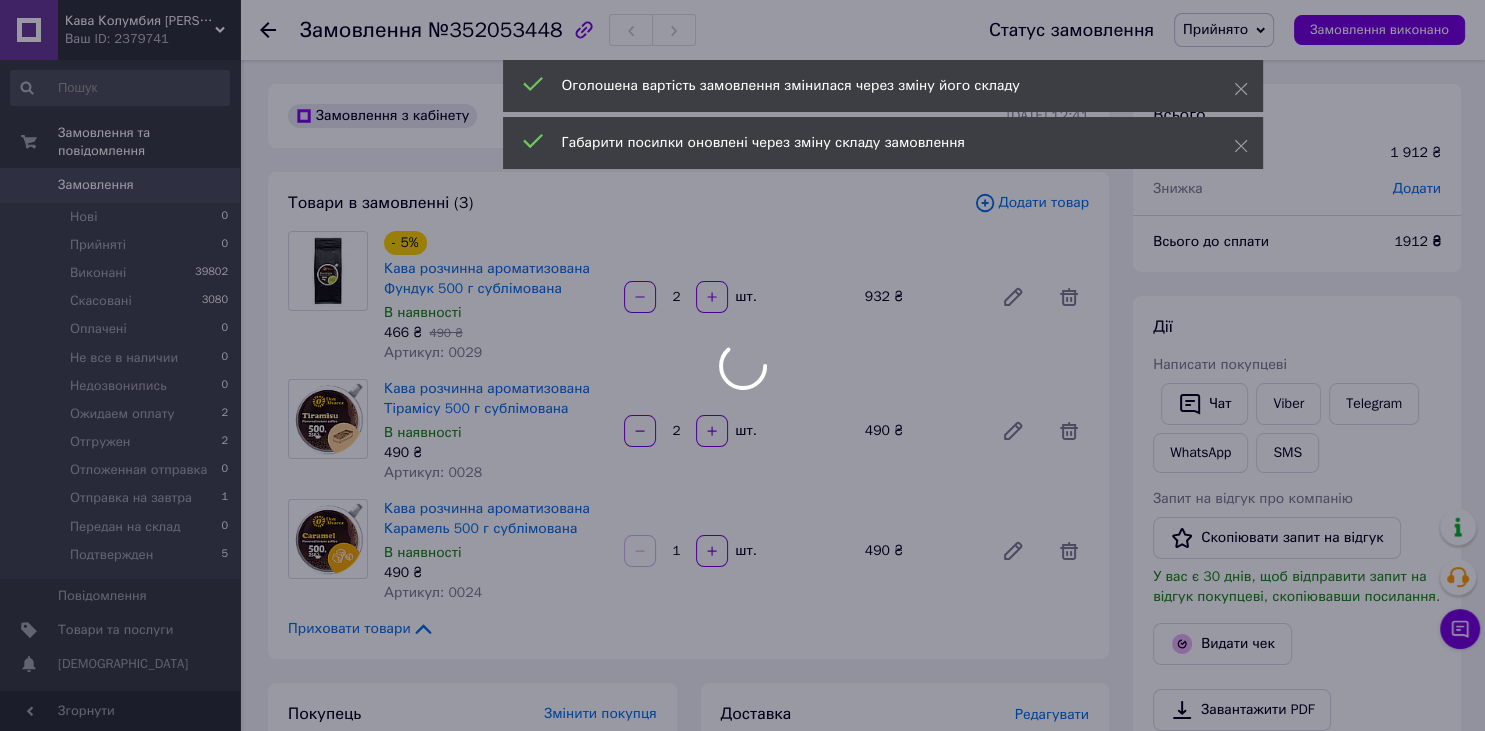 scroll, scrollTop: 105, scrollLeft: 0, axis: vertical 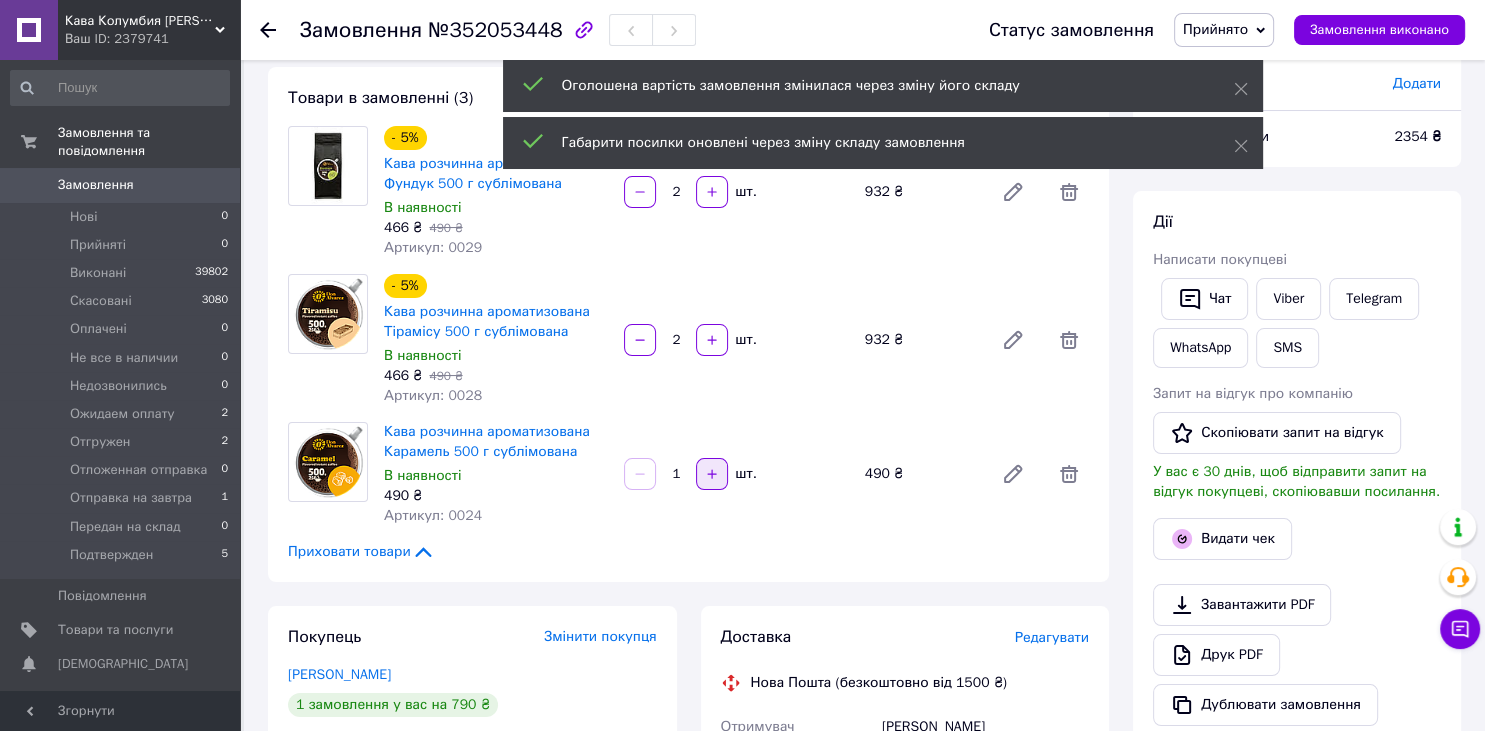 click at bounding box center (712, 474) 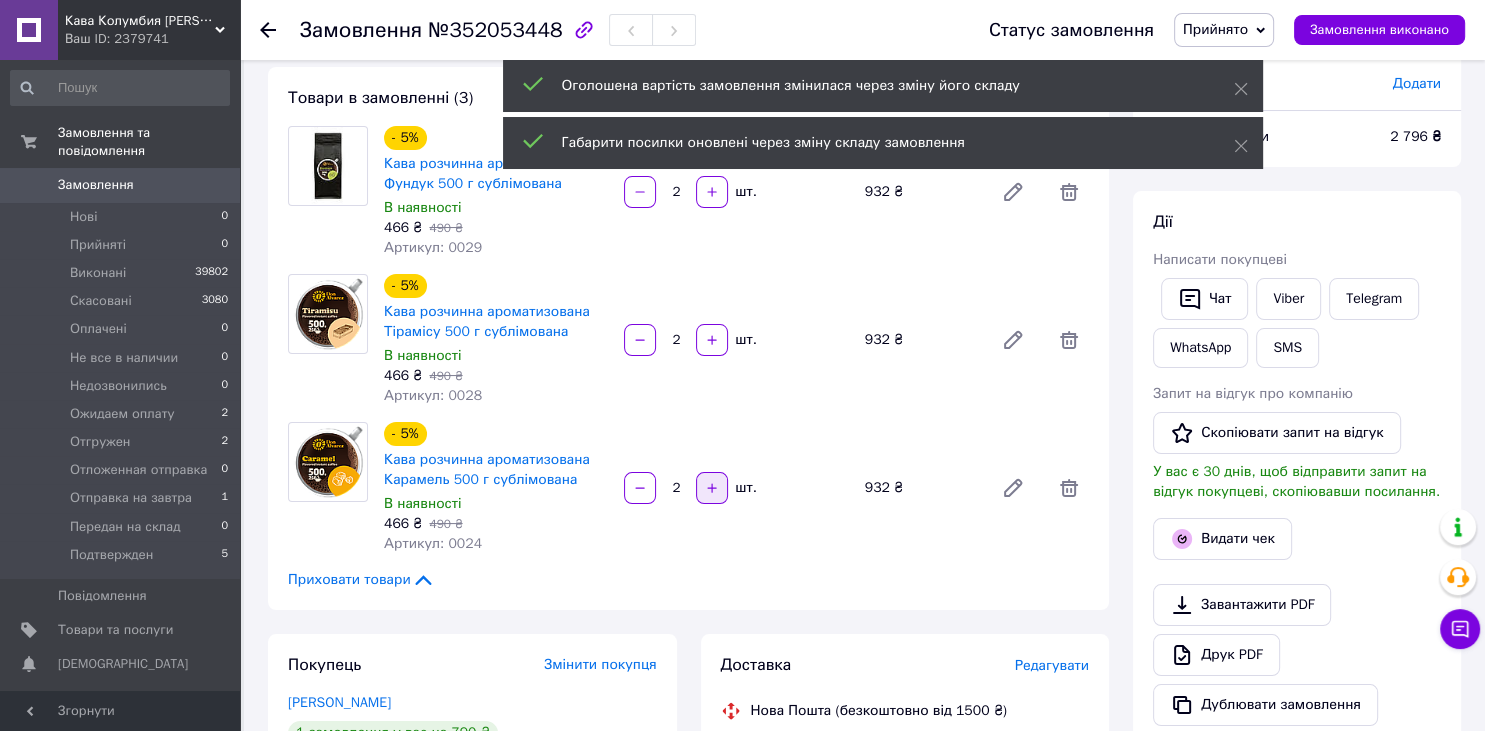 scroll, scrollTop: 276, scrollLeft: 0, axis: vertical 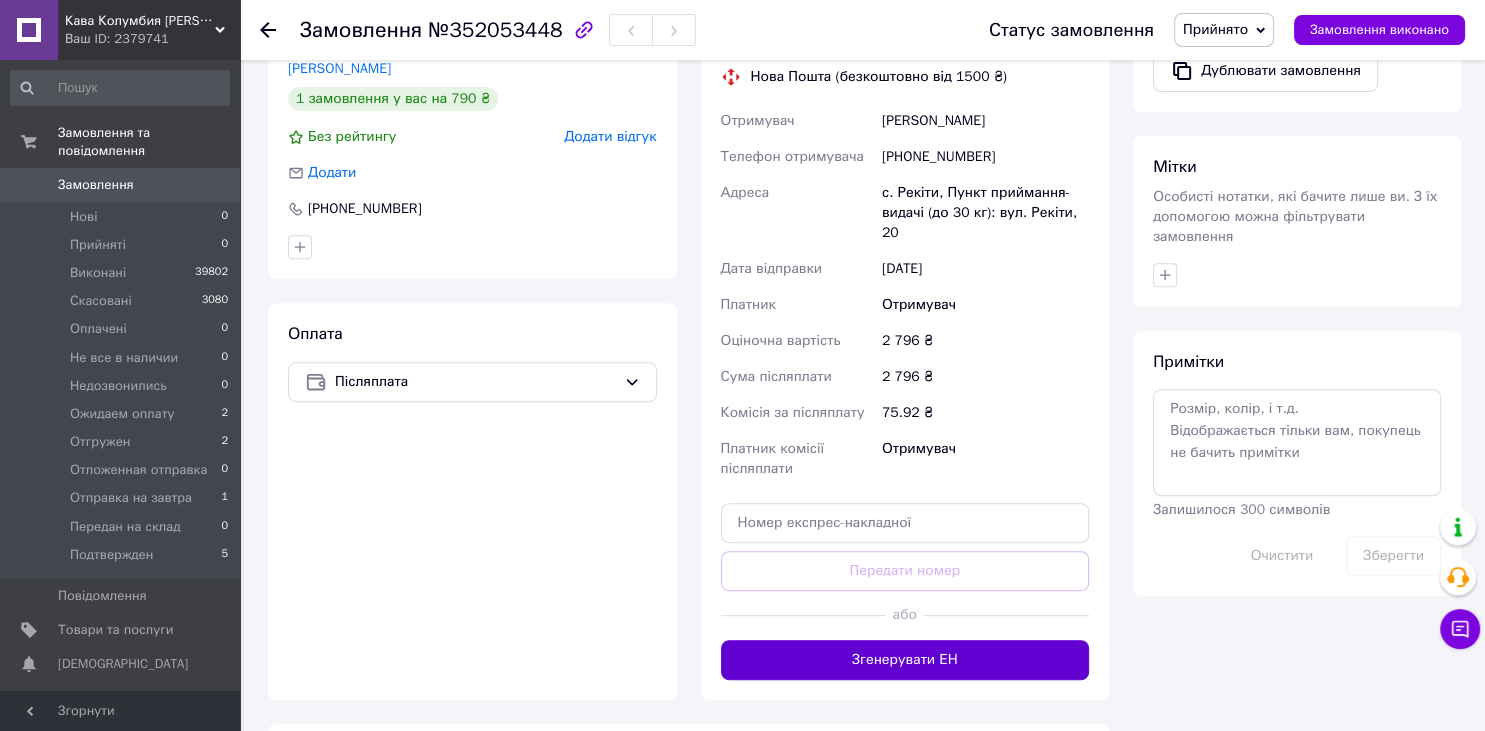 click on "Згенерувати ЕН" at bounding box center [905, 660] 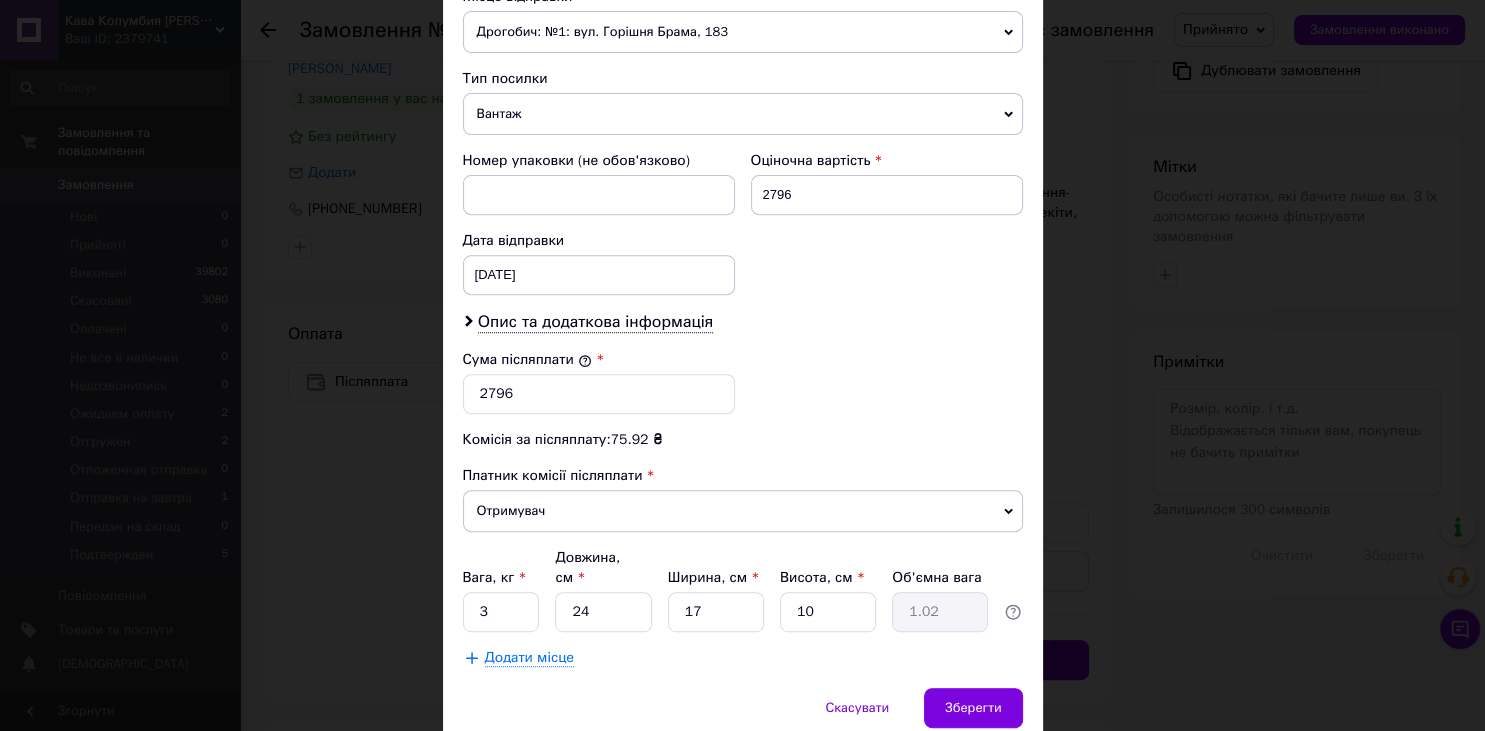 scroll, scrollTop: 773, scrollLeft: 0, axis: vertical 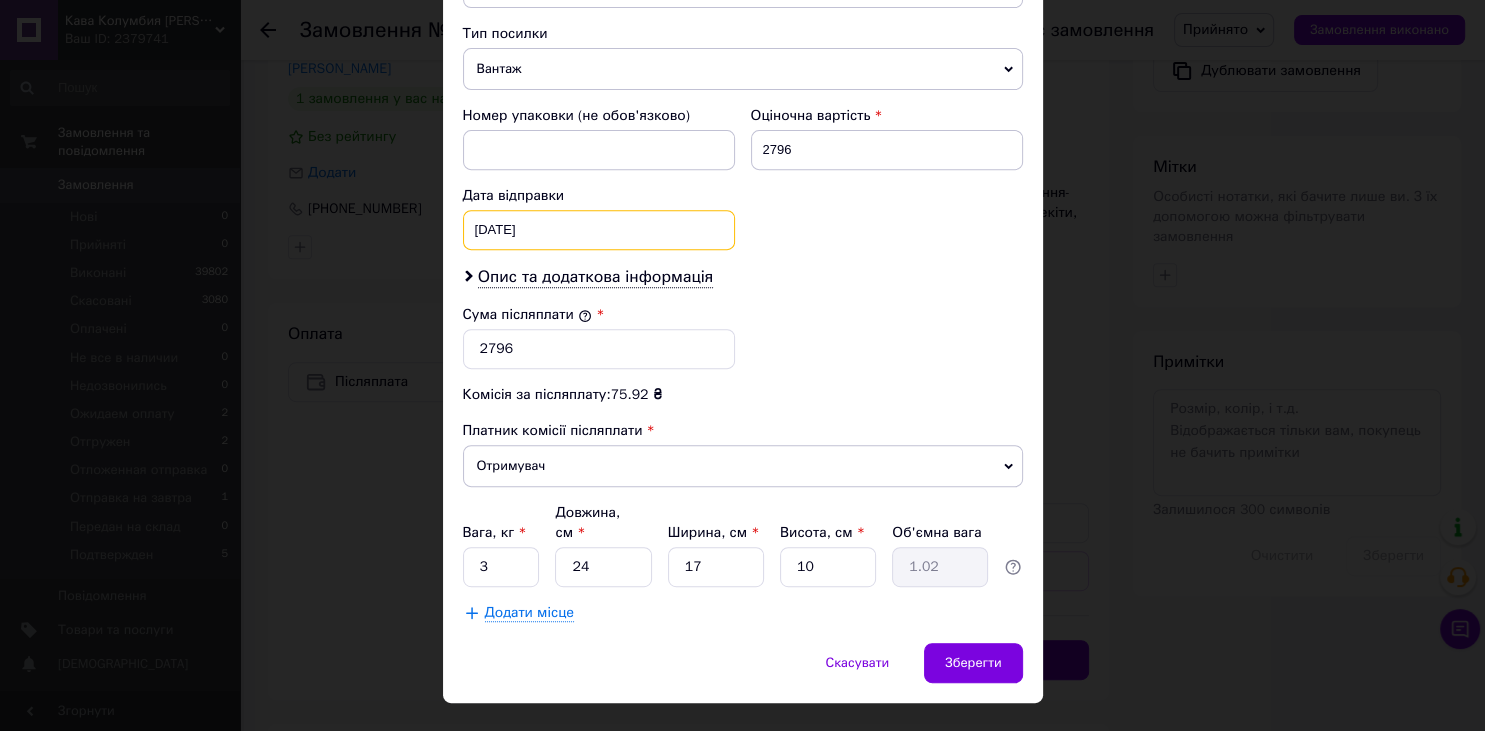 click on "26.03.2025" at bounding box center (599, 230) 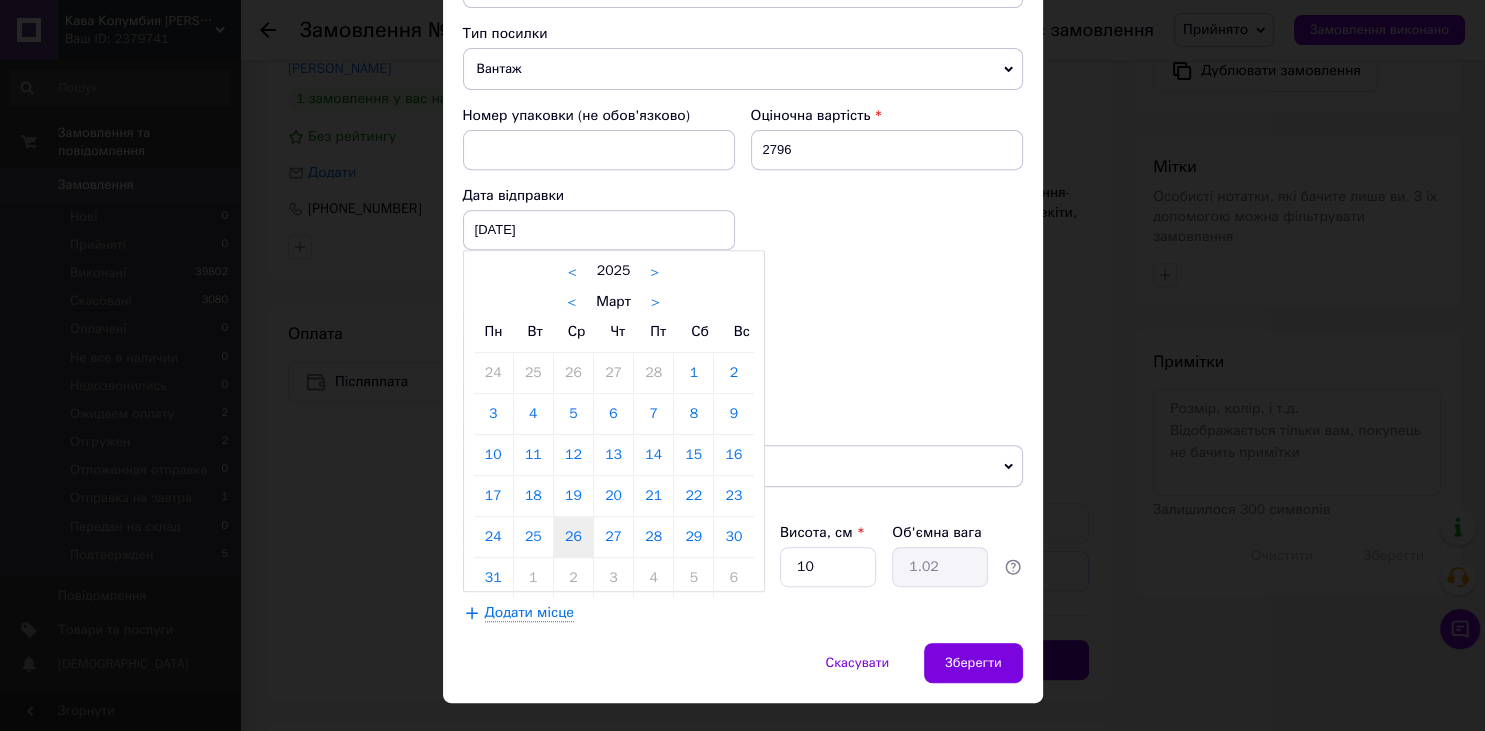 click on ">" at bounding box center [655, 302] 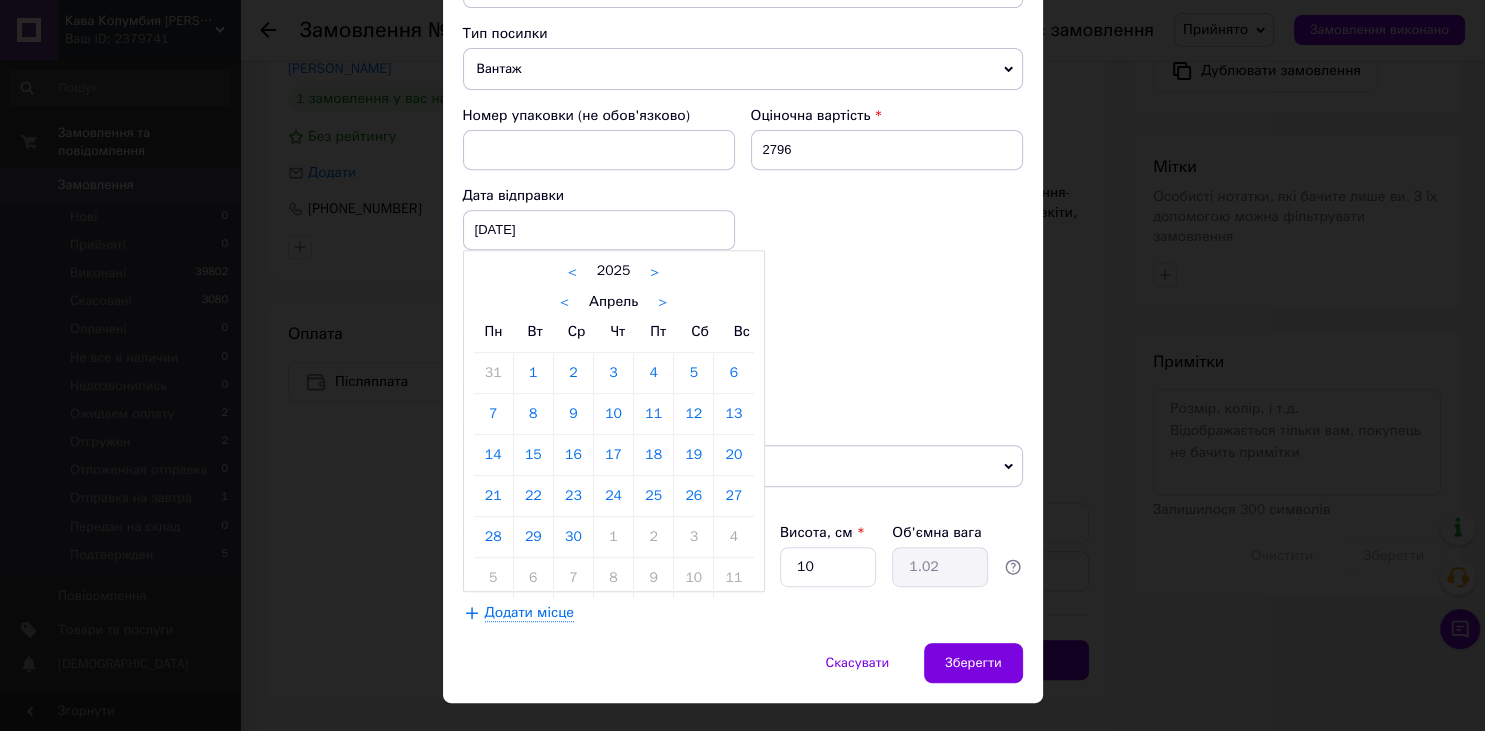 click on ">" at bounding box center [662, 302] 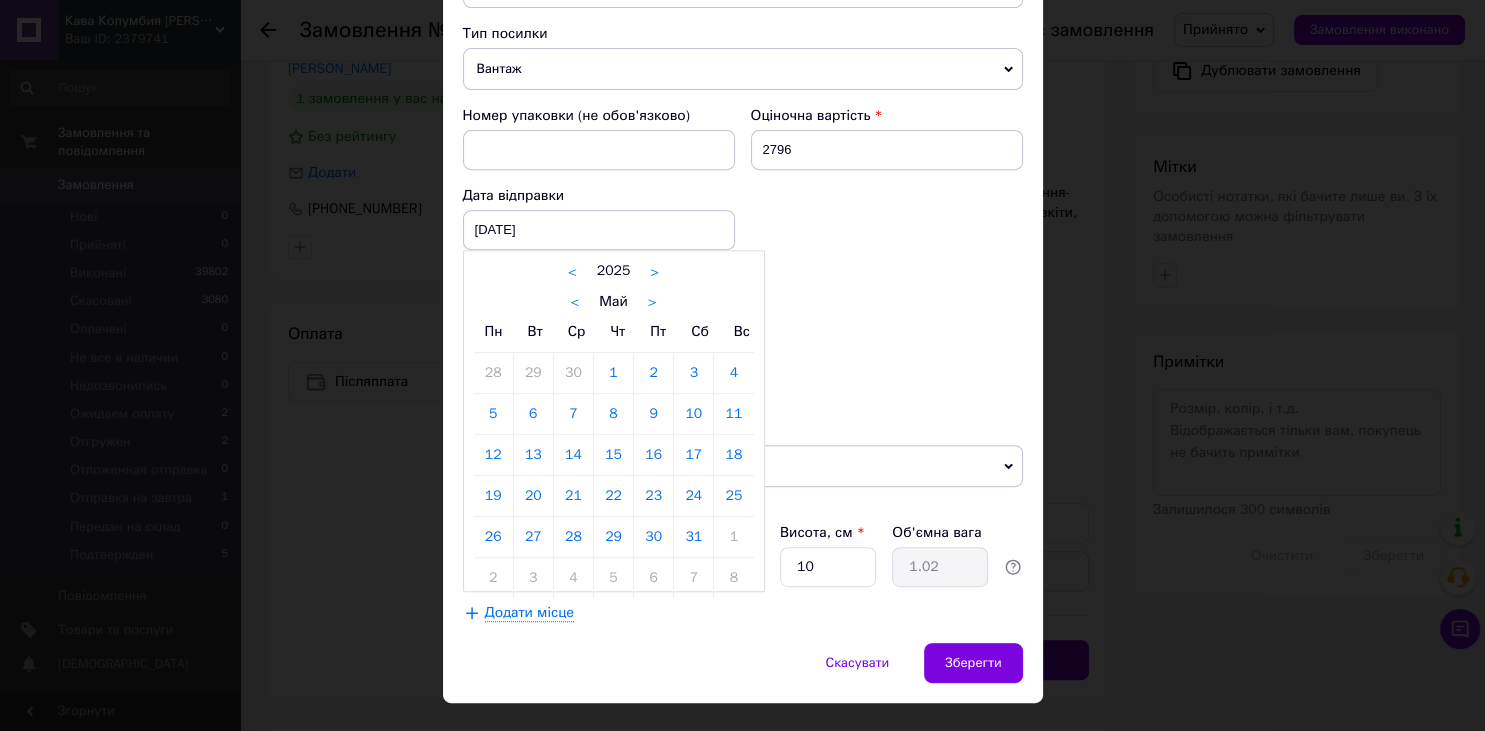 click on ">" at bounding box center (652, 302) 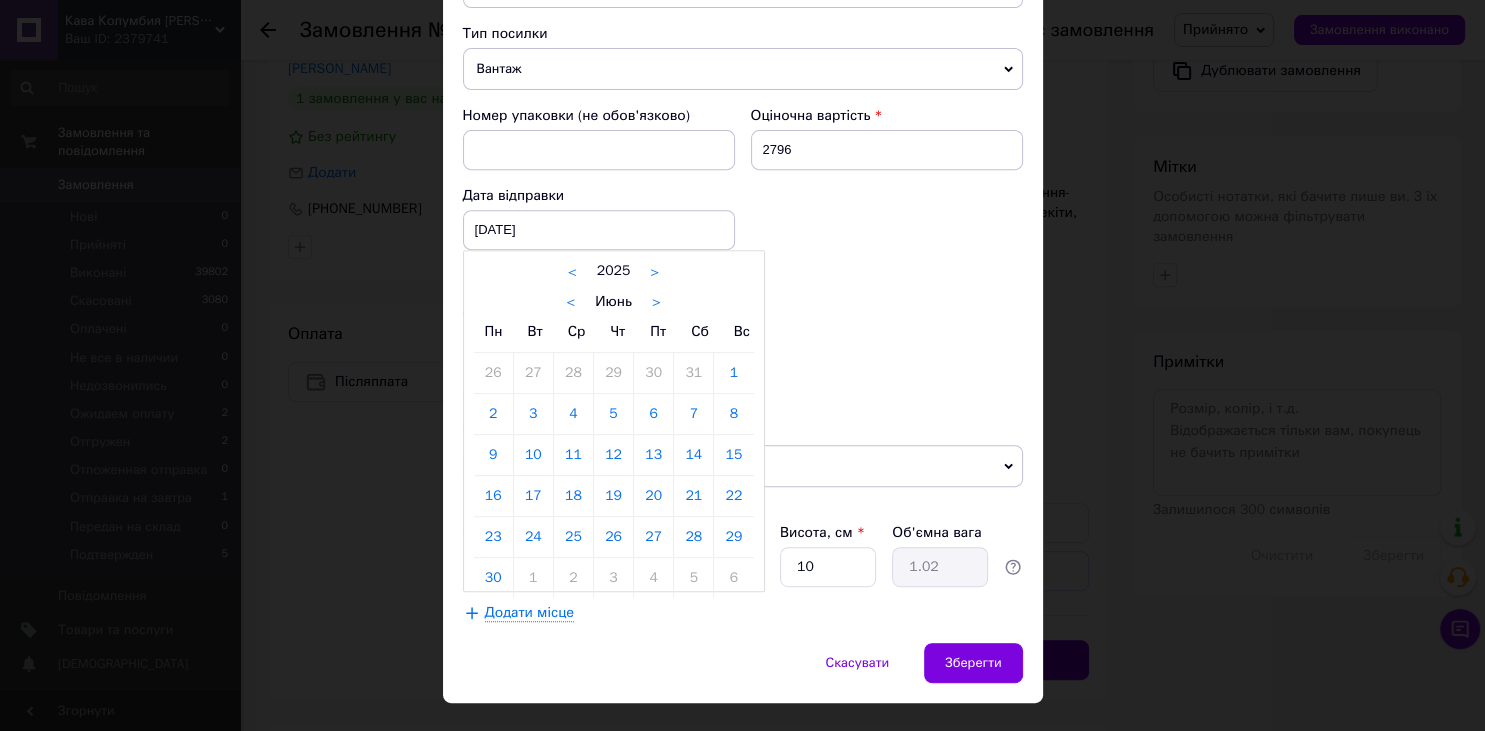 click on ">" at bounding box center [656, 302] 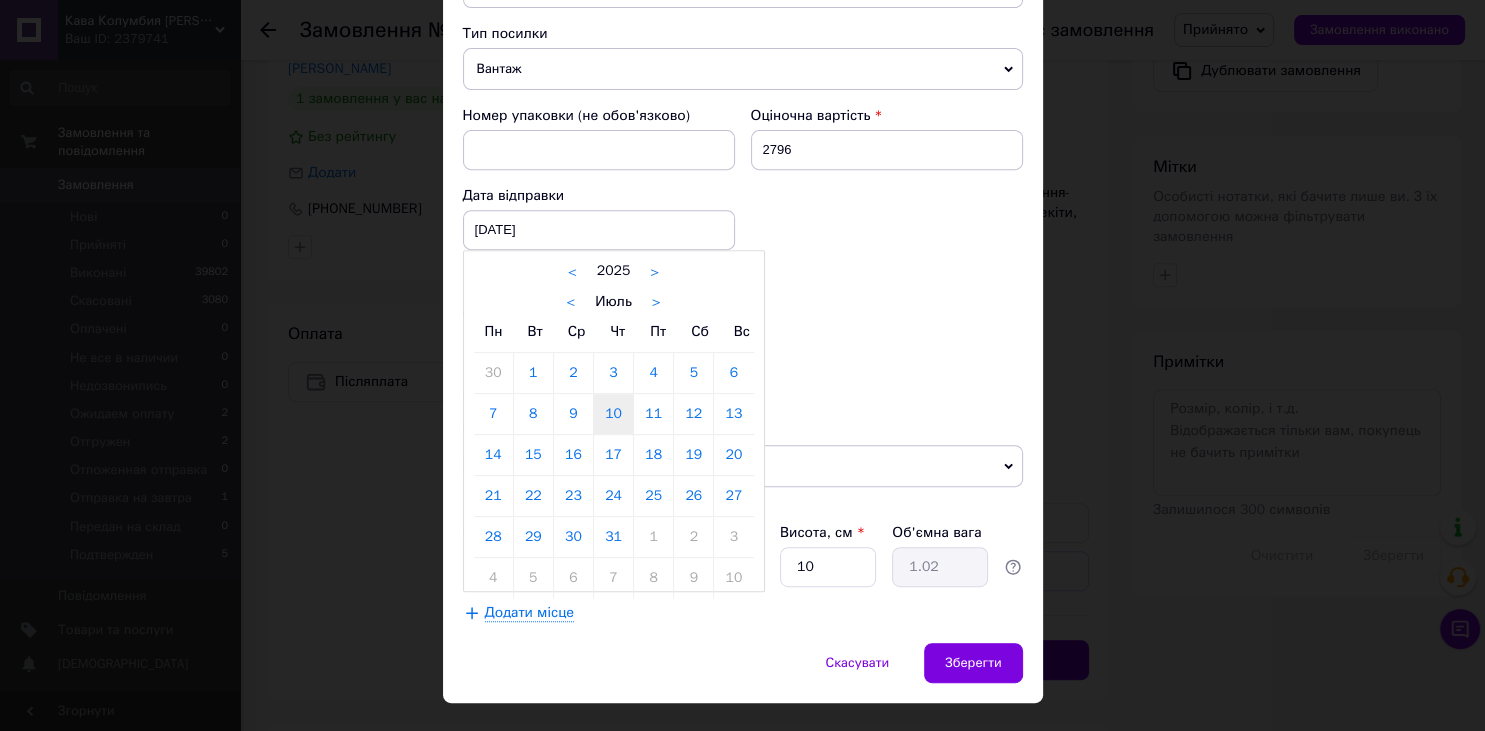 click on "10" at bounding box center (613, 414) 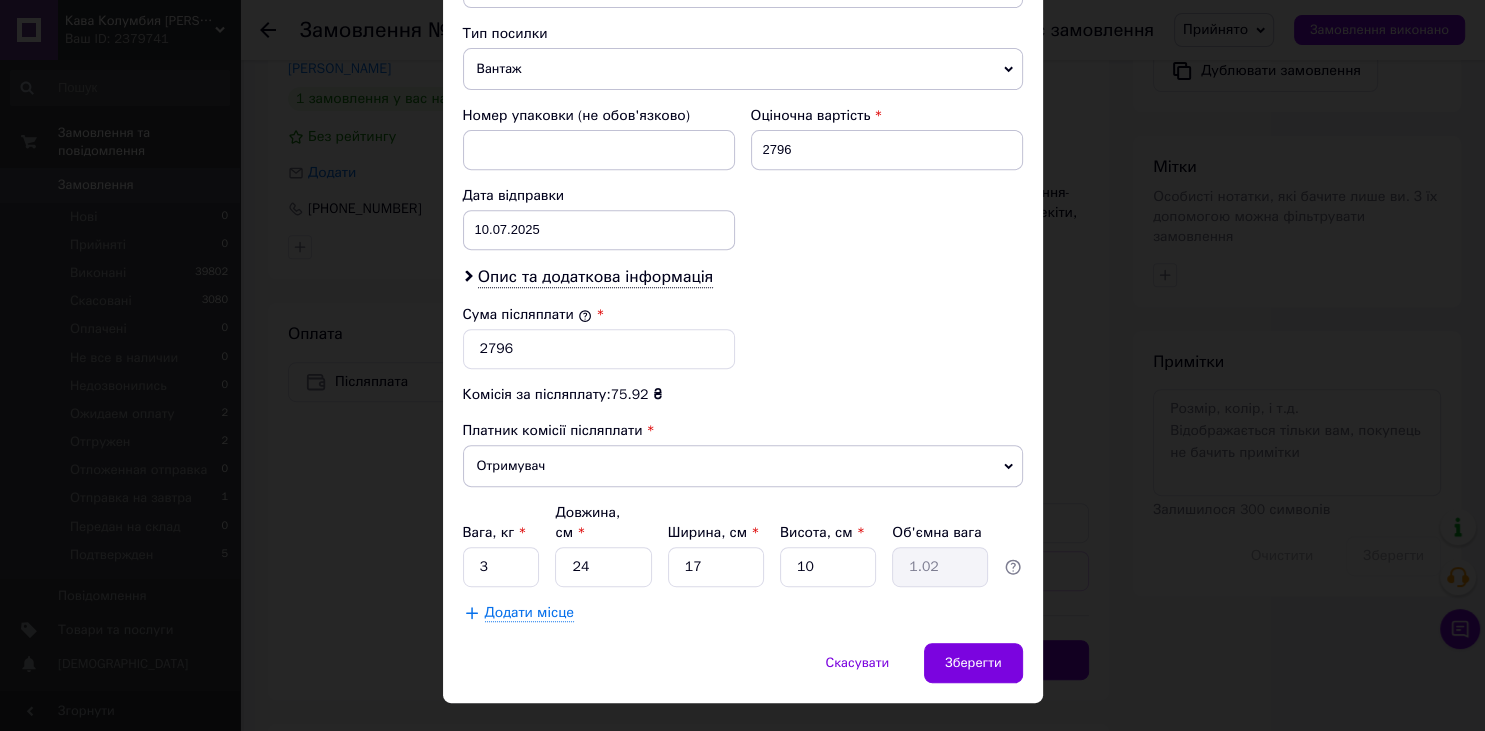 click on "Спосіб доставки Нова Пошта (безкоштовно від 1500 ₴) Платник Отримувач Відправник Прізвище отримувача Маркович Ім'я отримувача Марія По батькові отримувача Телефон отримувача +380973449796 Тип доставки У відділенні Кур'єром В поштоматі Місто с. Рекіти Відділення Пункт приймання-видачі (до 30 кг): вул. Рекіти, 20 Місце відправки Дрогобич: №1: вул. Горішня Брама, 183 Немає збігів. Спробуйте змінити умови пошуку Додати ще місце відправки Тип посилки Вантаж Документи Номер упаковки (не обов'язково) Оціночна вартість 2796 Дата відправки 10.07.2025 < 2025 > < Июль > Пн Вт Ср Чт Пт Сб Вс 1" at bounding box center [743, 0] 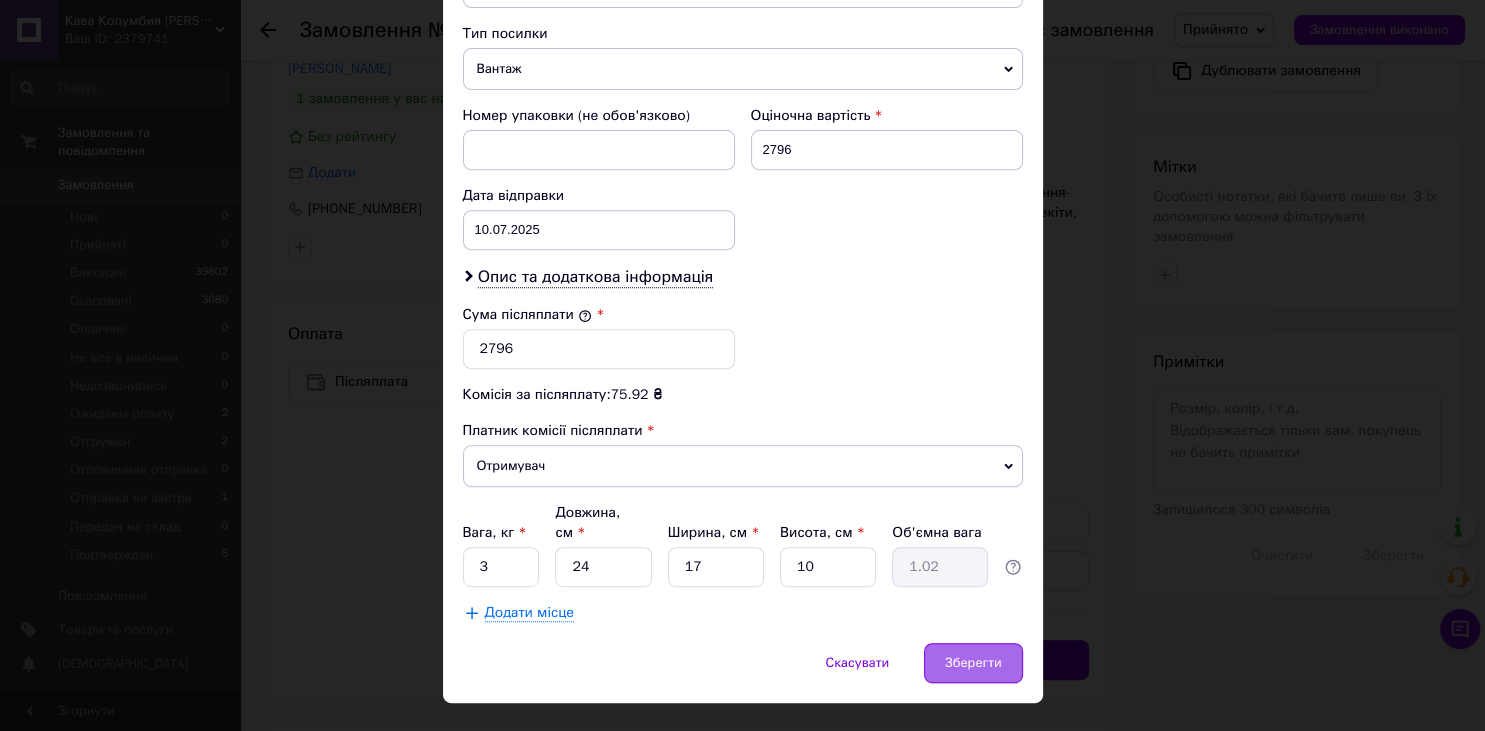 click on "Зберегти" at bounding box center [973, 663] 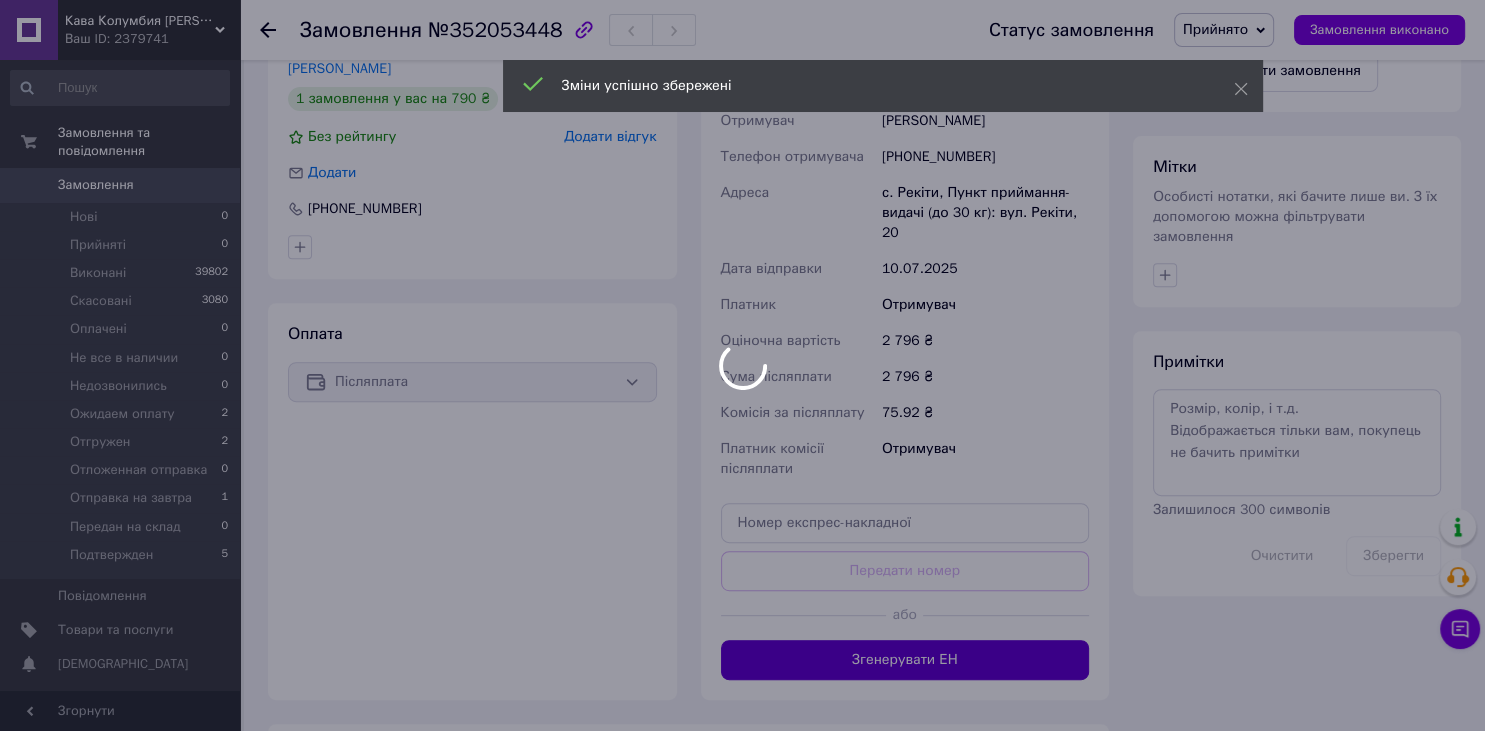 scroll, scrollTop: 344, scrollLeft: 0, axis: vertical 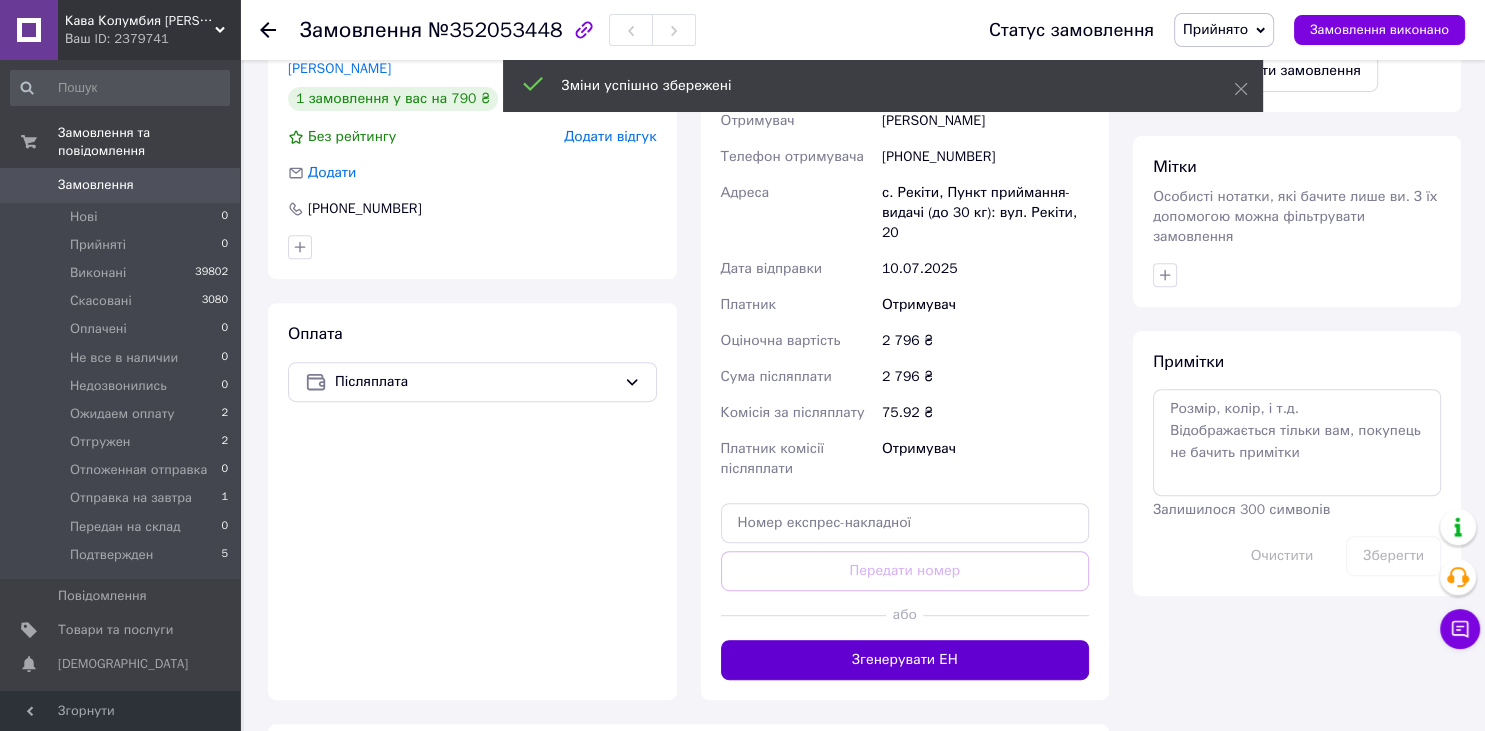 click on "Згенерувати ЕН" at bounding box center [905, 660] 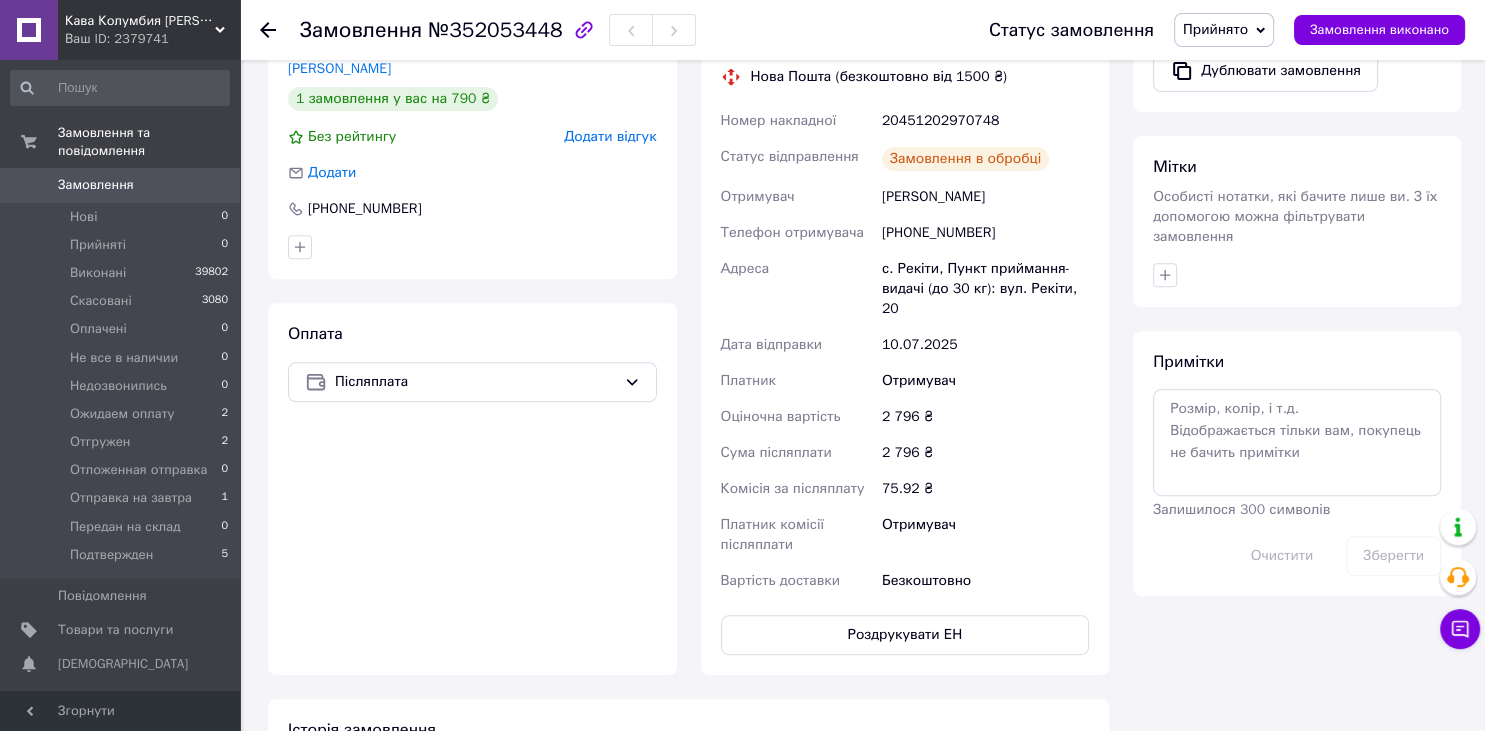 scroll, scrollTop: 392, scrollLeft: 0, axis: vertical 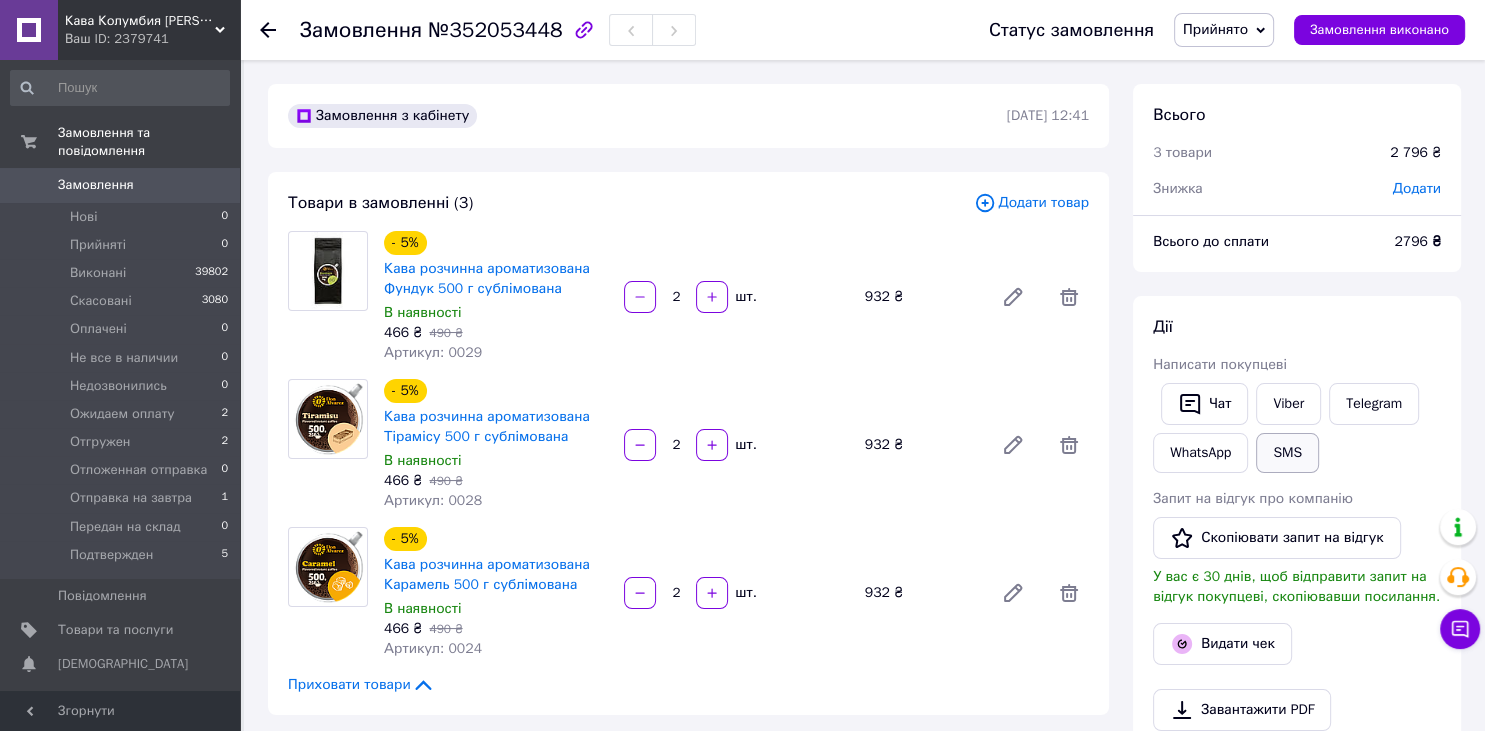 click on "SMS" at bounding box center (1287, 453) 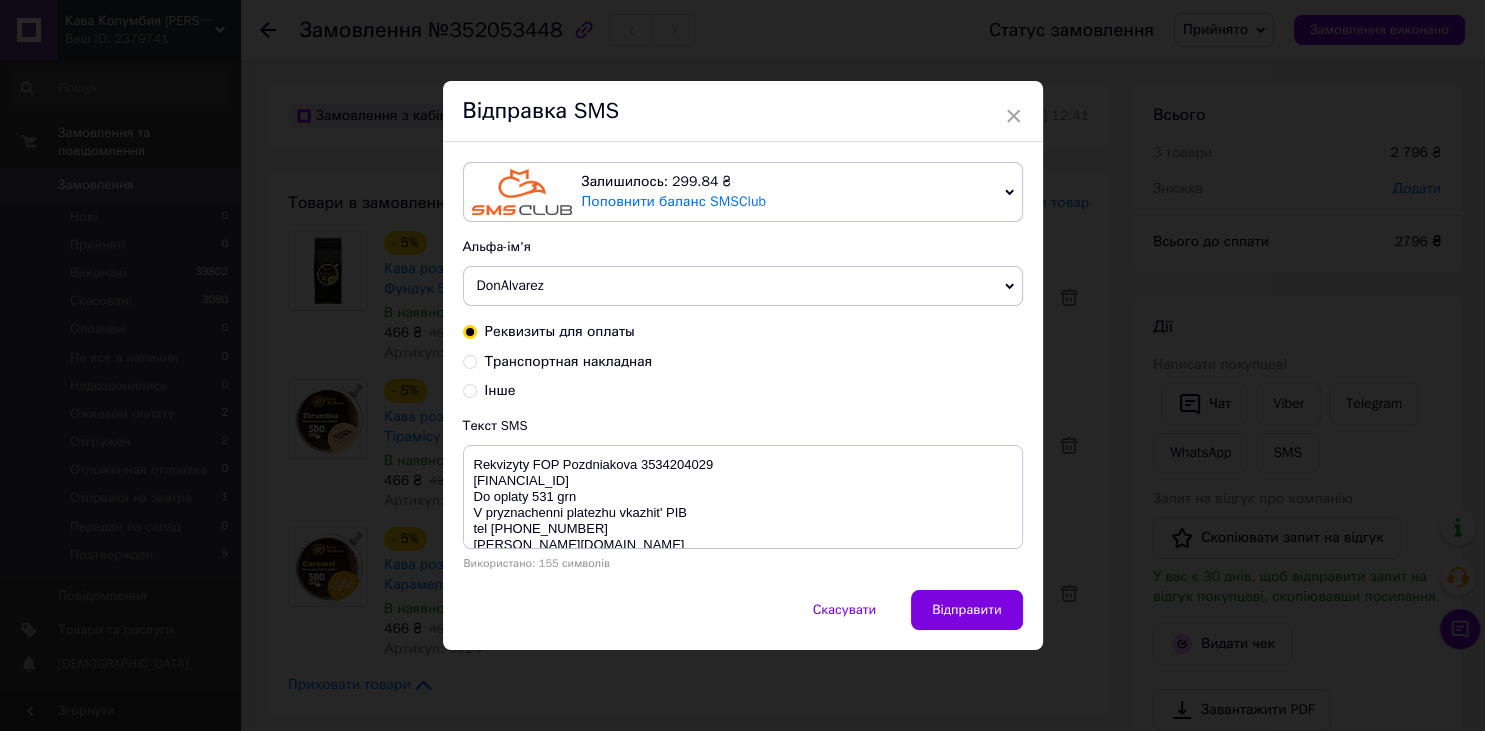 click on "Транспортная накладная" at bounding box center (470, 360) 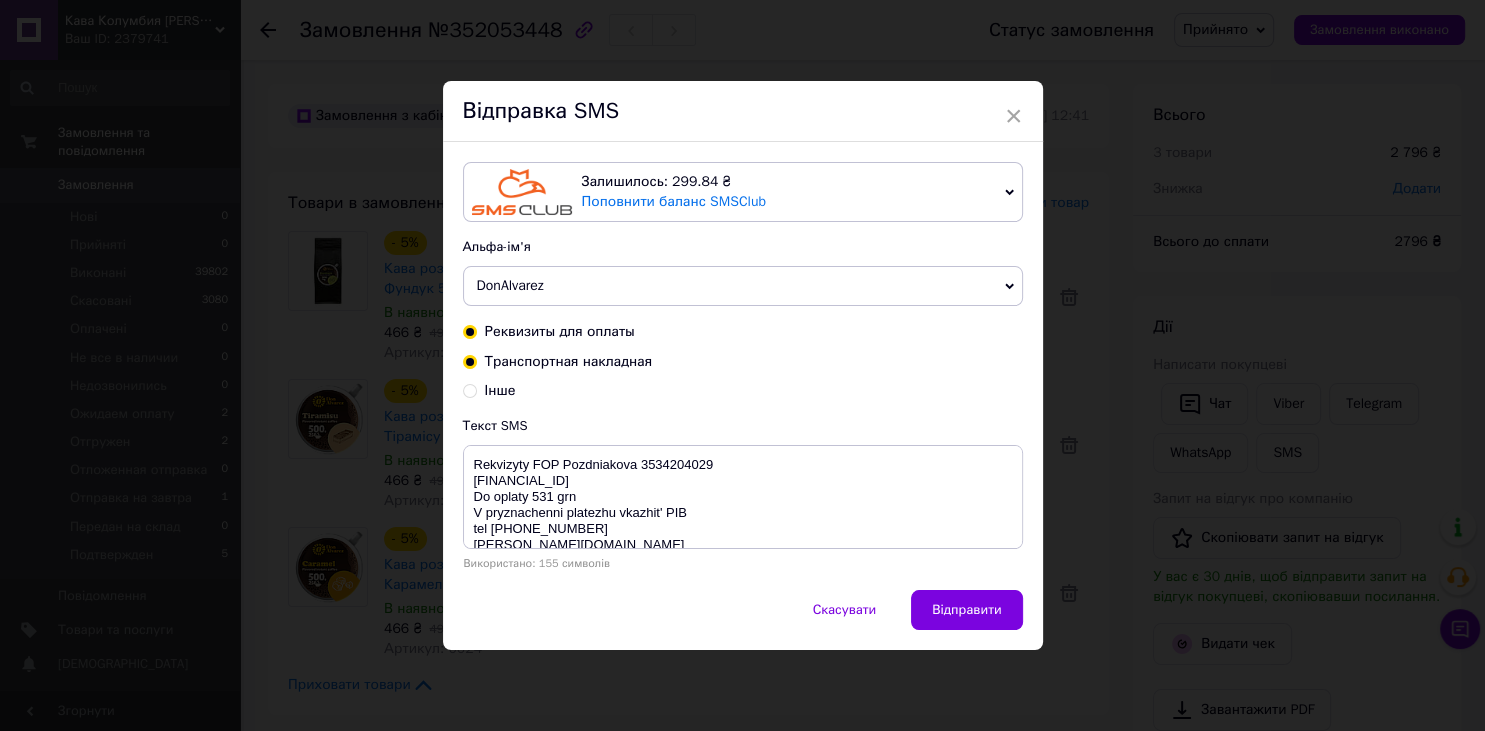 radio on "true" 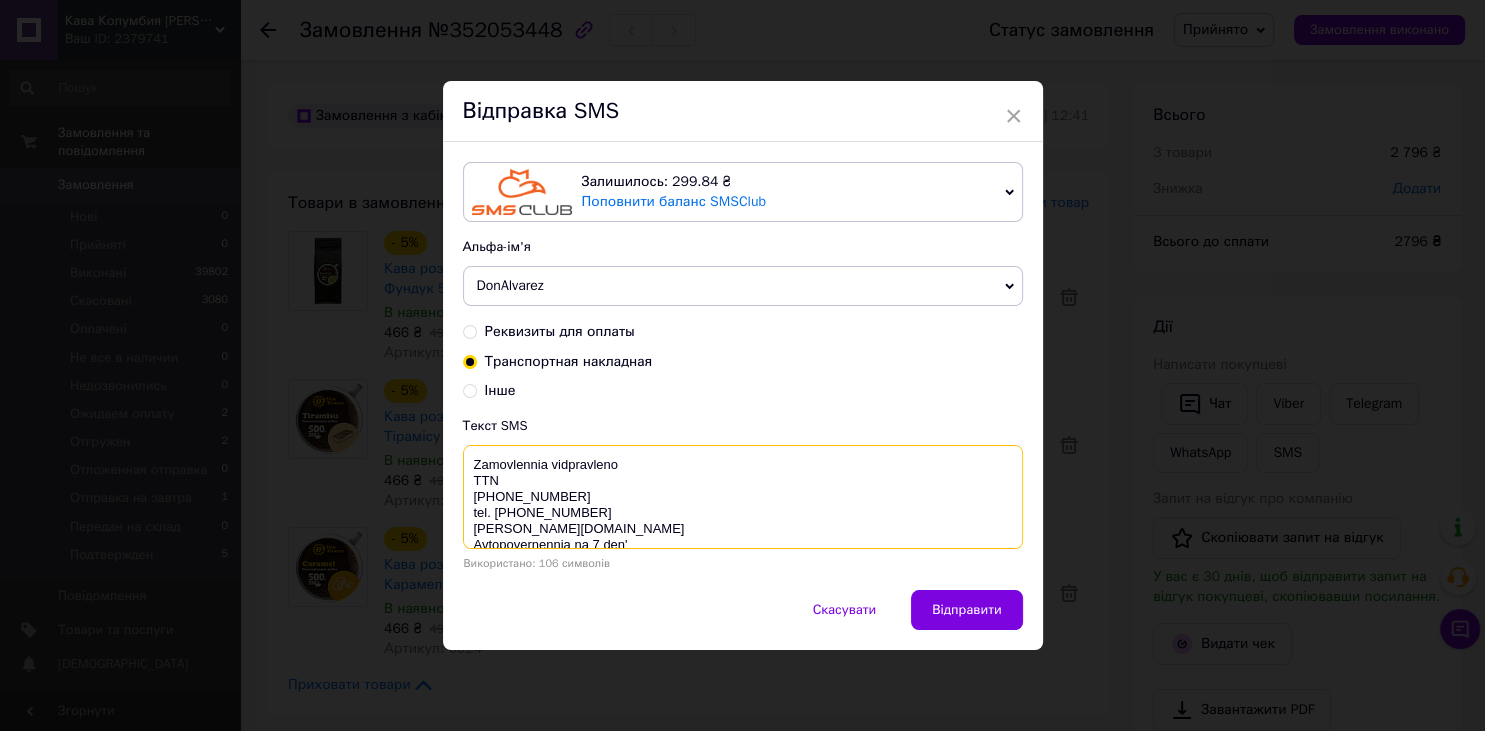 drag, startPoint x: 561, startPoint y: 498, endPoint x: 412, endPoint y: 500, distance: 149.01343 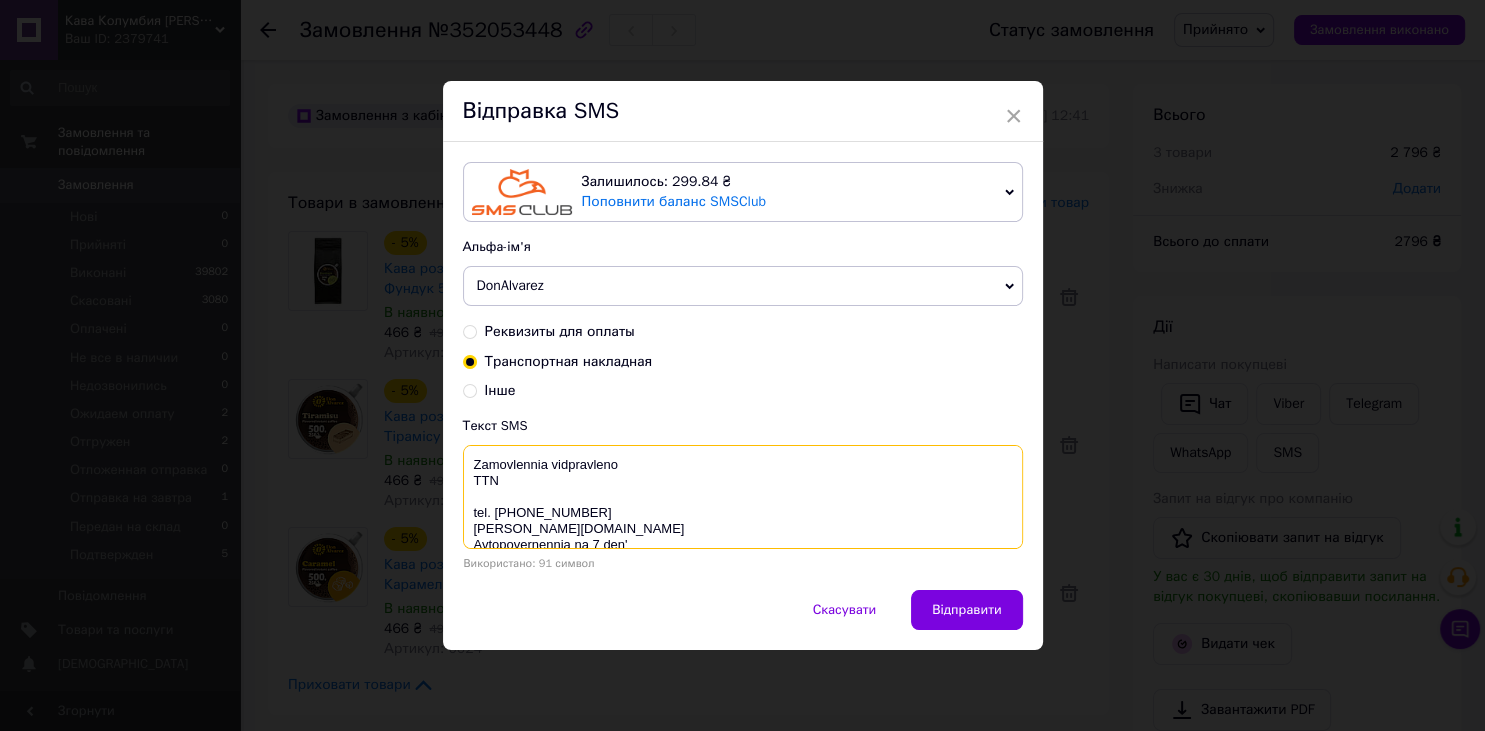 paste on "20451202970748" 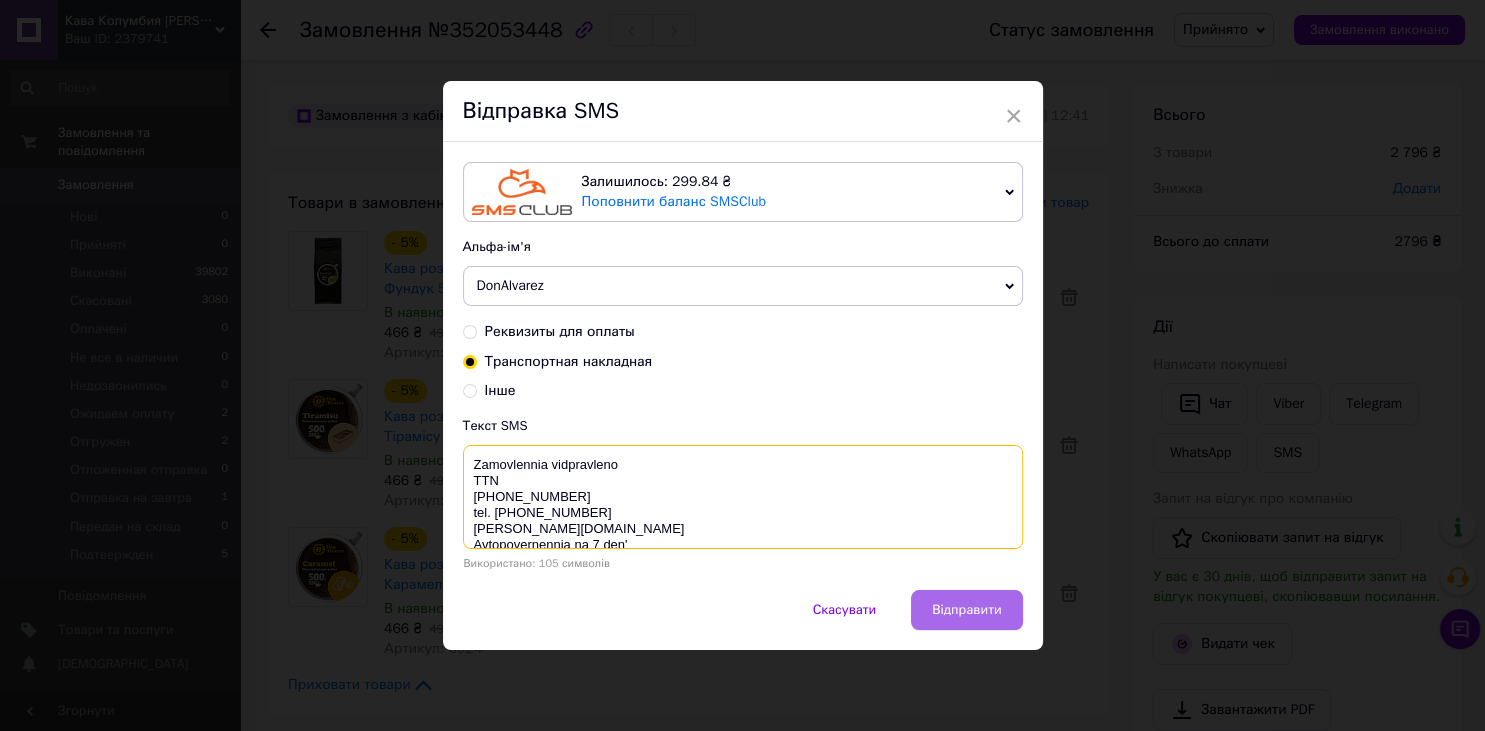 type on "Zamovlennia vidpravleno
TTN
20451202970748
tel. 0505793077
don-alvarez.com.ua
Avtopovernennia na 7 den'" 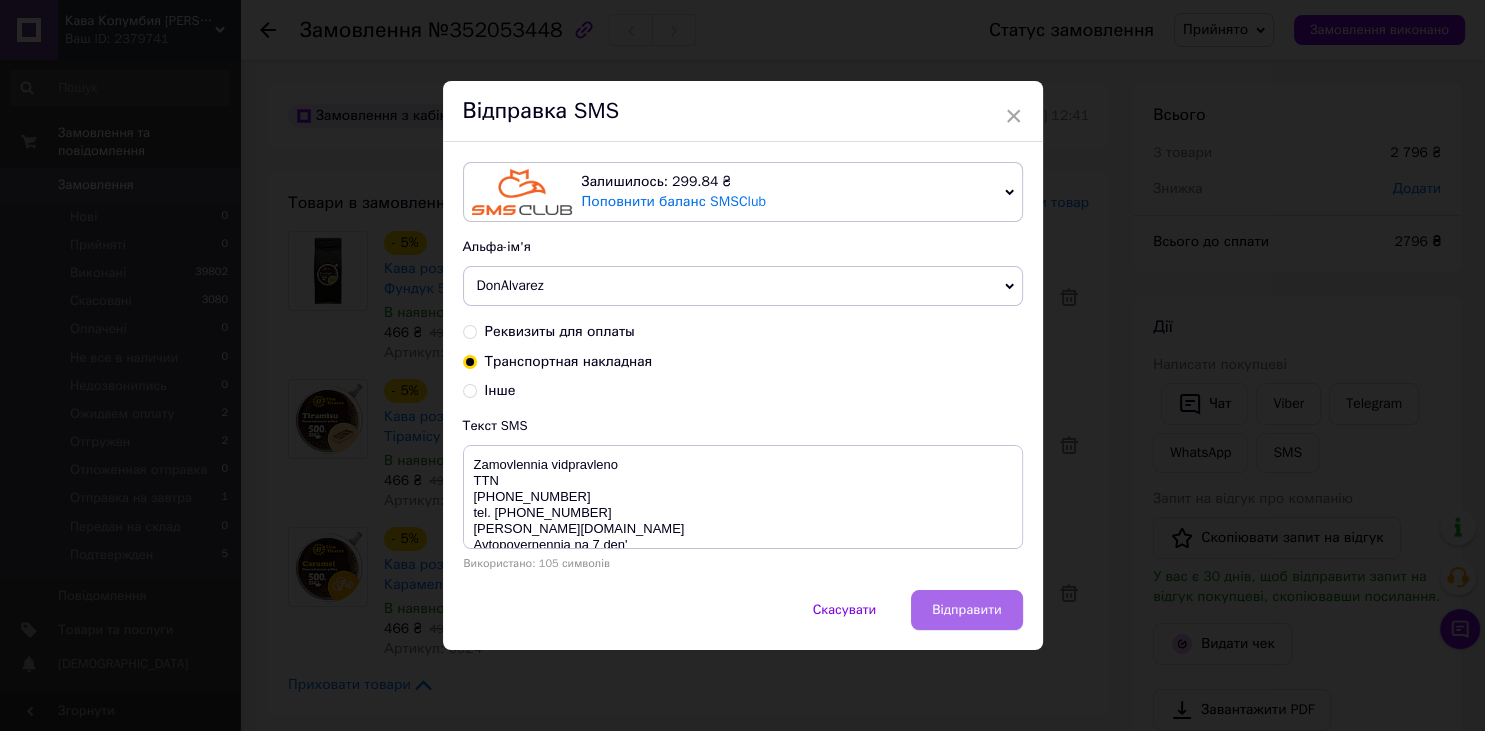 click on "Відправити" at bounding box center [966, 610] 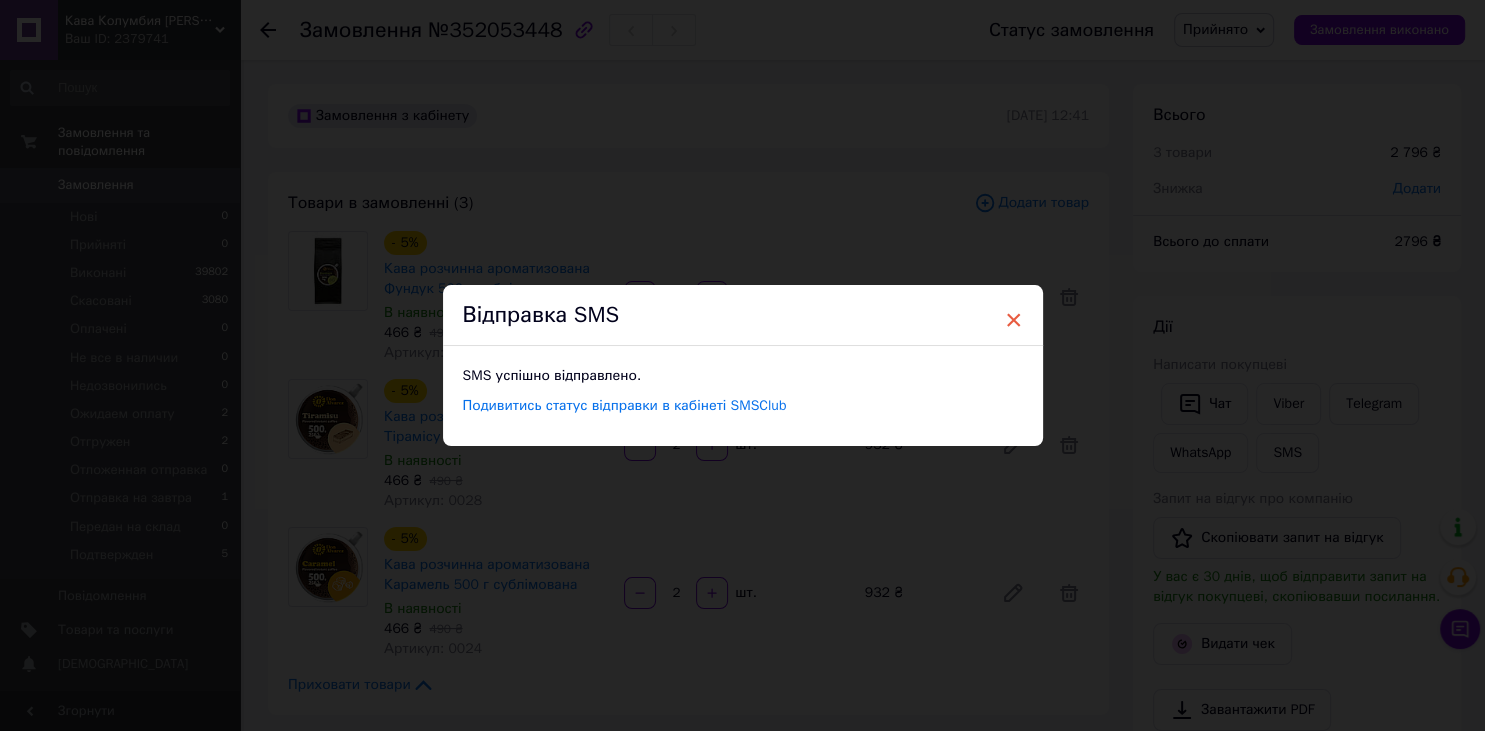 click on "×" at bounding box center (1014, 320) 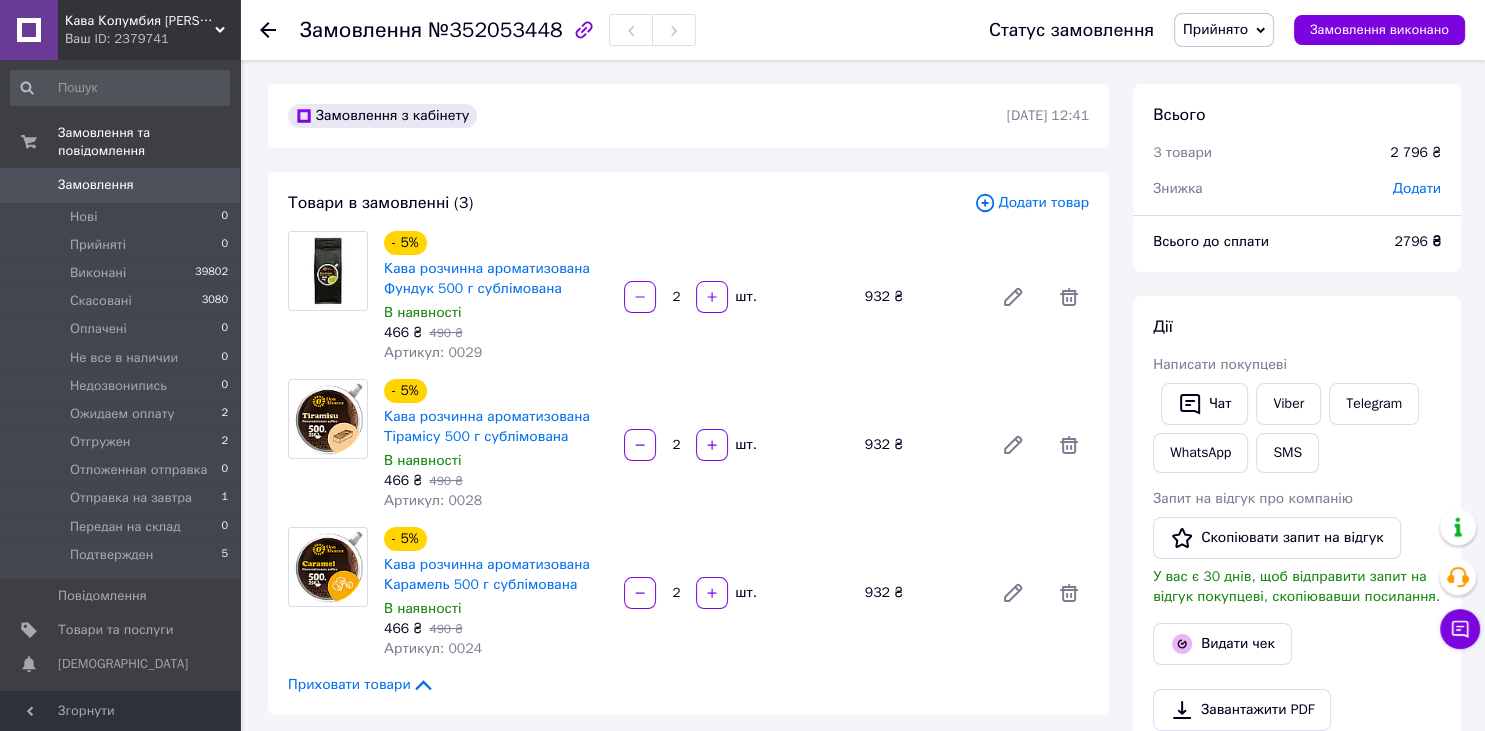 drag, startPoint x: 1220, startPoint y: 30, endPoint x: 1222, endPoint y: 48, distance: 18.110771 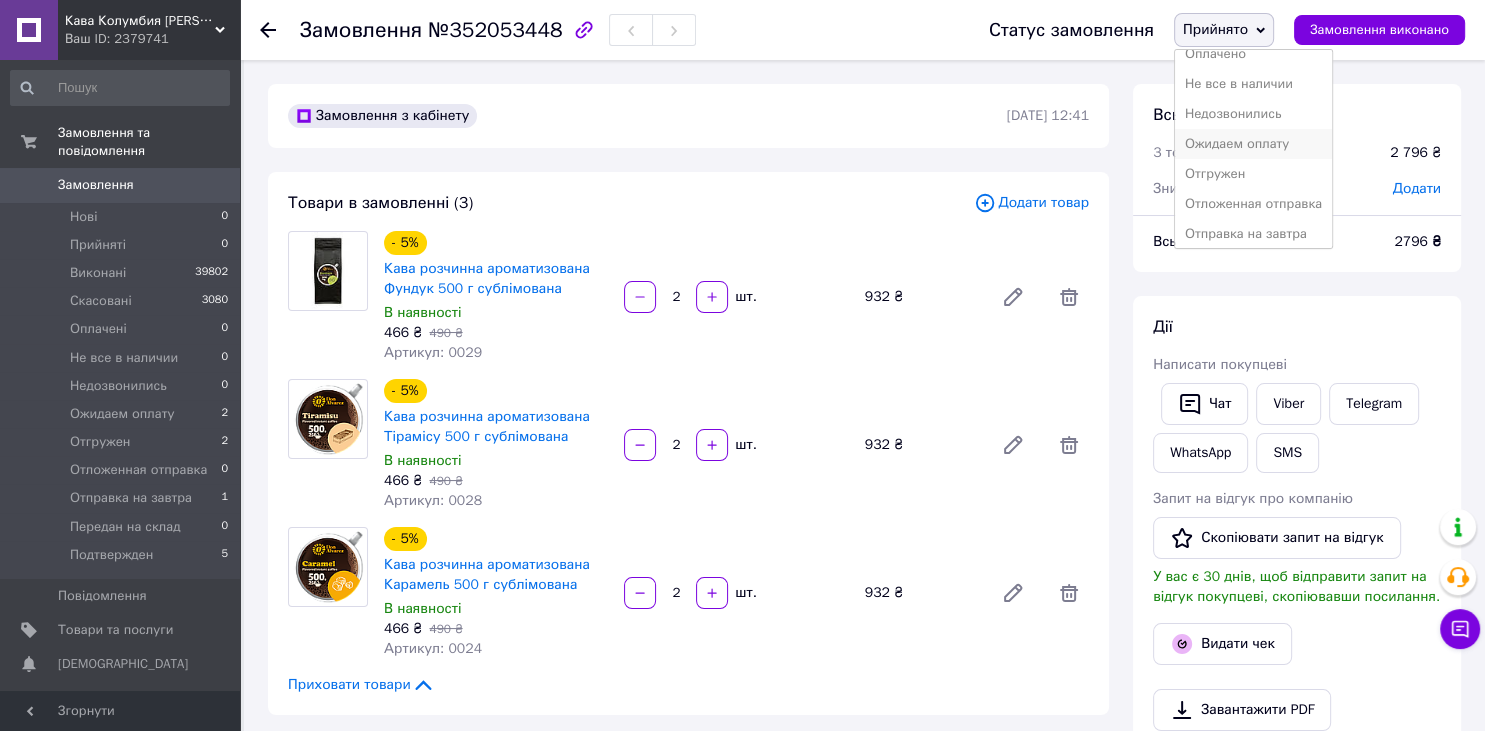 scroll, scrollTop: 142, scrollLeft: 0, axis: vertical 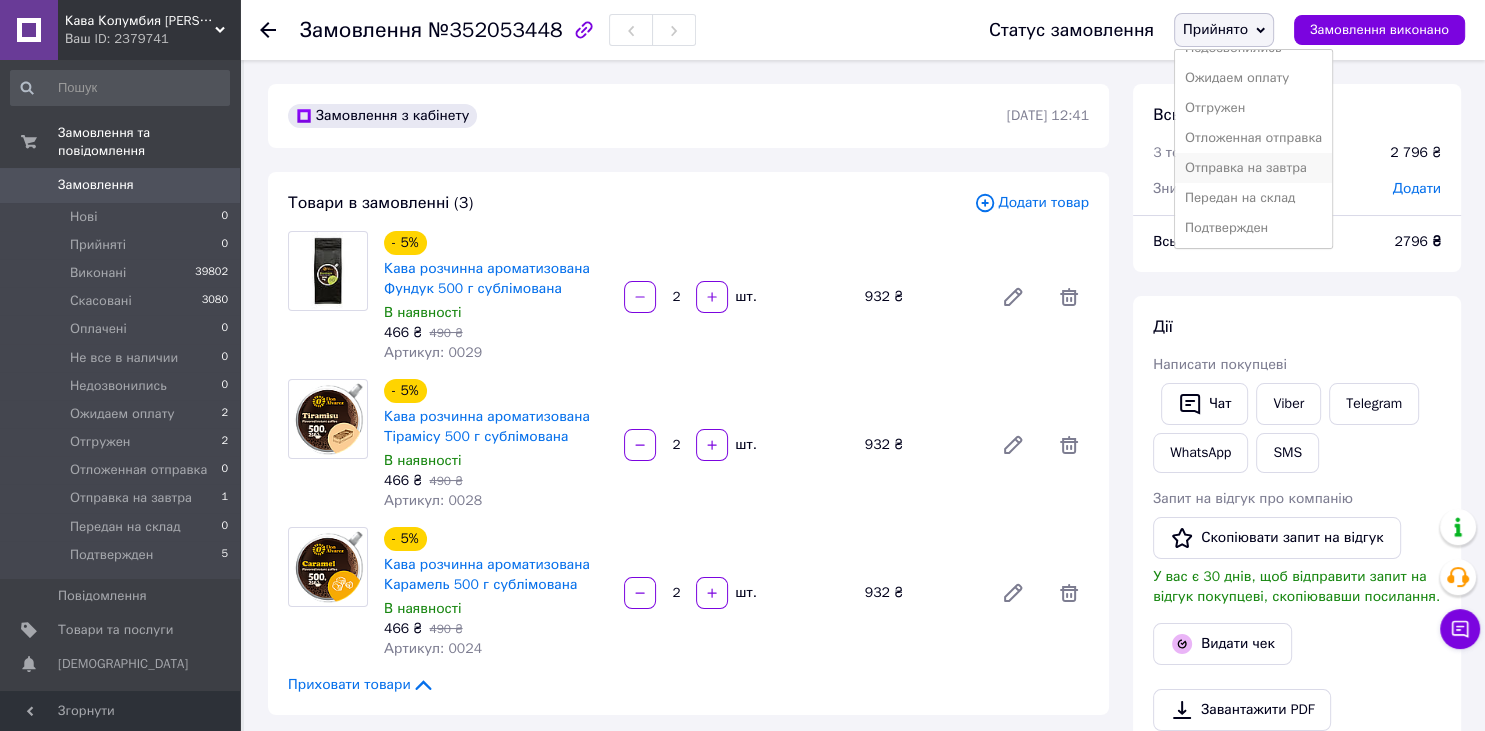 click on "Отправка на завтра" at bounding box center (1253, 168) 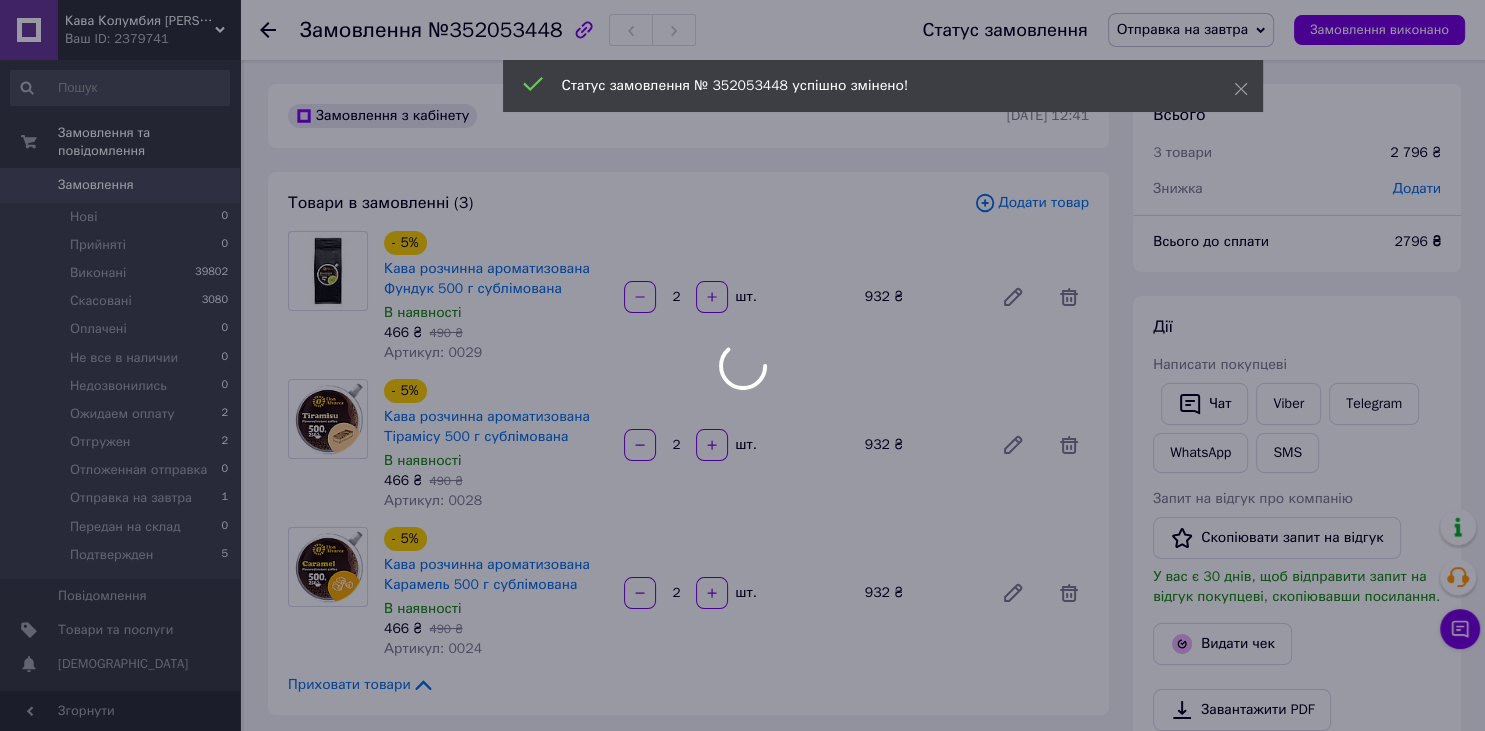 scroll, scrollTop: 460, scrollLeft: 0, axis: vertical 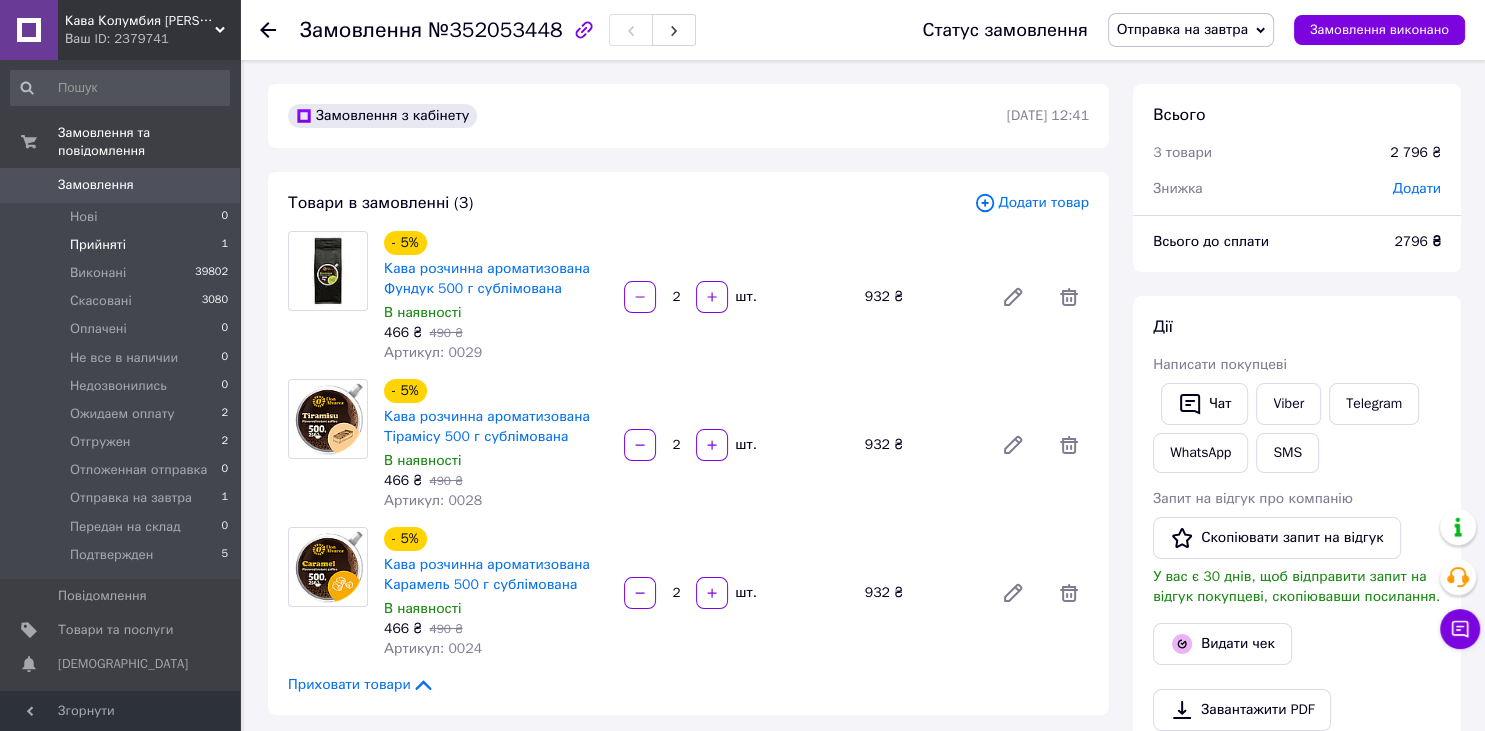 click on "Прийняті" at bounding box center (98, 245) 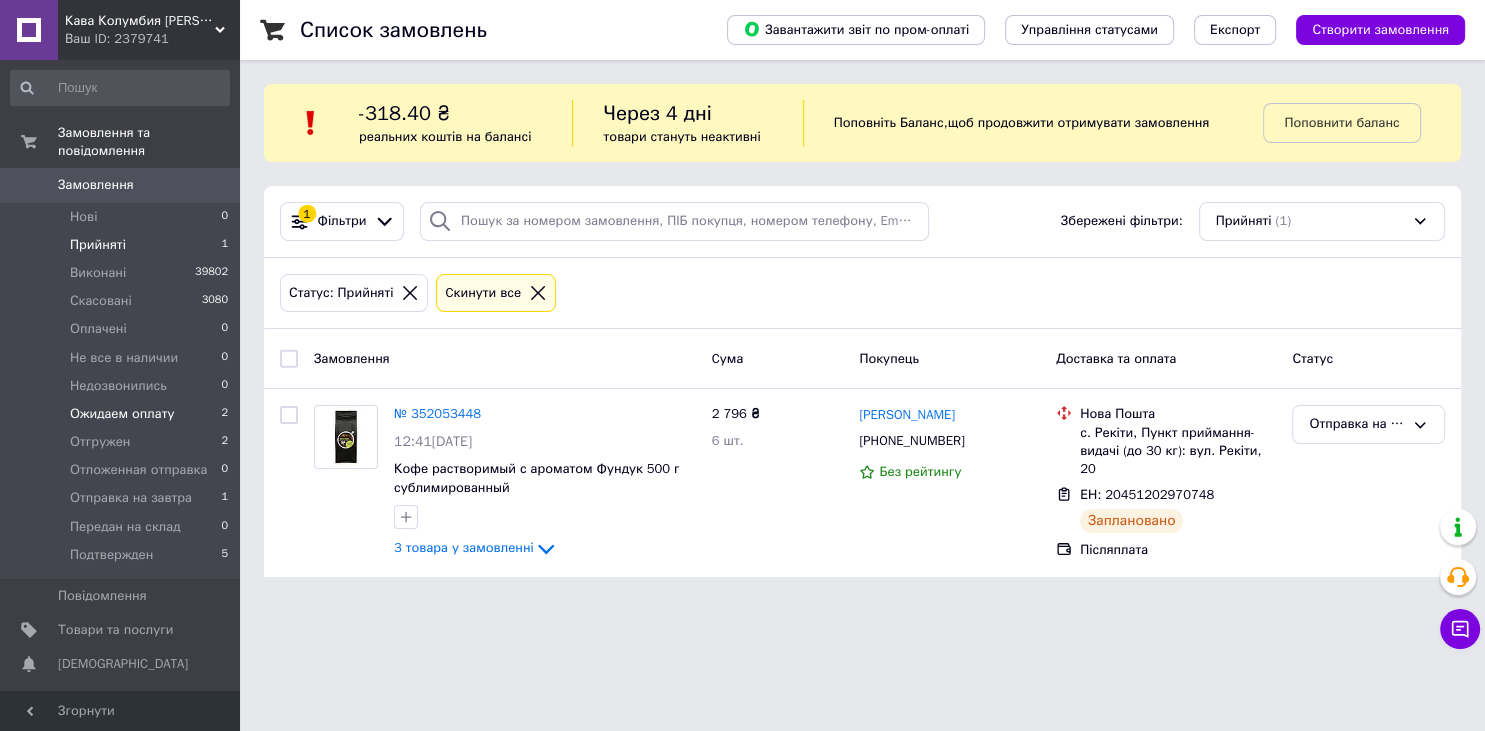 click on "Ожидаем оплату" at bounding box center [122, 414] 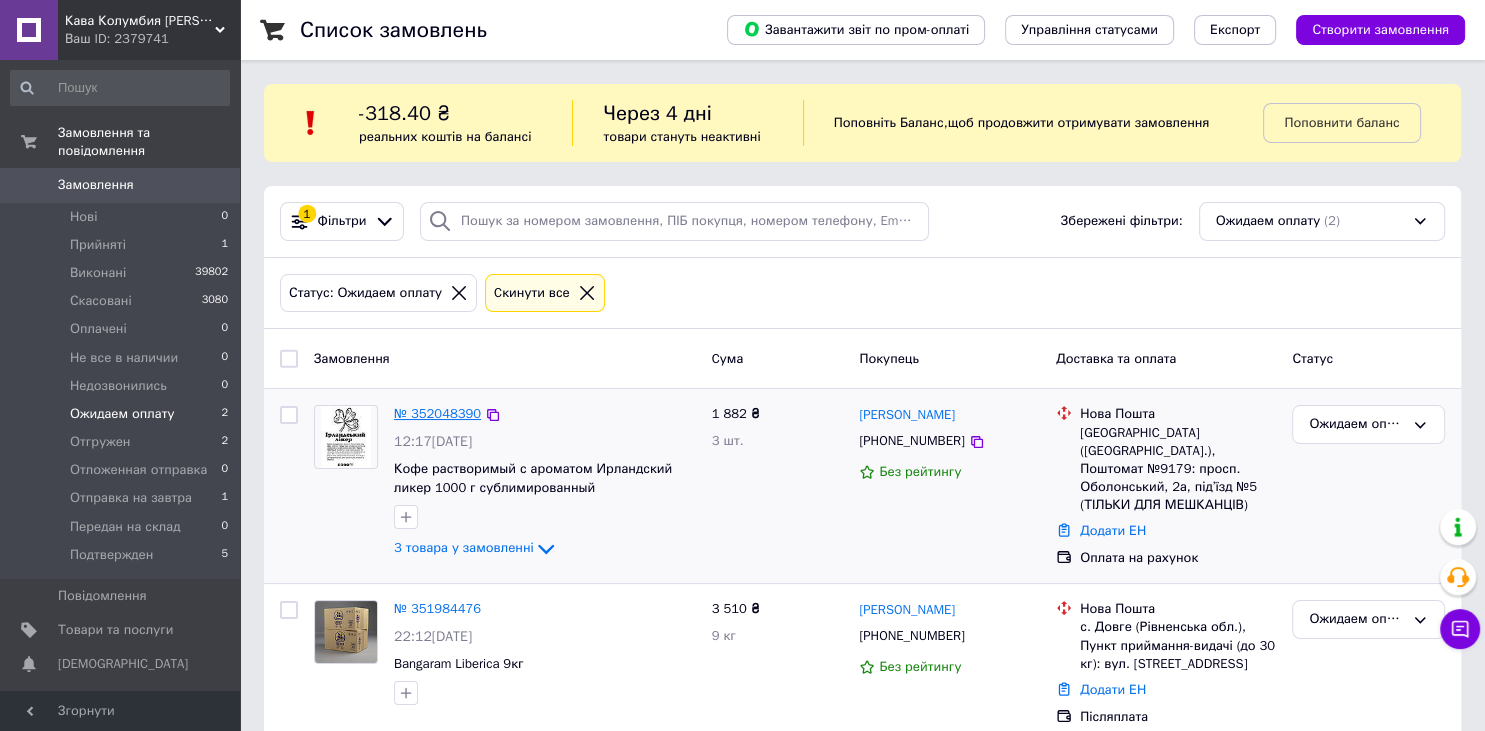 click on "№ 352048390" at bounding box center [437, 413] 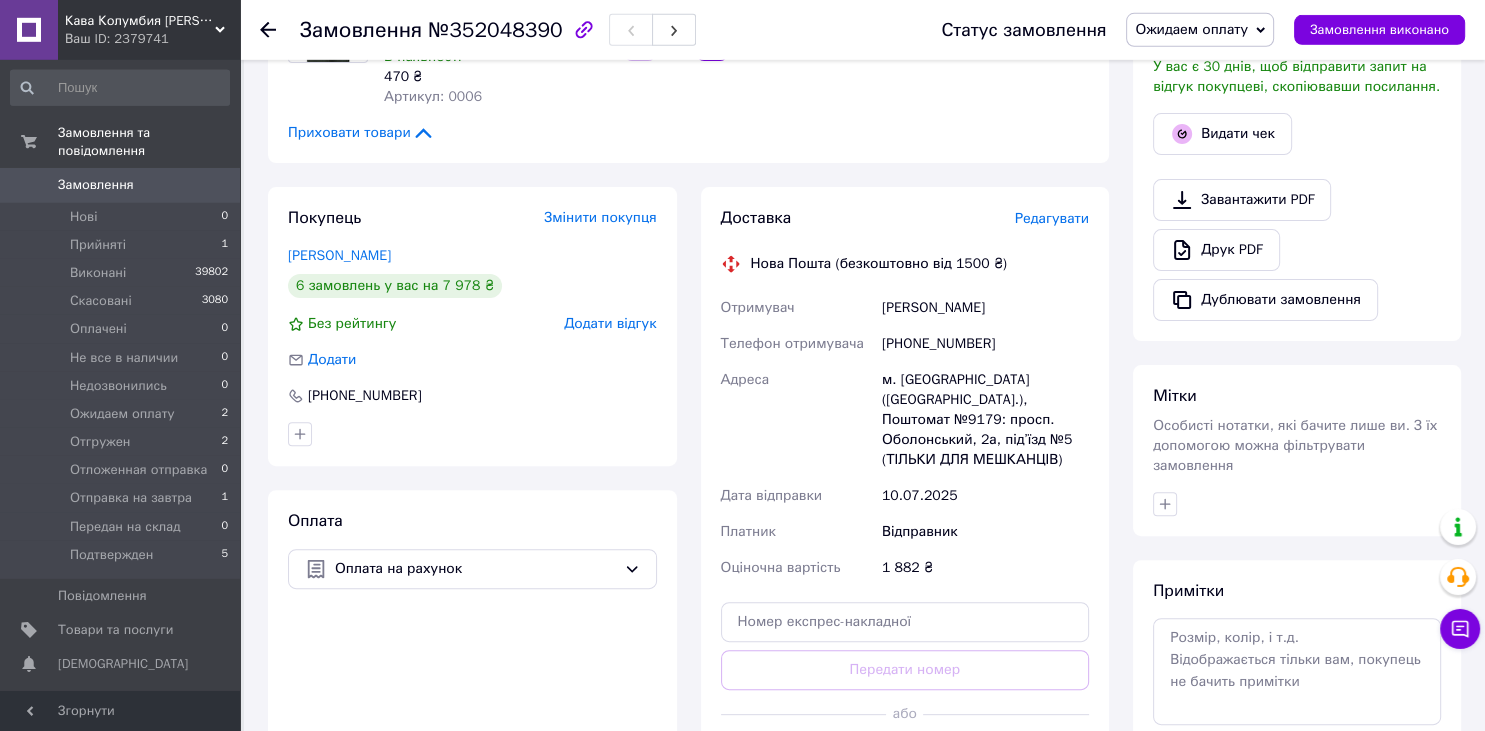 scroll, scrollTop: 528, scrollLeft: 0, axis: vertical 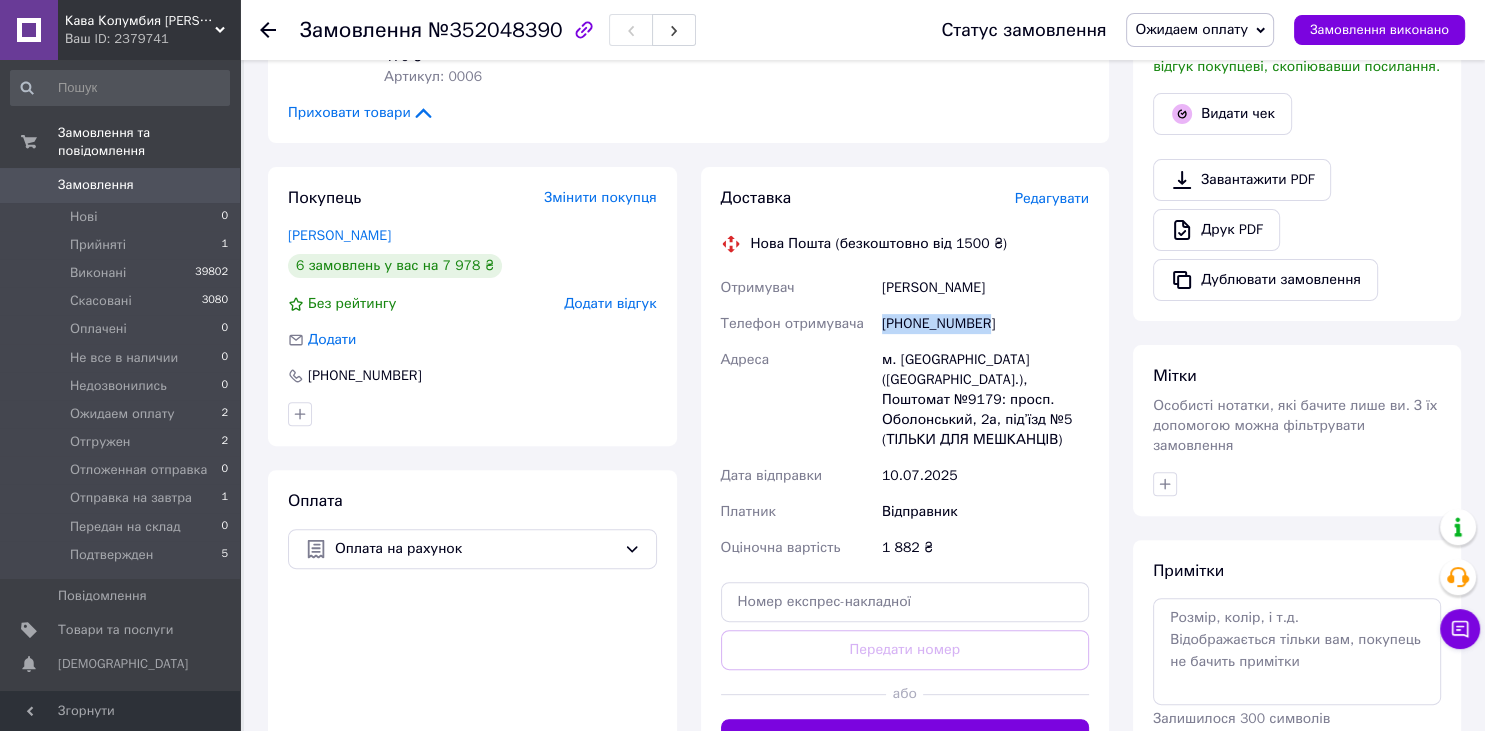 drag, startPoint x: 991, startPoint y: 315, endPoint x: 873, endPoint y: 323, distance: 118.270874 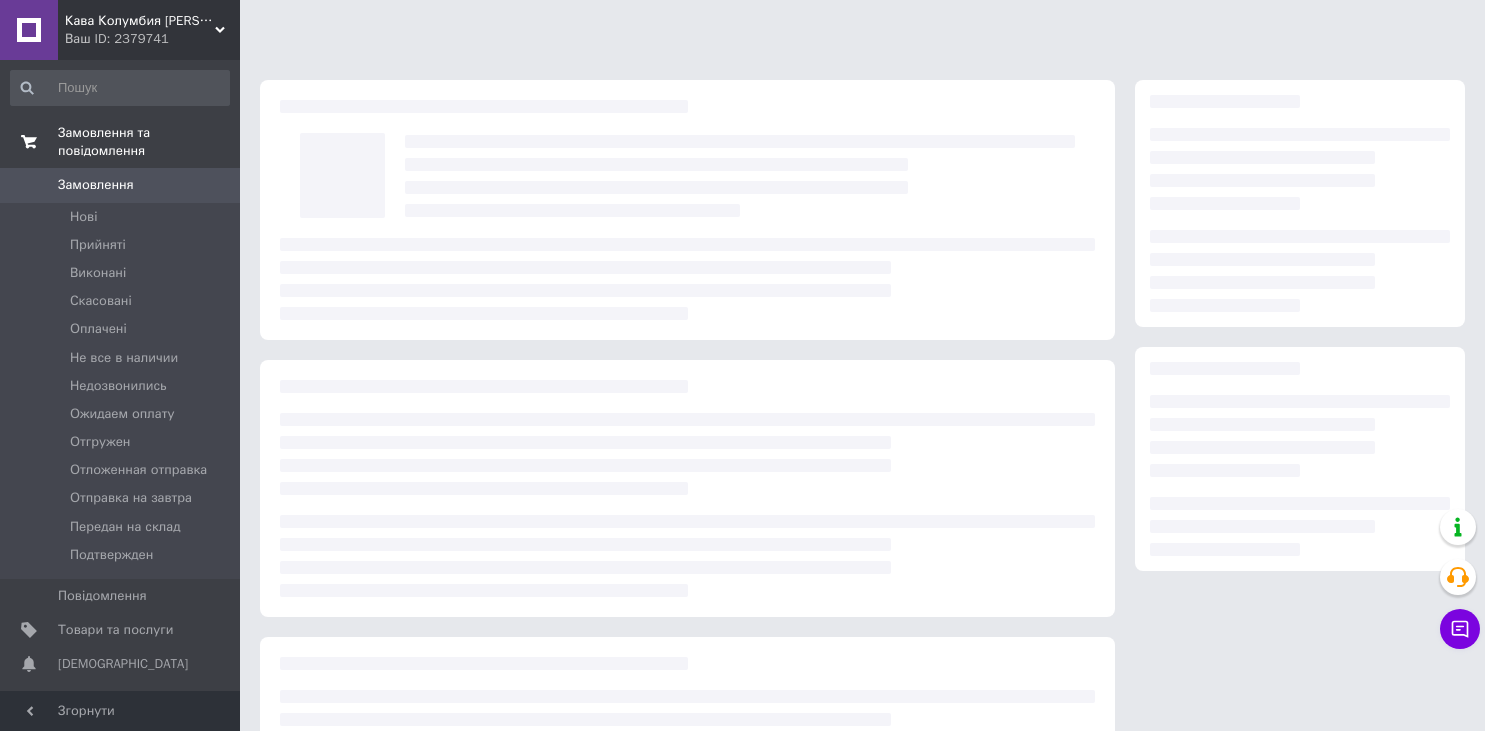 scroll, scrollTop: 0, scrollLeft: 0, axis: both 